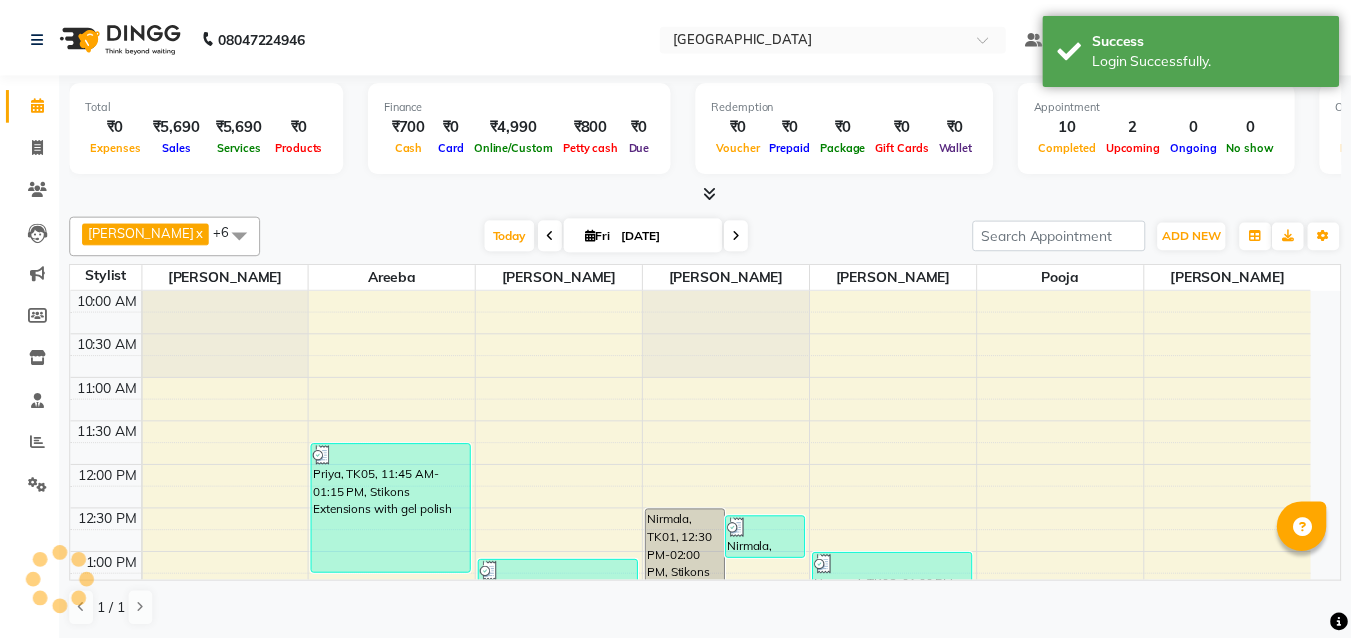 scroll, scrollTop: 0, scrollLeft: 0, axis: both 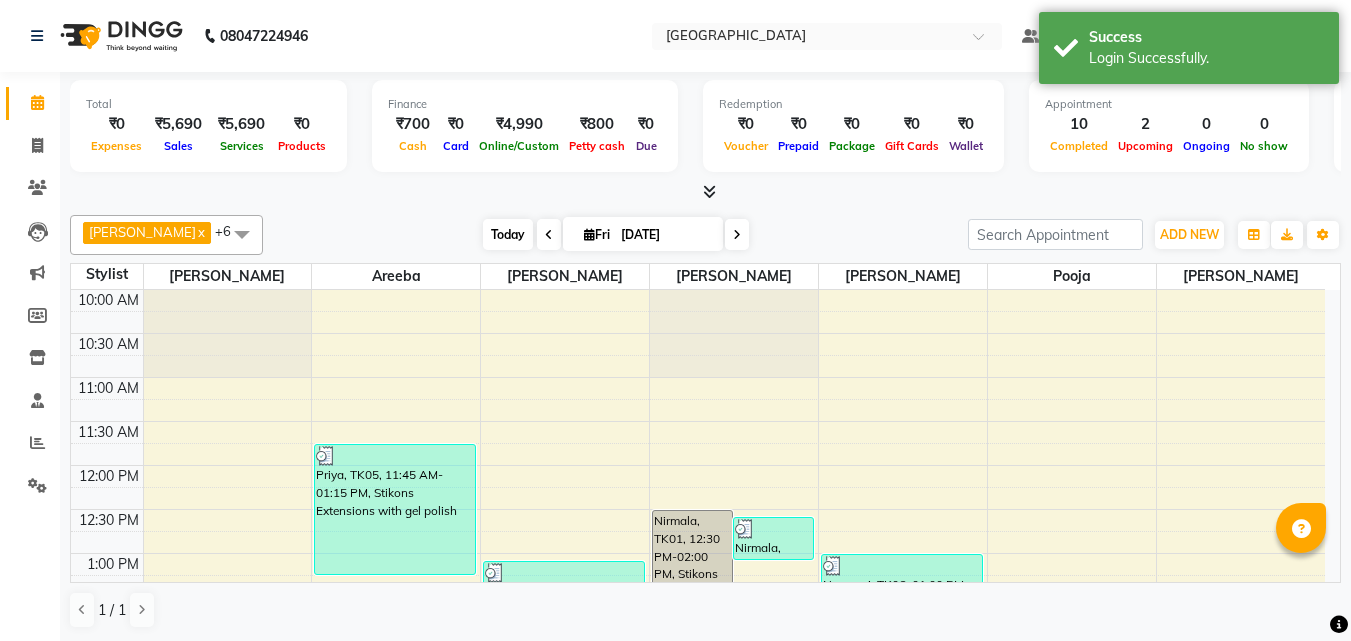 click on "Today" at bounding box center (508, 234) 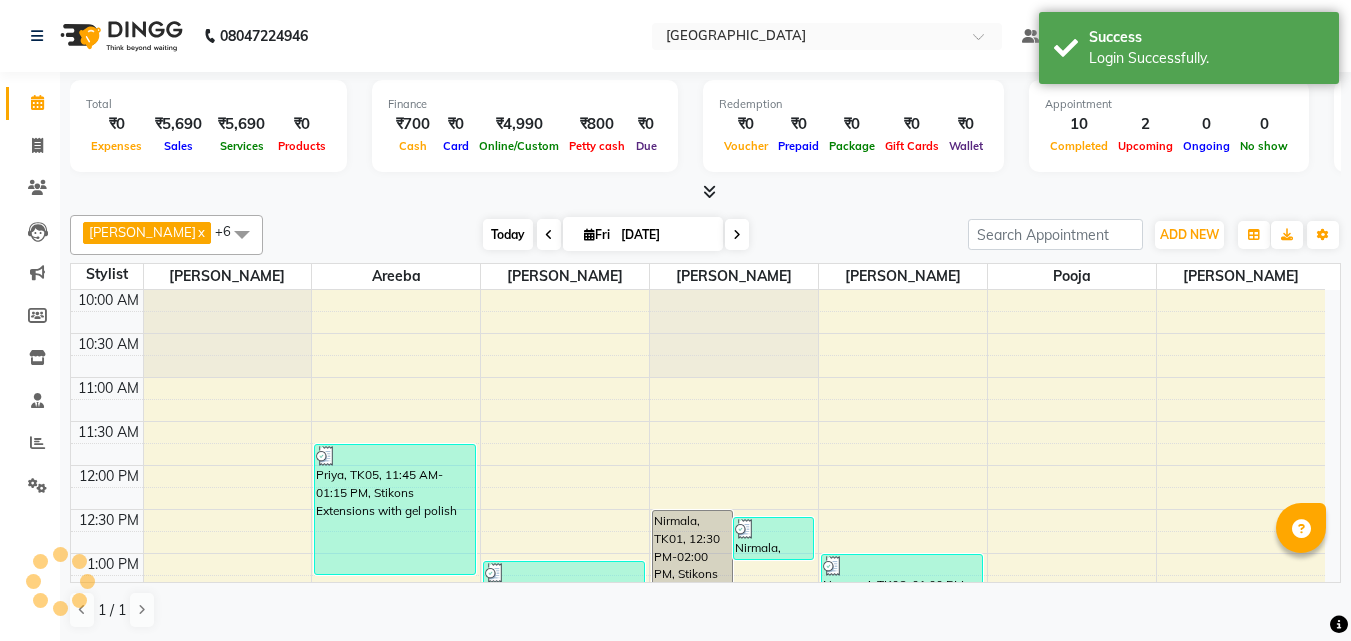 scroll, scrollTop: 617, scrollLeft: 0, axis: vertical 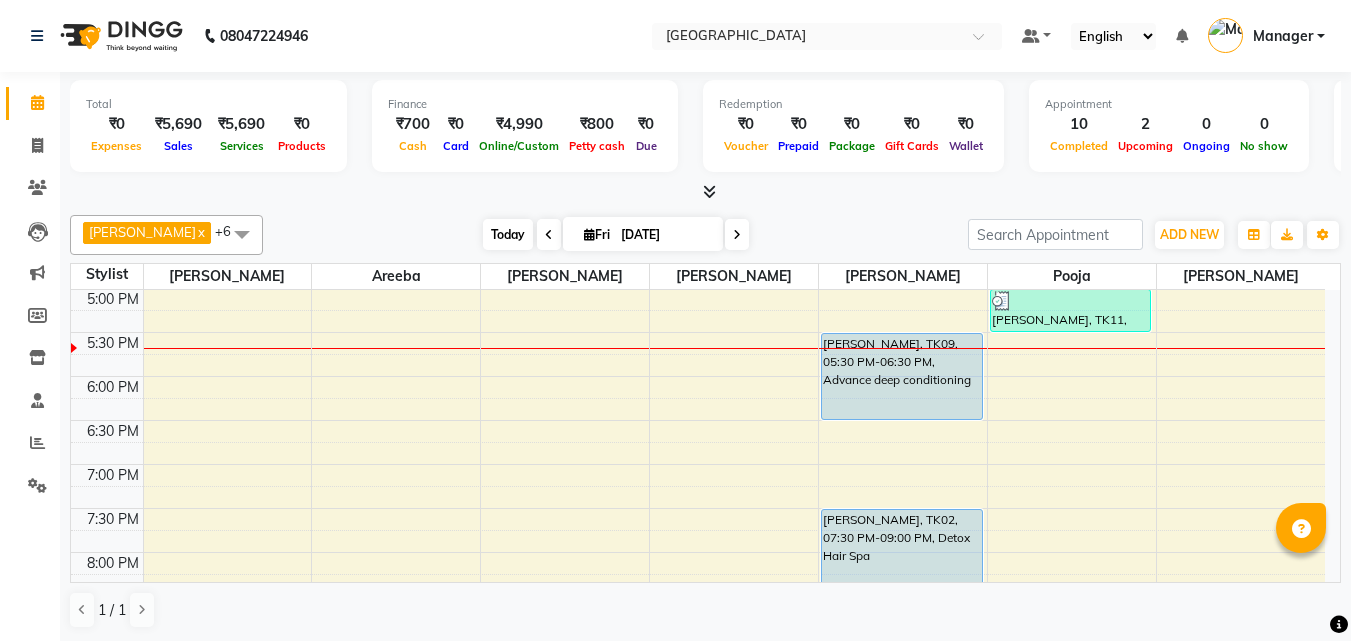 click on "Today" at bounding box center [508, 234] 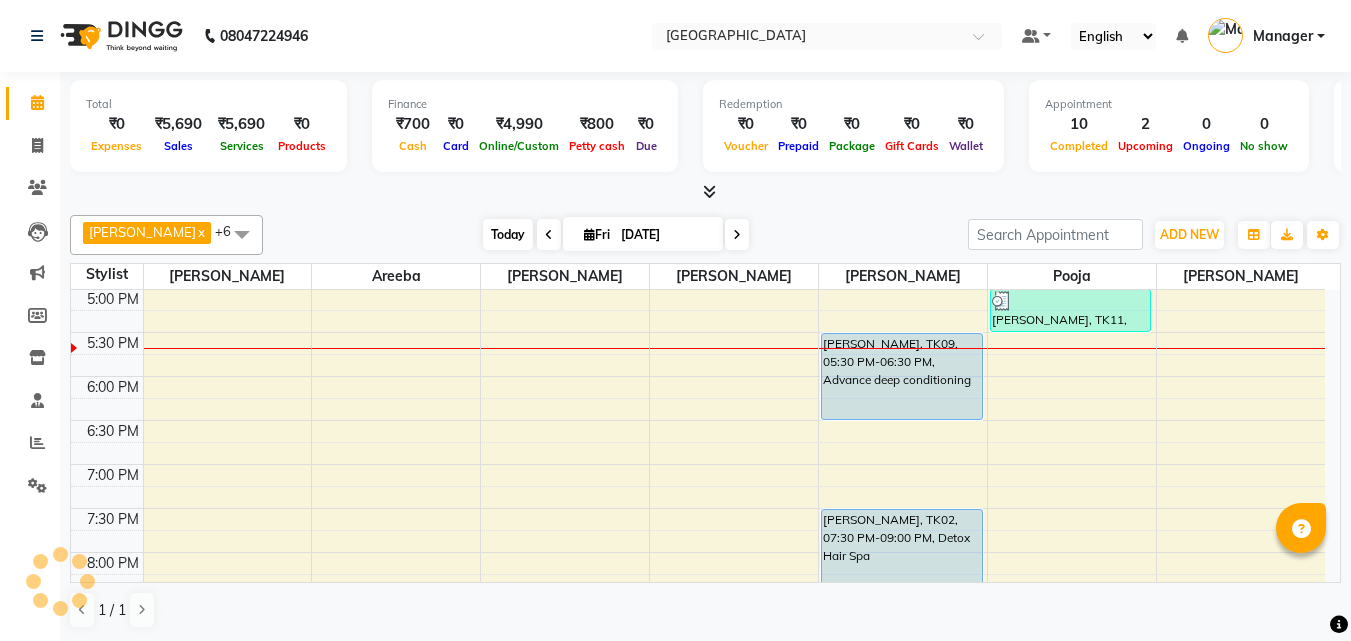 scroll, scrollTop: 617, scrollLeft: 0, axis: vertical 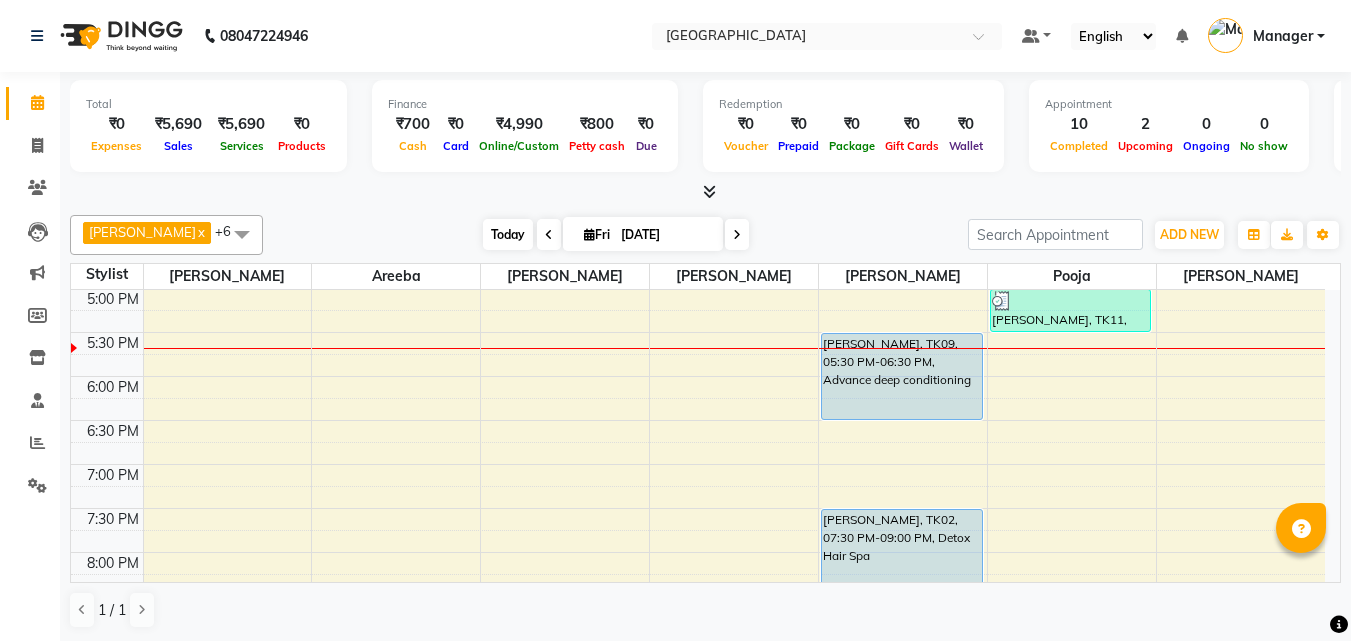 click on "Today" at bounding box center (508, 234) 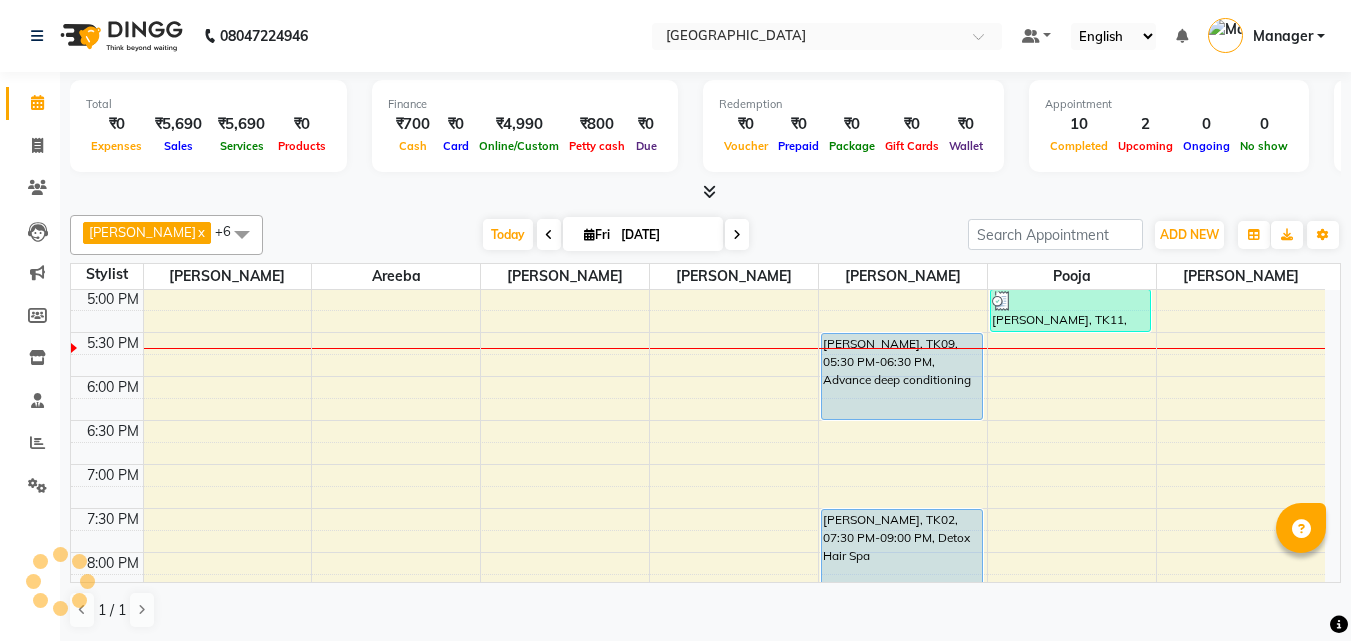 scroll, scrollTop: 617, scrollLeft: 0, axis: vertical 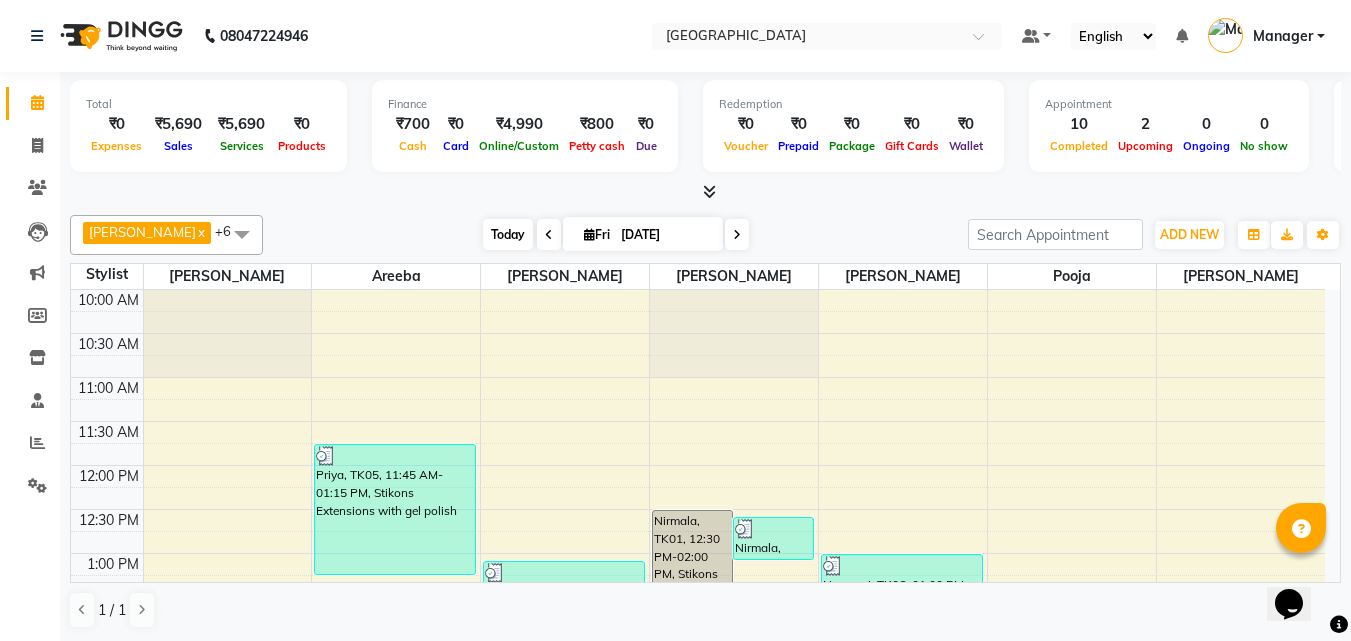 click on "Today" at bounding box center (508, 234) 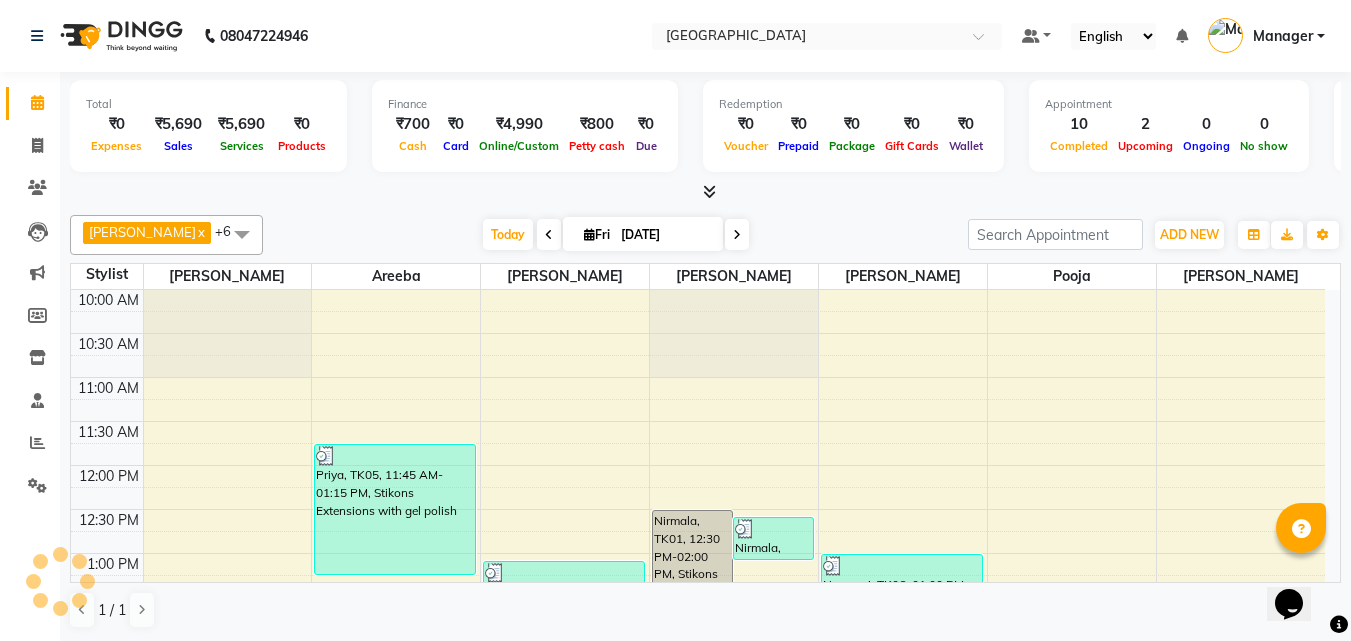 scroll, scrollTop: 617, scrollLeft: 0, axis: vertical 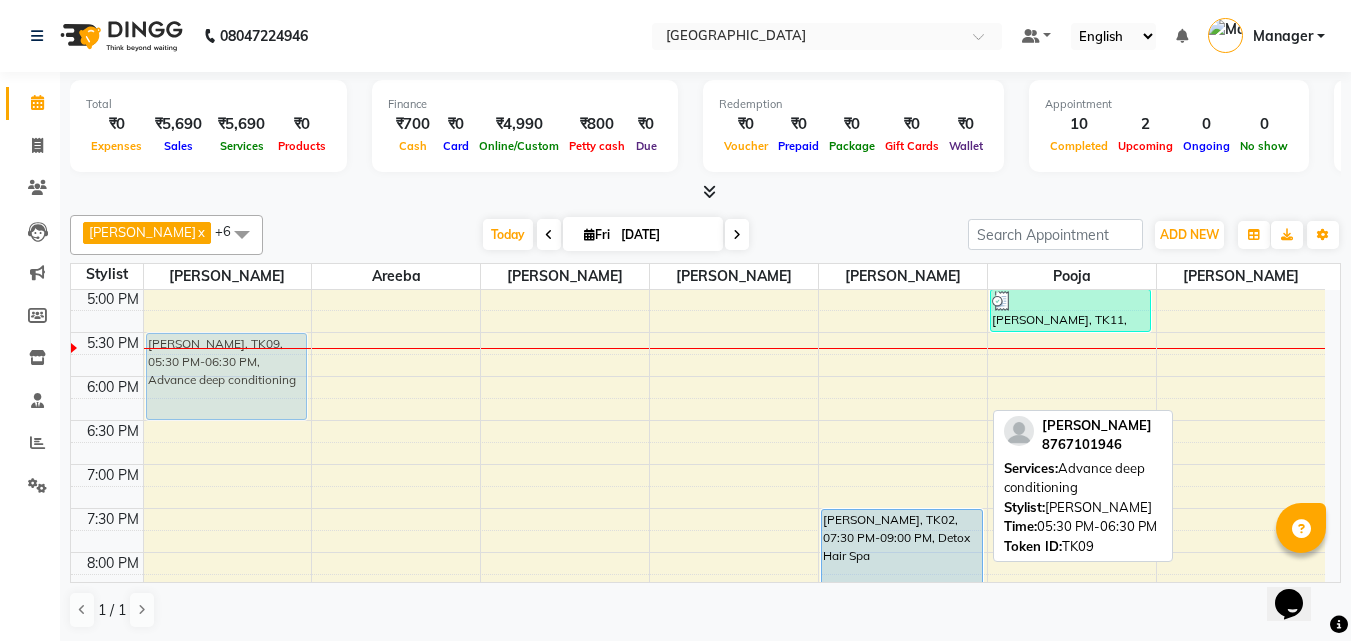 drag, startPoint x: 889, startPoint y: 390, endPoint x: 265, endPoint y: 393, distance: 624.0072 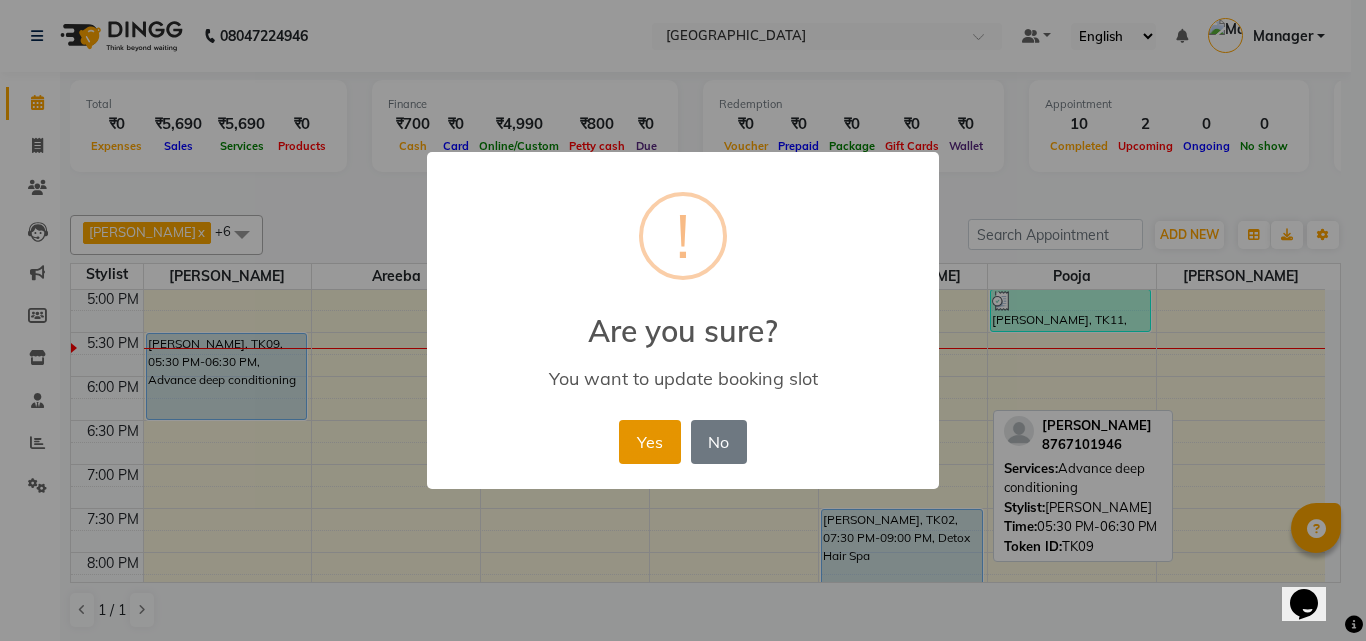 click on "Yes" at bounding box center (649, 442) 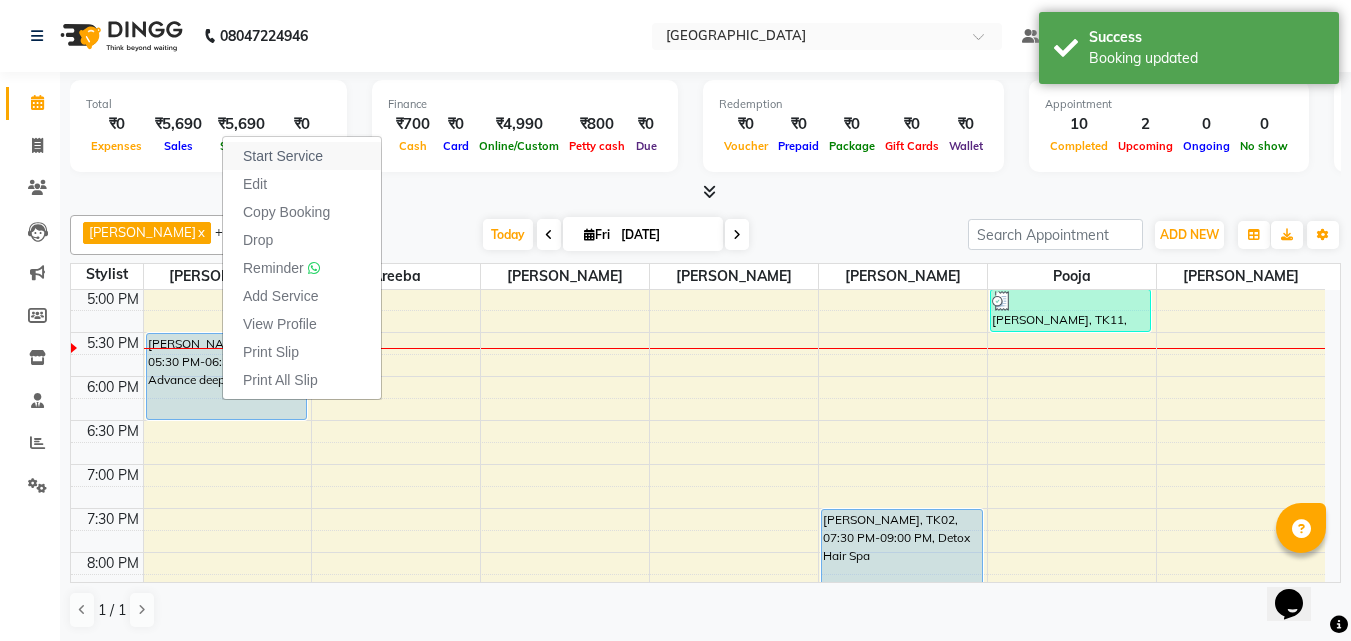 click on "Start Service" at bounding box center (302, 156) 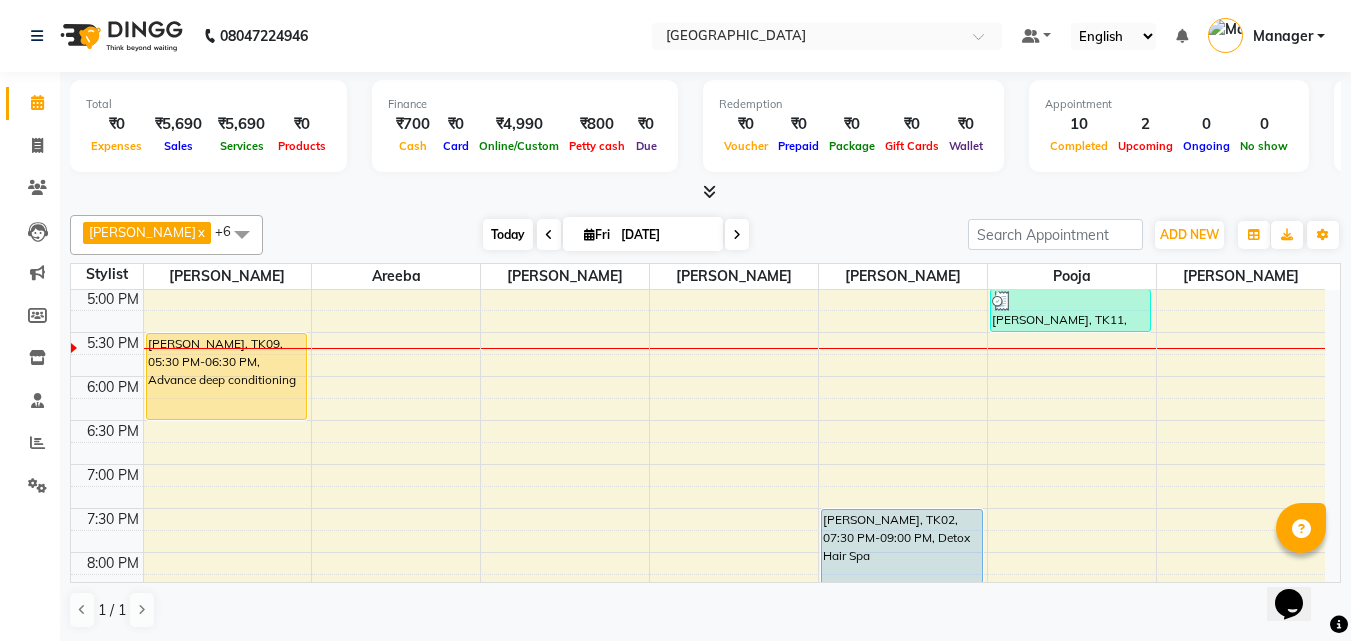 click on "Today" at bounding box center [508, 234] 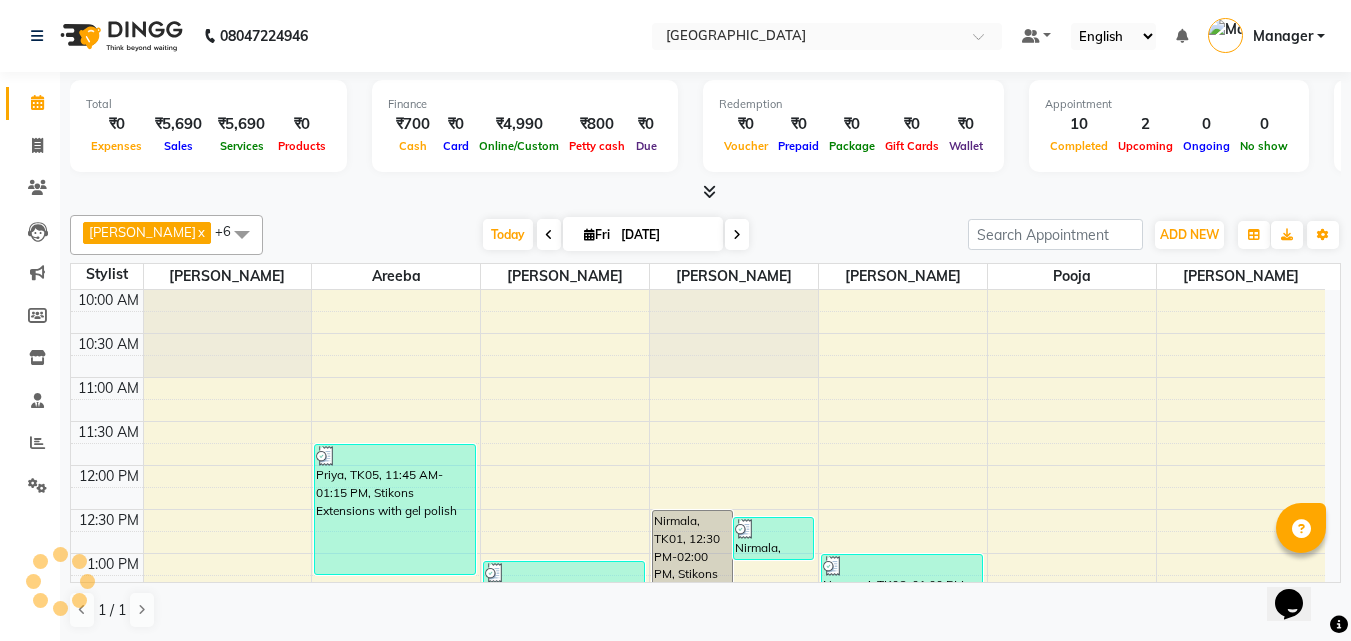 scroll, scrollTop: 617, scrollLeft: 0, axis: vertical 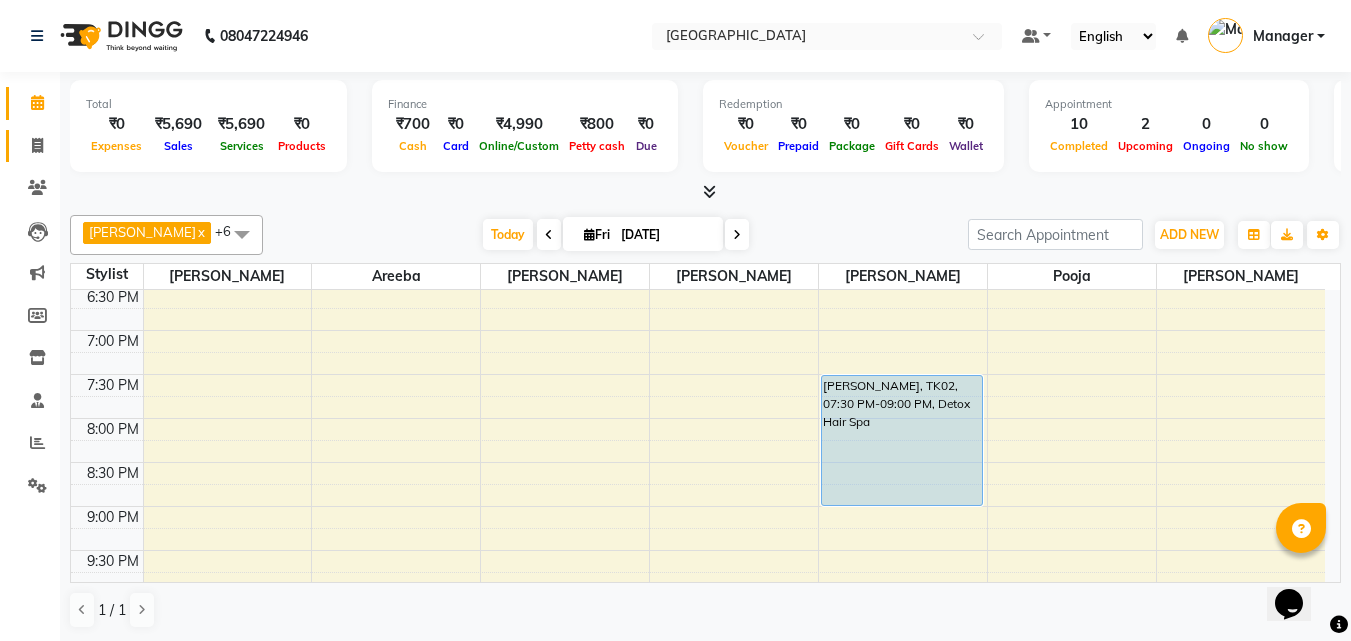 click on "Invoice" 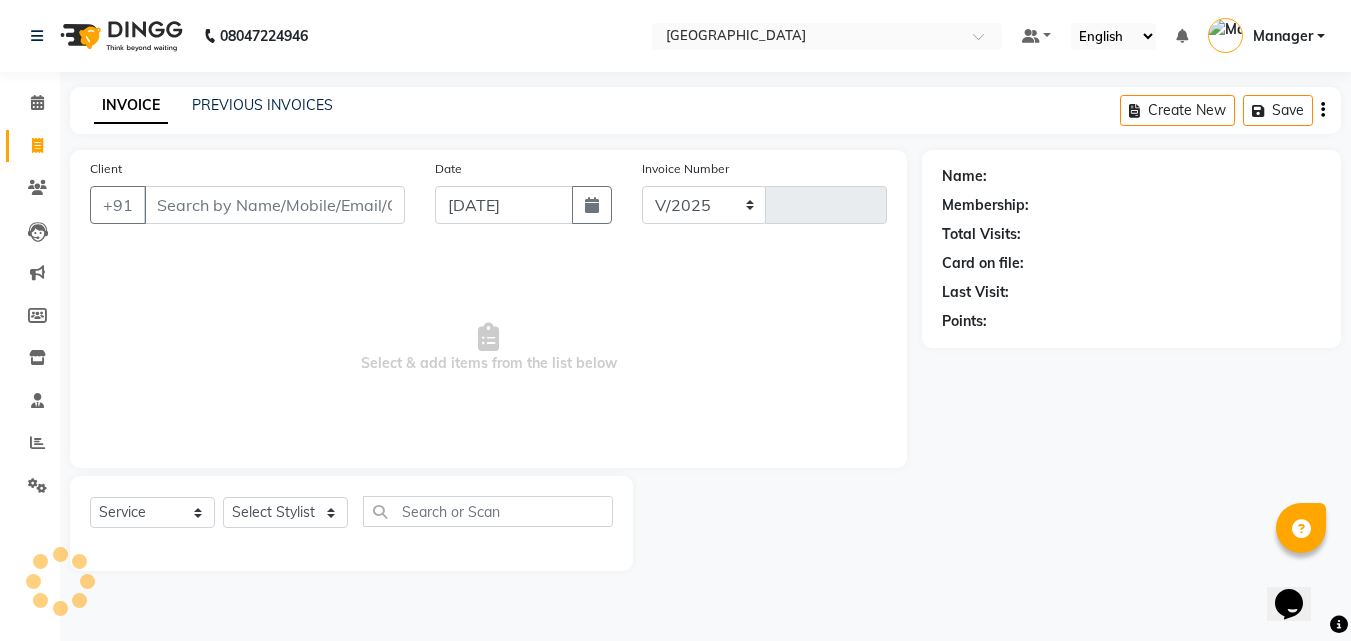 select on "7353" 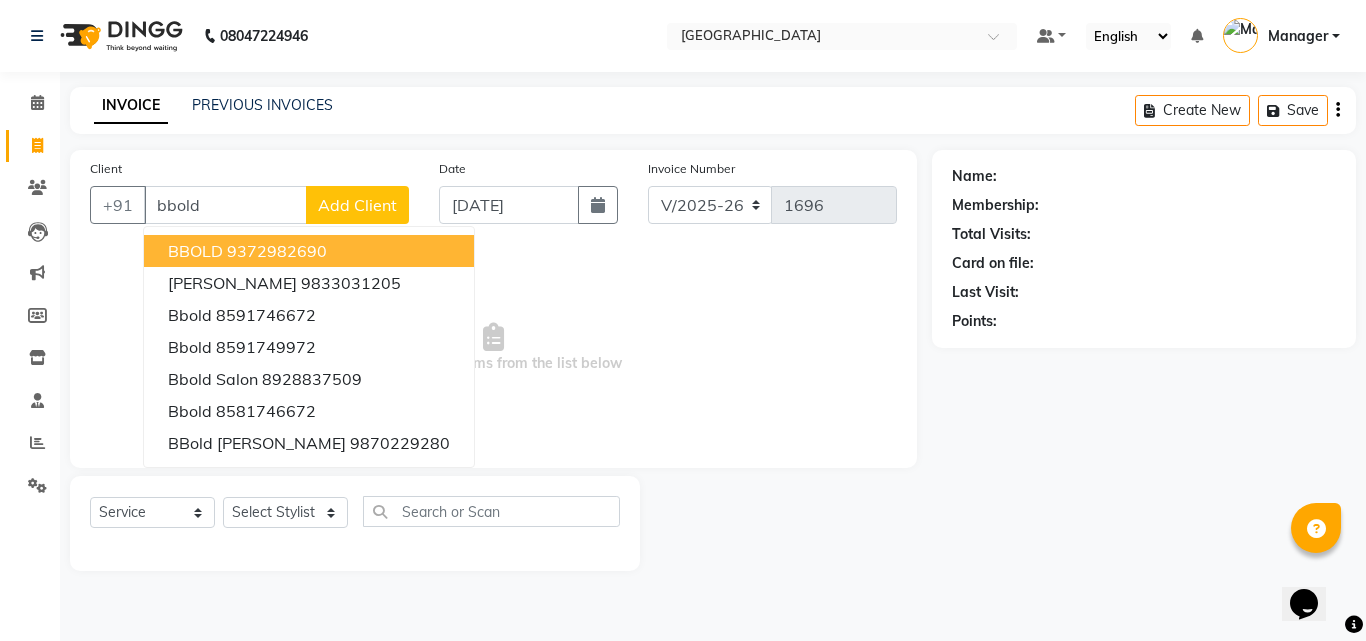 click on "BBOLD  9372982690" at bounding box center [309, 251] 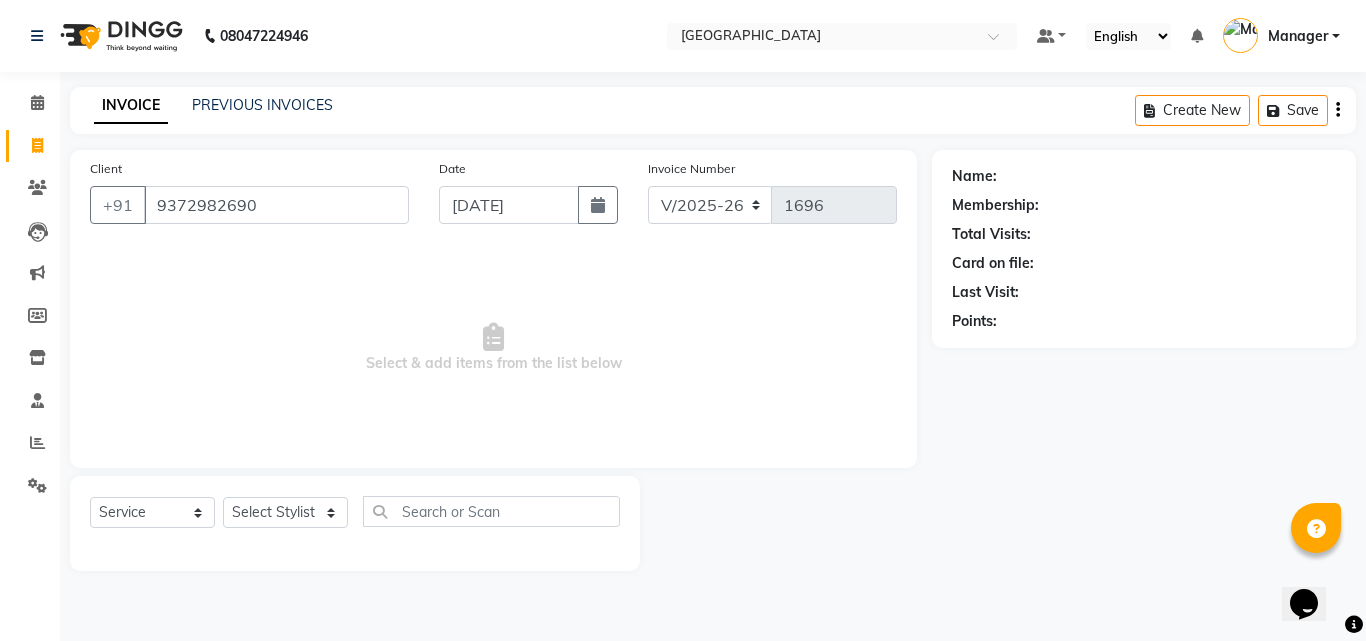 type on "9372982690" 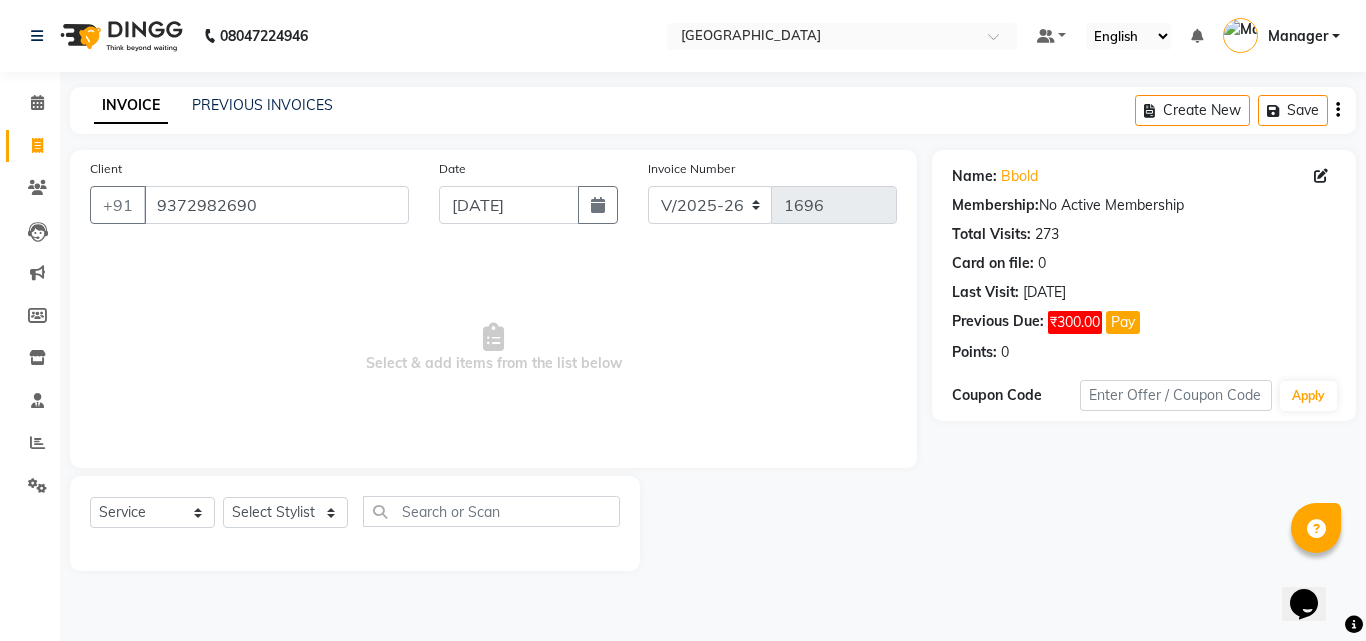 click on "Select  Service  Product  Membership  Package Voucher Prepaid Gift Card  Select Stylist Aarish Qureshi Areeba Hetal  karan Mahima Kelkar Manager Nadeem  Pooja  Samiya  Sonam Soni" 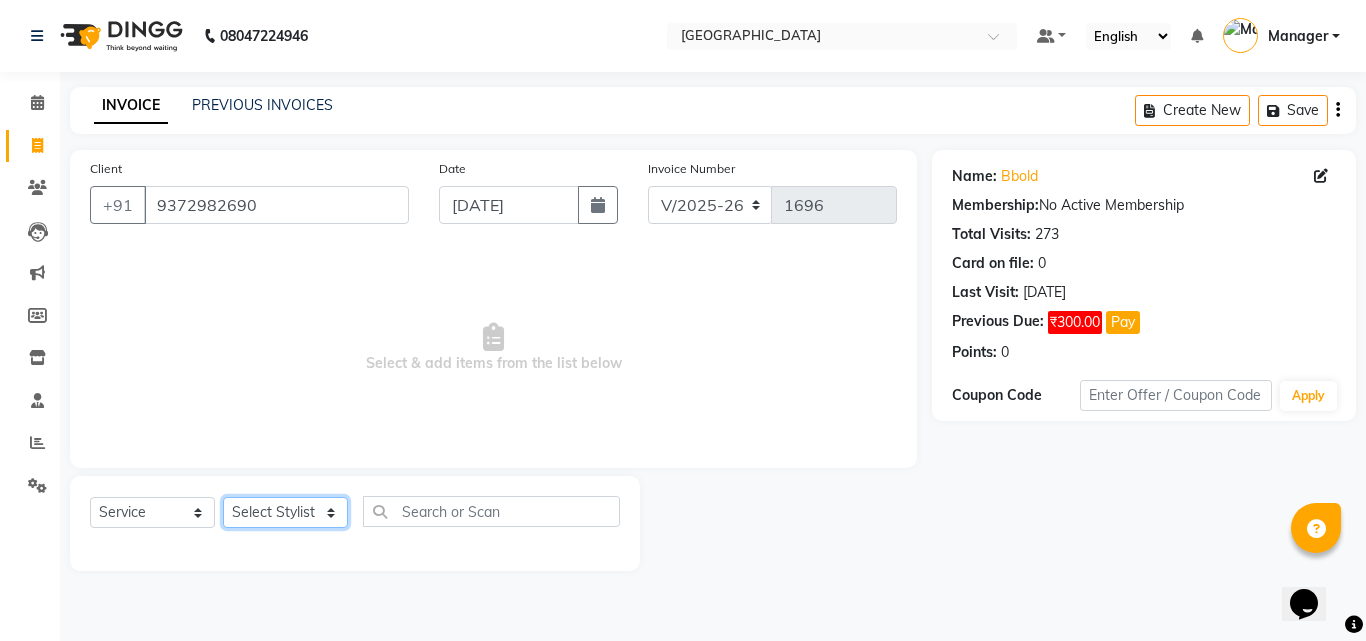 click on "Select Stylist [PERSON_NAME] [PERSON_NAME] [PERSON_NAME] Manager [PERSON_NAME]  [PERSON_NAME]  [PERSON_NAME]" 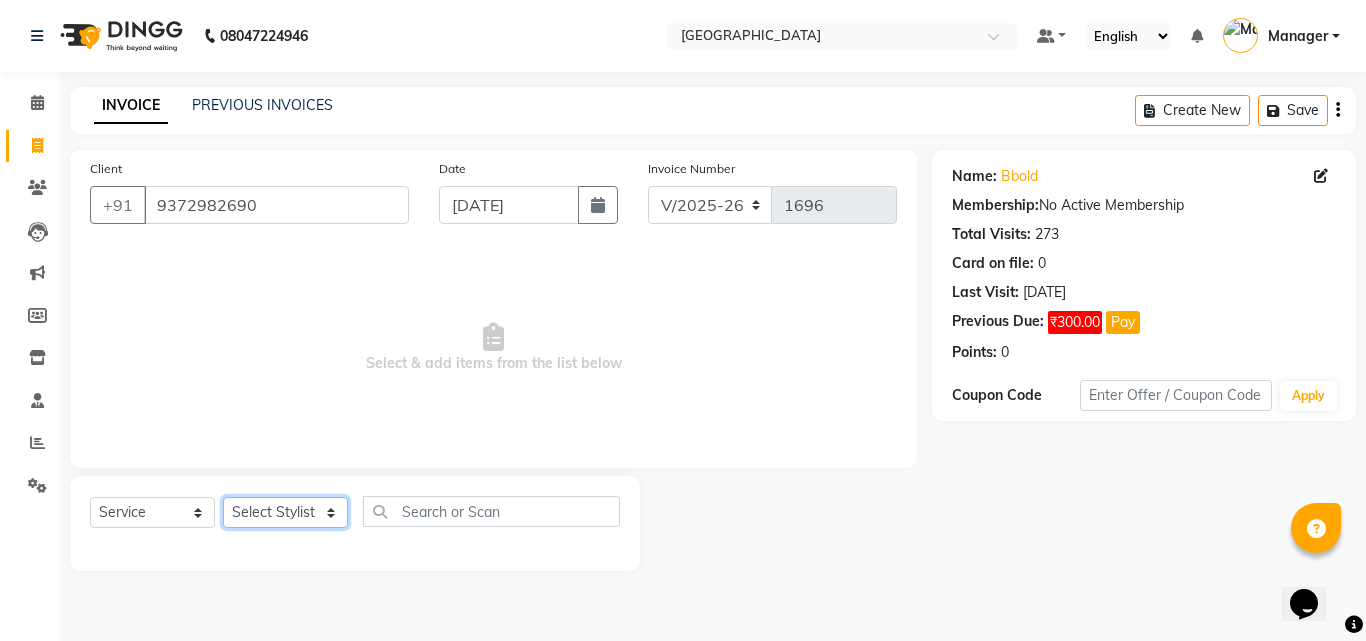 select on "63647" 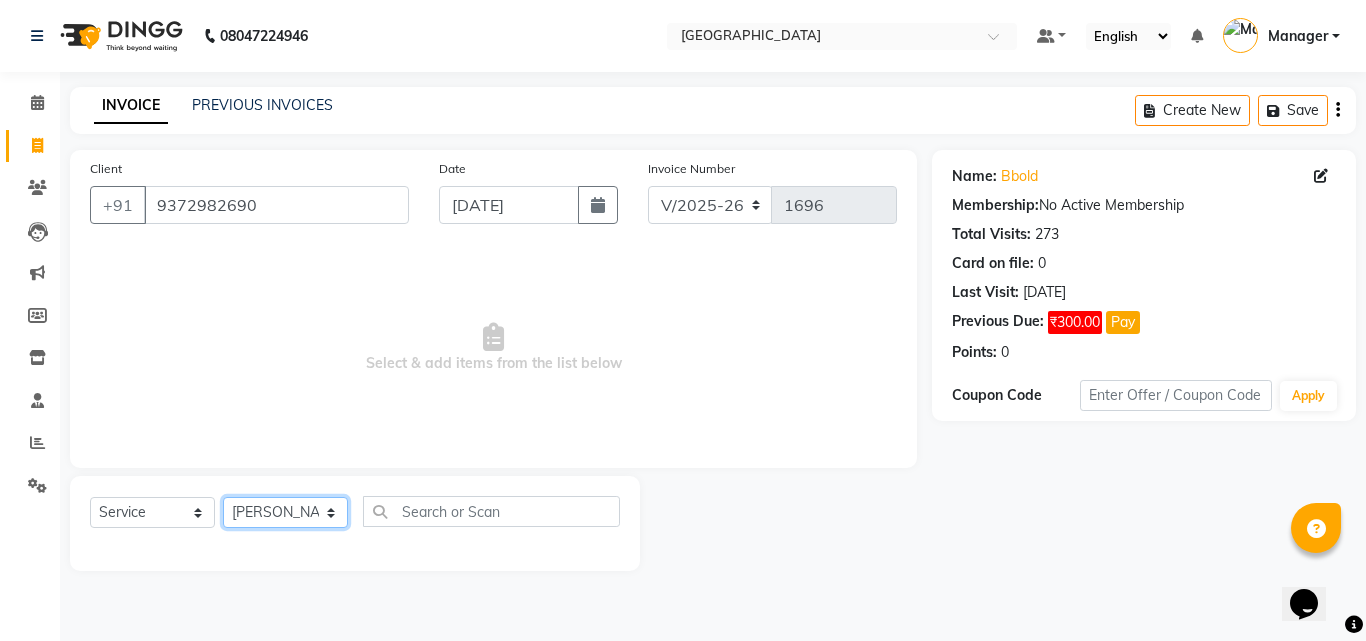 click on "Select Stylist [PERSON_NAME] [PERSON_NAME] [PERSON_NAME] Manager [PERSON_NAME]  [PERSON_NAME]  [PERSON_NAME]" 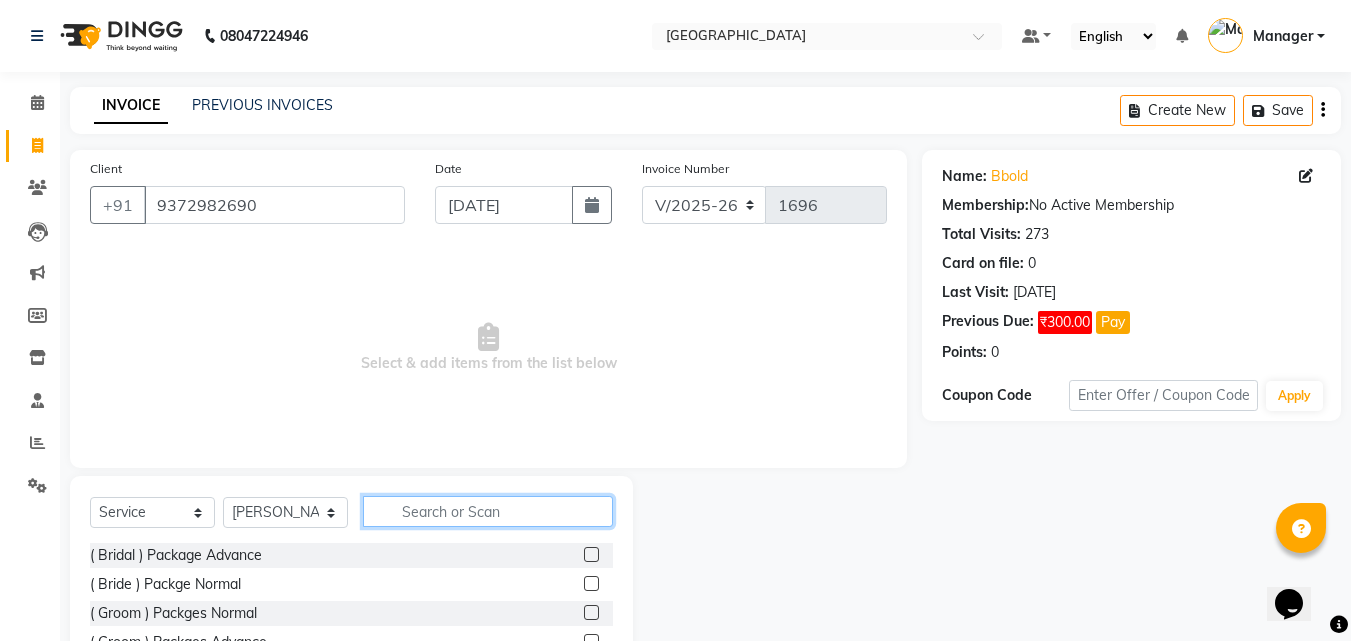 click 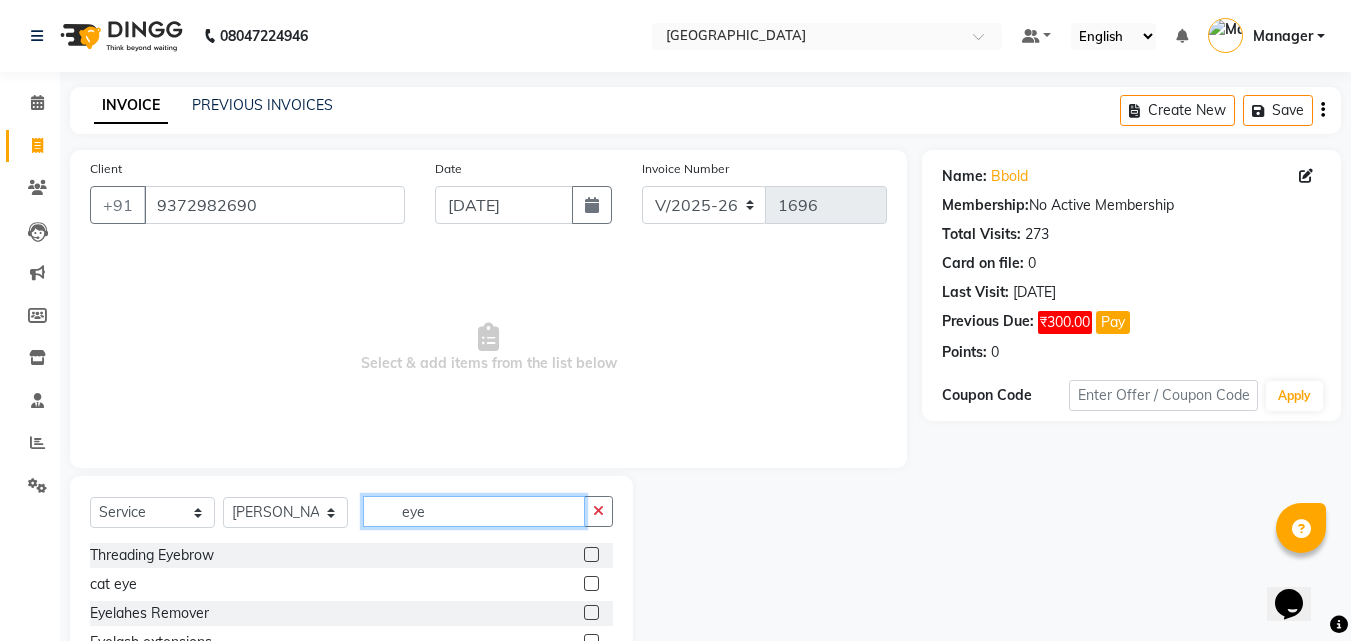 scroll, scrollTop: 134, scrollLeft: 0, axis: vertical 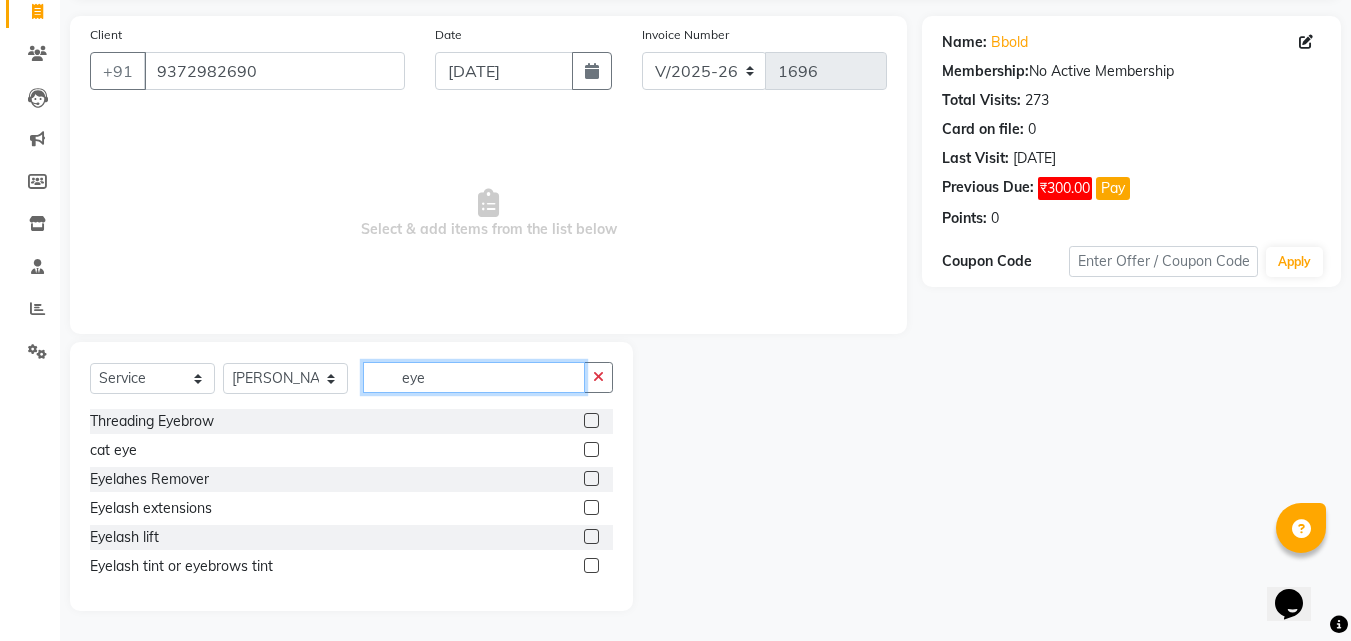 type on "eye" 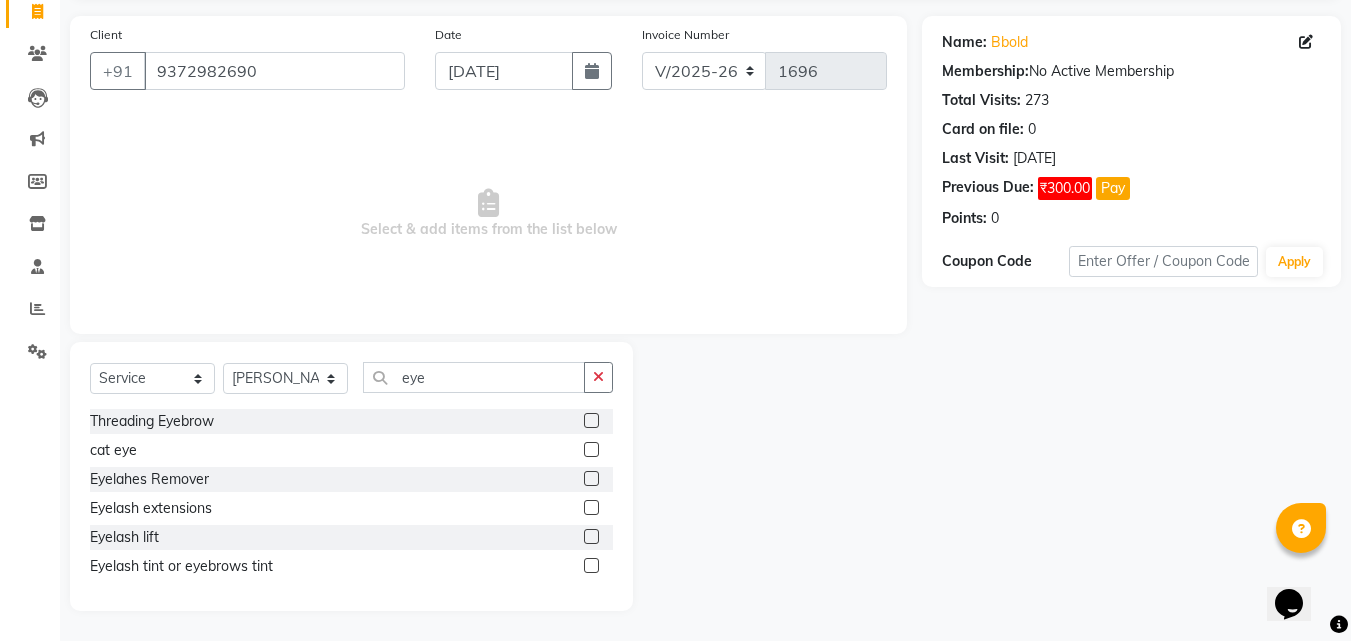 click 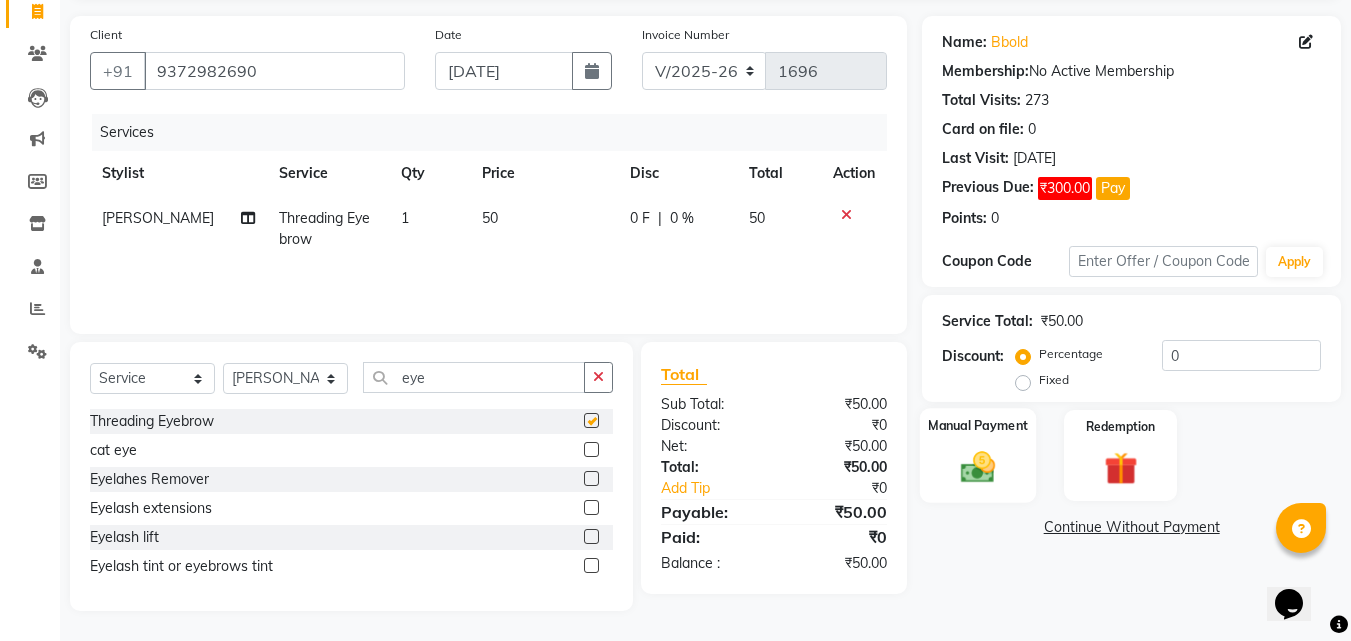 checkbox on "false" 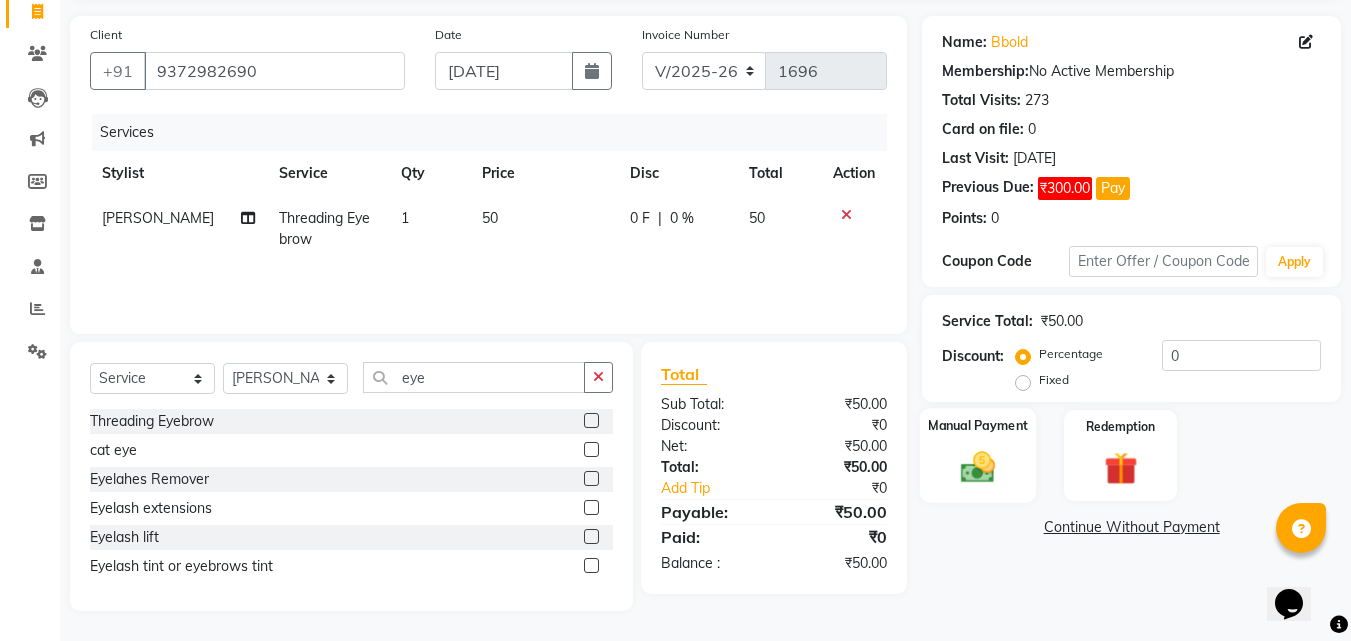 click 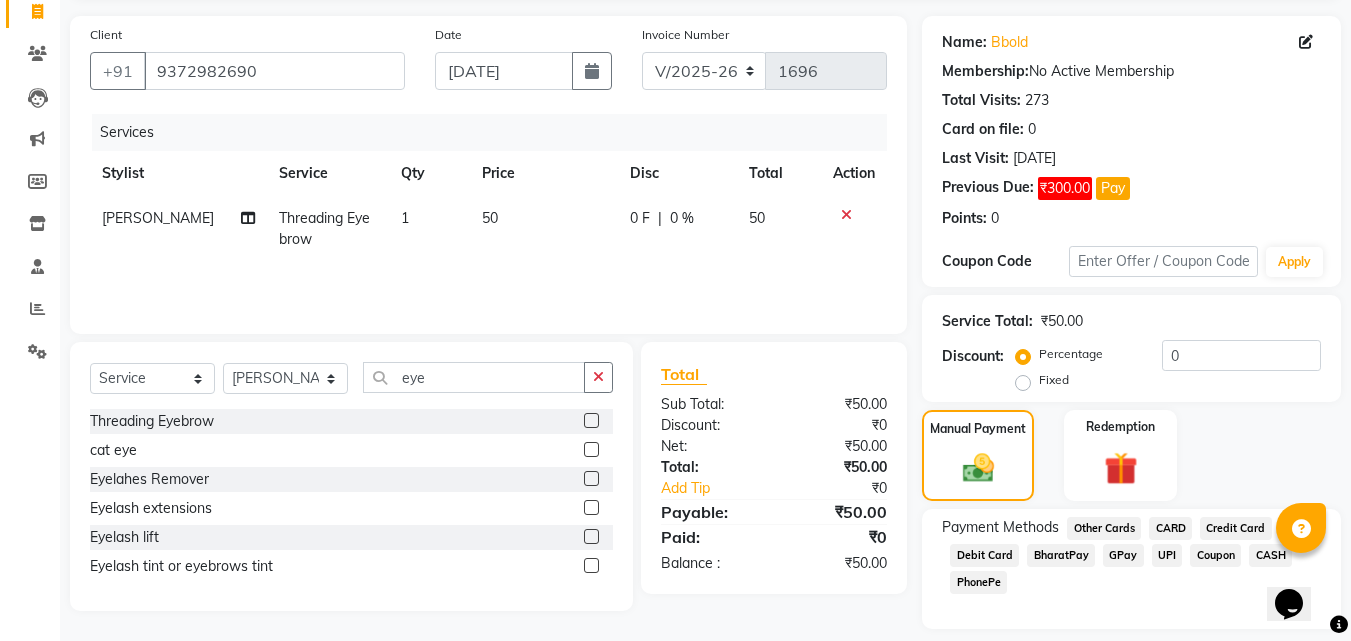 scroll, scrollTop: 193, scrollLeft: 0, axis: vertical 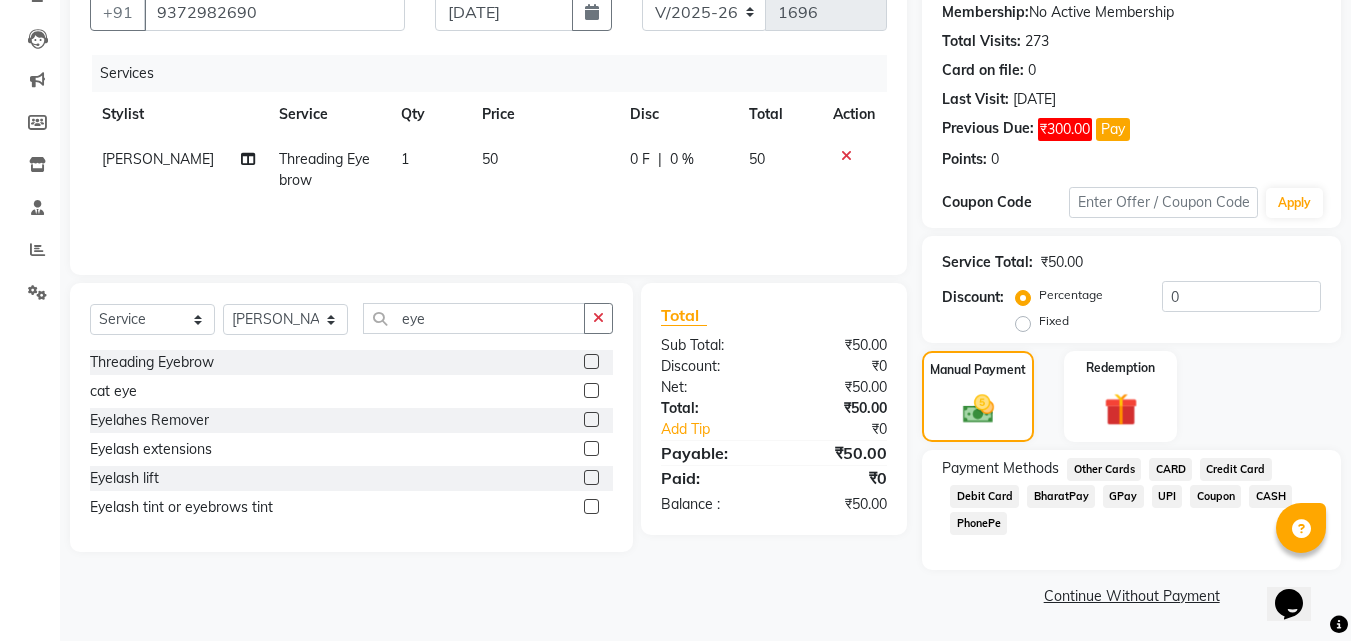 click on "CASH" 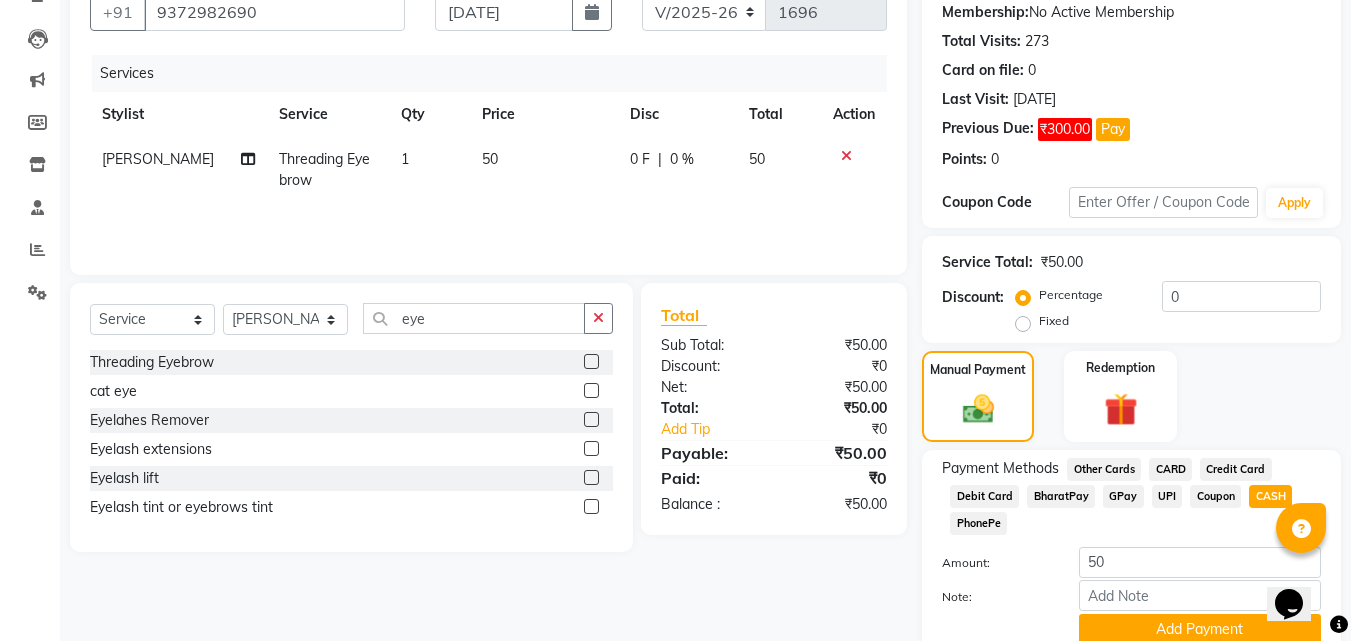 scroll, scrollTop: 276, scrollLeft: 0, axis: vertical 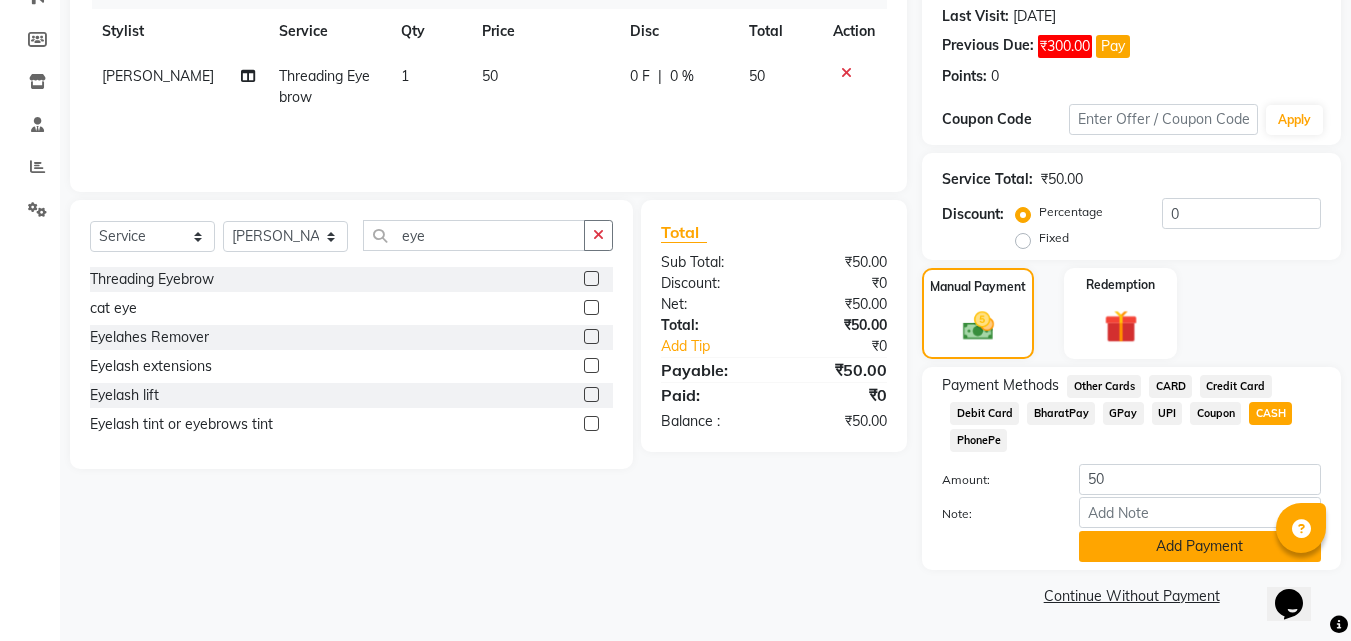click on "Add Payment" 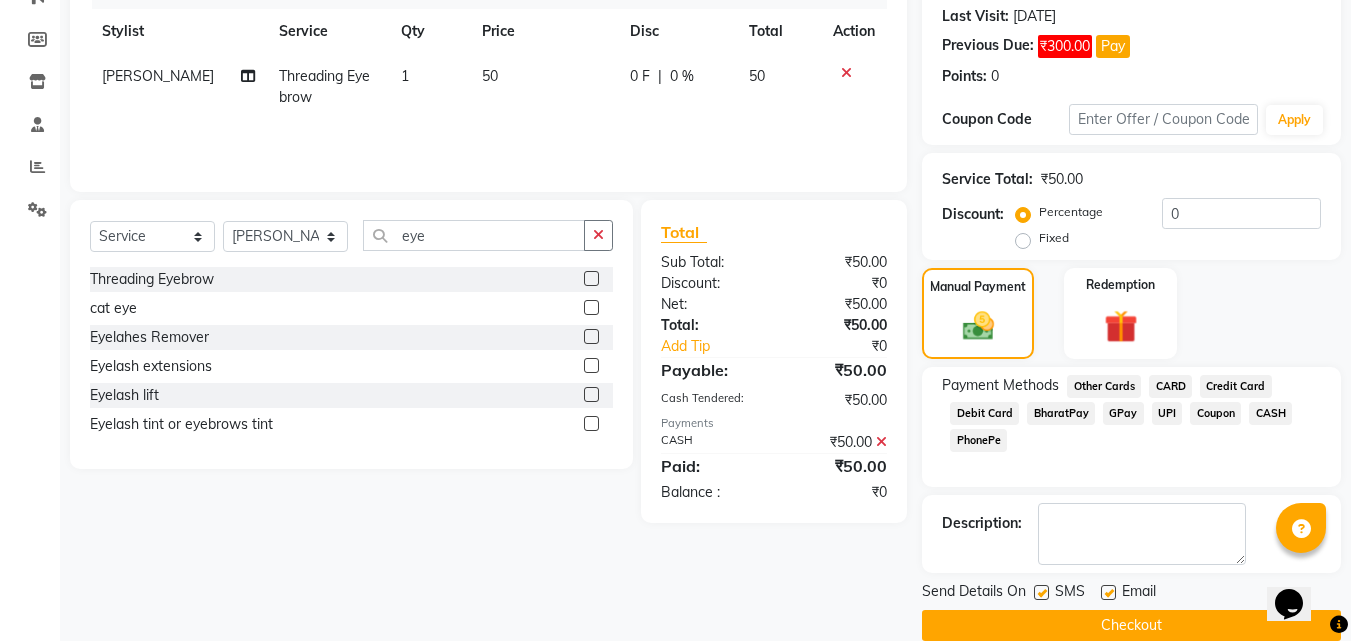 scroll, scrollTop: 306, scrollLeft: 0, axis: vertical 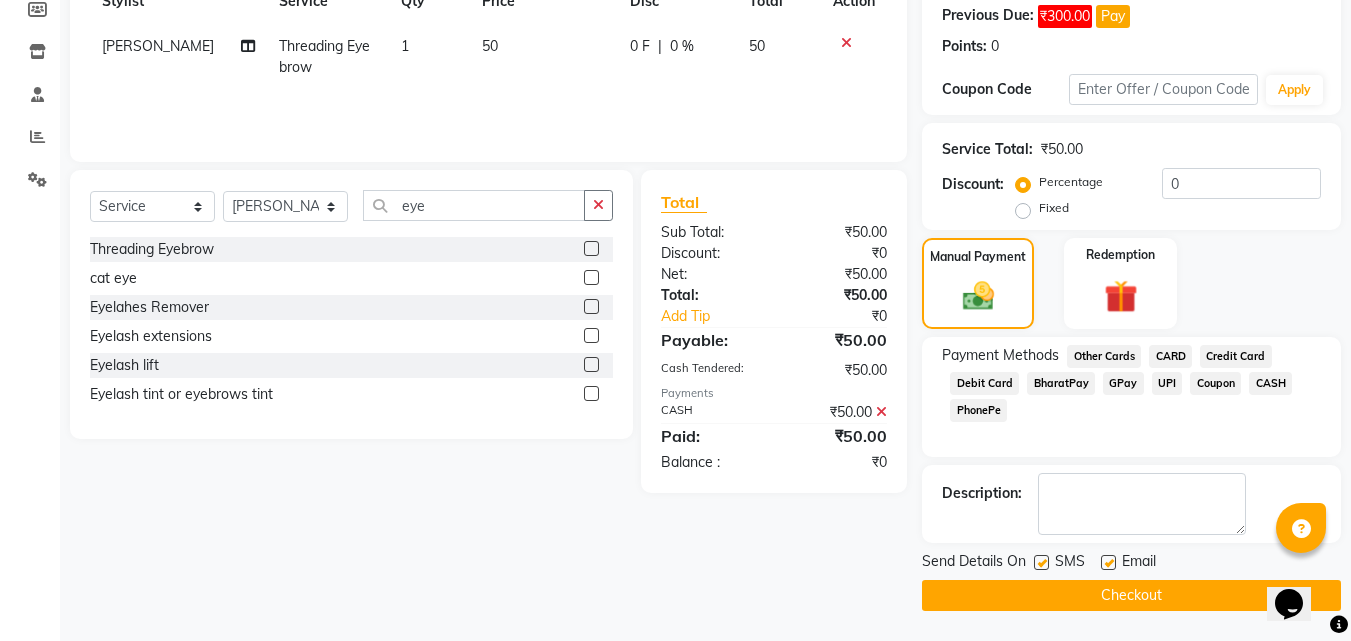 click on "Checkout" 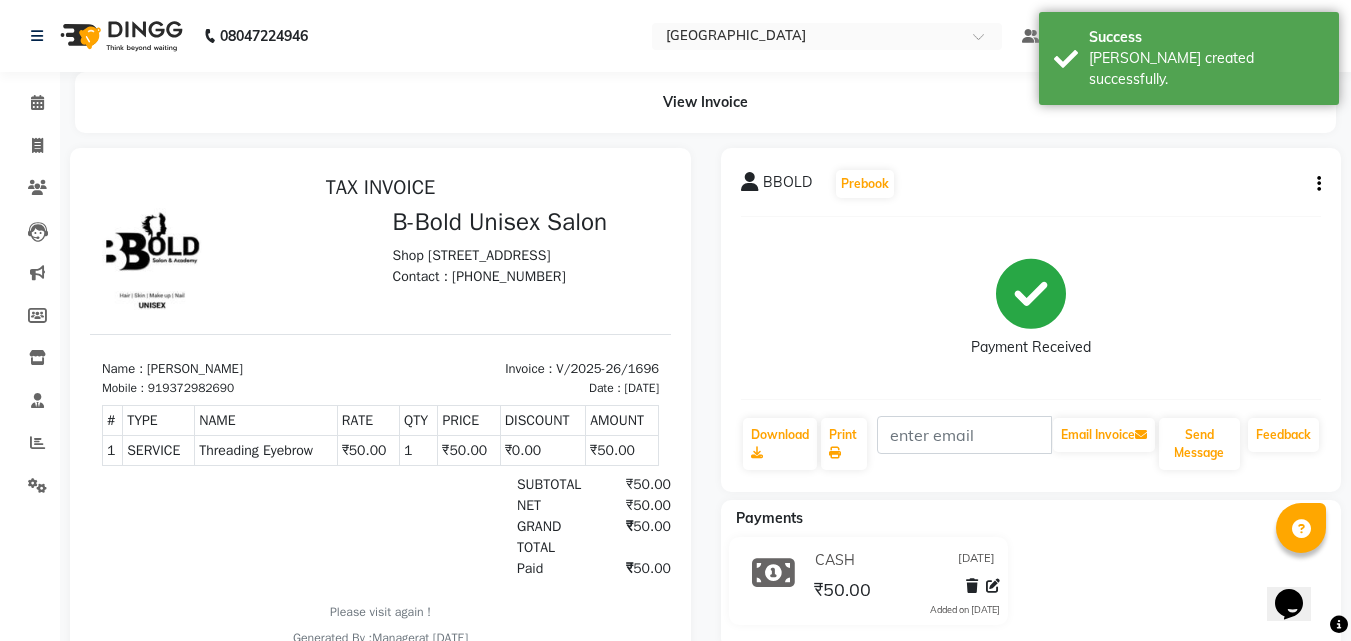 scroll, scrollTop: 0, scrollLeft: 0, axis: both 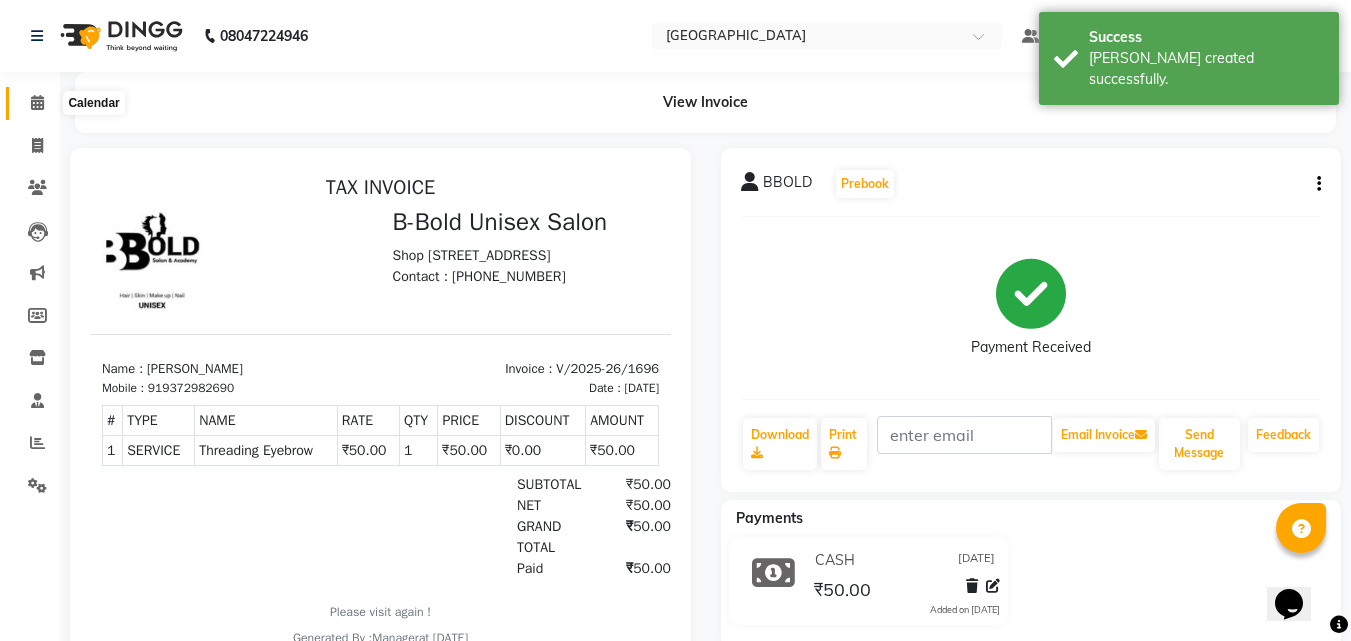 click on "Calendar" 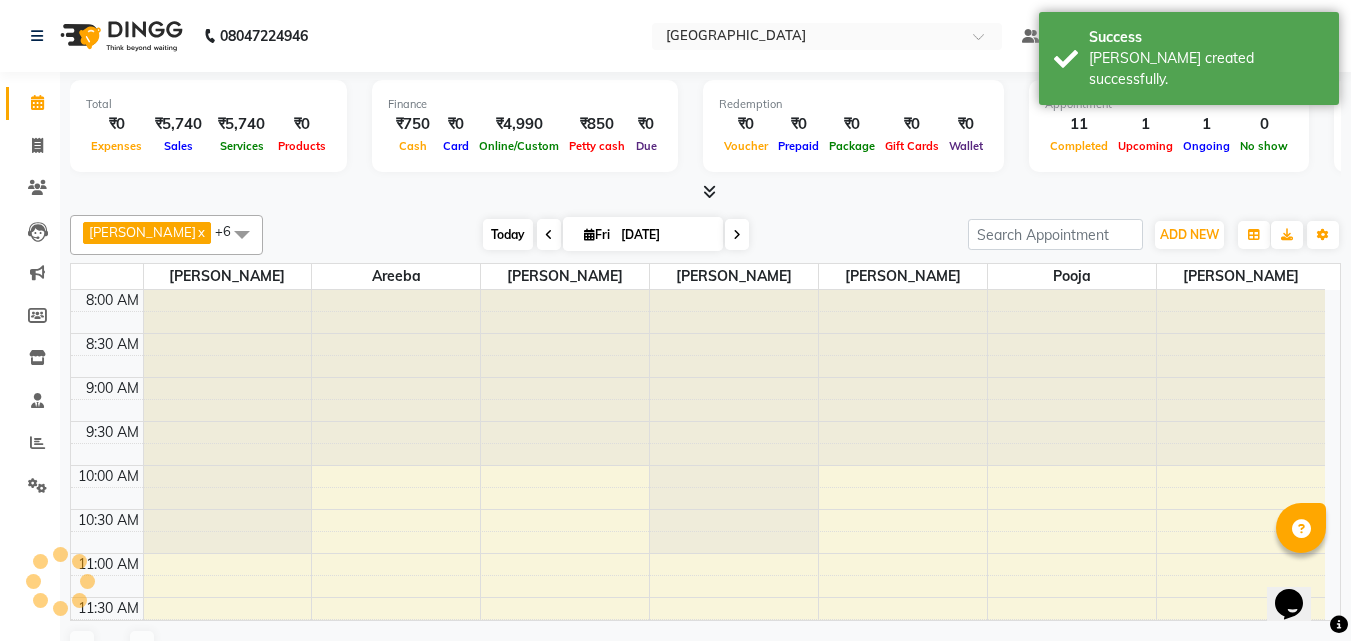 click on "Today" at bounding box center [508, 234] 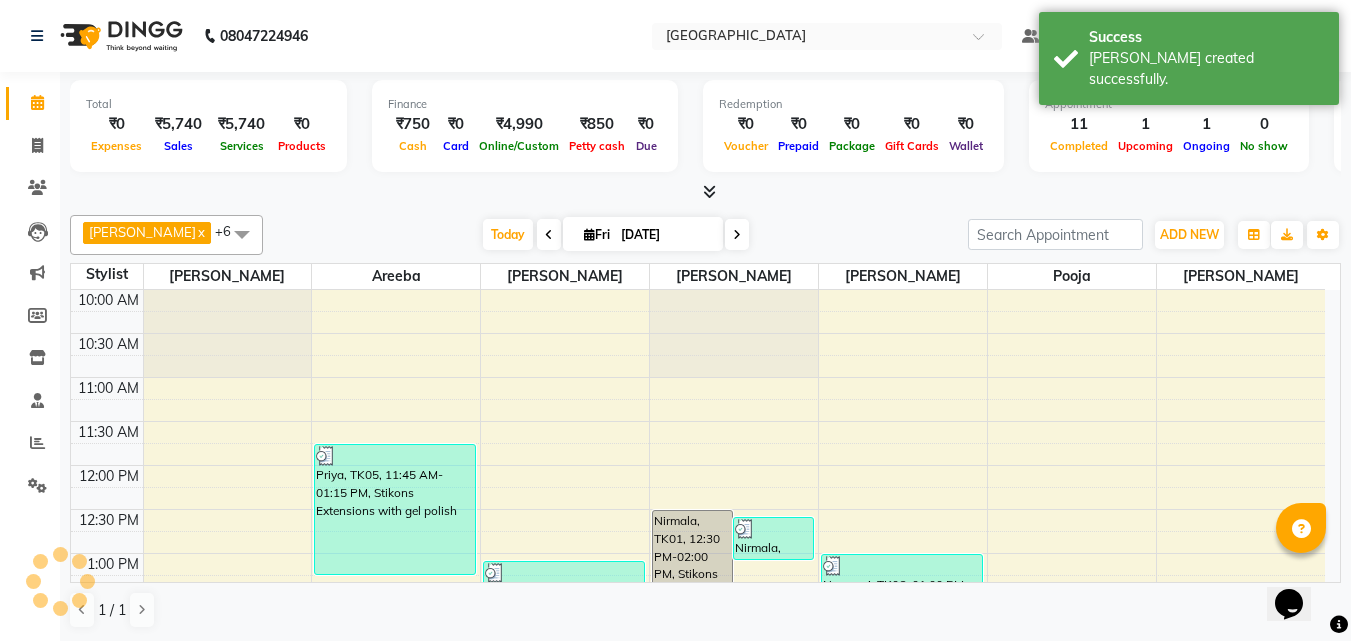 scroll, scrollTop: 617, scrollLeft: 0, axis: vertical 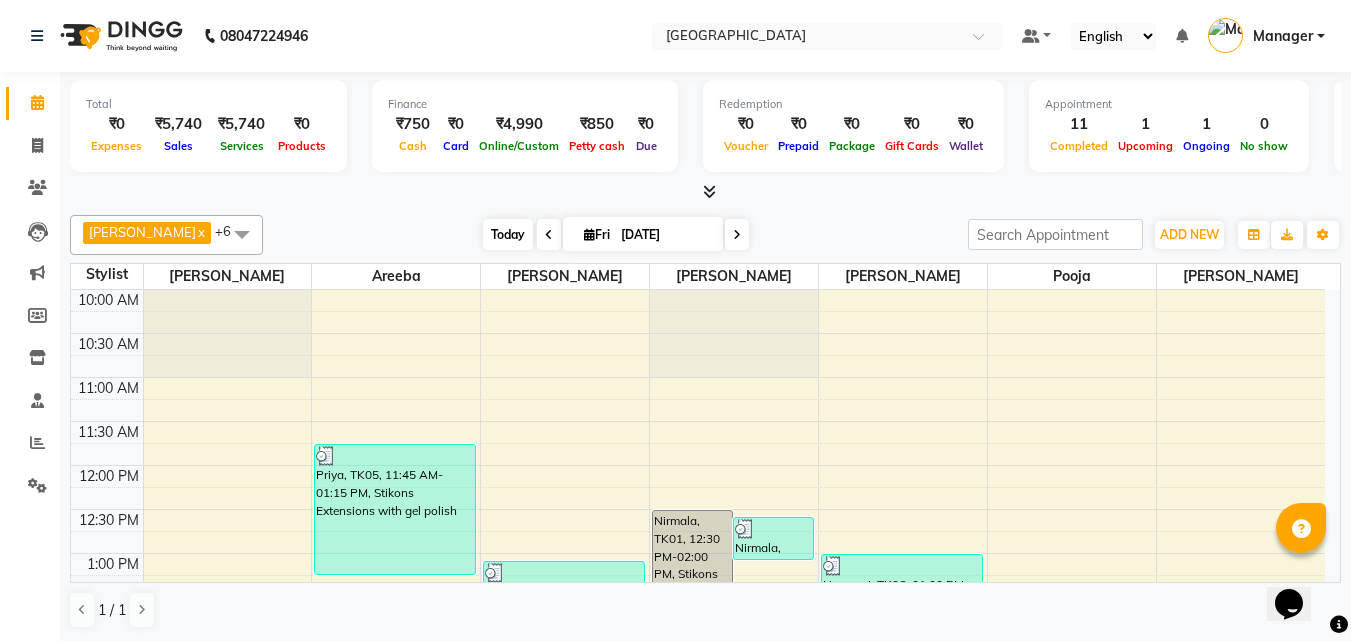 click on "Today" at bounding box center (508, 234) 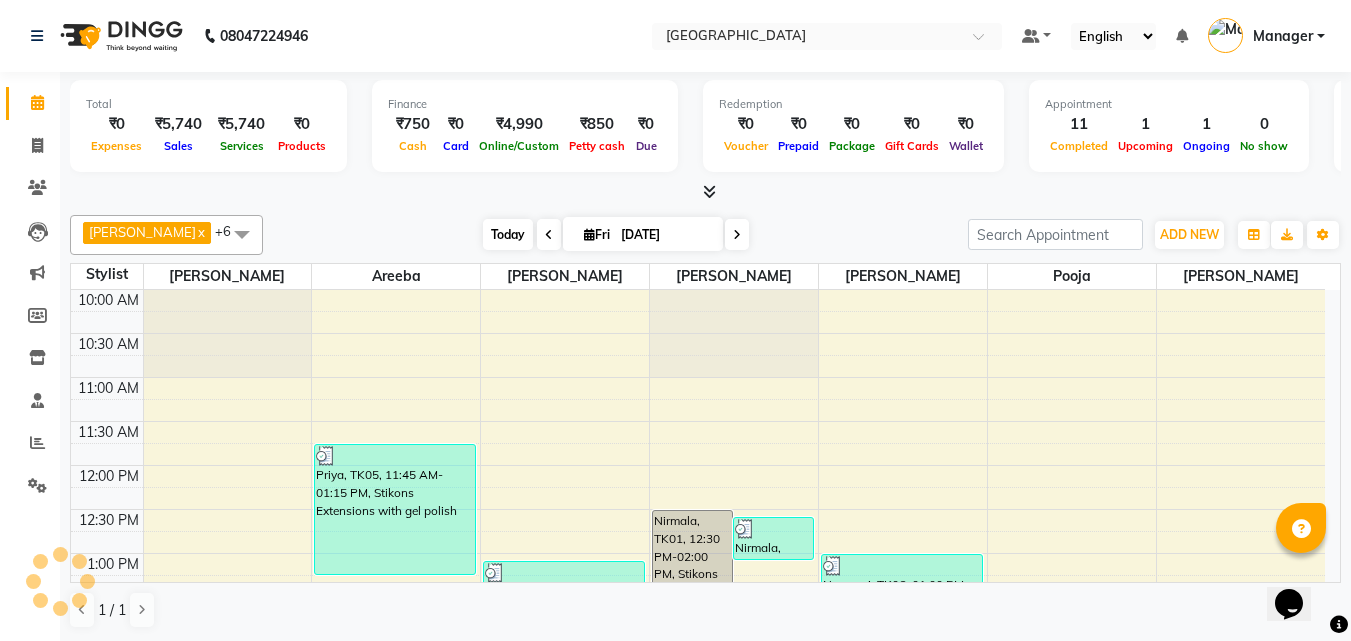 scroll, scrollTop: 705, scrollLeft: 0, axis: vertical 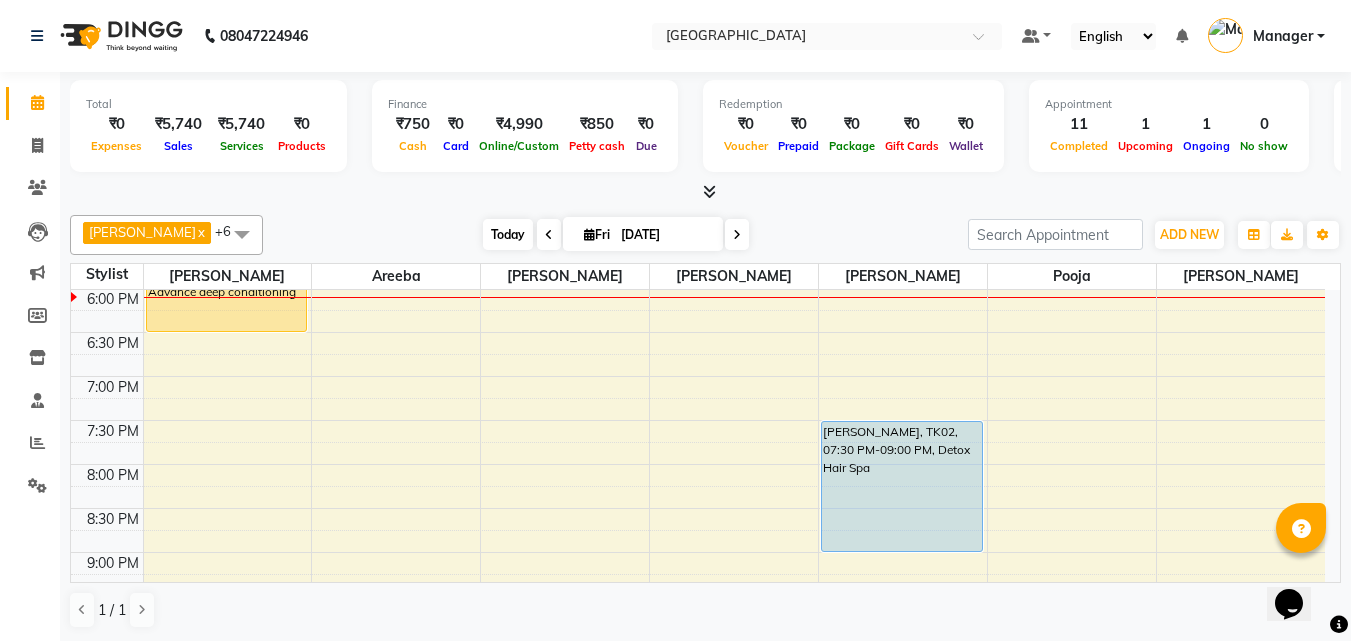 click on "Today" at bounding box center (508, 234) 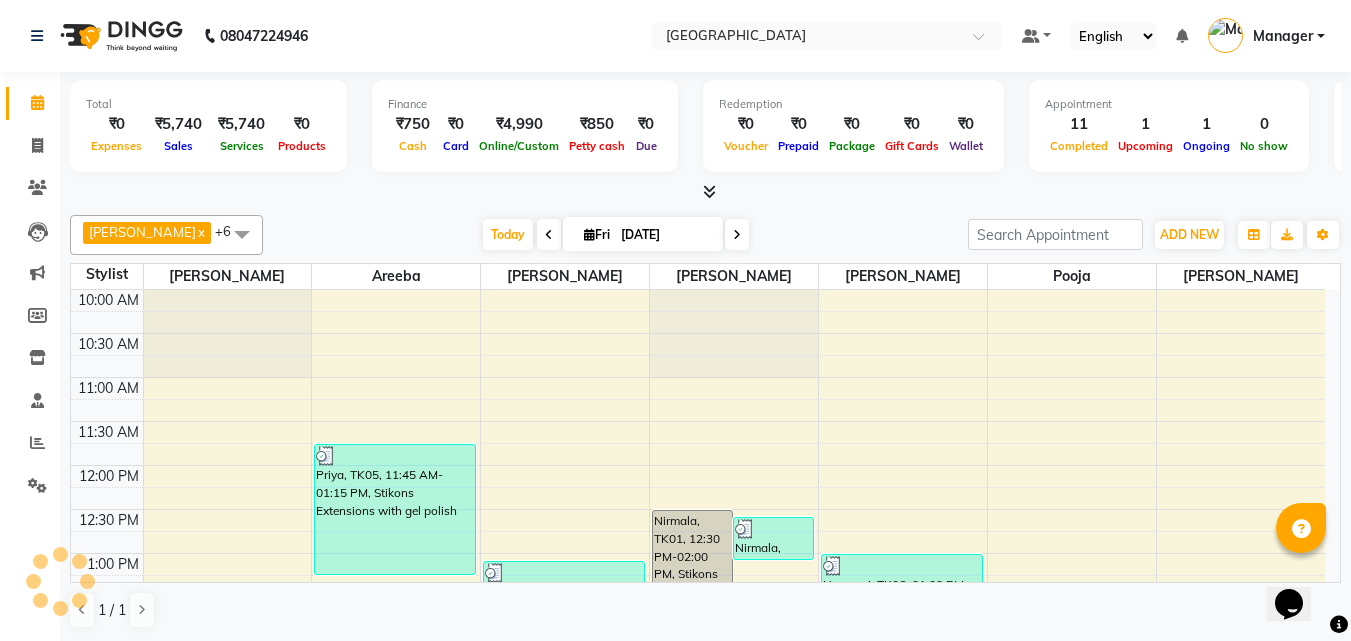scroll, scrollTop: 705, scrollLeft: 0, axis: vertical 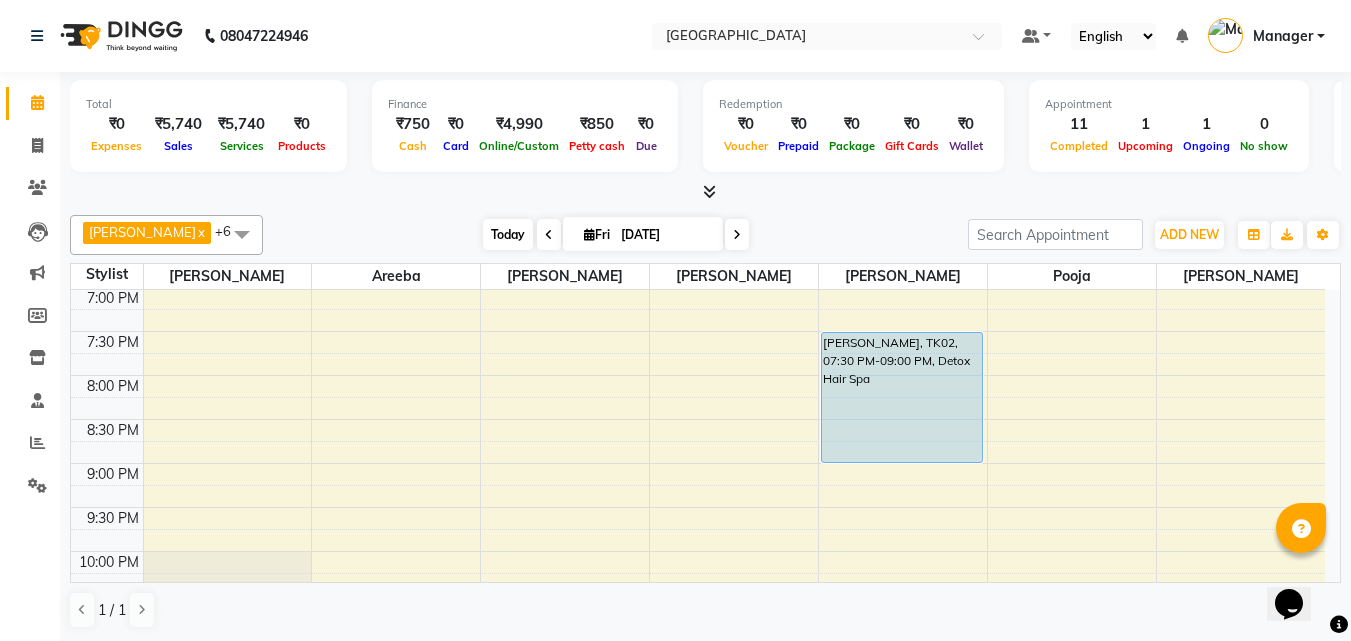 click on "Today" at bounding box center [508, 234] 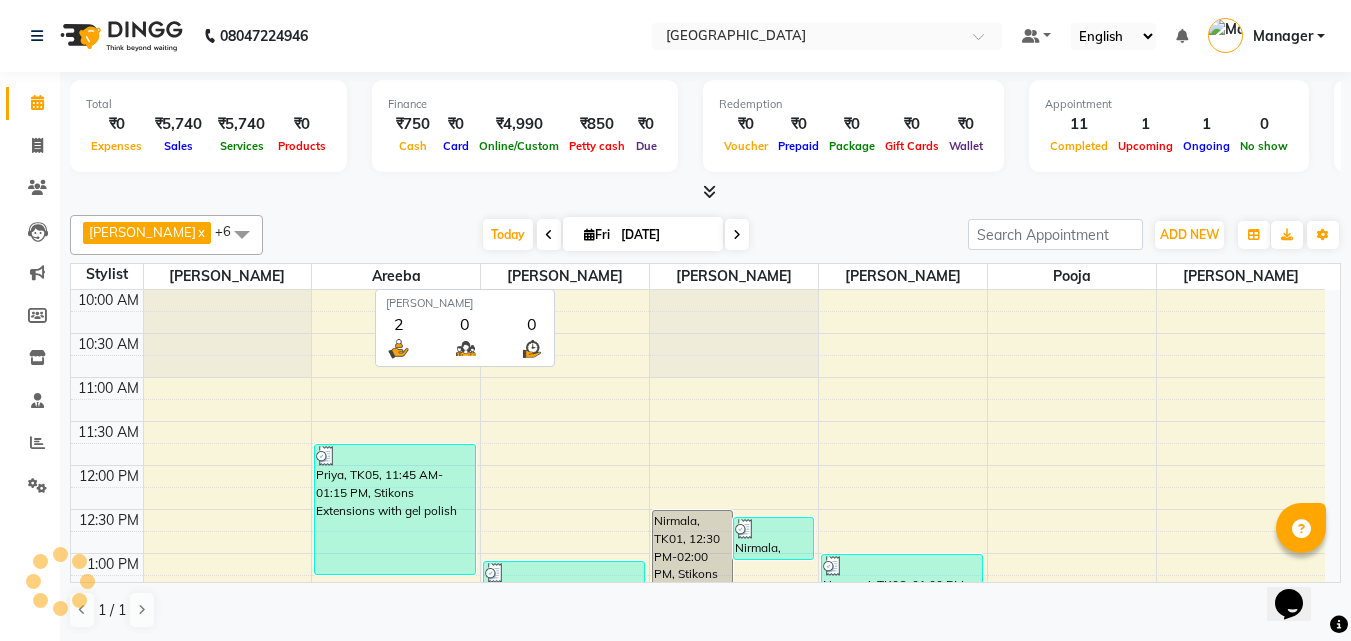 scroll, scrollTop: 705, scrollLeft: 0, axis: vertical 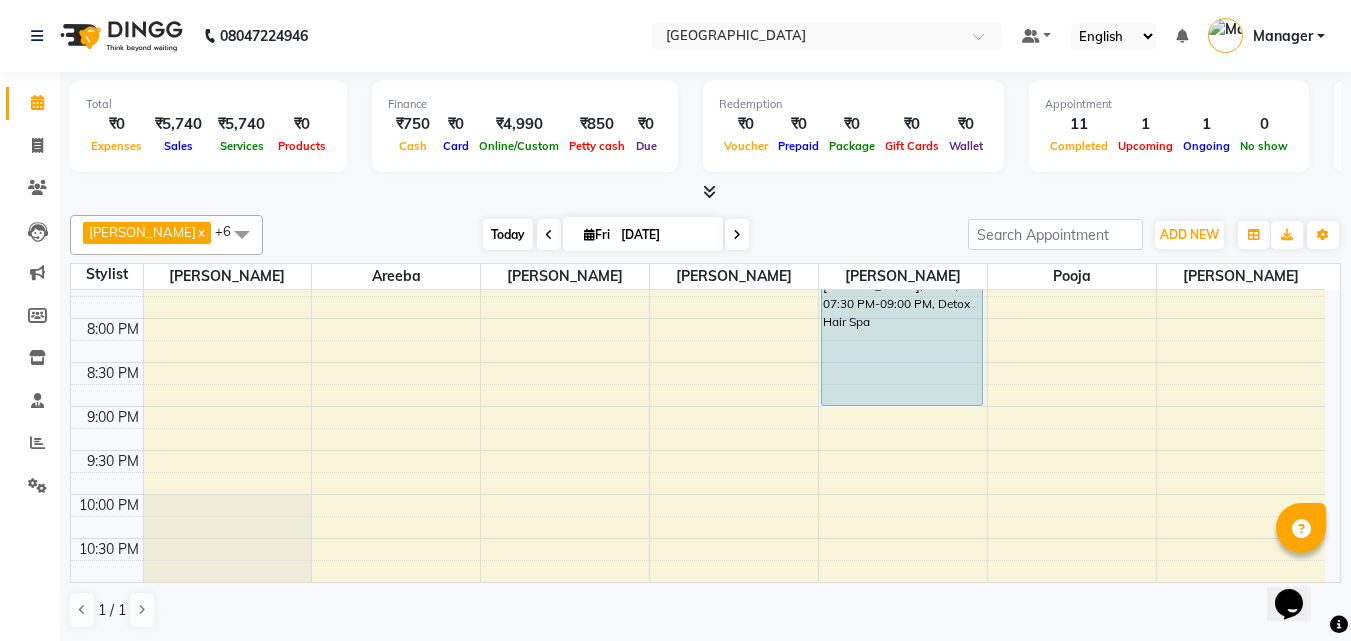click on "Today" at bounding box center (508, 234) 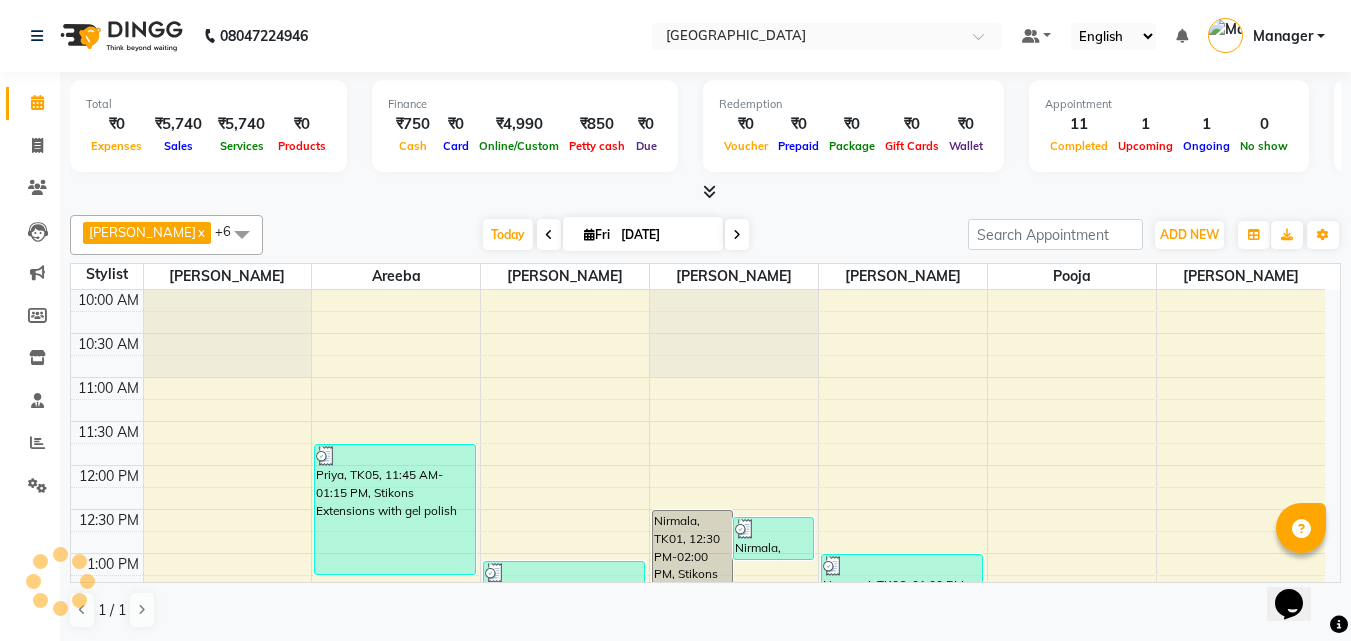 scroll, scrollTop: 705, scrollLeft: 0, axis: vertical 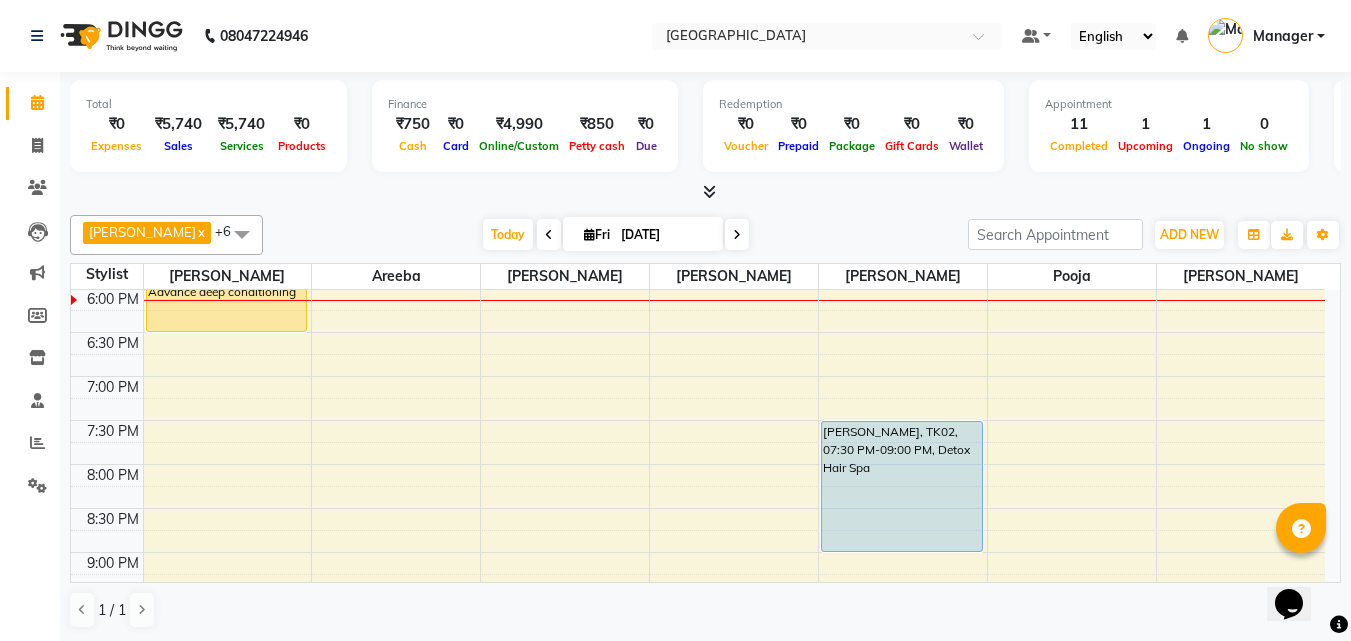 click on "Opens Chat This icon Opens the chat window." at bounding box center [1299, 569] 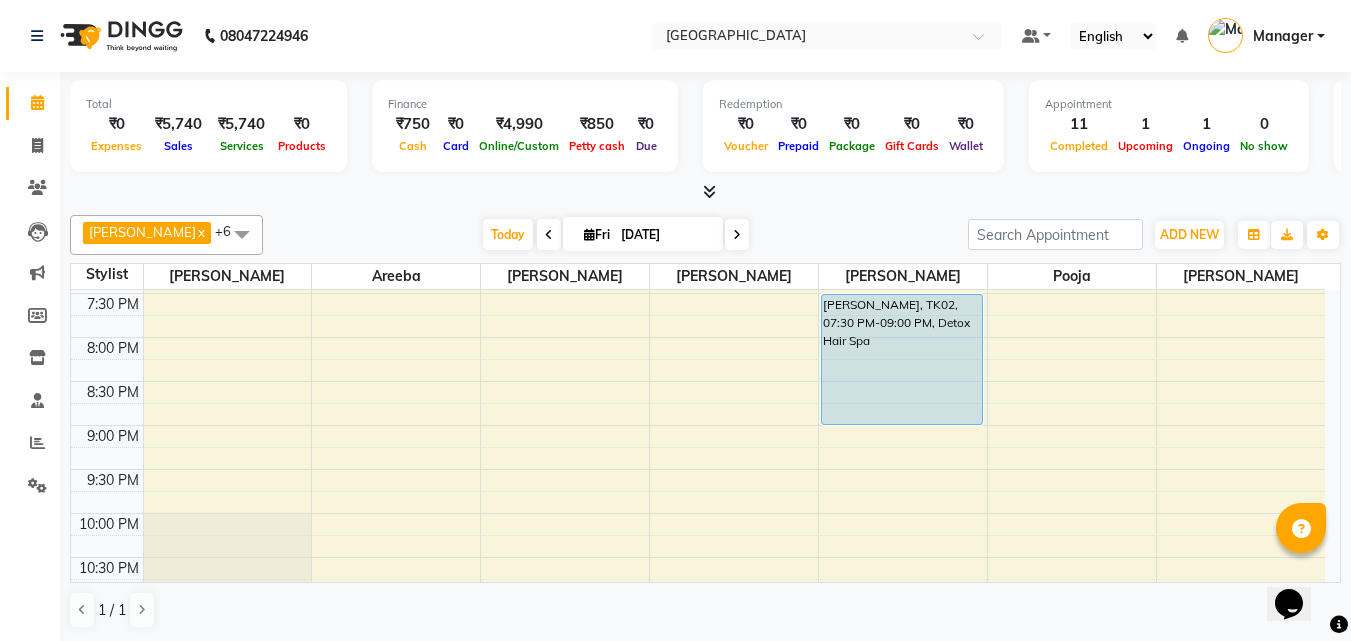 scroll, scrollTop: 851, scrollLeft: 0, axis: vertical 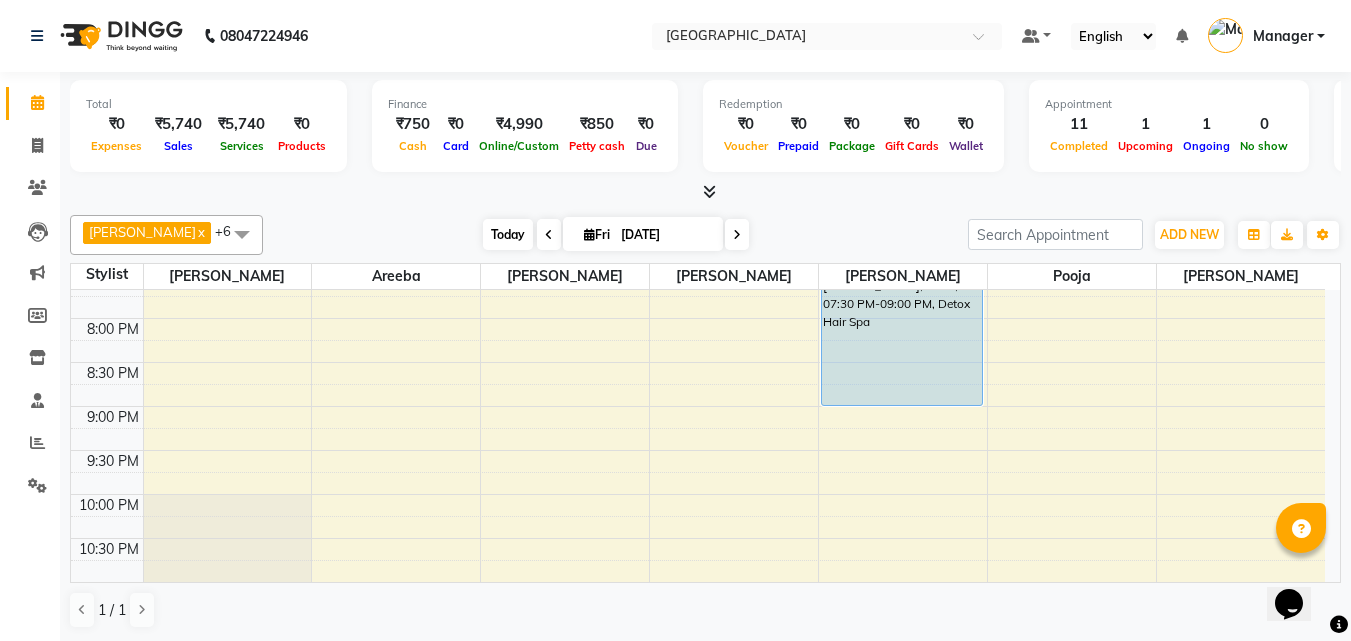click on "Today" at bounding box center [508, 234] 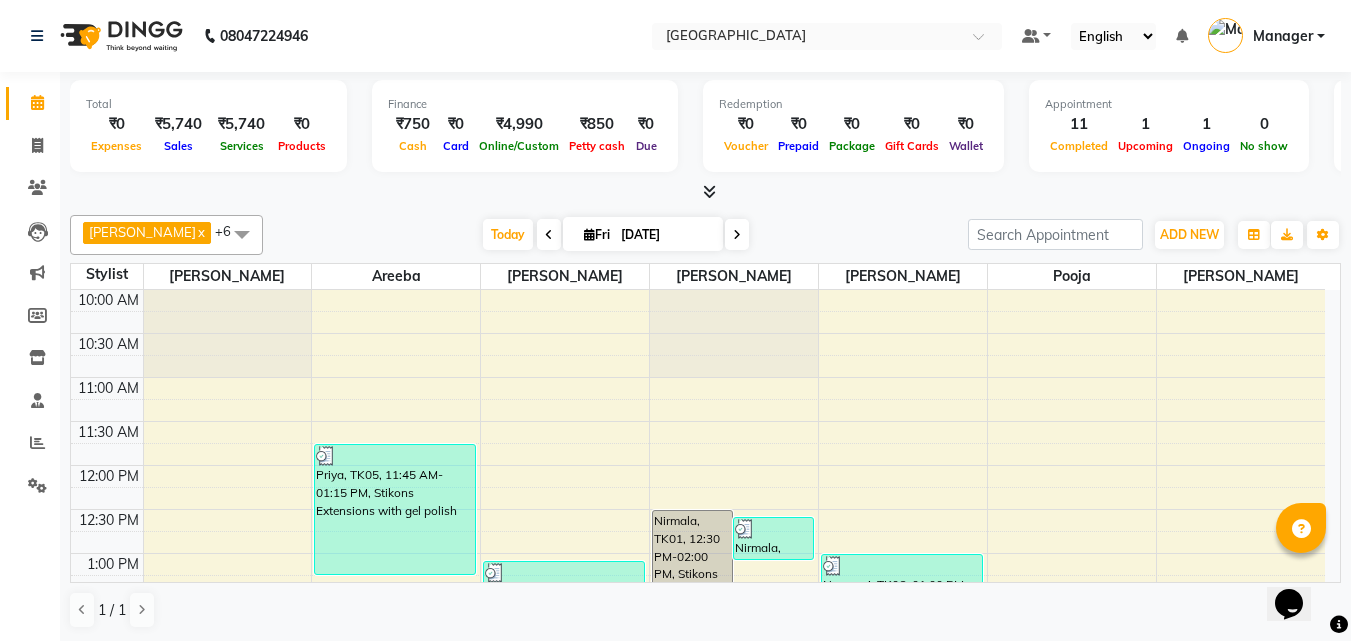 scroll, scrollTop: 705, scrollLeft: 0, axis: vertical 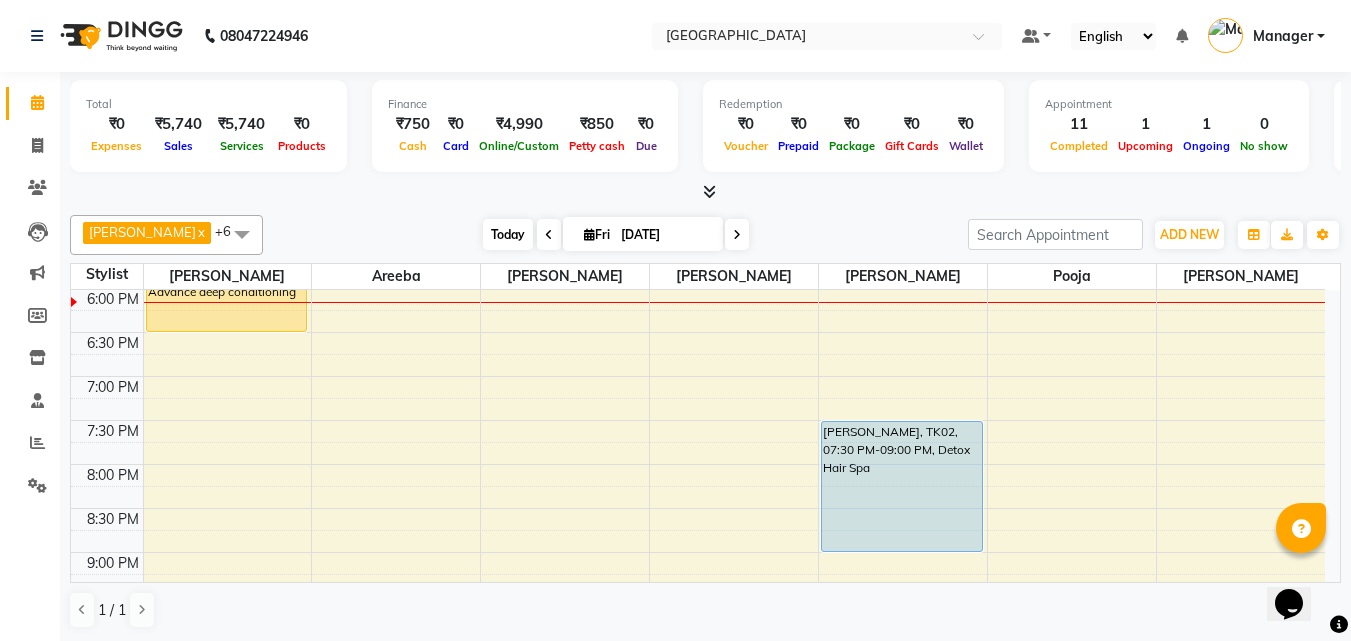 click on "Today" at bounding box center (508, 234) 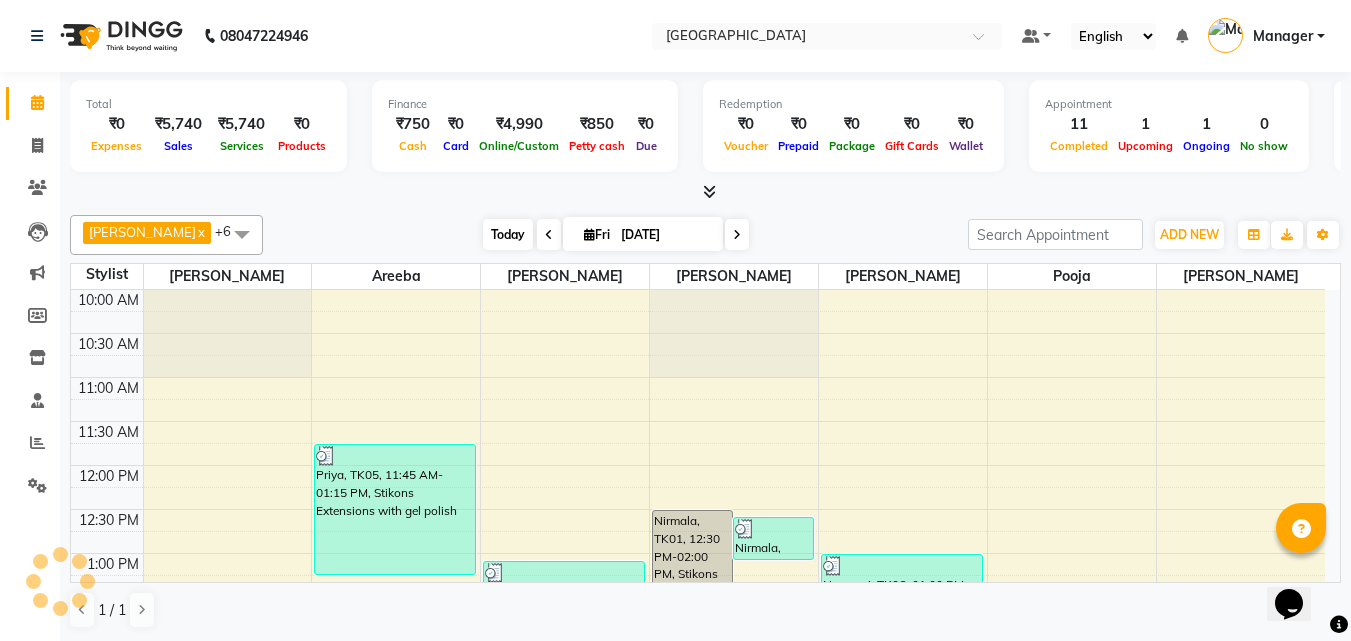 scroll, scrollTop: 705, scrollLeft: 0, axis: vertical 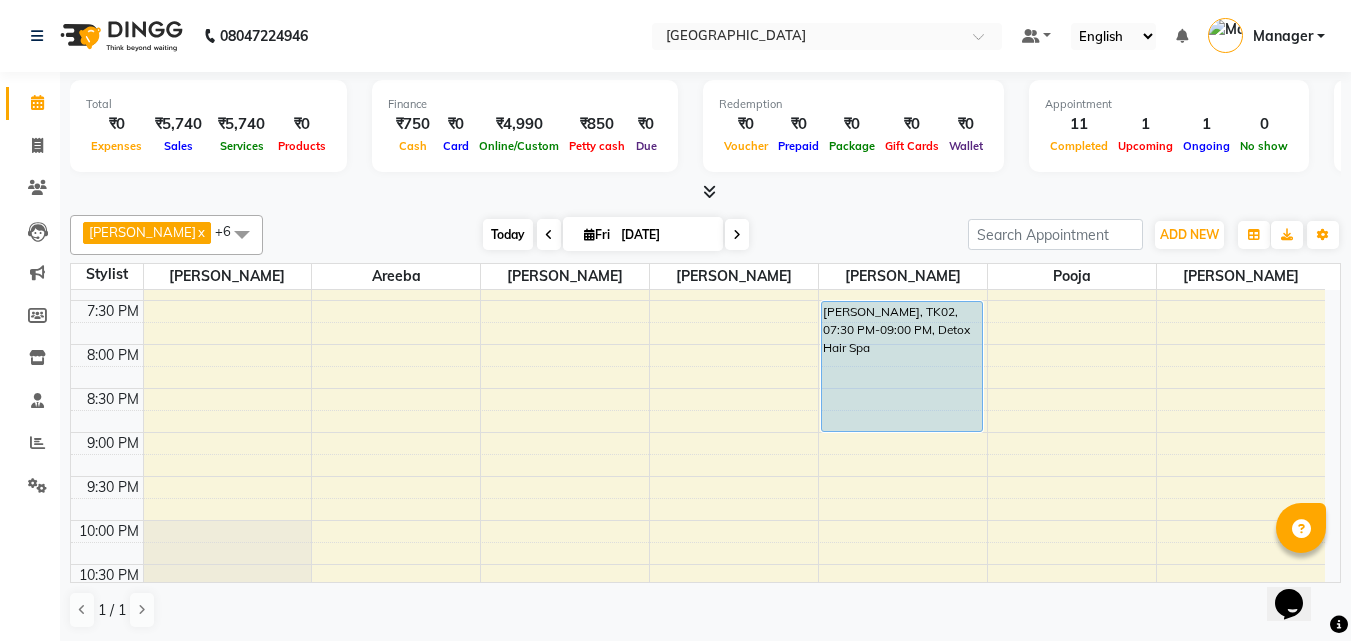 click on "Today" at bounding box center [508, 234] 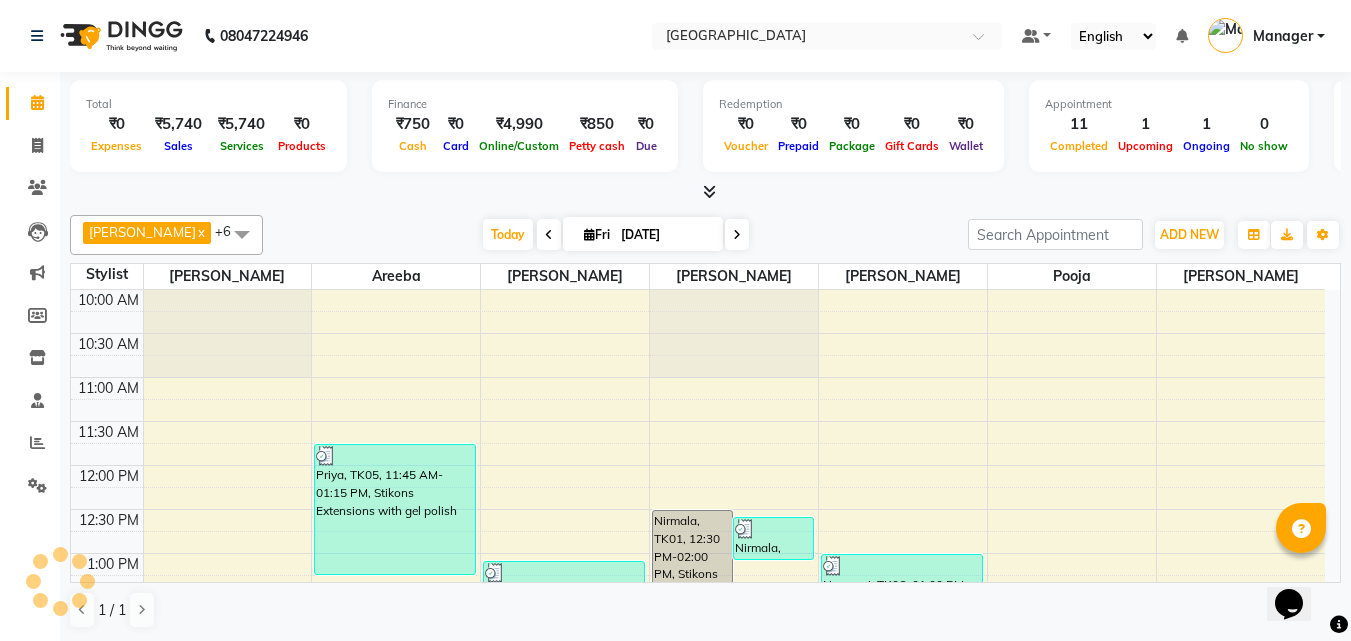 scroll, scrollTop: 705, scrollLeft: 0, axis: vertical 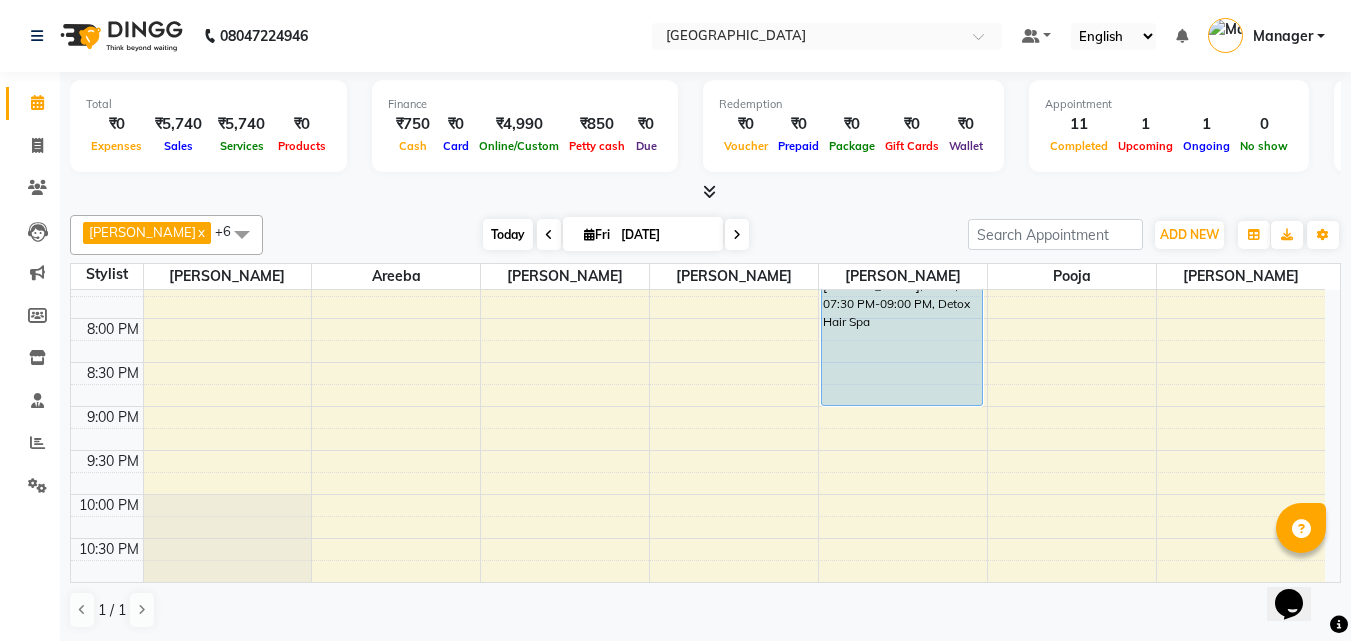 click on "Today" at bounding box center [508, 234] 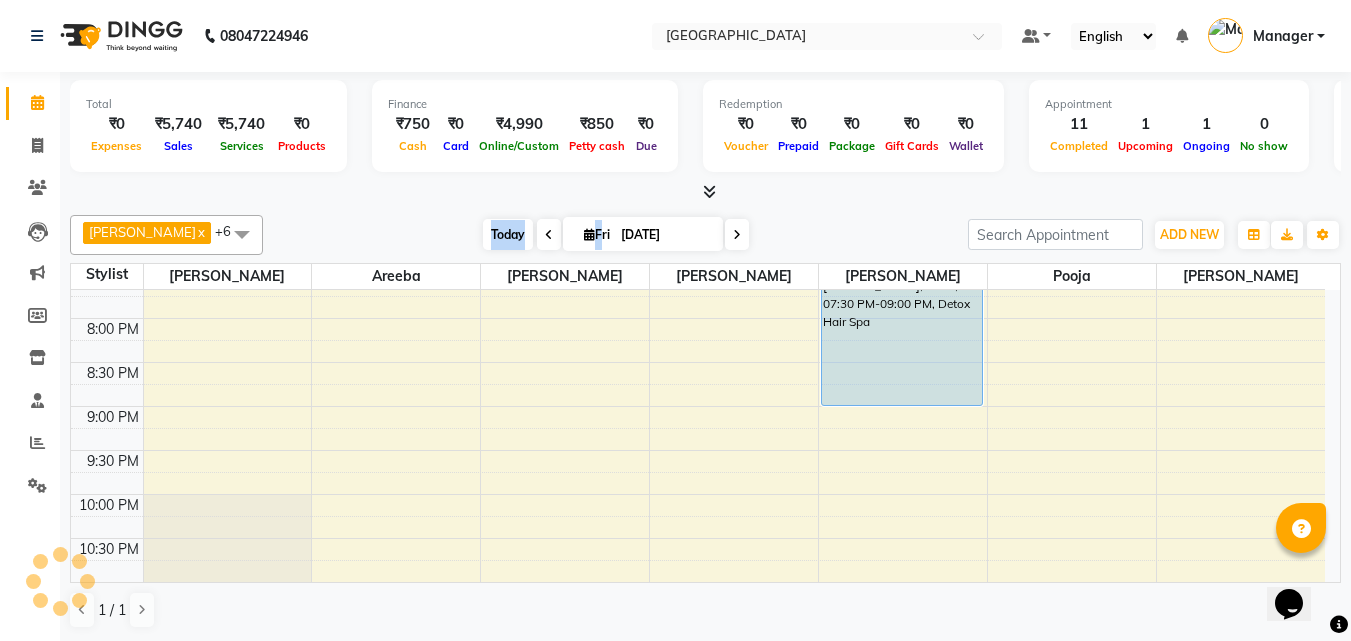 scroll, scrollTop: 705, scrollLeft: 0, axis: vertical 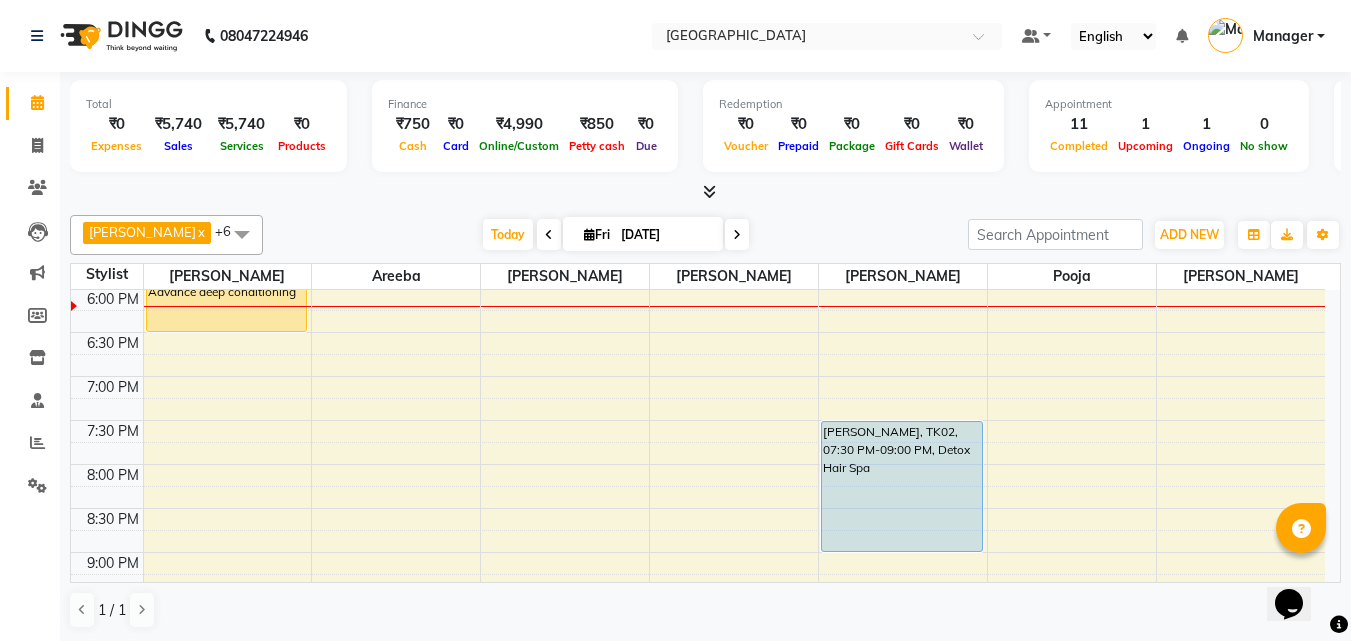 click at bounding box center [705, 192] 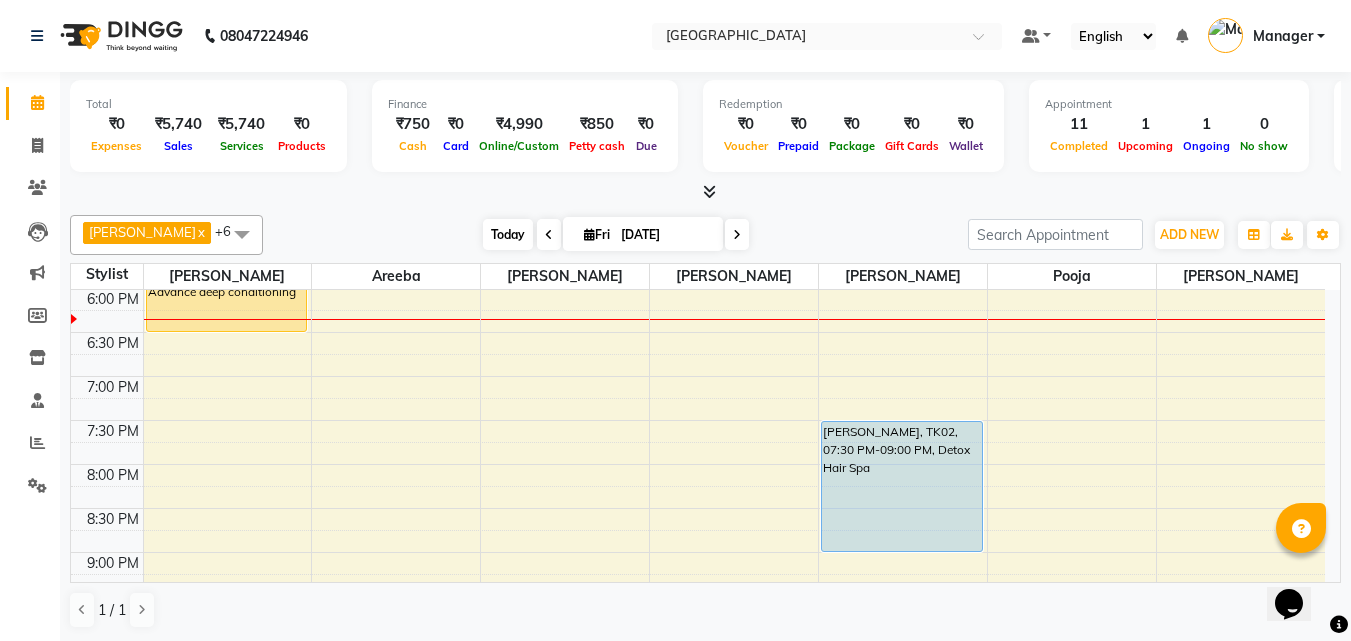 click on "Today" at bounding box center [508, 234] 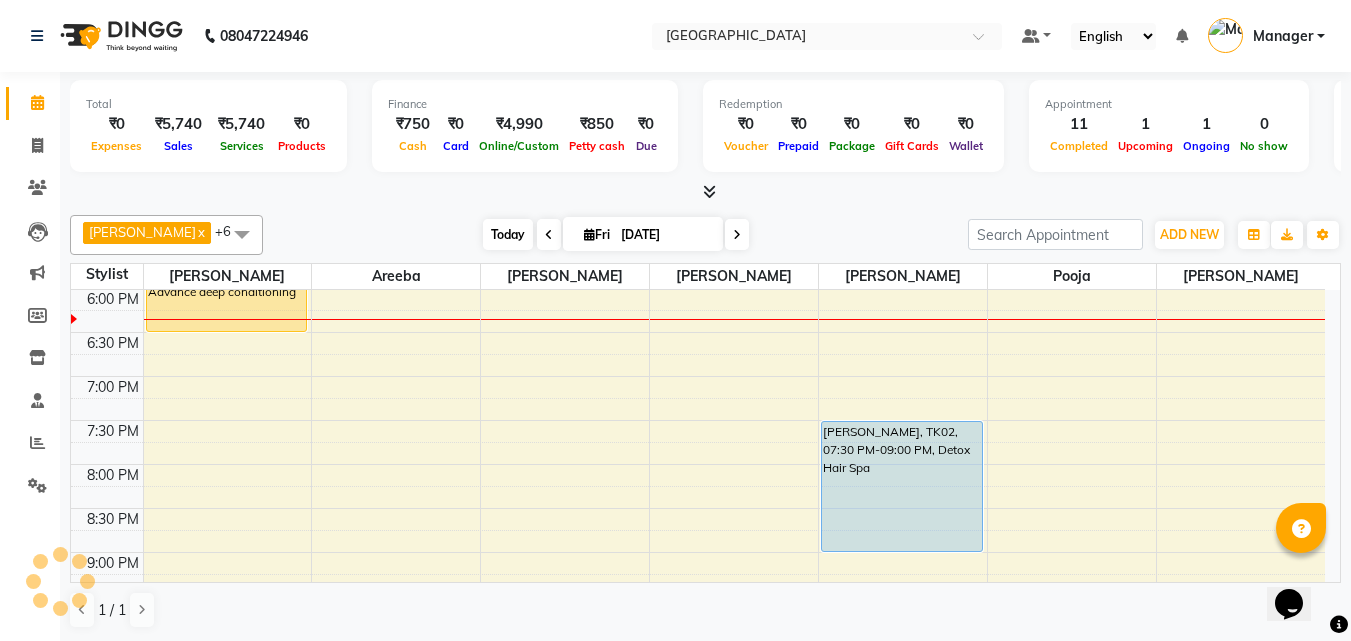 scroll, scrollTop: 705, scrollLeft: 0, axis: vertical 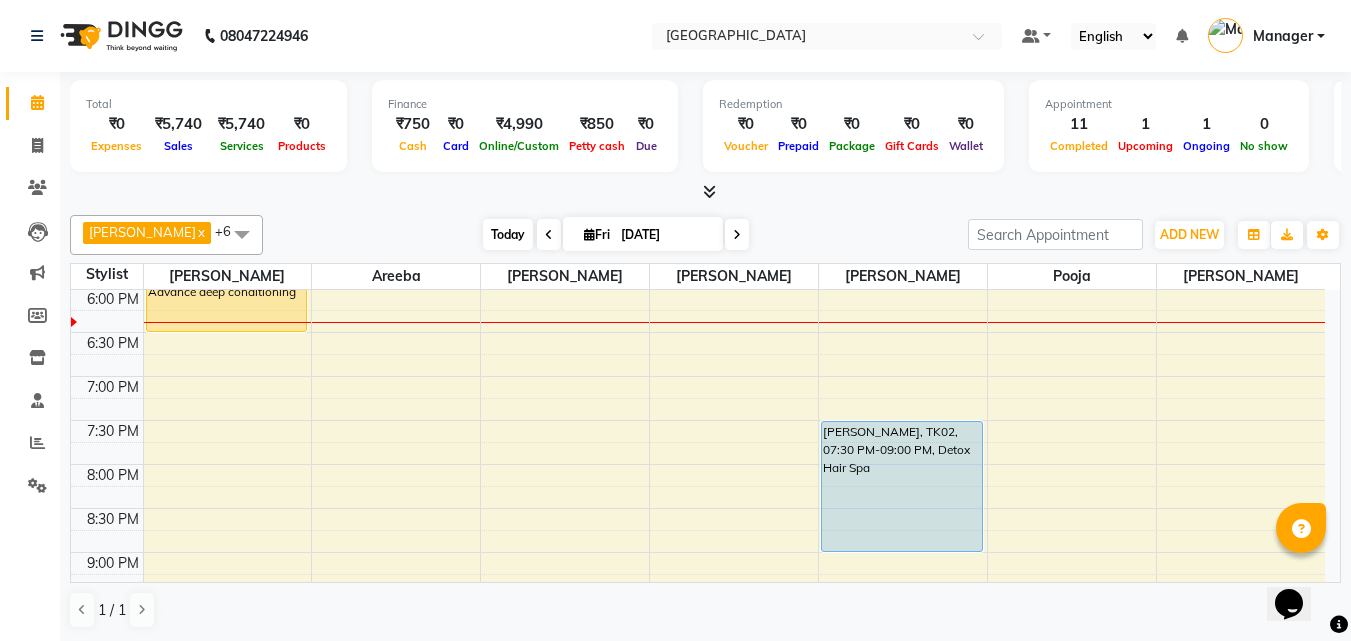 click on "Today" at bounding box center [508, 234] 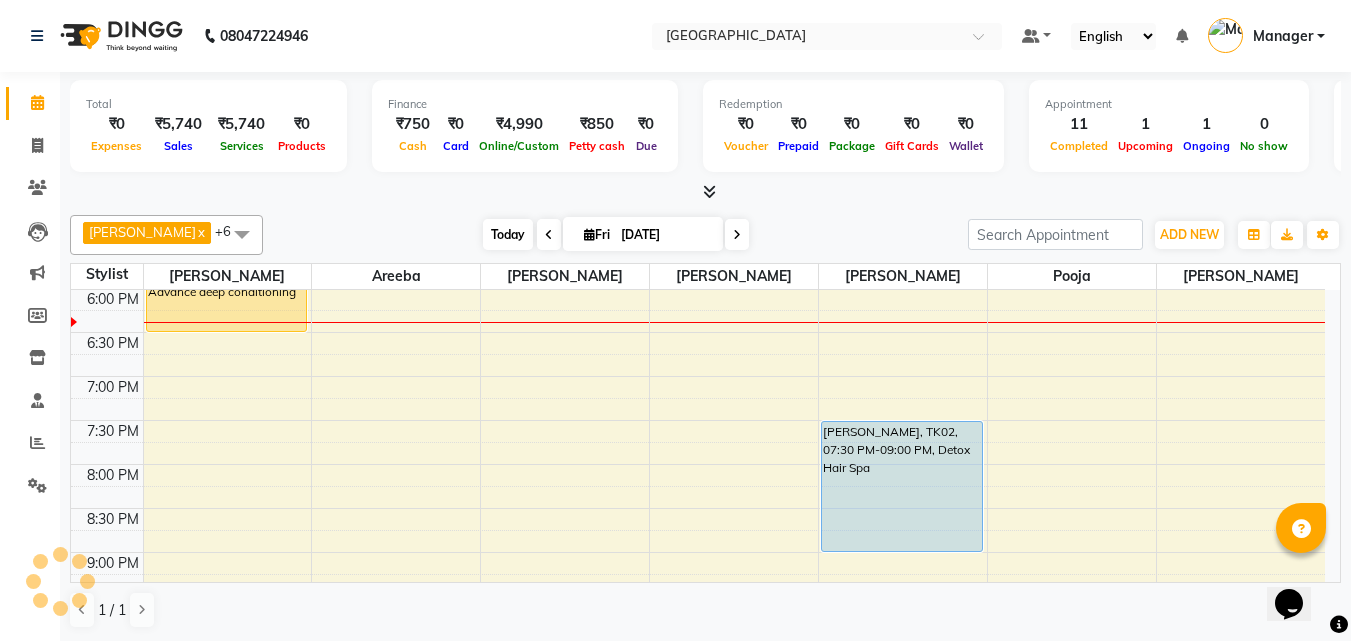 scroll, scrollTop: 705, scrollLeft: 0, axis: vertical 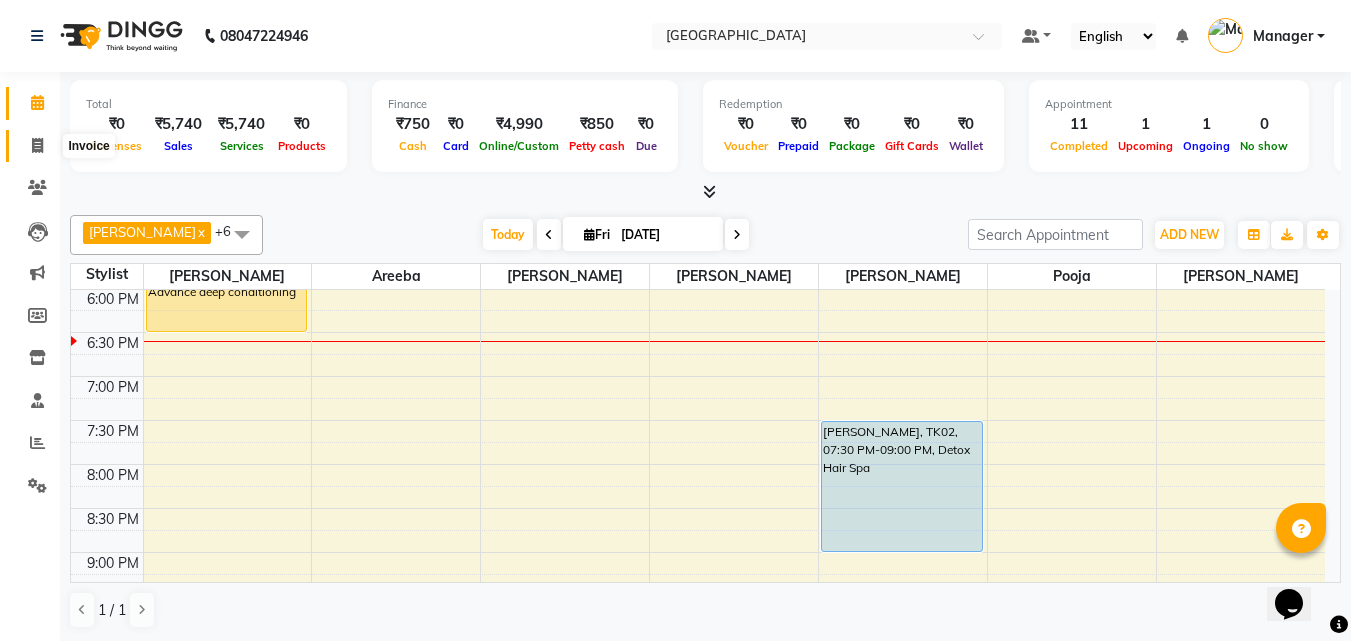 click 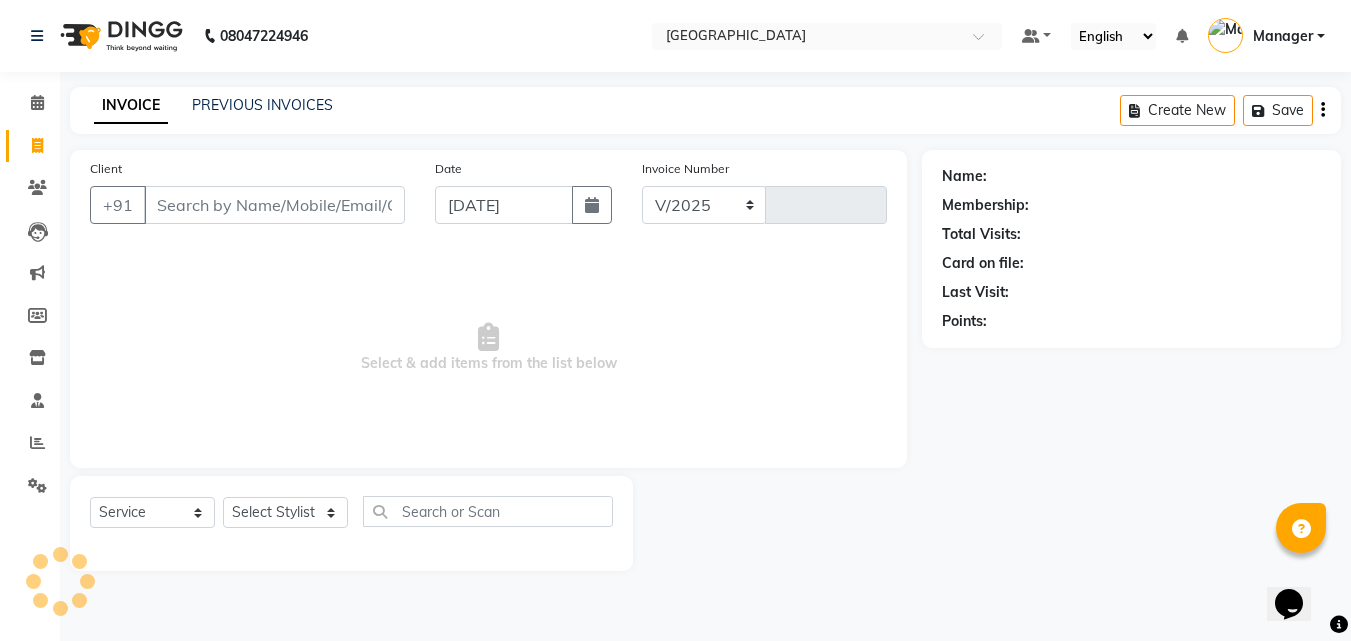 select on "7353" 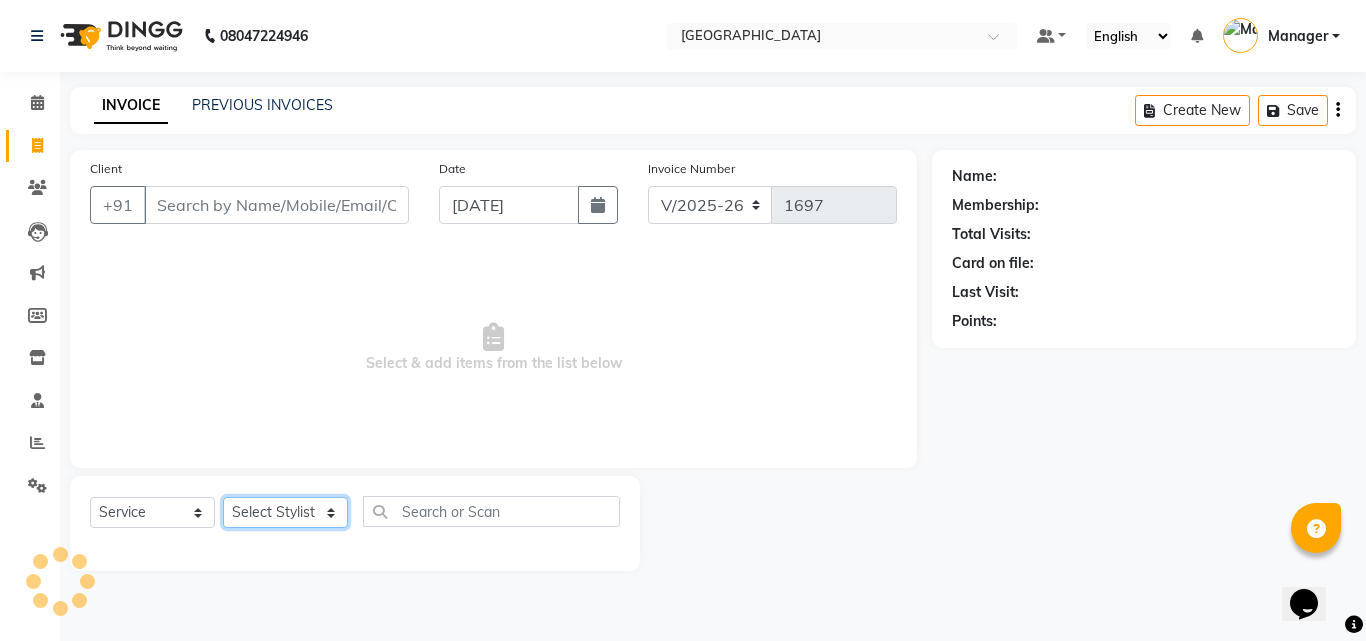 click on "Select Stylist" 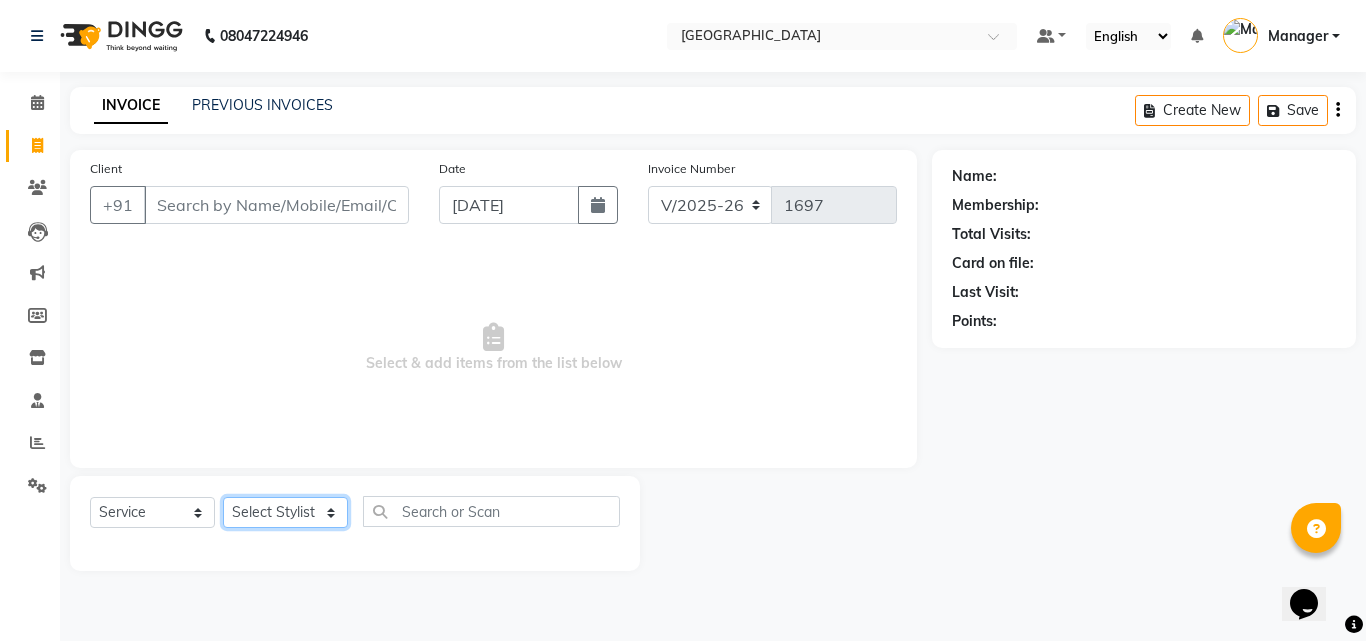 click on "Select Stylist" 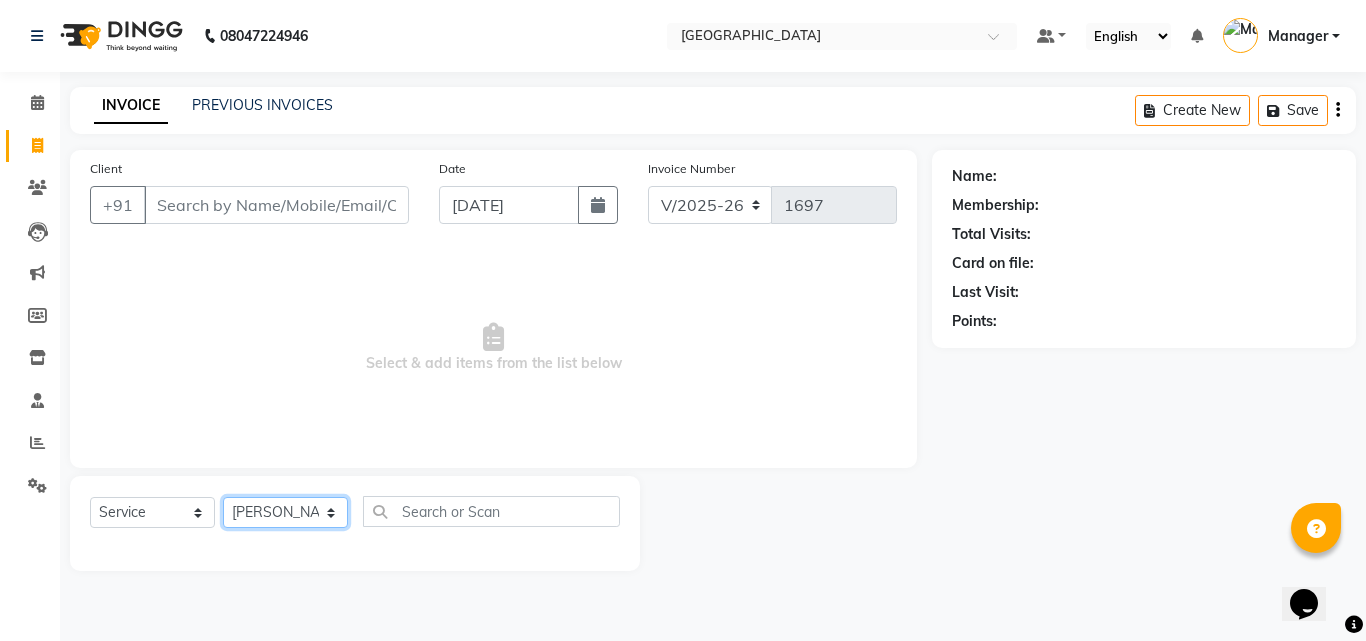 click on "Select Stylist [PERSON_NAME] [PERSON_NAME] [PERSON_NAME] Manager [PERSON_NAME]  [PERSON_NAME]  [PERSON_NAME]" 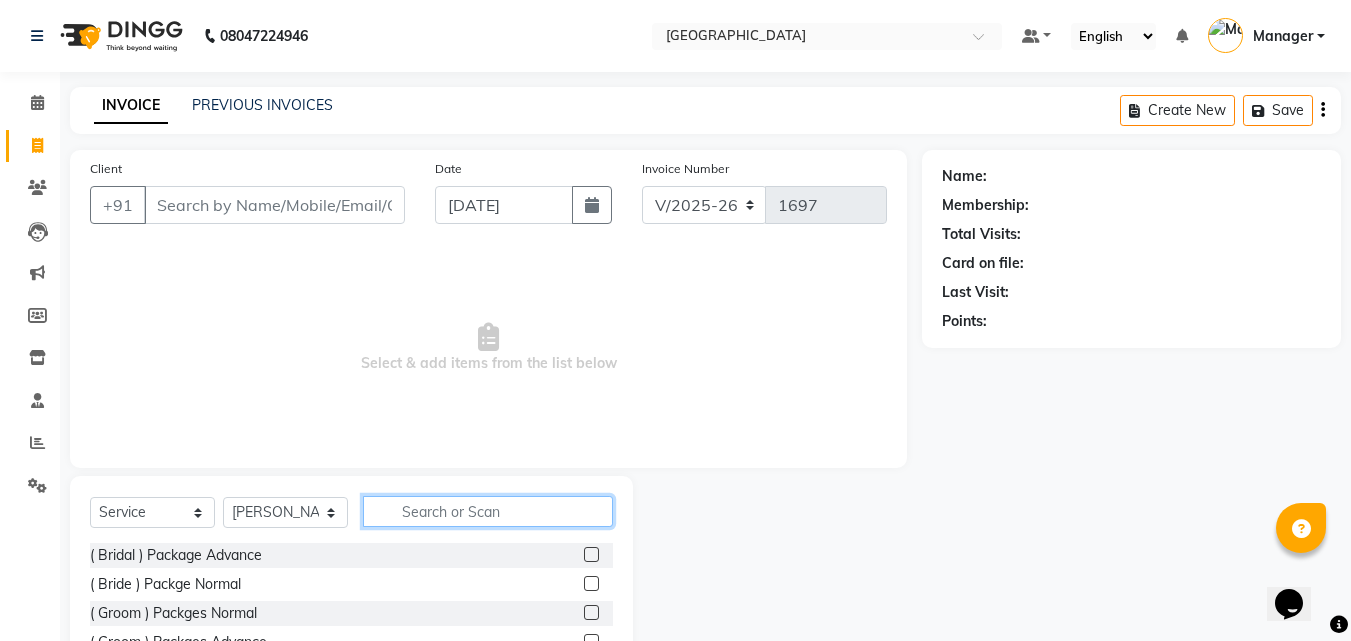 click 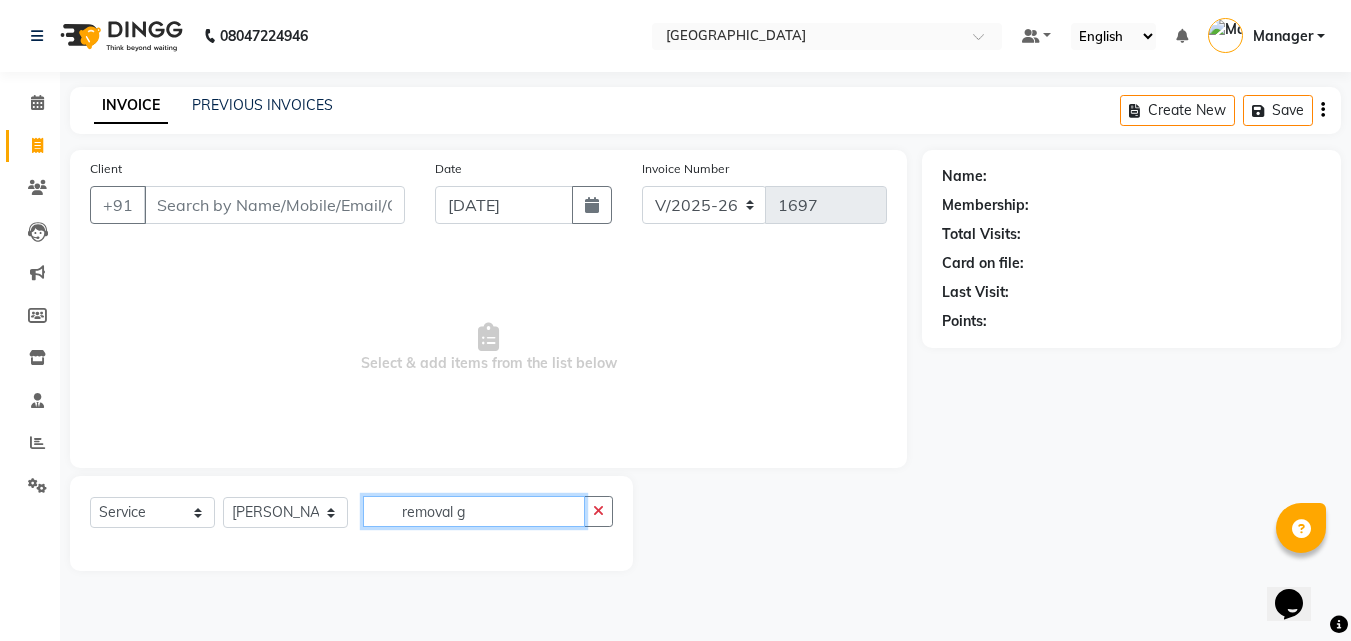 scroll, scrollTop: 0, scrollLeft: 0, axis: both 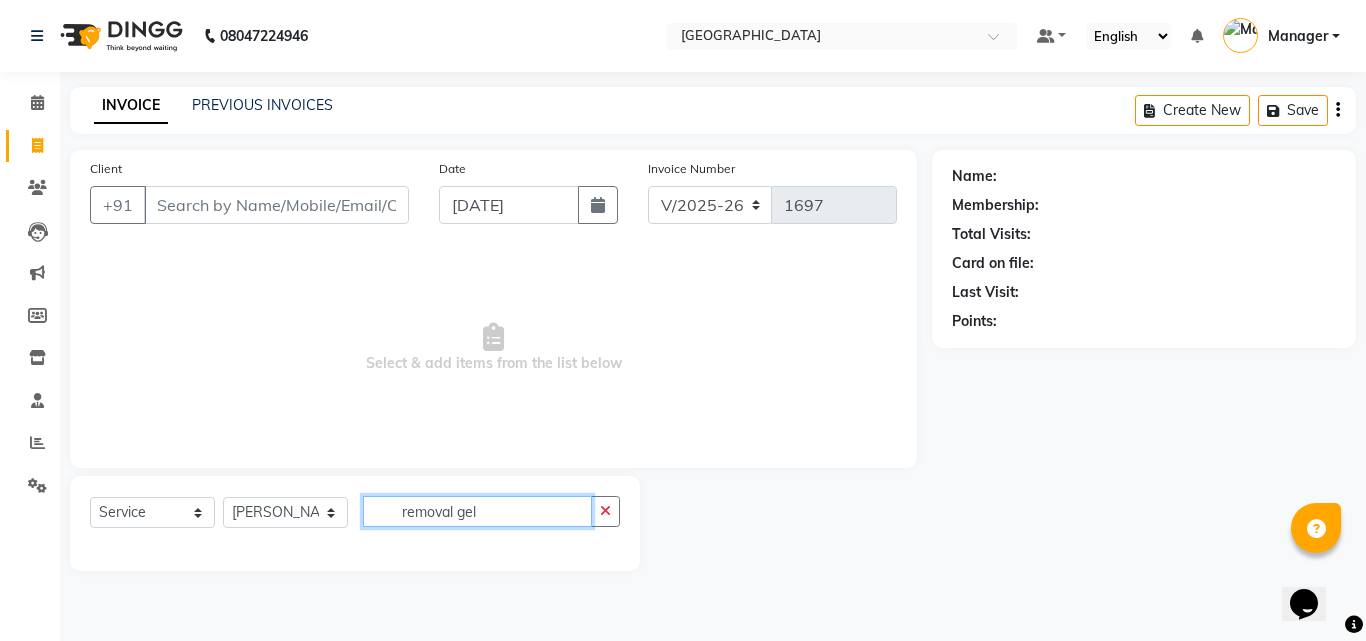 click on "removal gel" 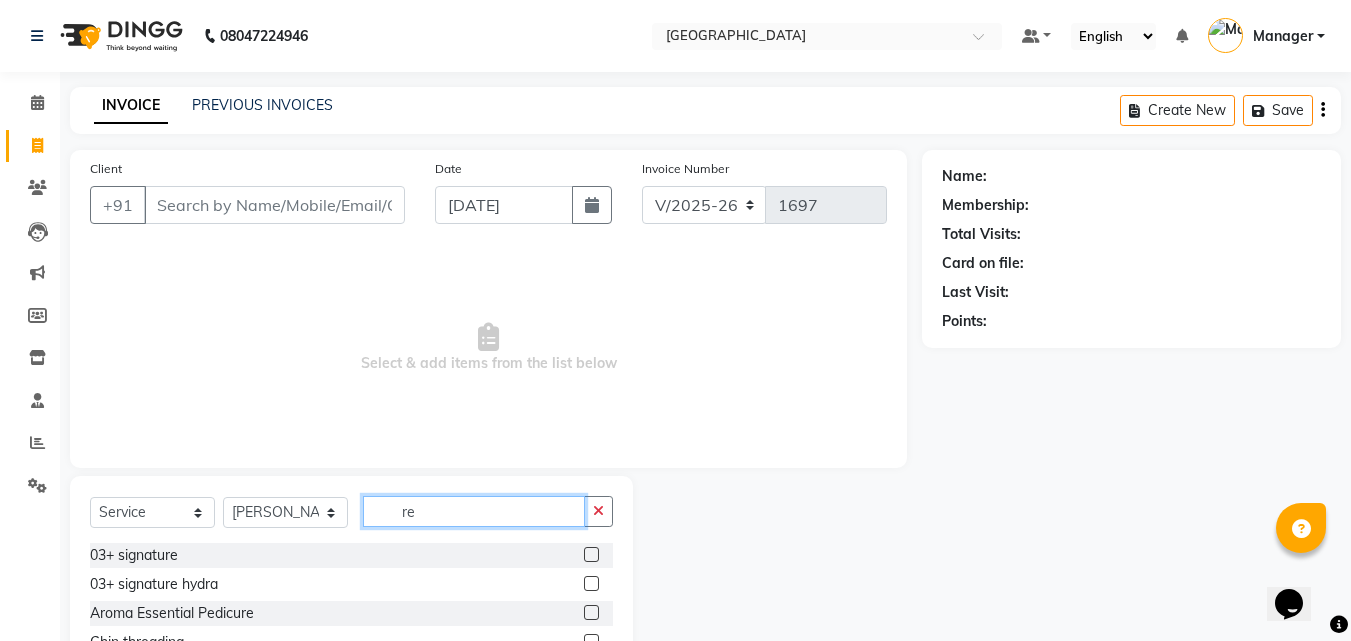 type on "r" 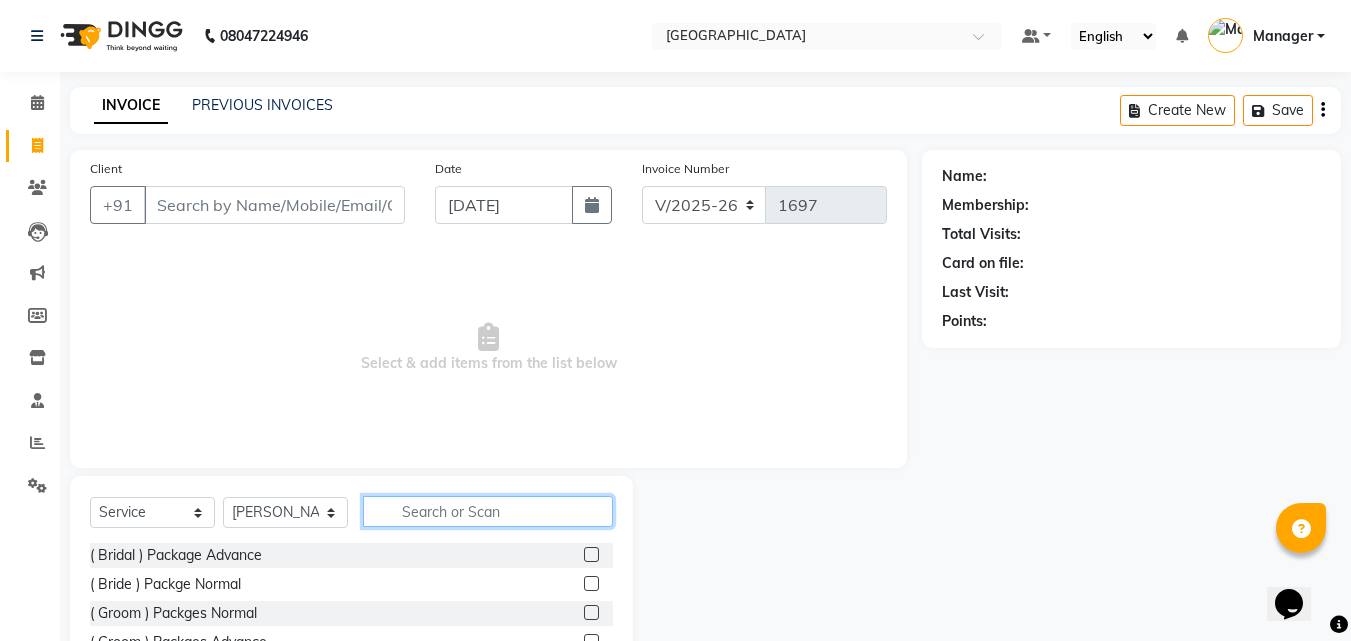 type on "h" 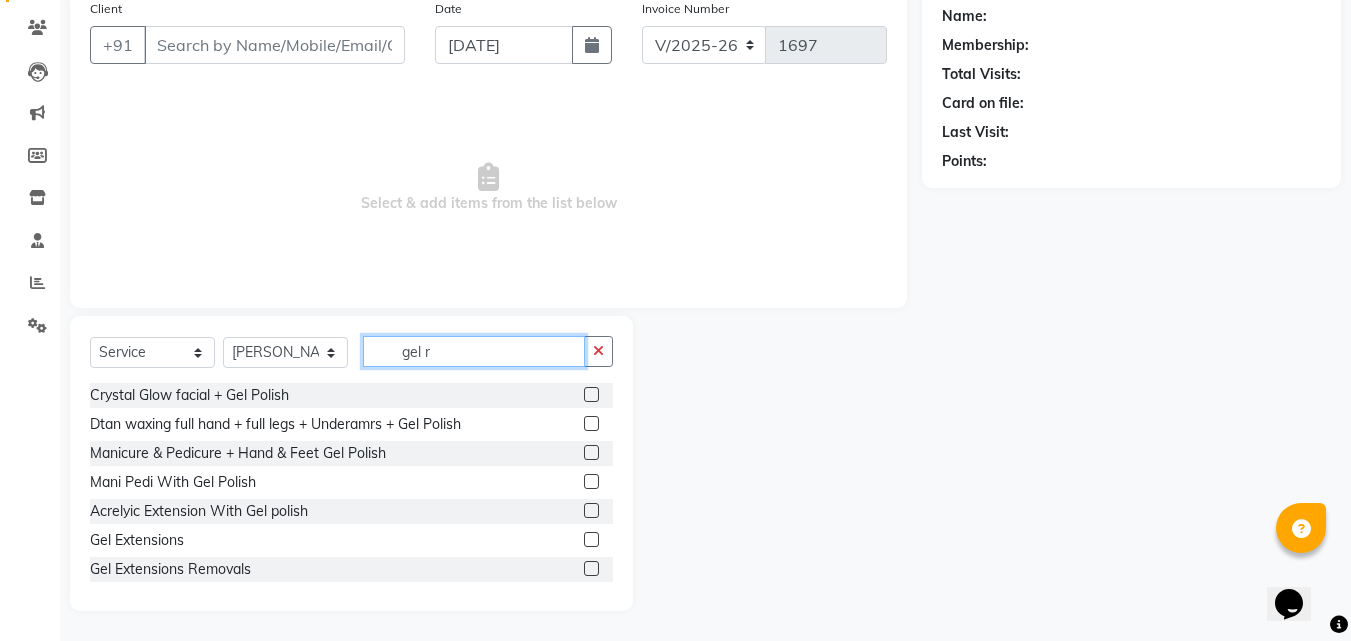 scroll, scrollTop: 18, scrollLeft: 0, axis: vertical 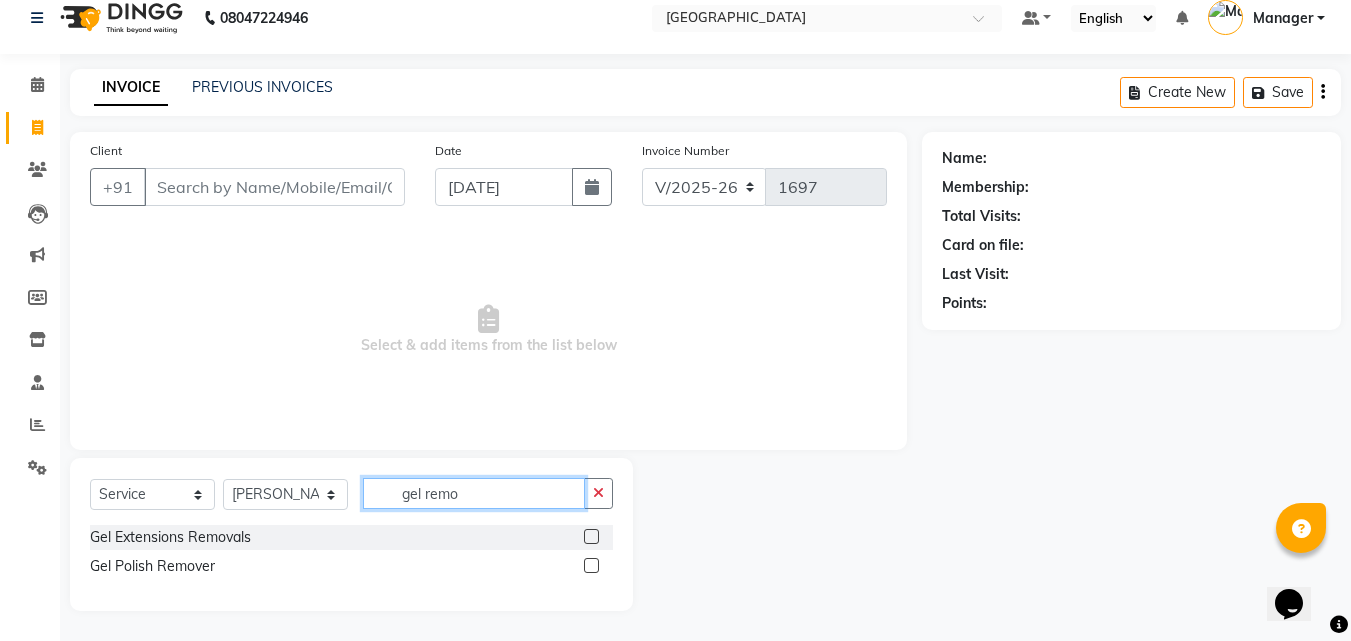 type on "gel remo" 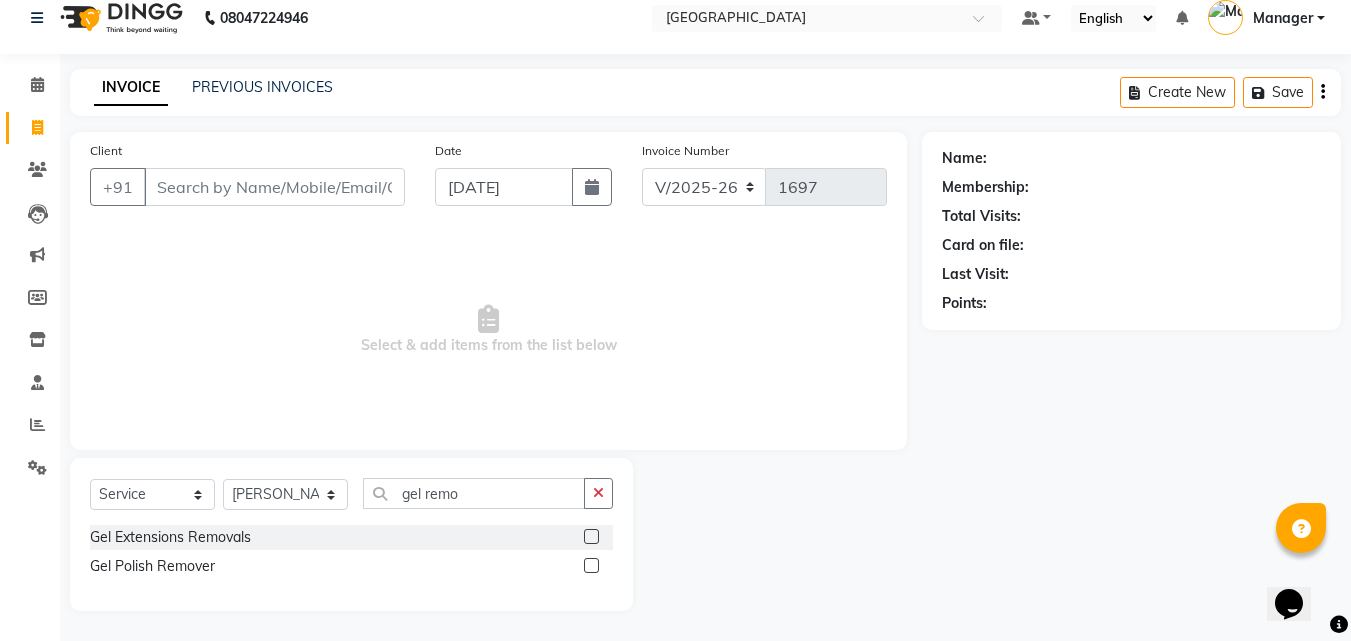 click 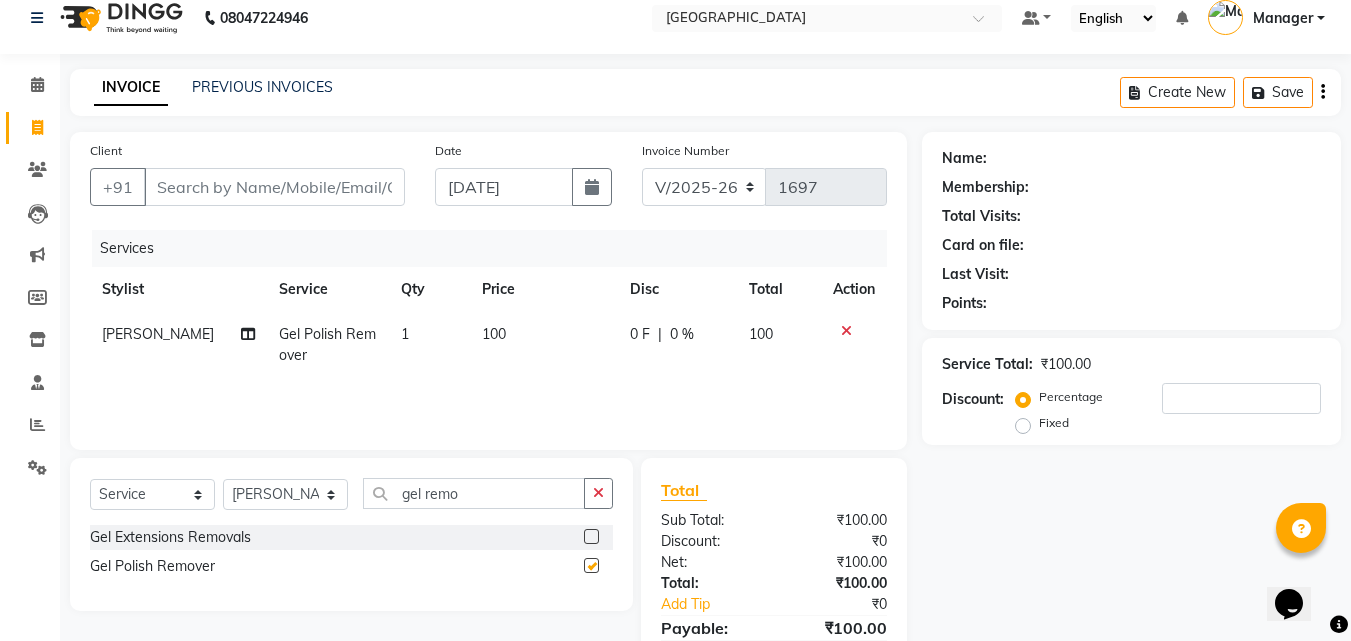 checkbox on "false" 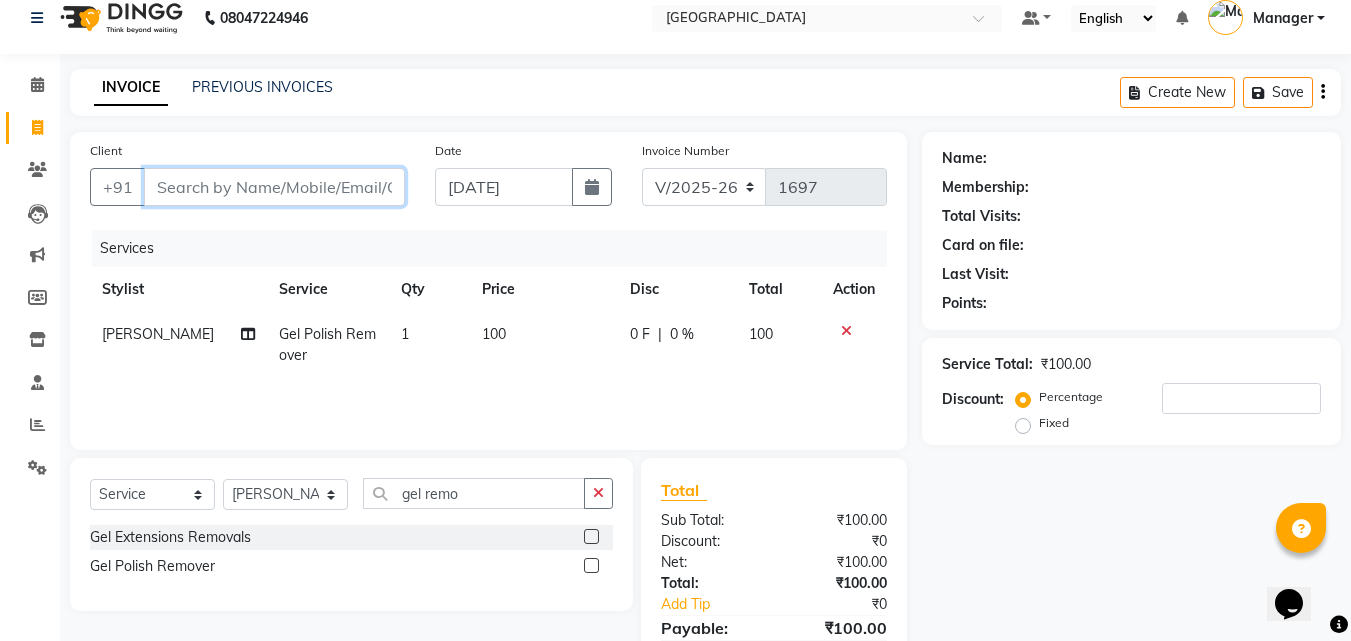 click on "Client" at bounding box center [274, 187] 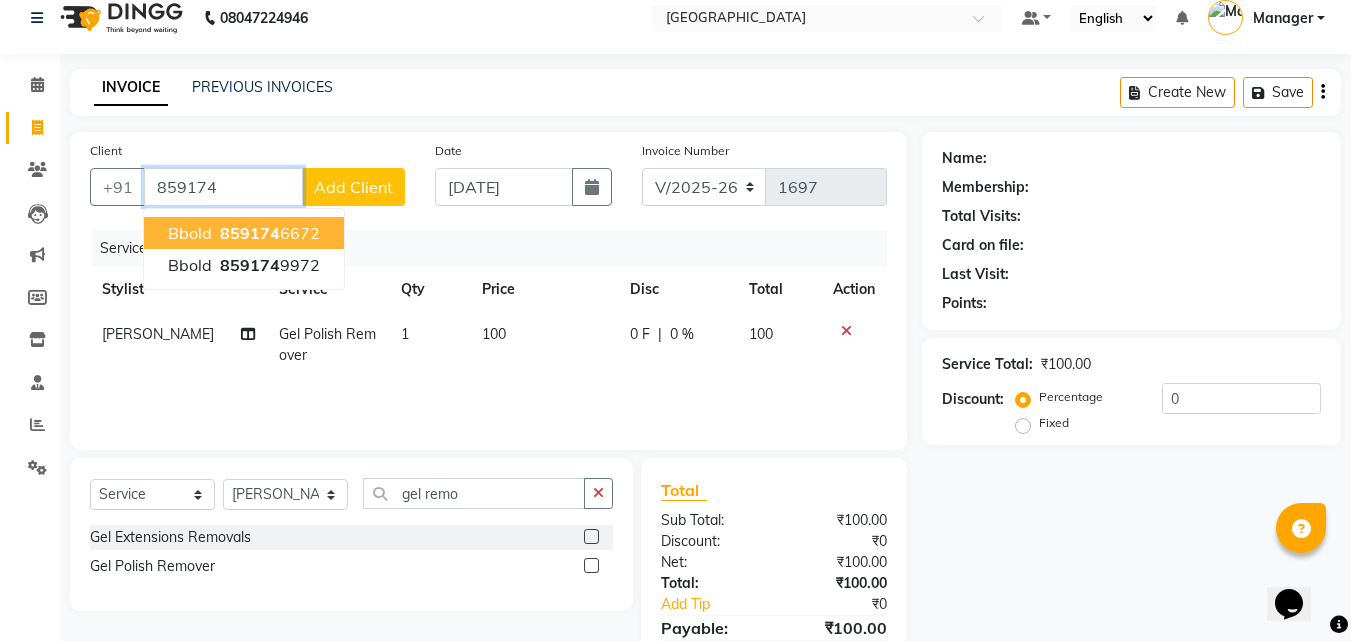 click on "859174" at bounding box center (250, 233) 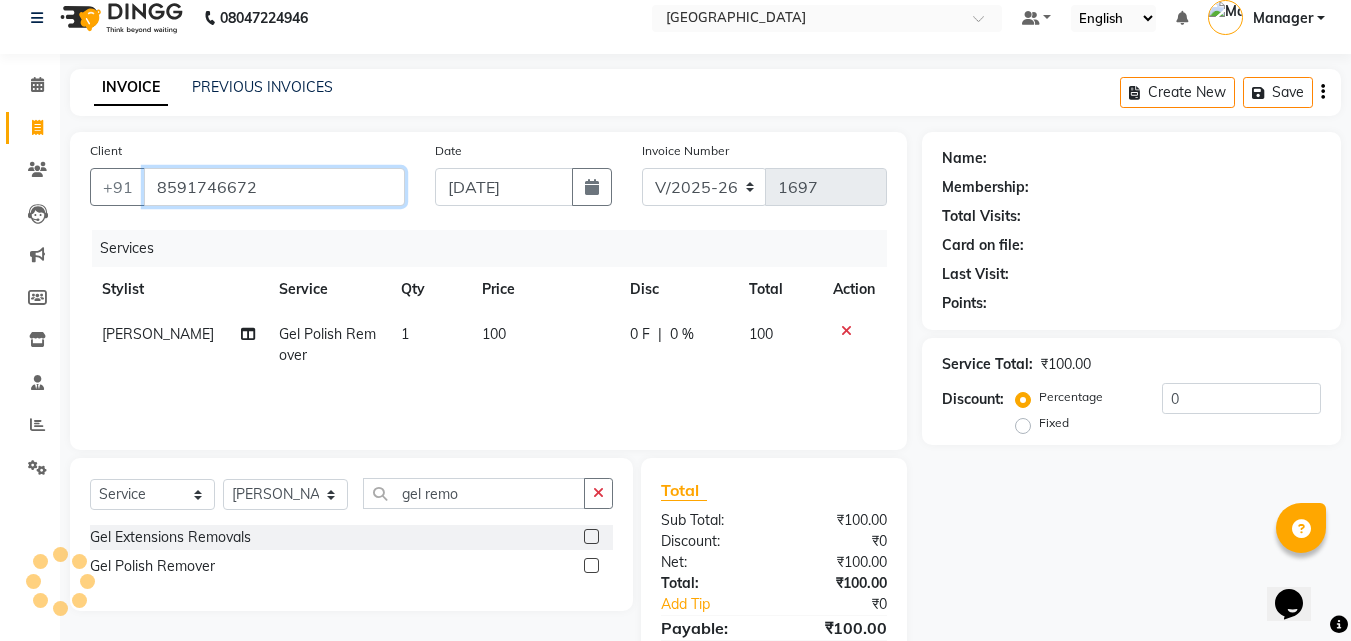type on "8591746672" 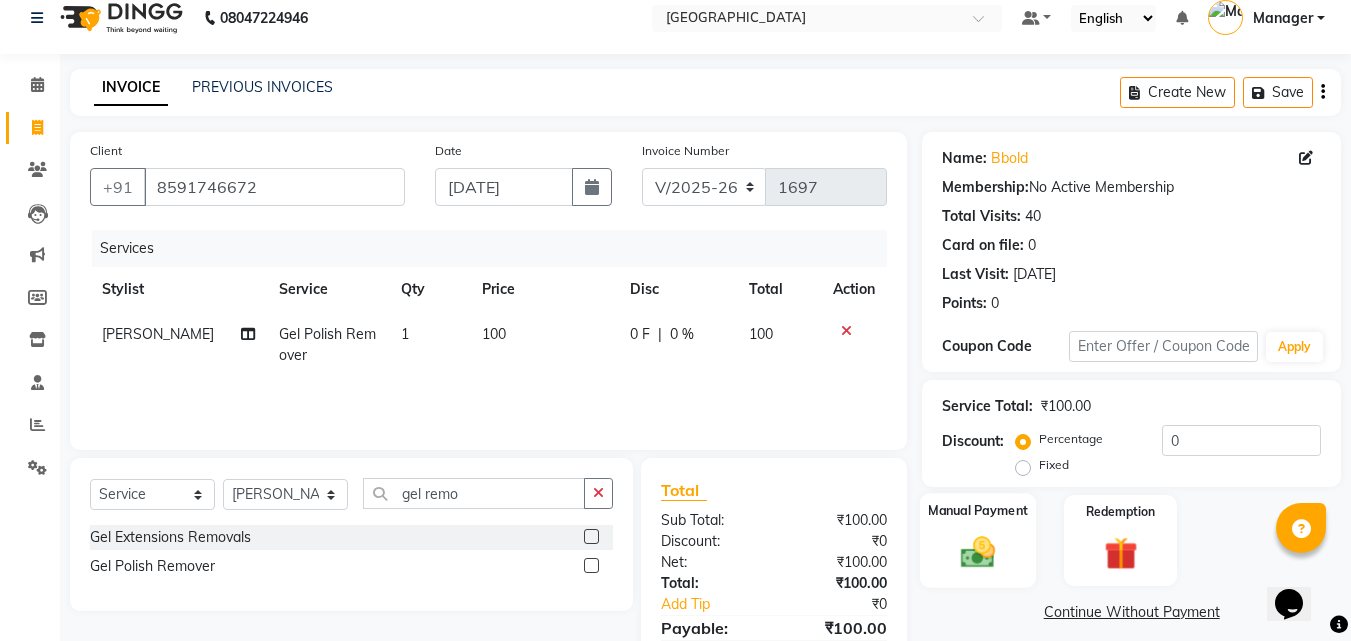 click 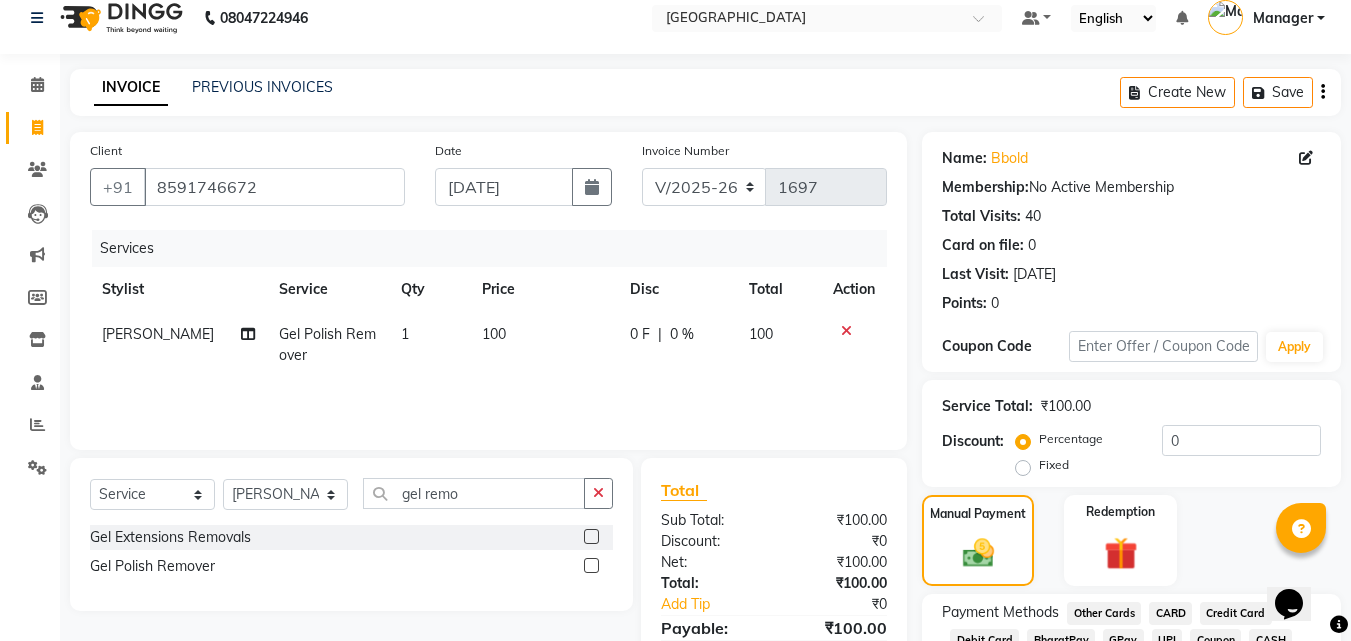 scroll, scrollTop: 162, scrollLeft: 0, axis: vertical 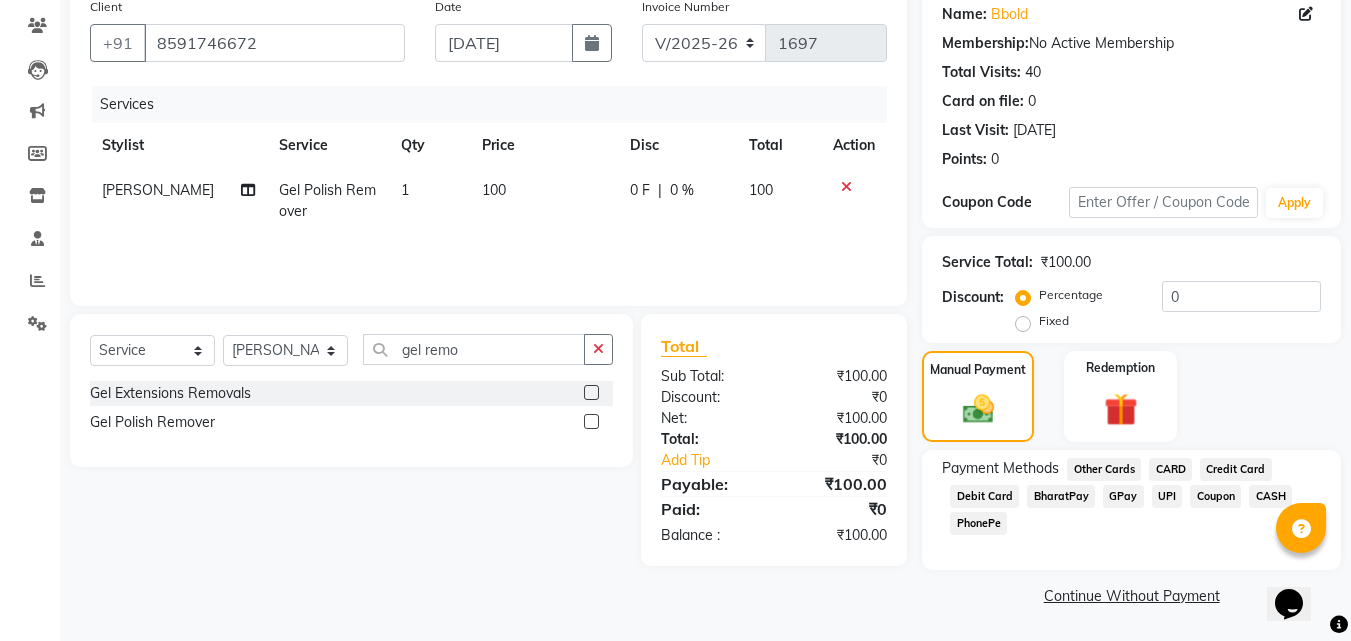 click on "CASH" 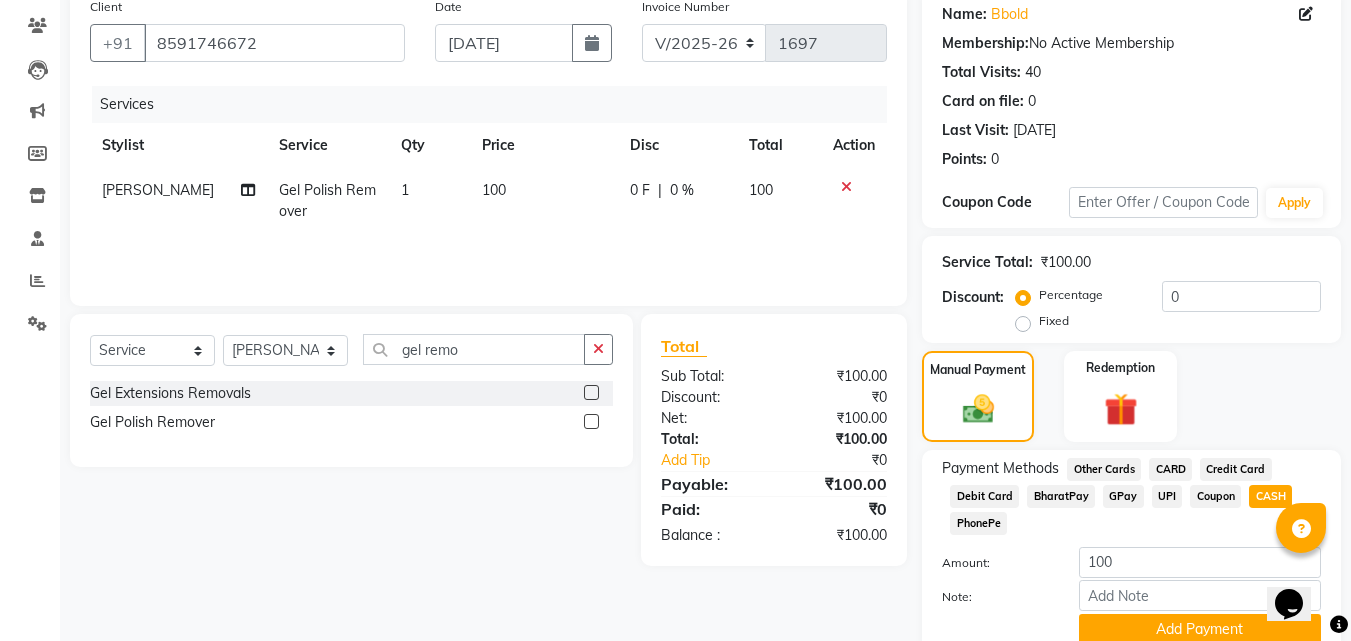 scroll, scrollTop: 245, scrollLeft: 0, axis: vertical 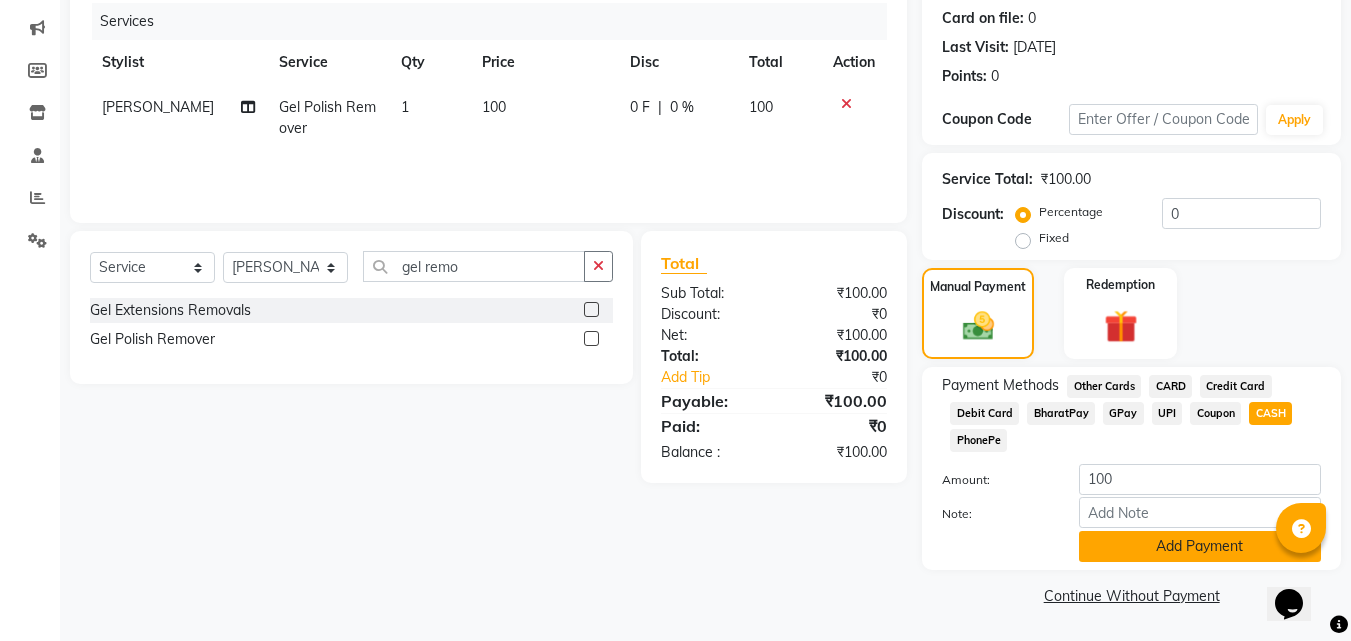 click on "Add Payment" 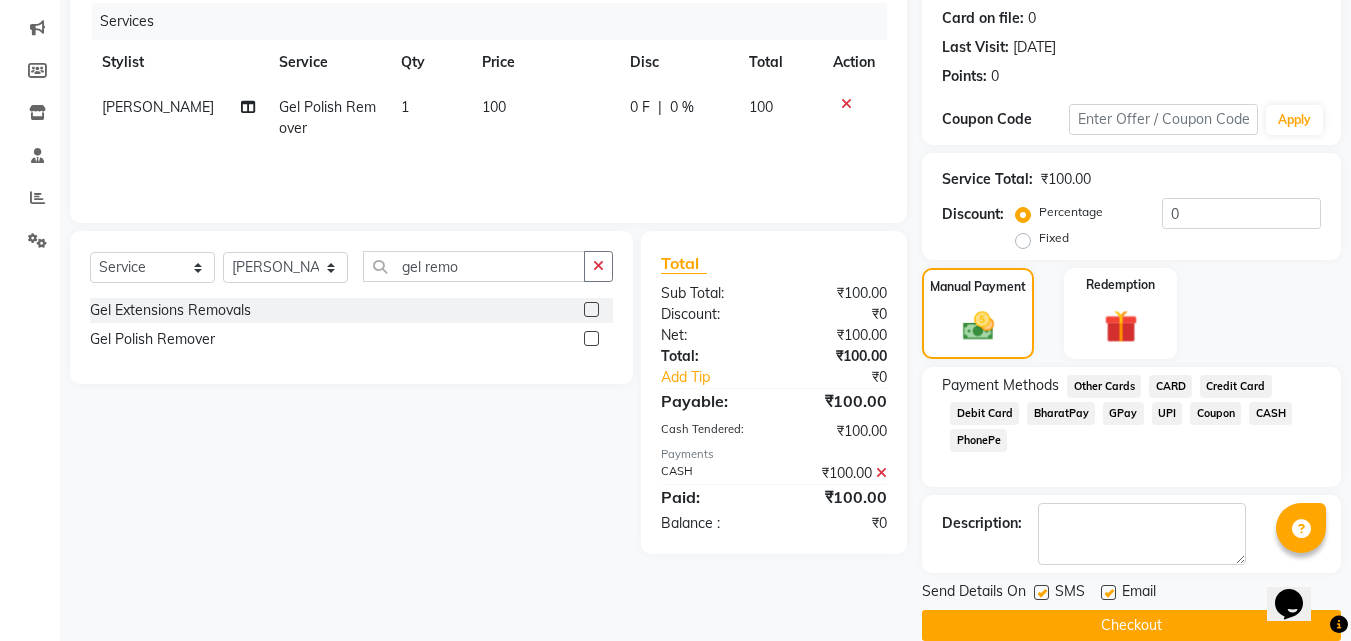 click on "Checkout" 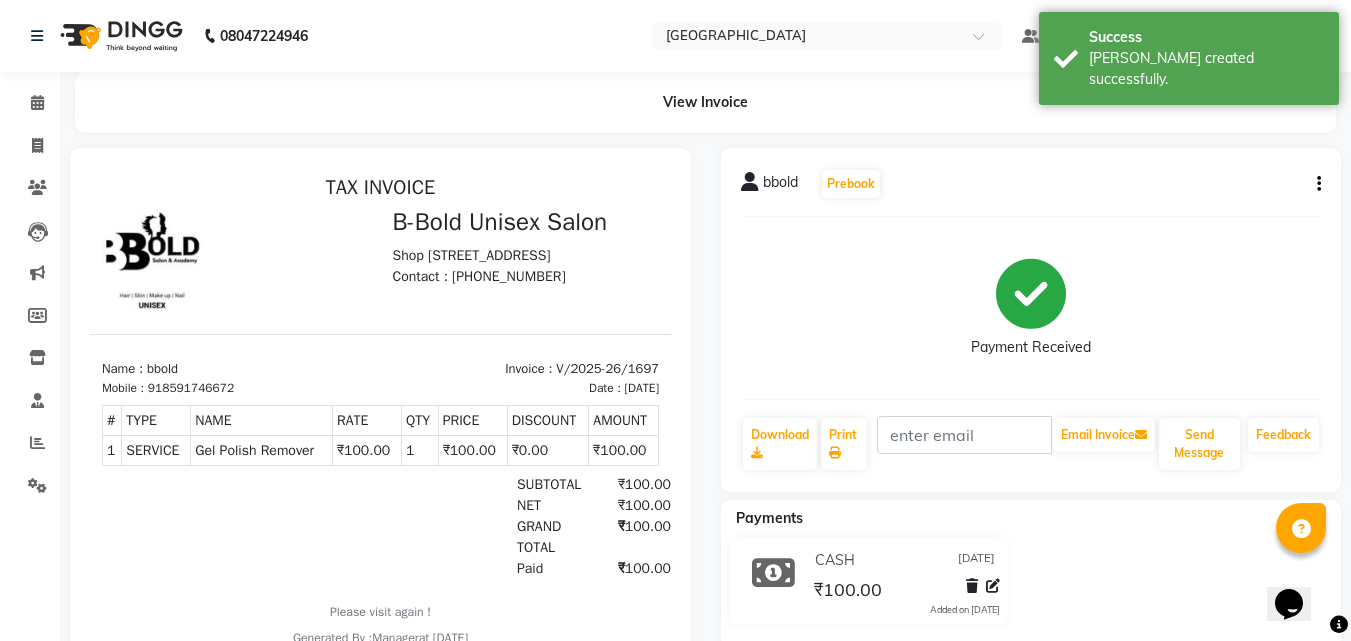 scroll, scrollTop: 0, scrollLeft: 0, axis: both 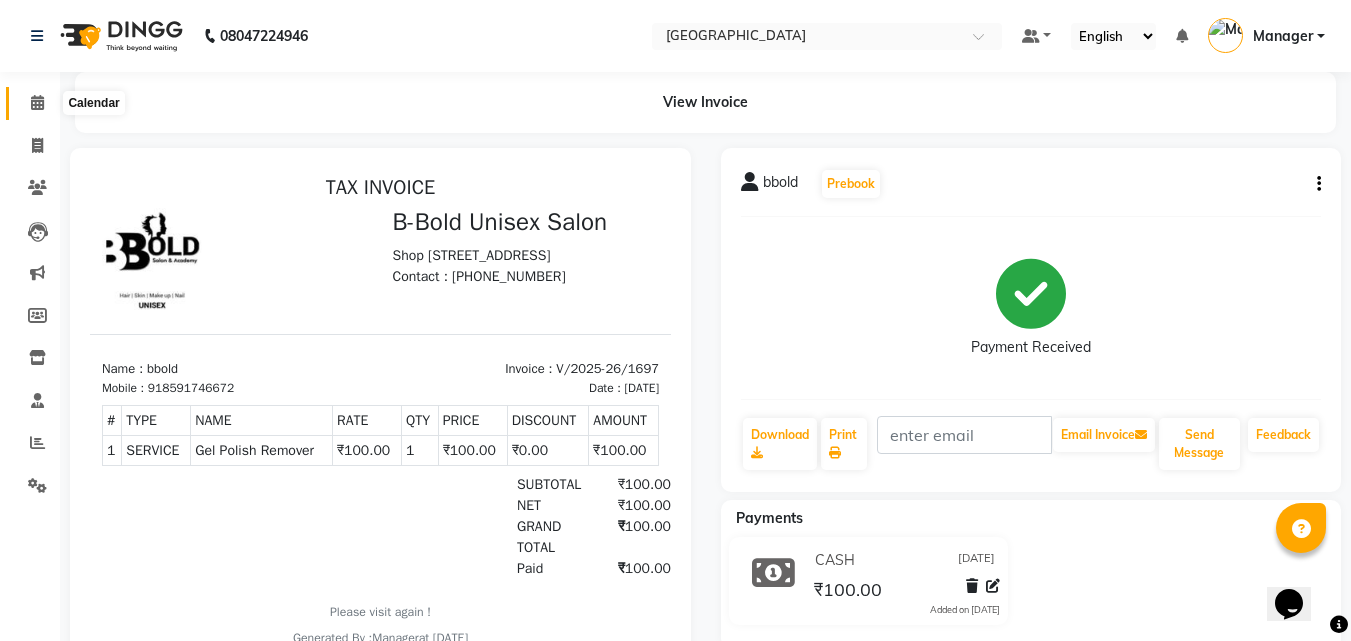 click 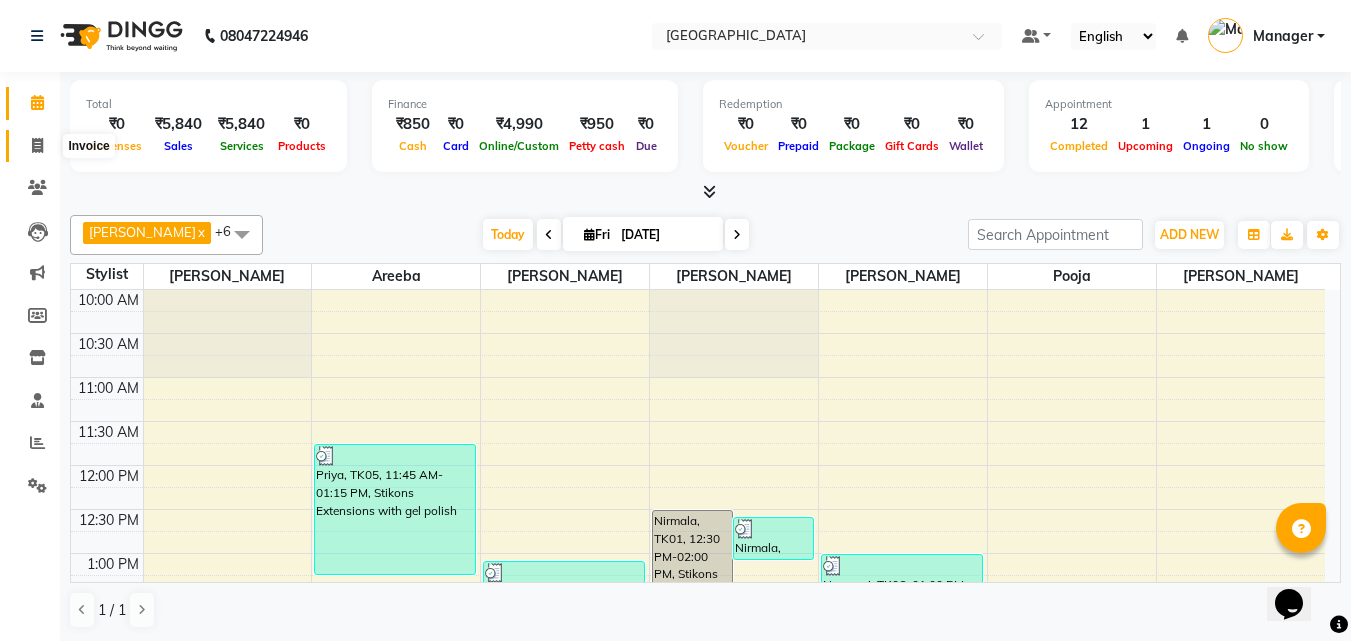 click 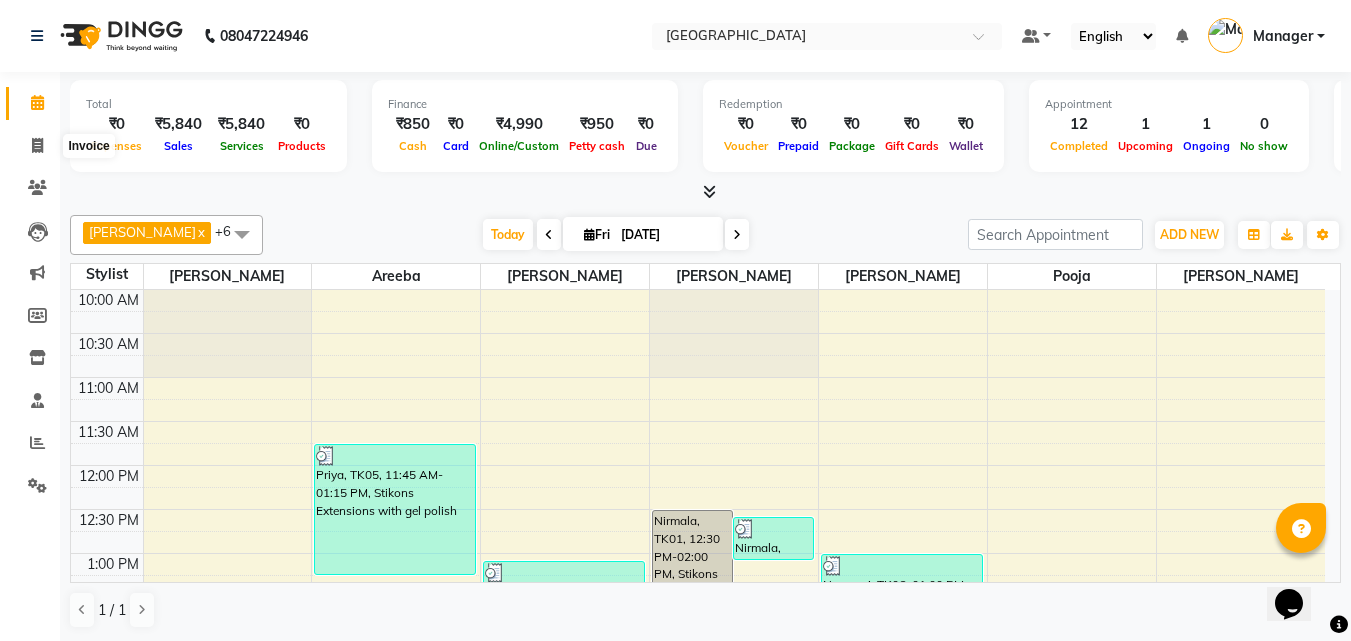 select on "service" 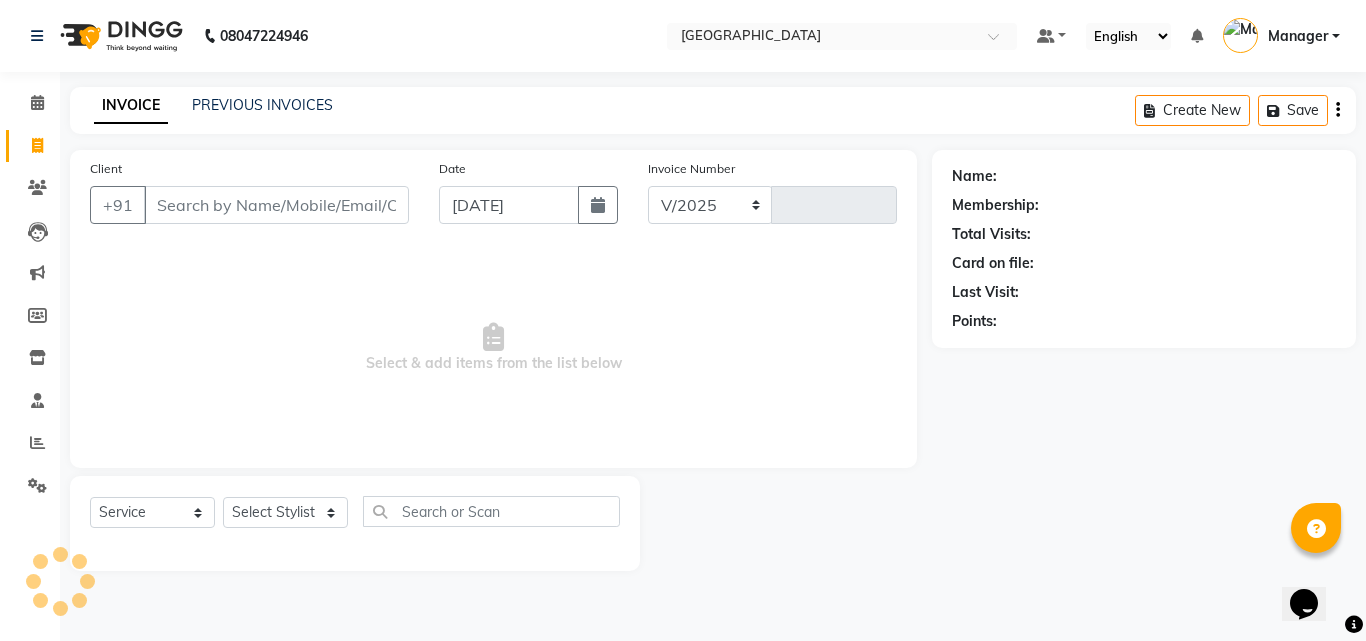 select on "7353" 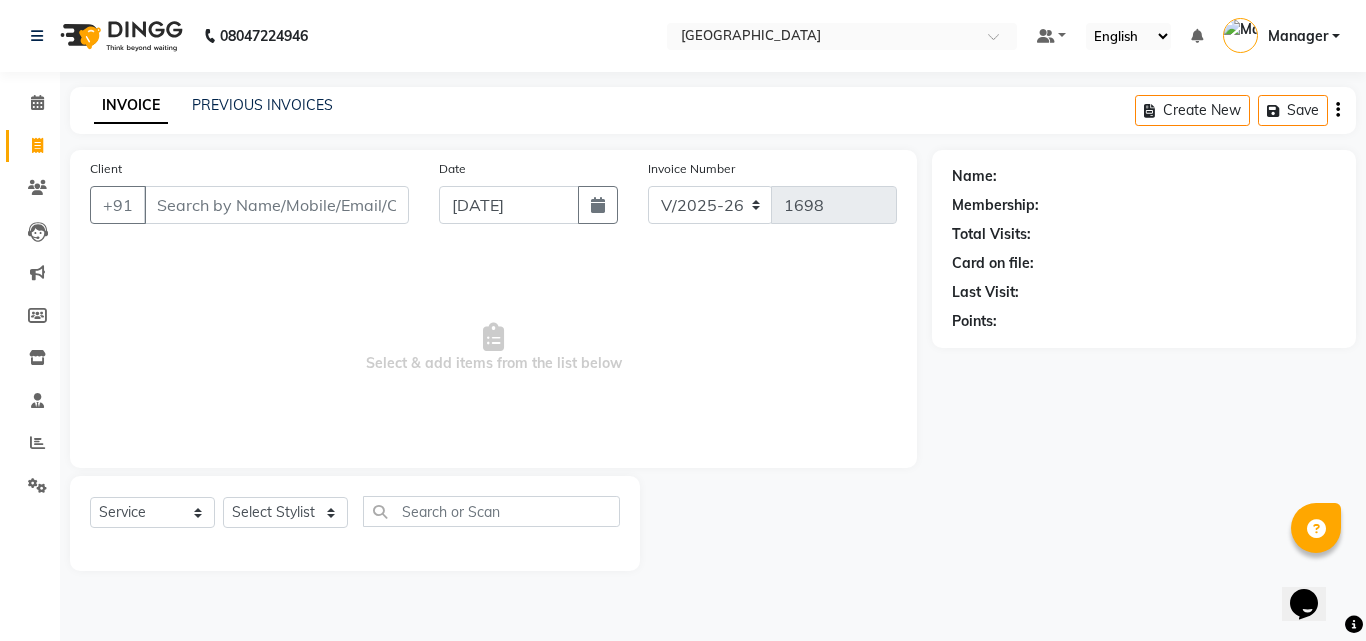 click on "Client" at bounding box center (276, 205) 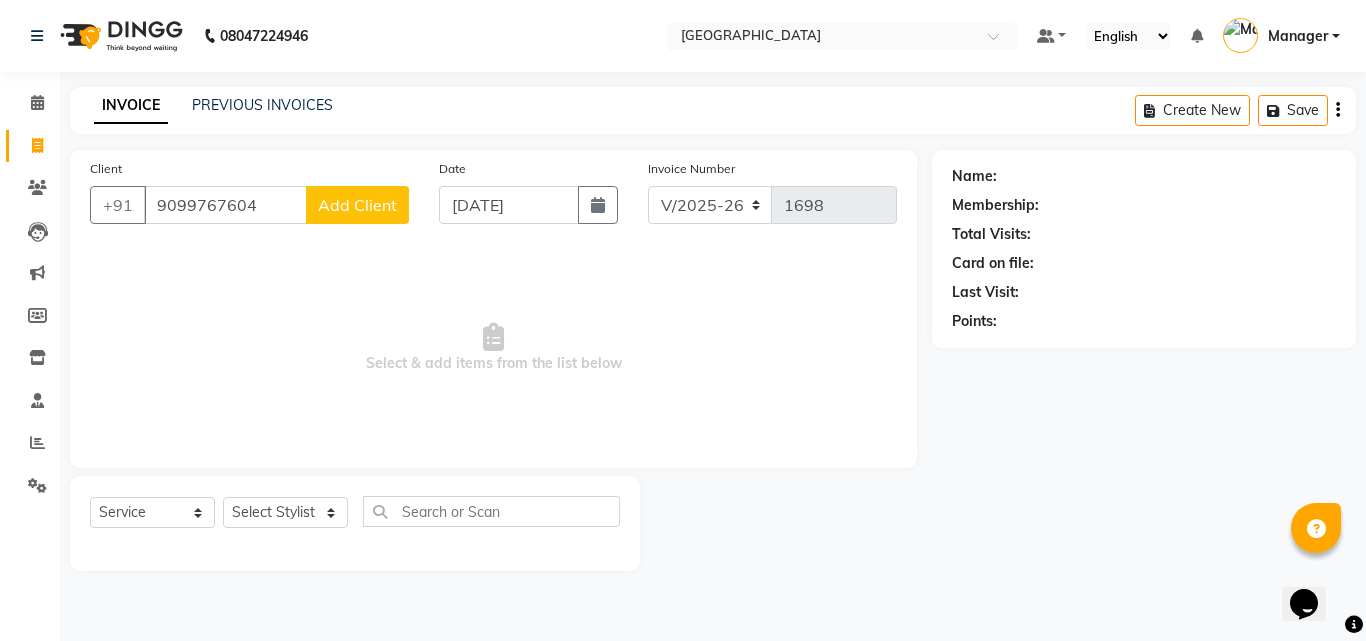 type on "9099767604" 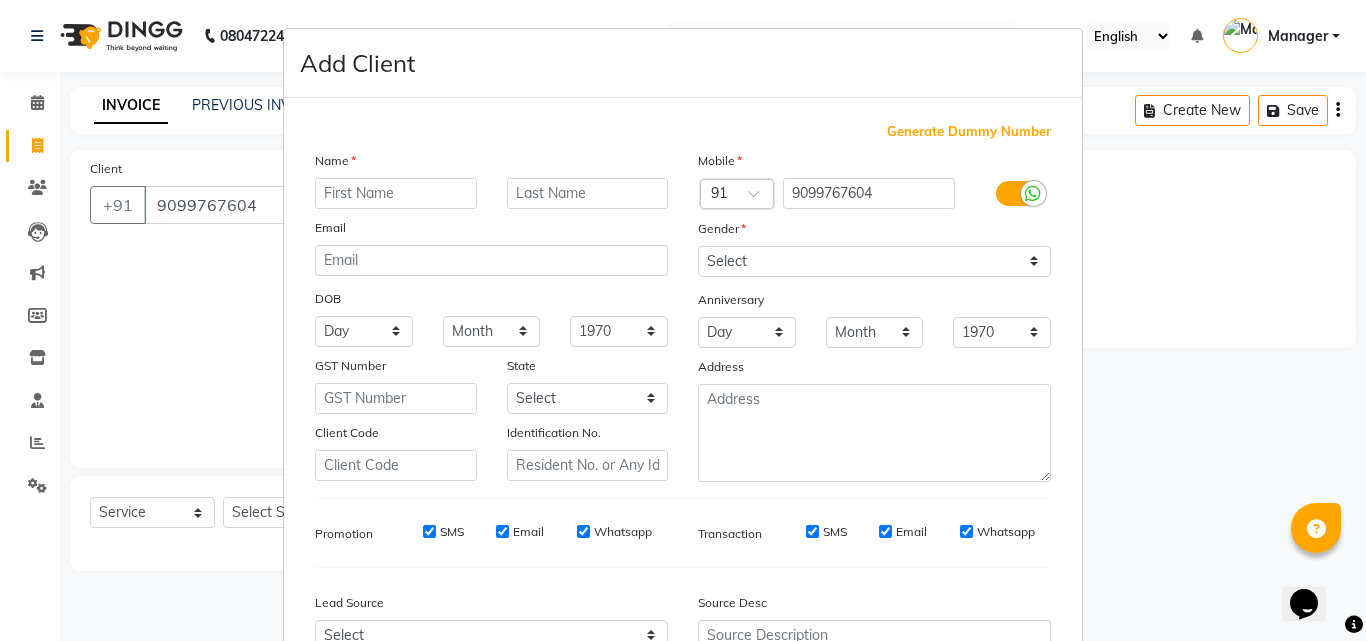 click at bounding box center [396, 193] 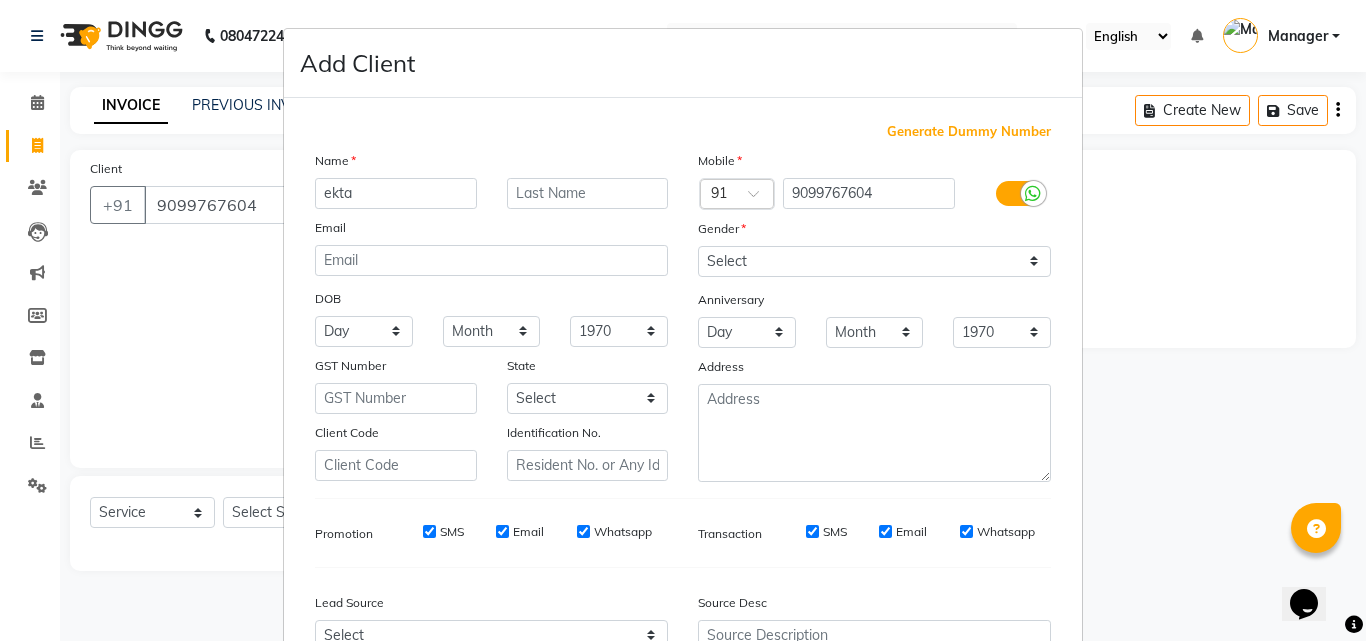 type on "ekta" 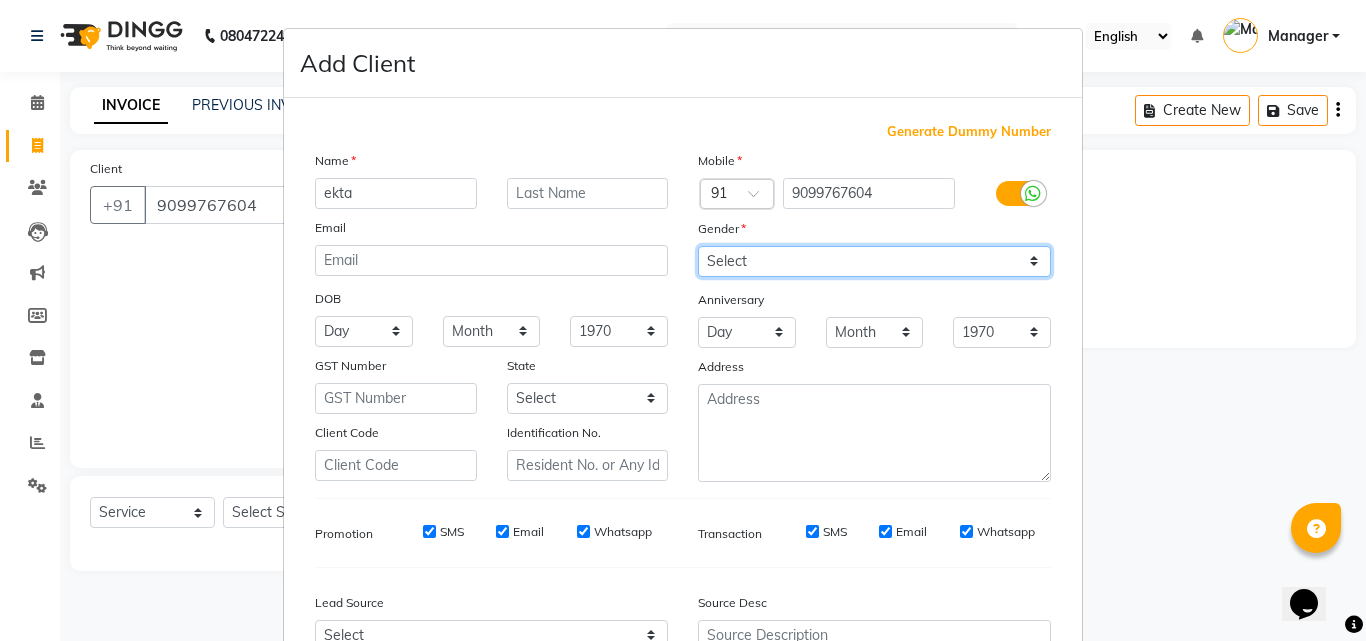click on "Select [DEMOGRAPHIC_DATA] [DEMOGRAPHIC_DATA] Other Prefer Not To Say" at bounding box center [874, 261] 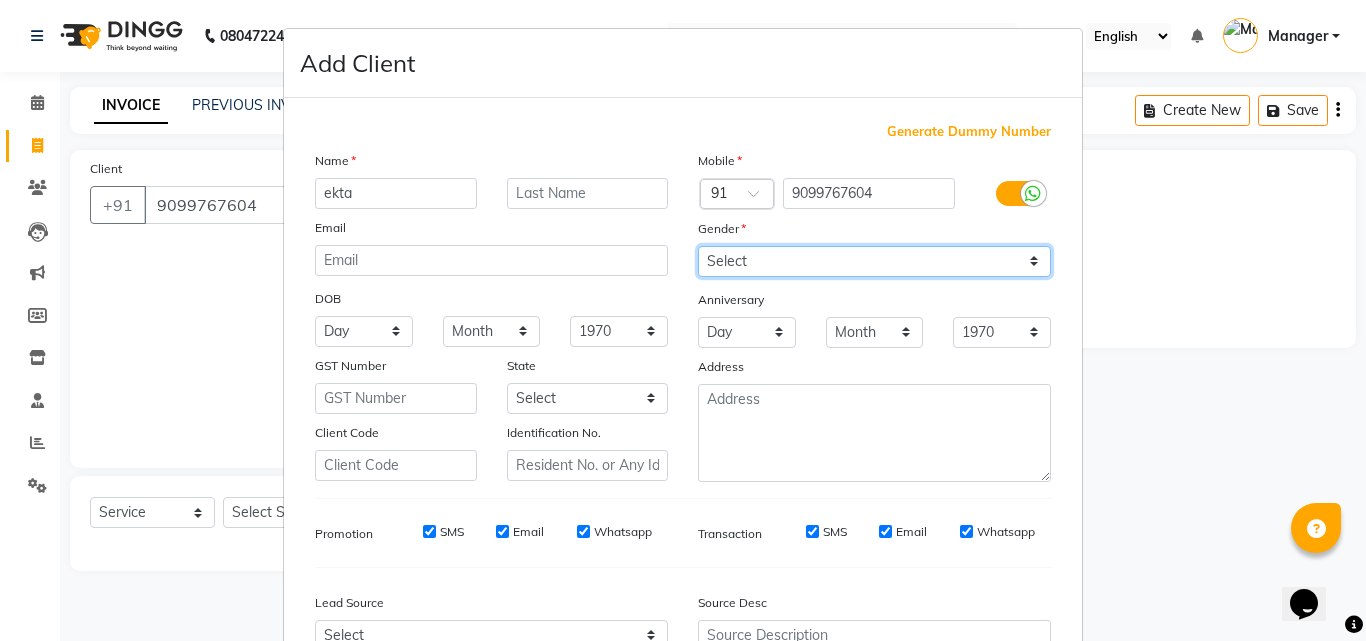 select on "[DEMOGRAPHIC_DATA]" 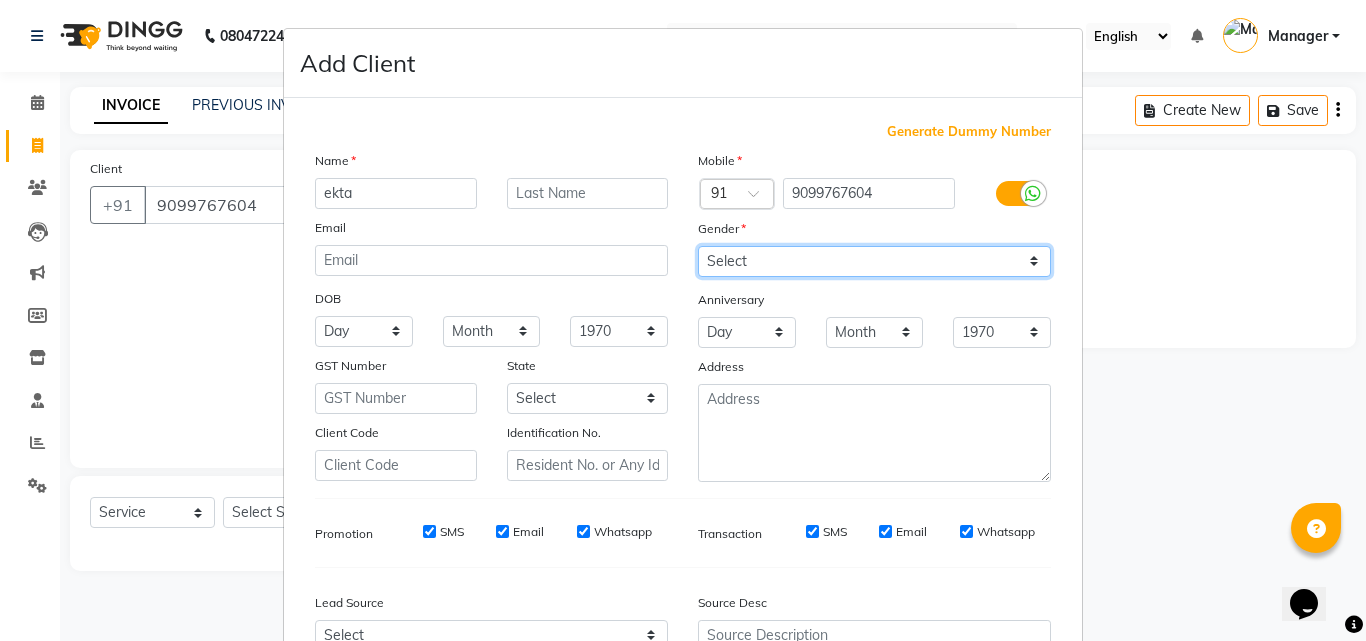 click on "Select [DEMOGRAPHIC_DATA] [DEMOGRAPHIC_DATA] Other Prefer Not To Say" at bounding box center [874, 261] 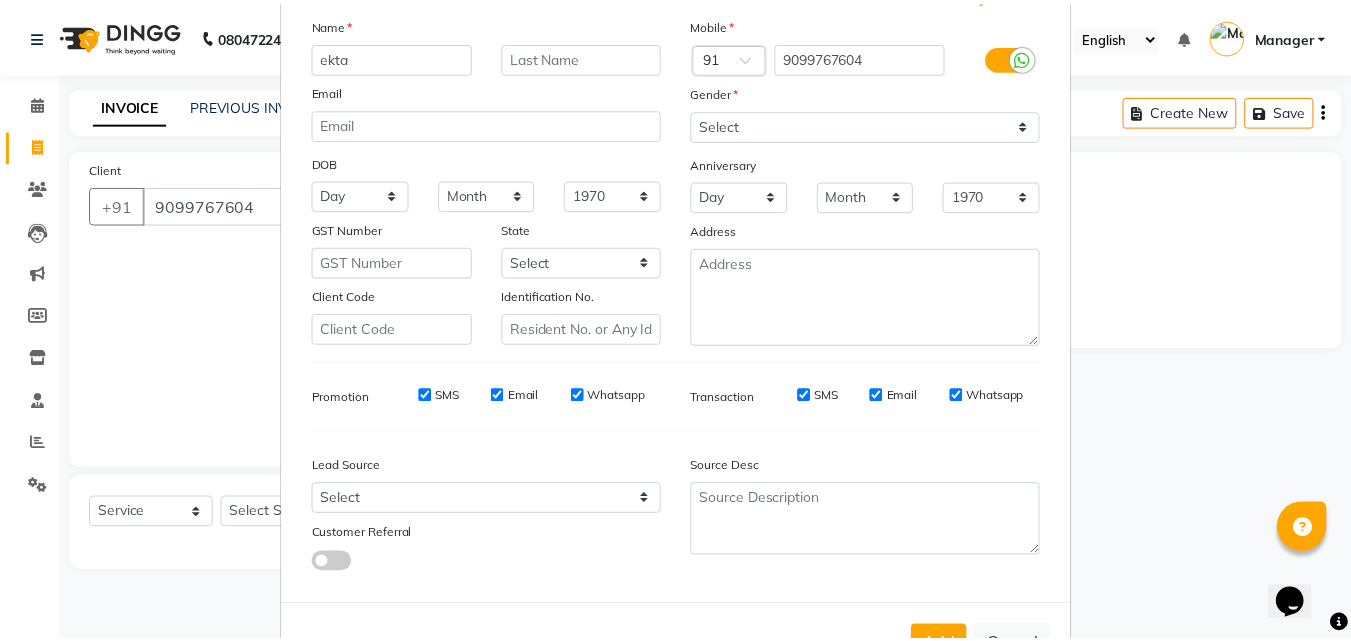 scroll, scrollTop: 208, scrollLeft: 0, axis: vertical 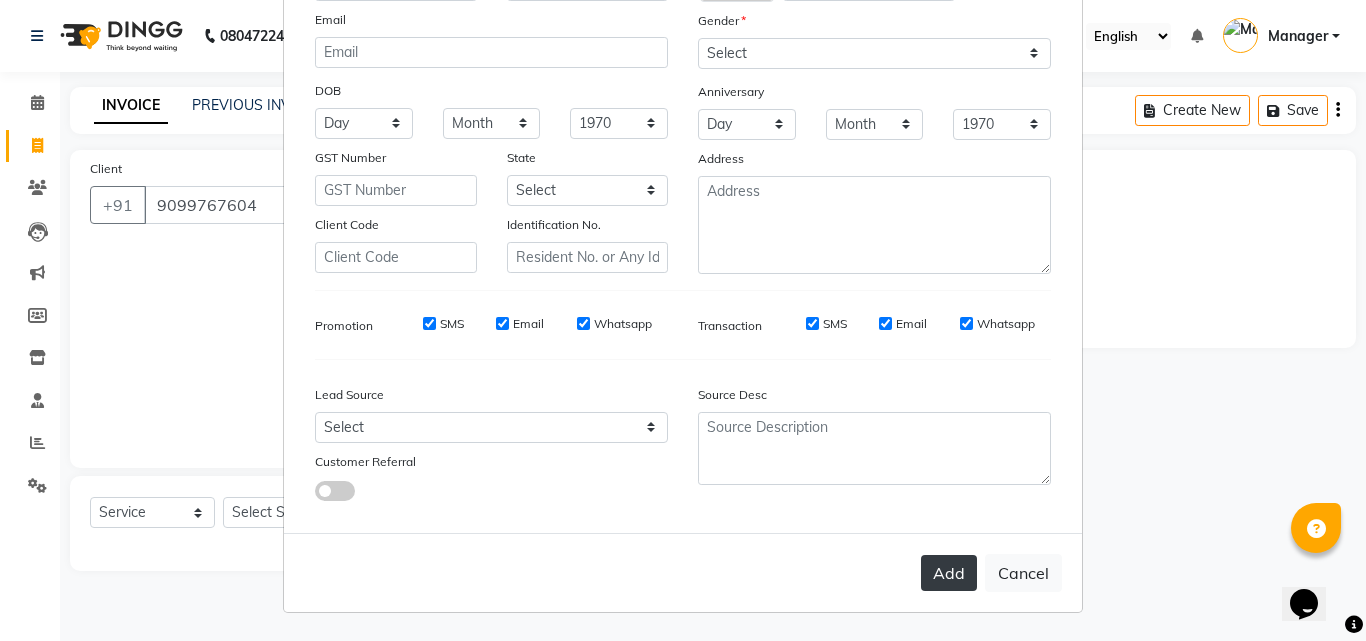 click on "Add" at bounding box center [949, 573] 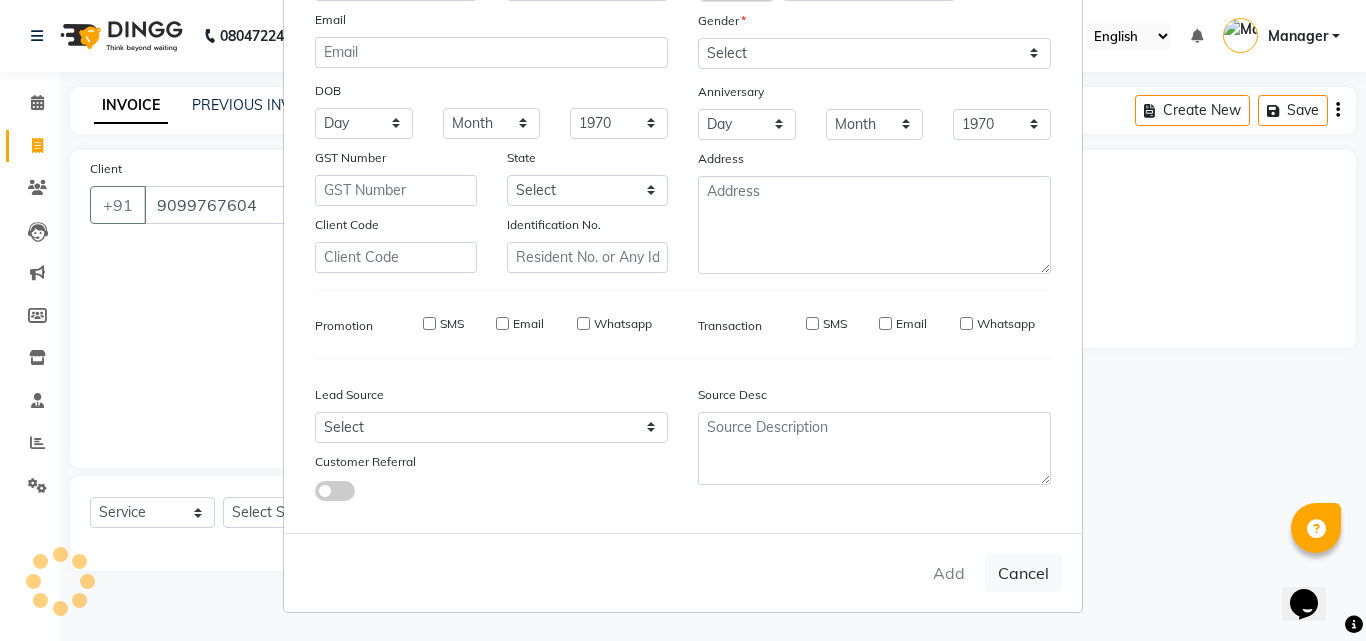 type 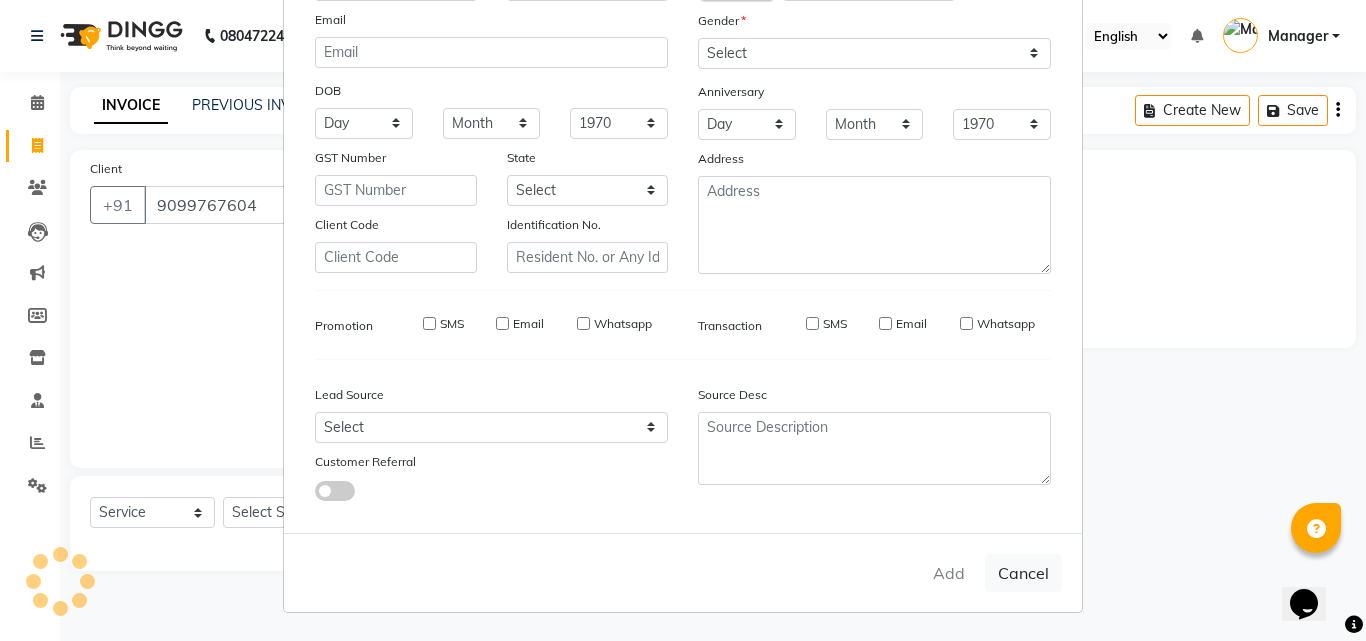 select 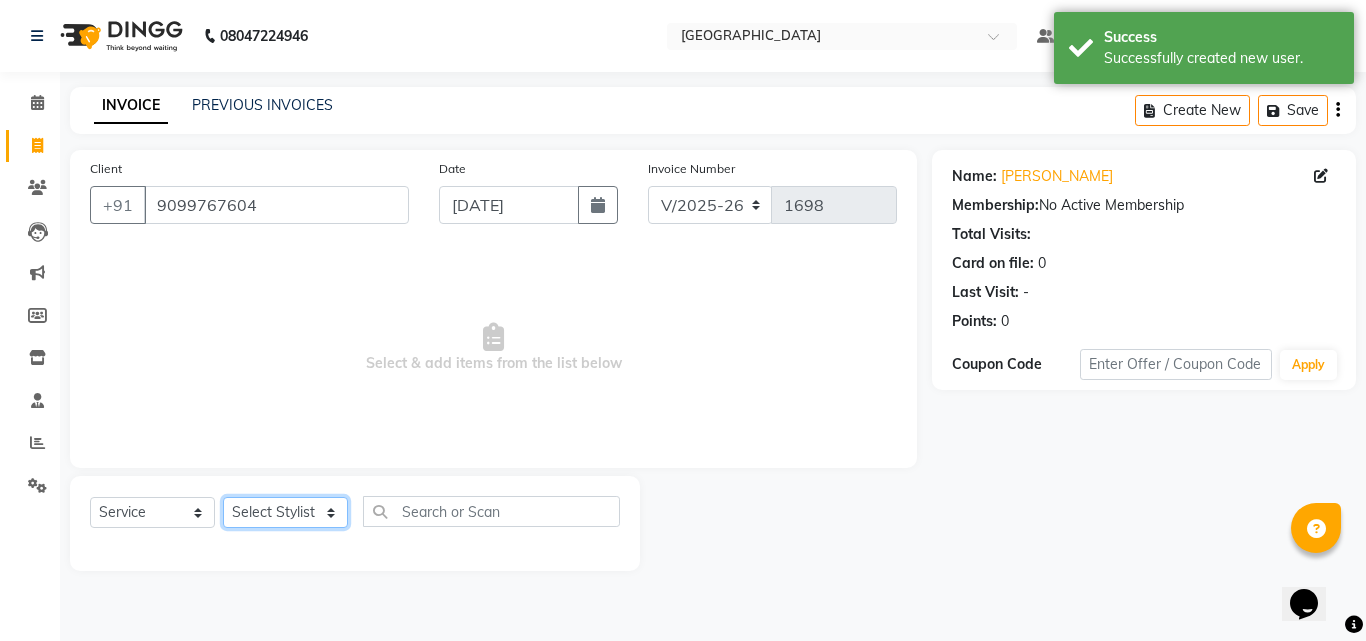 click on "Select Stylist [PERSON_NAME] [PERSON_NAME] [PERSON_NAME] Manager [PERSON_NAME]  [PERSON_NAME]  [PERSON_NAME]" 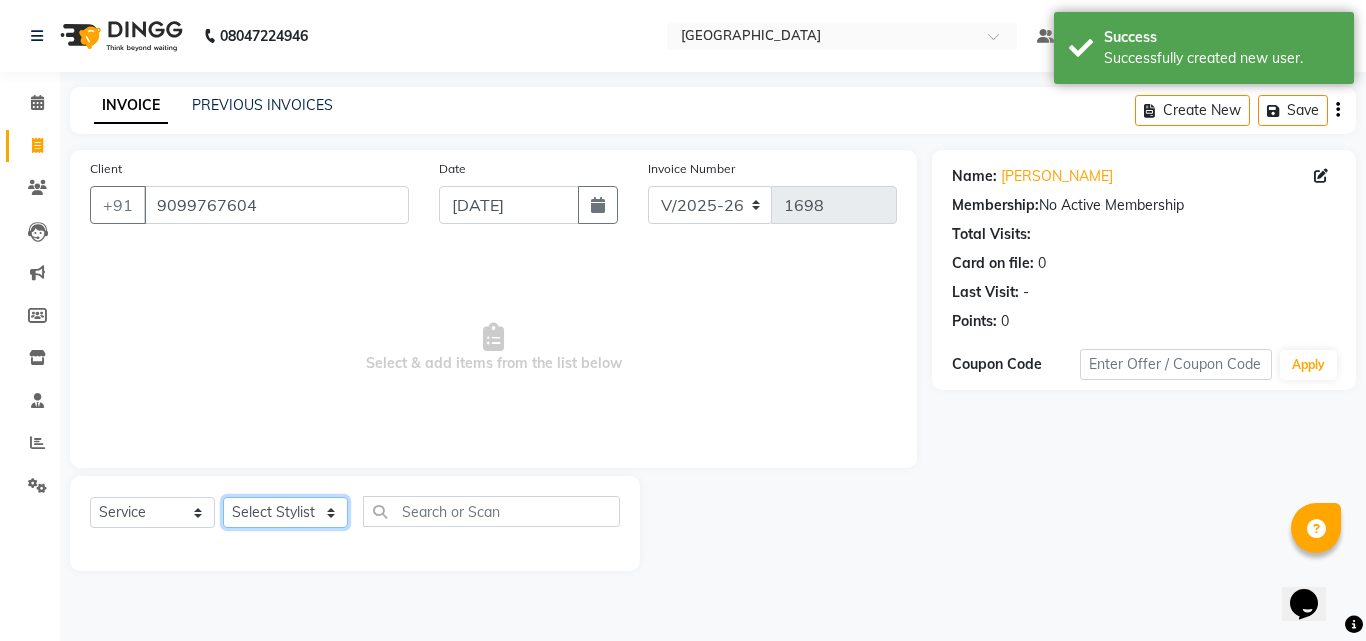 select on "63648" 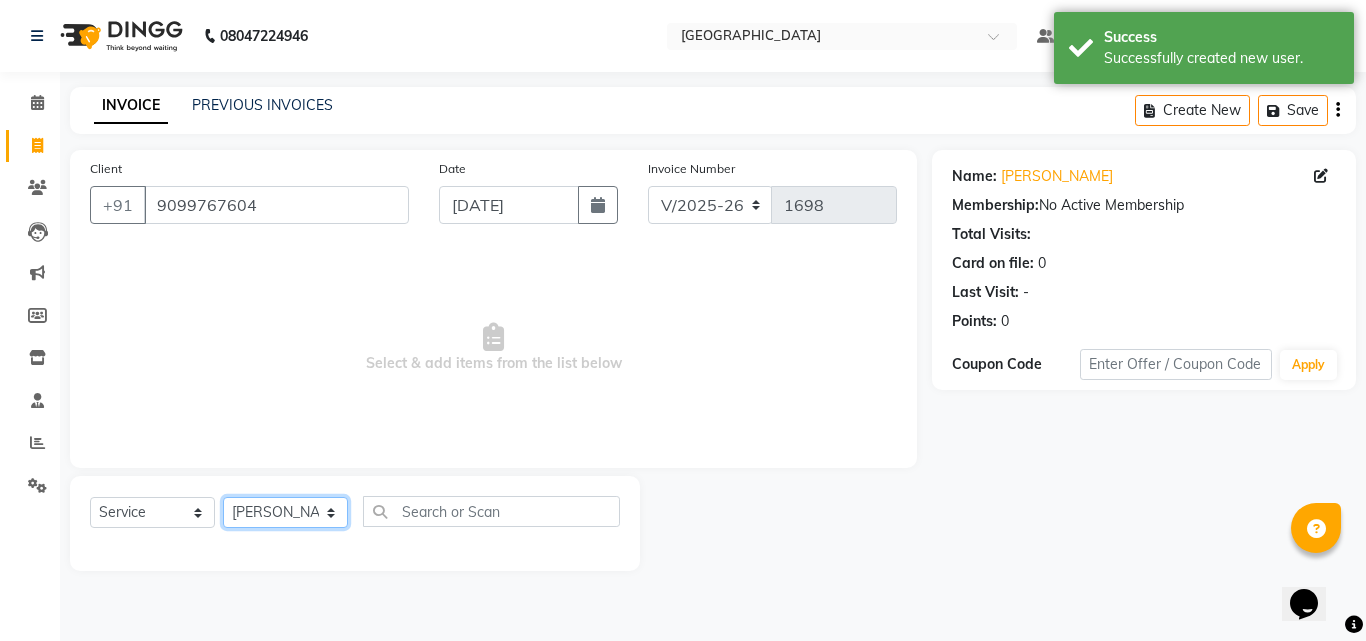 click on "Select Stylist [PERSON_NAME] [PERSON_NAME] [PERSON_NAME] Manager [PERSON_NAME]  [PERSON_NAME]  [PERSON_NAME]" 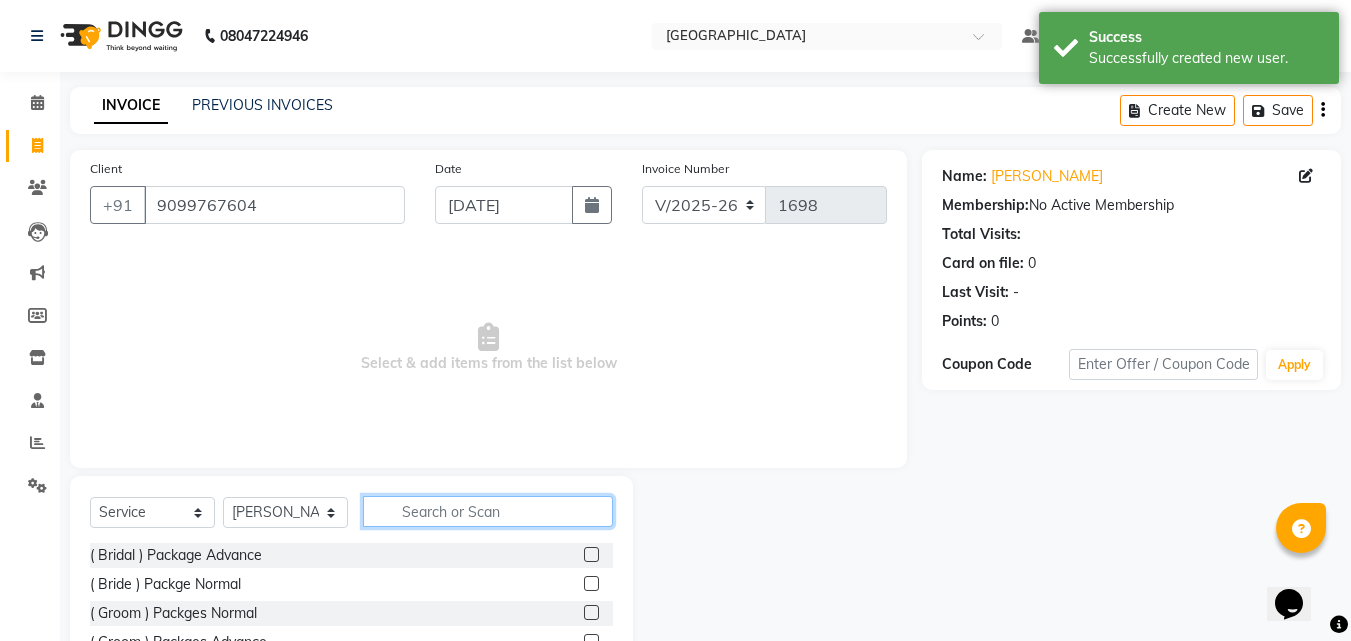 click 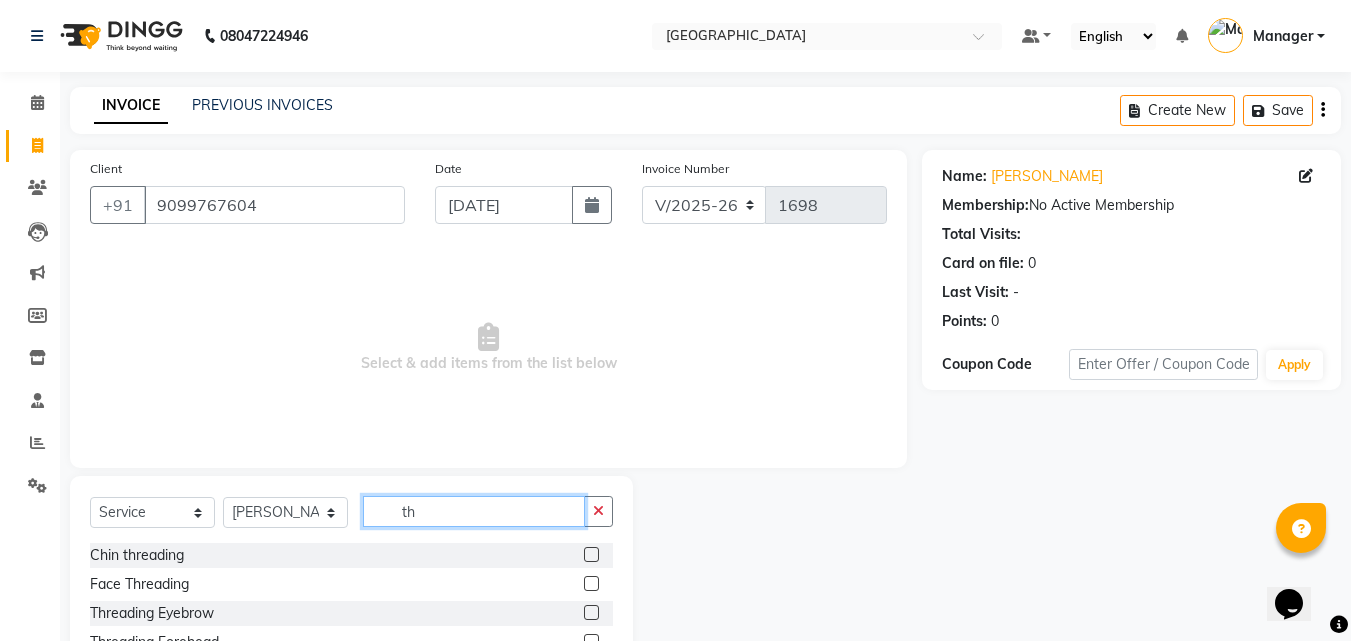 type on "th" 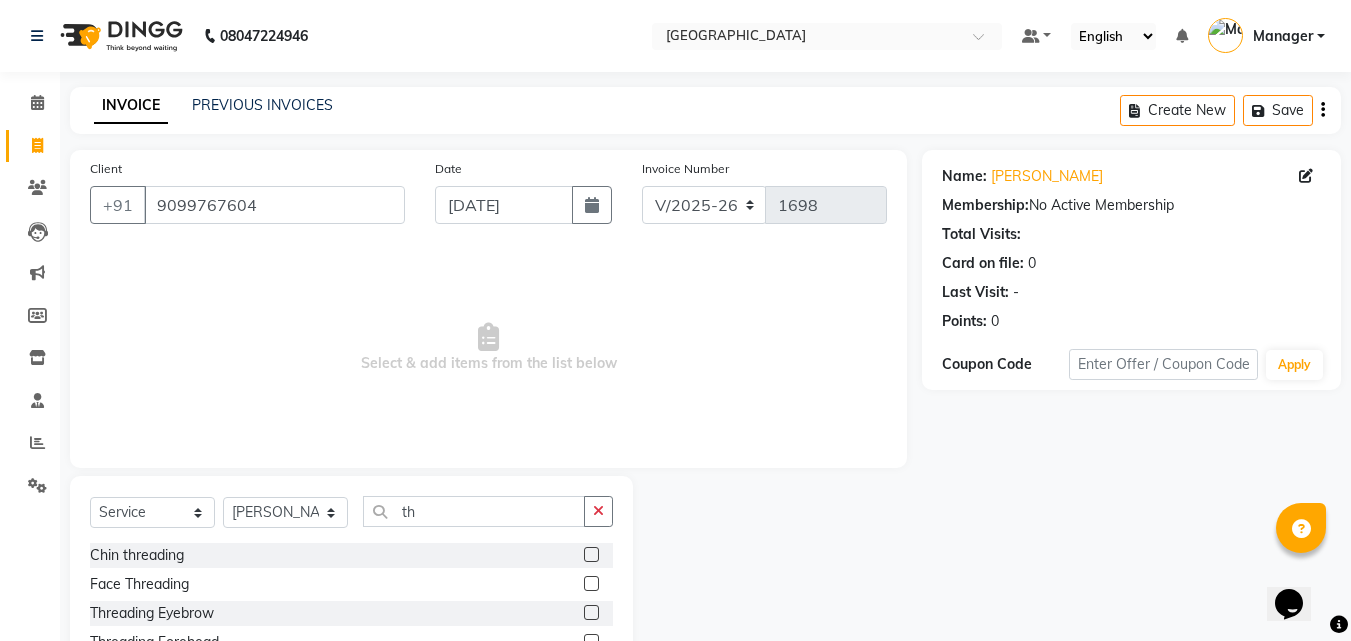 click 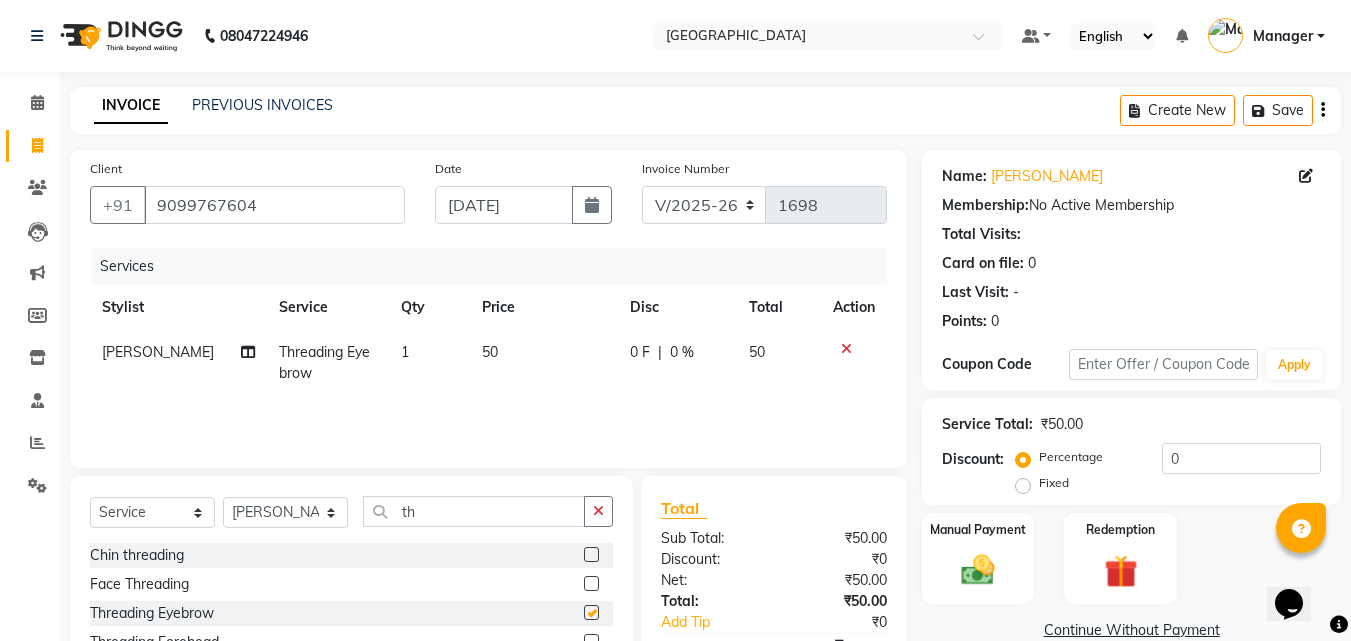 checkbox on "false" 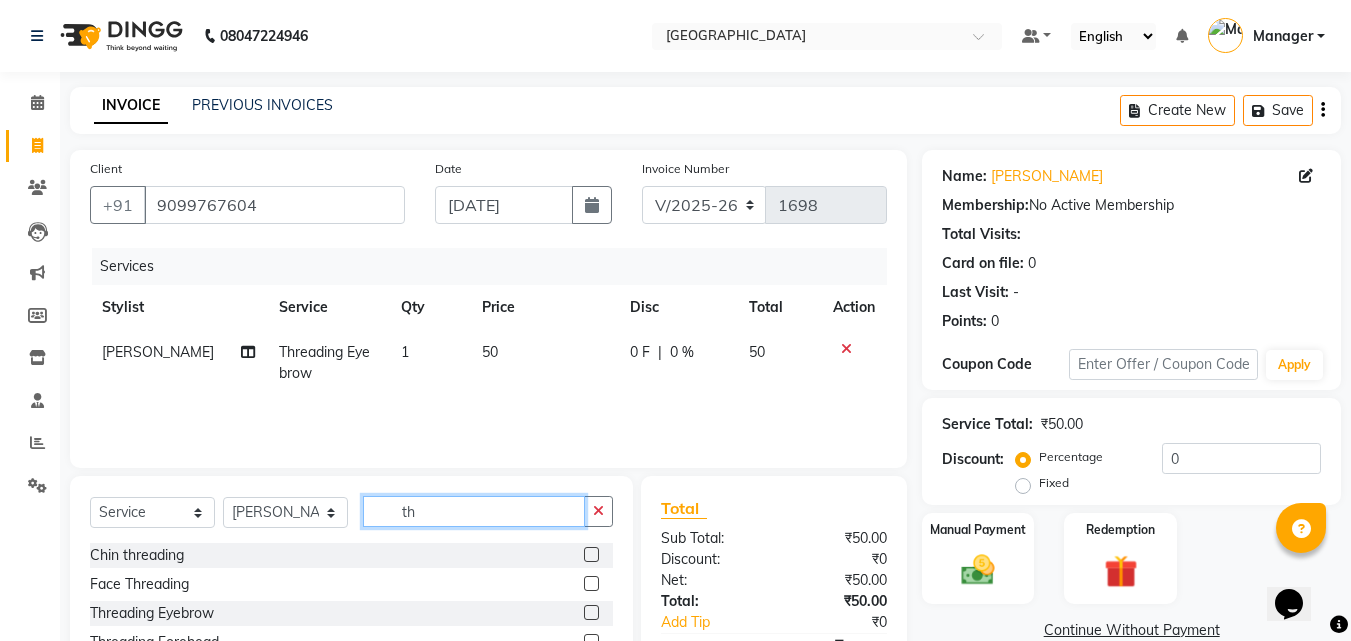 click on "th" 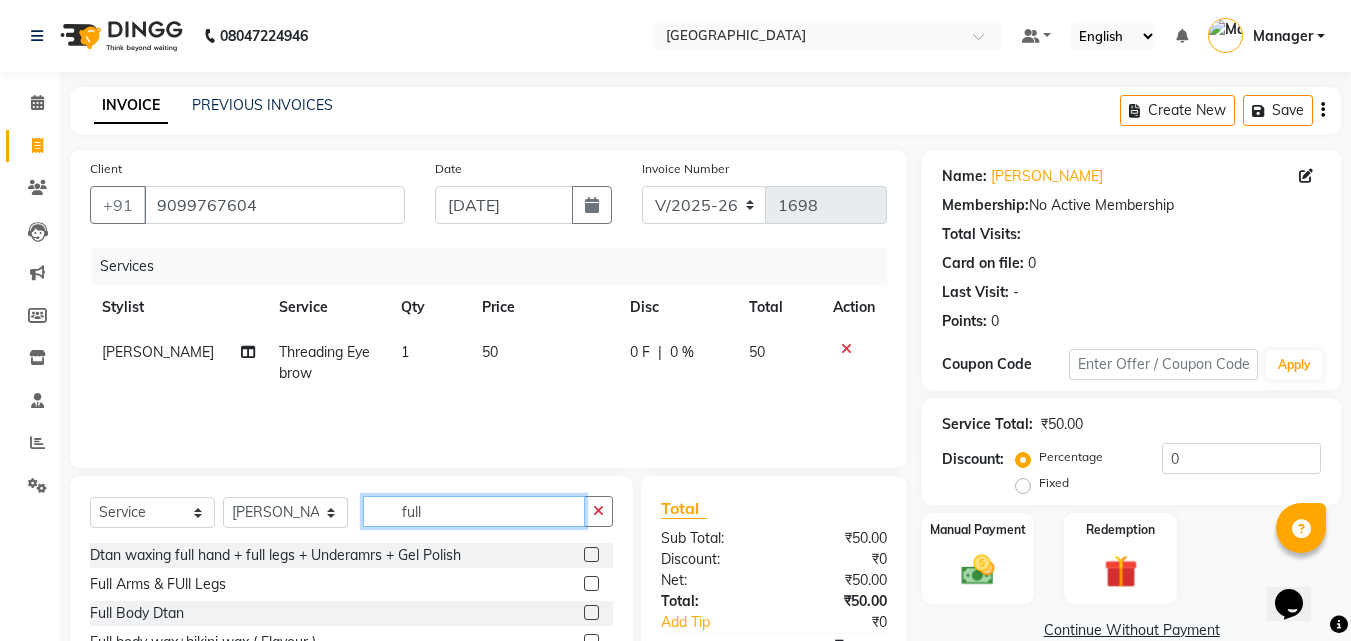scroll, scrollTop: 160, scrollLeft: 0, axis: vertical 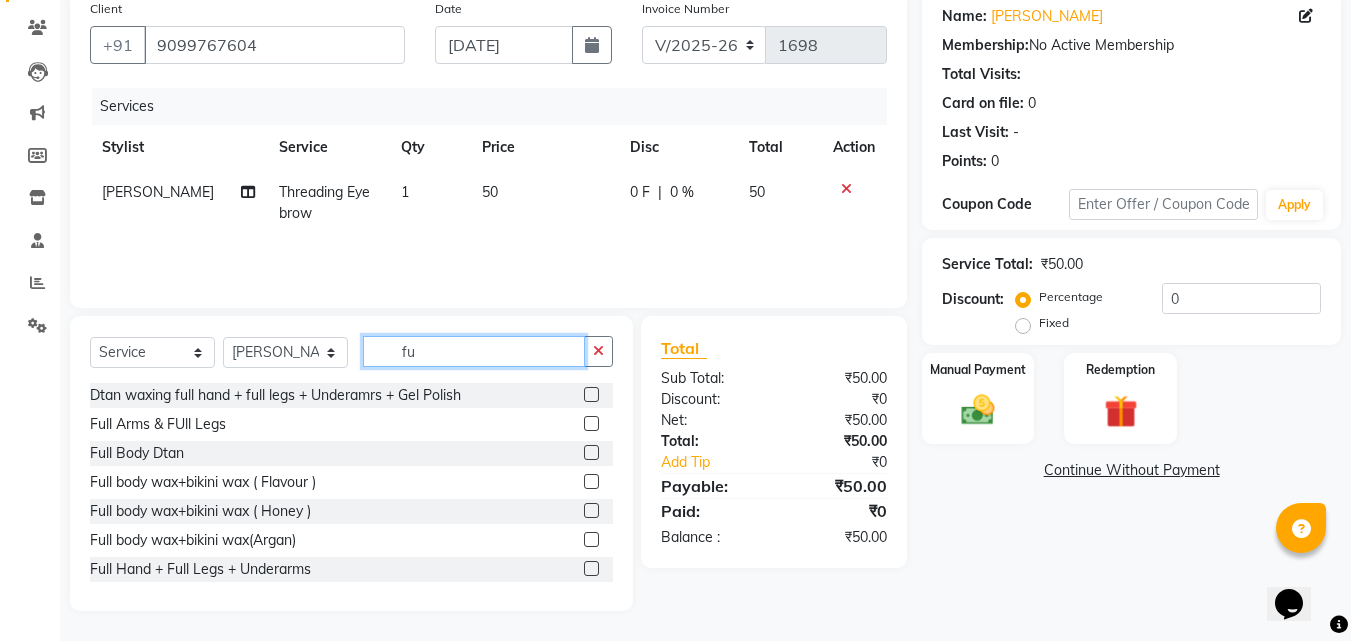 type on "f" 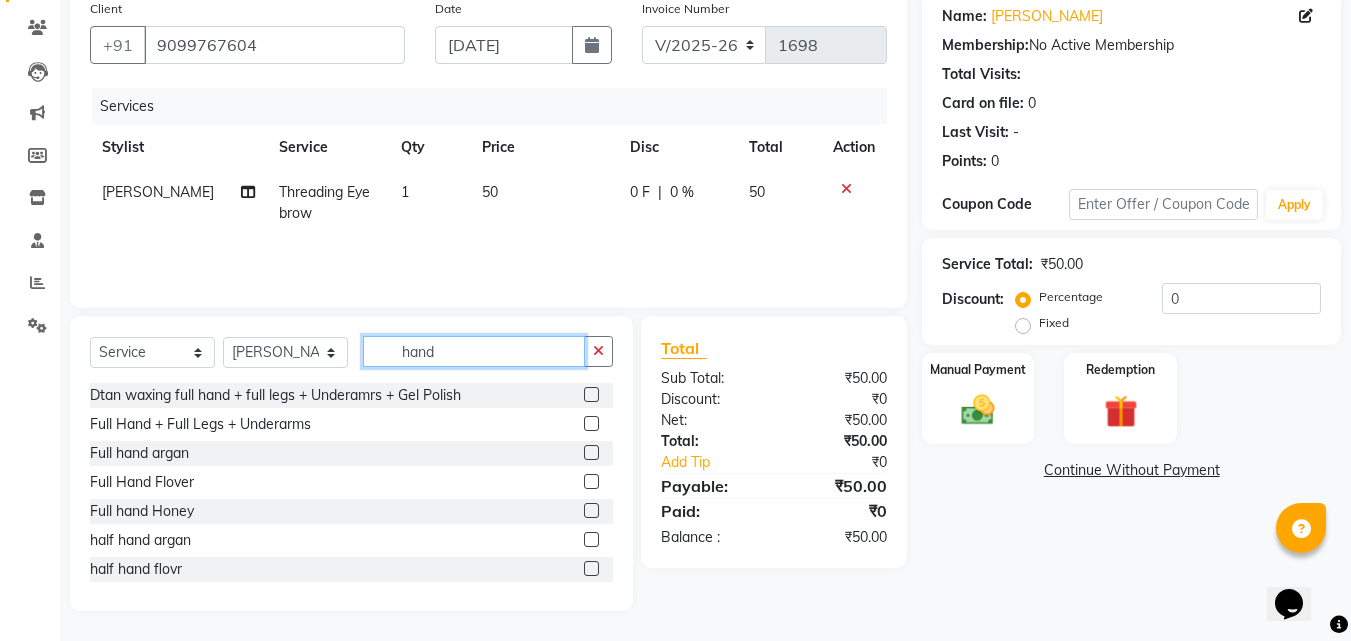 type on "hand" 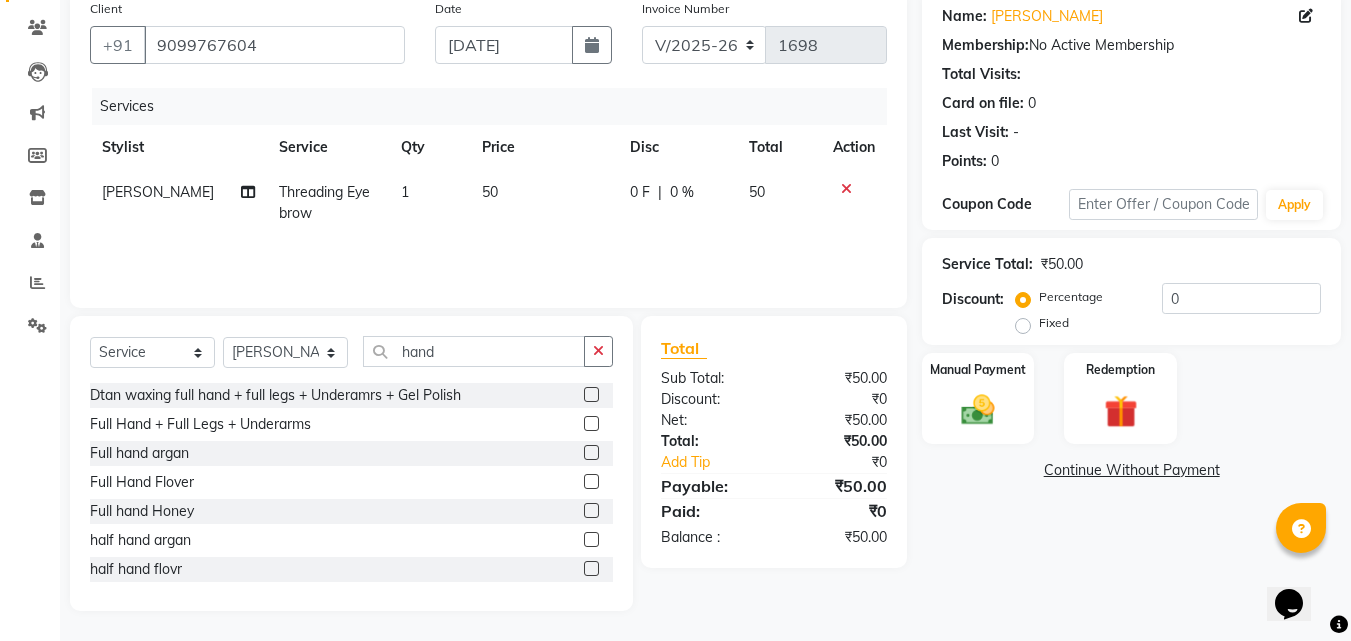 click 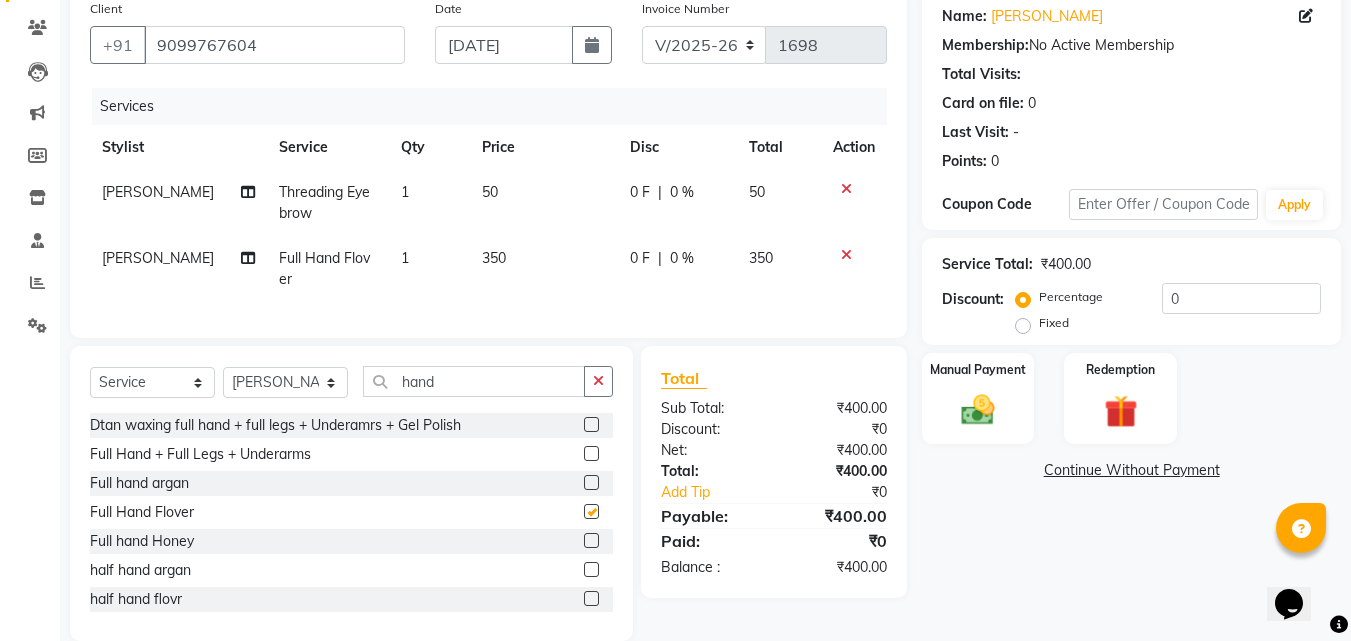 checkbox on "false" 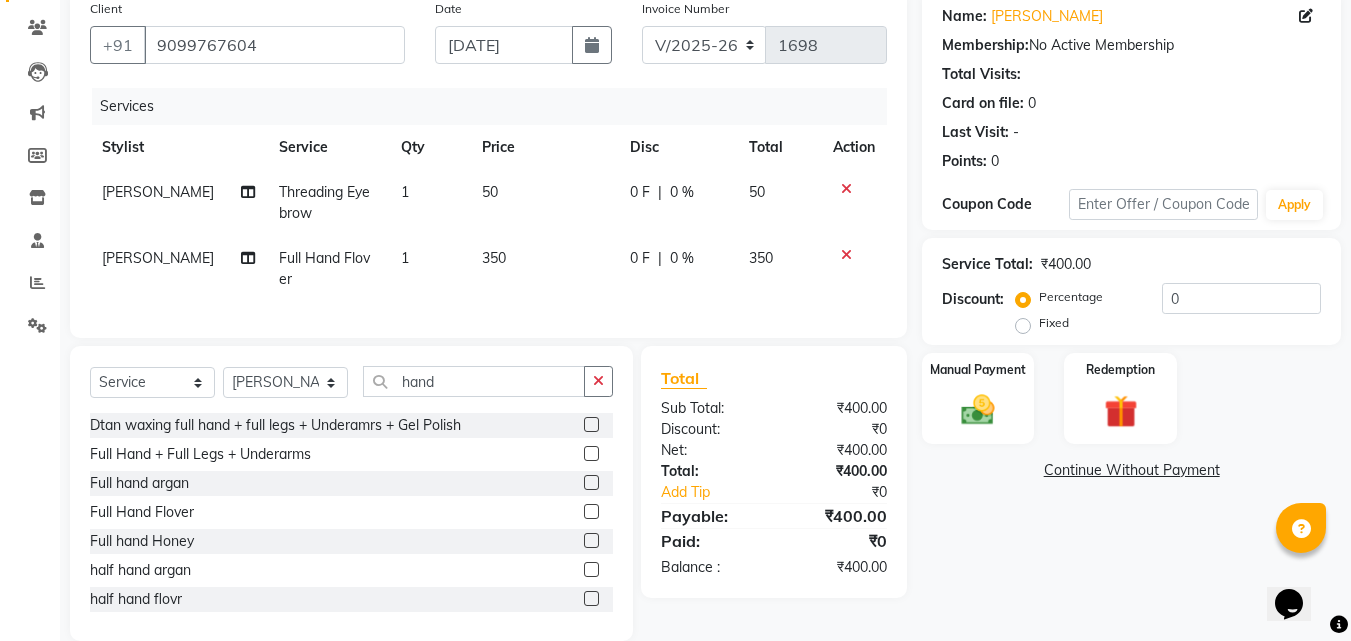 click on "350" 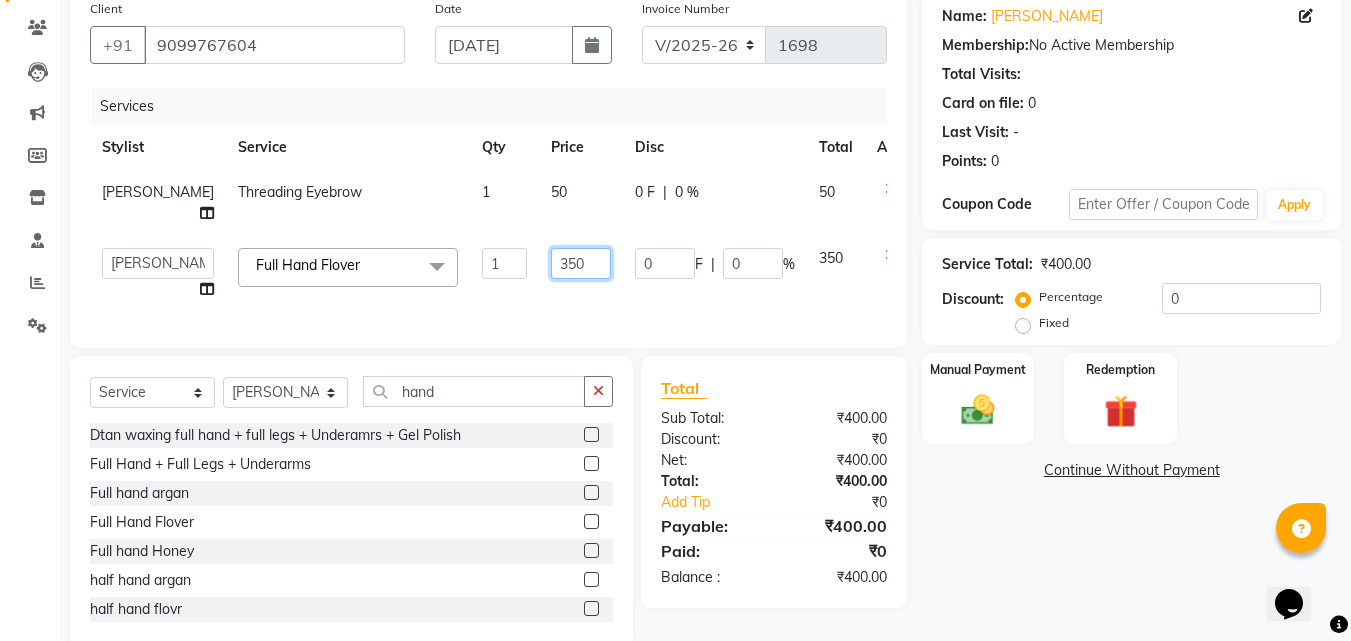click on "350" 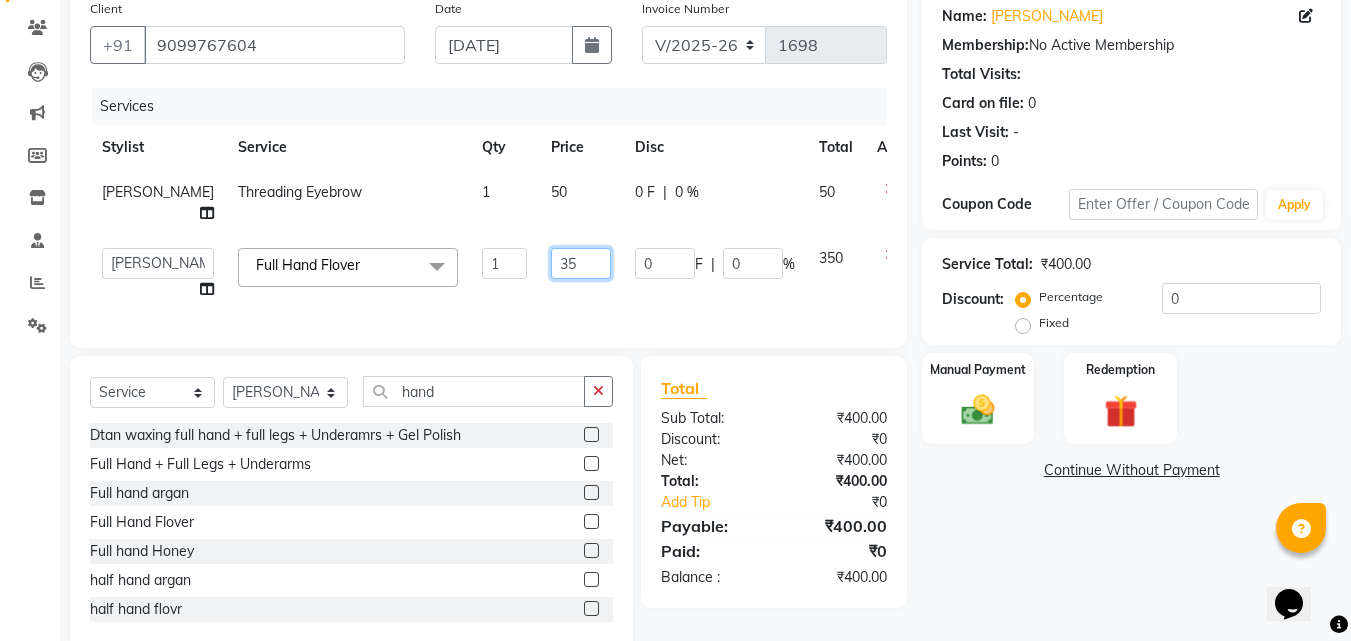 type on "3" 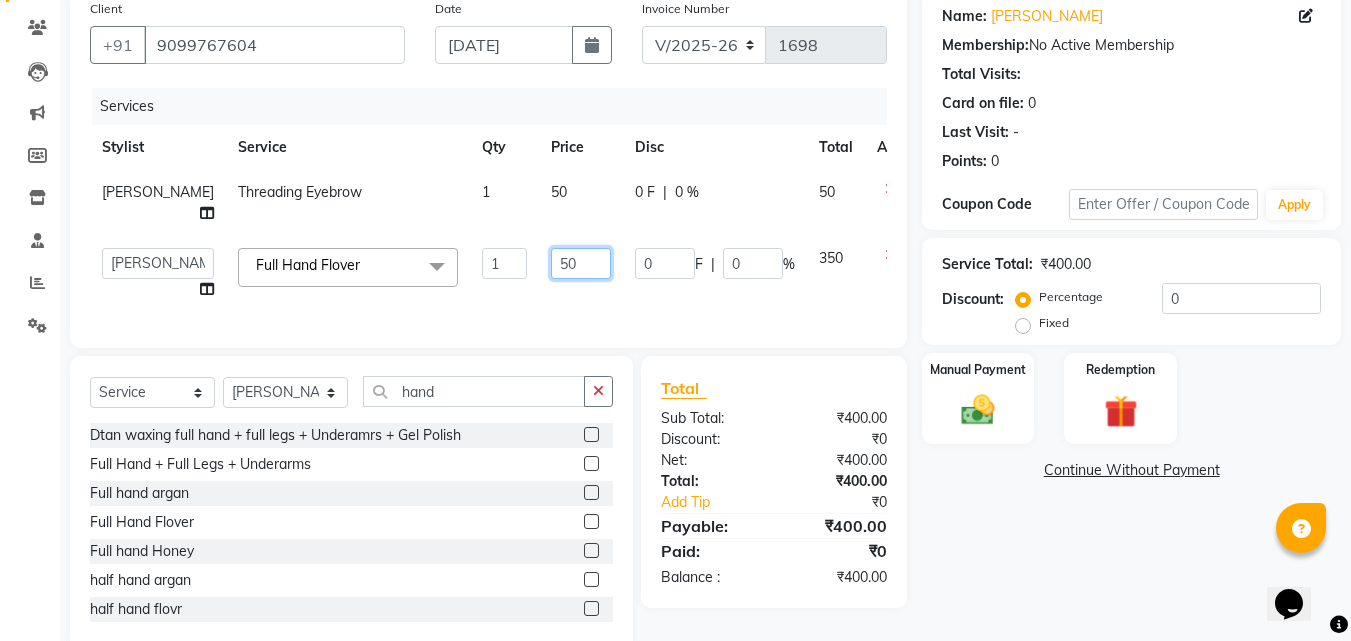 type on "500" 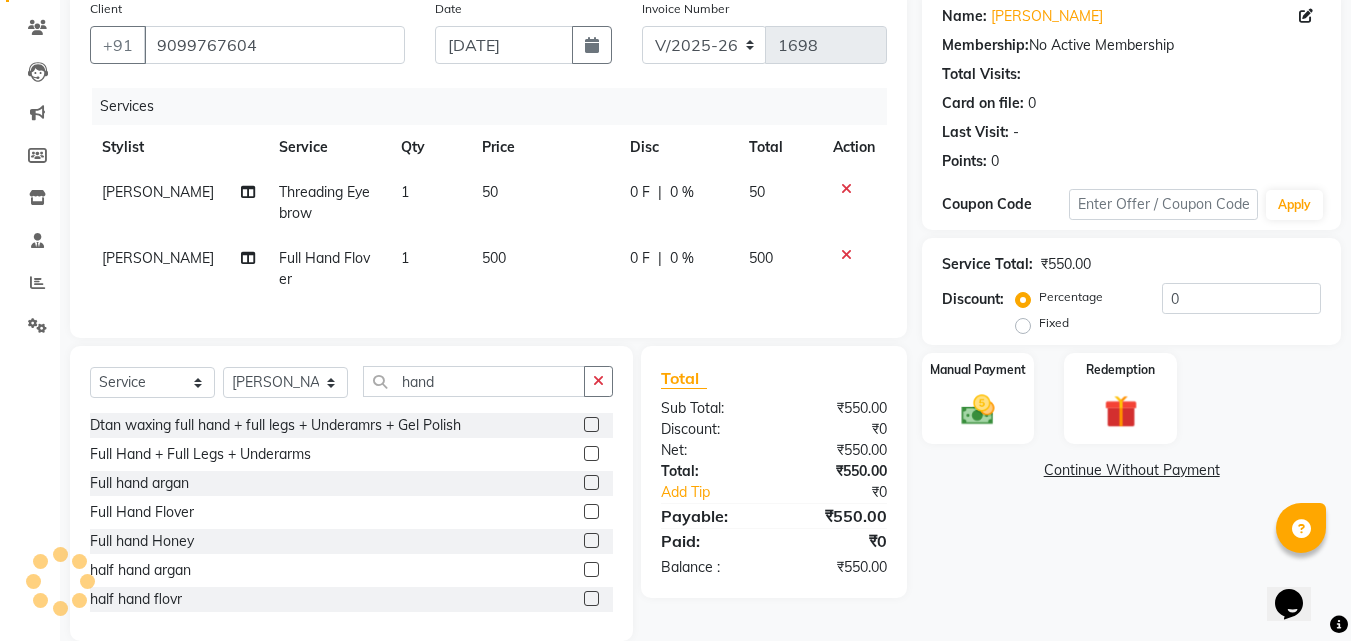 click on "500" 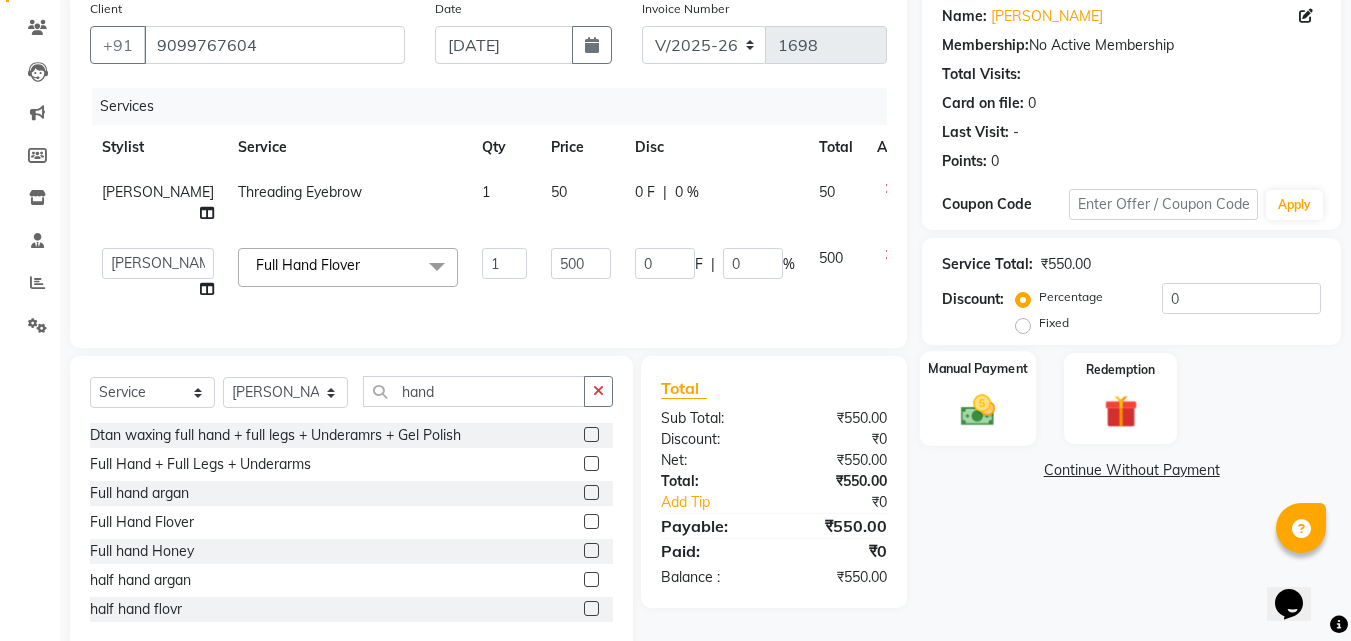 click on "Manual Payment" 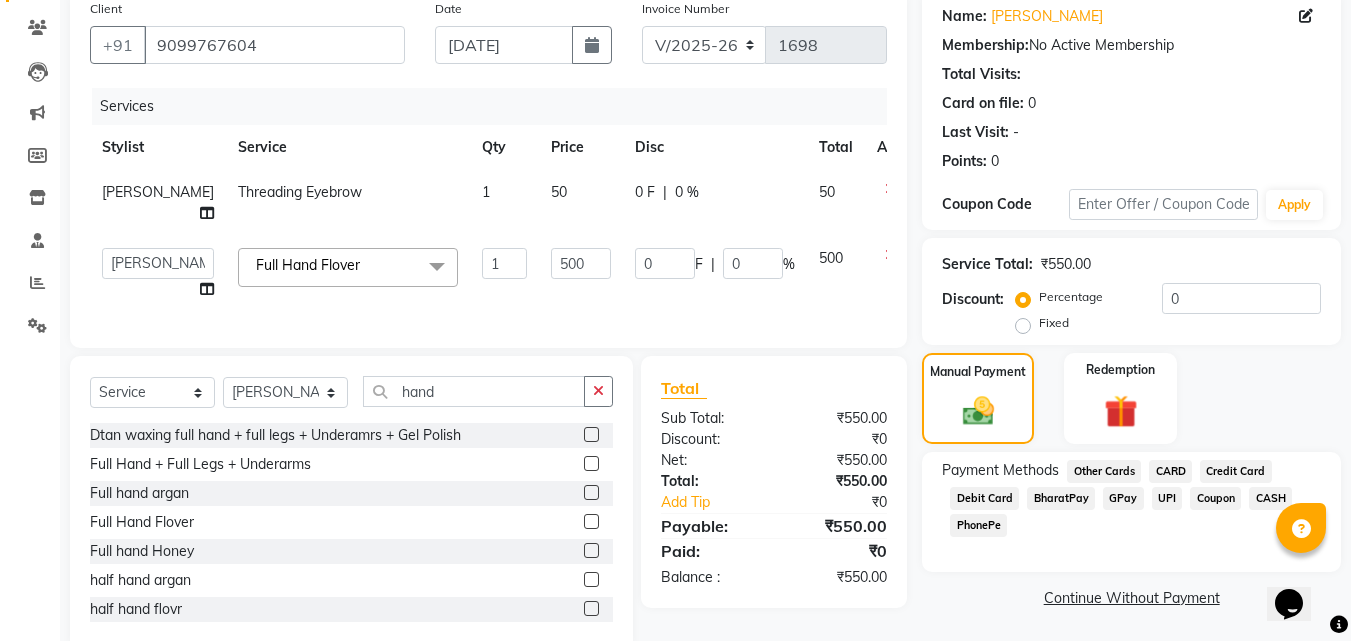 click on "GPay" 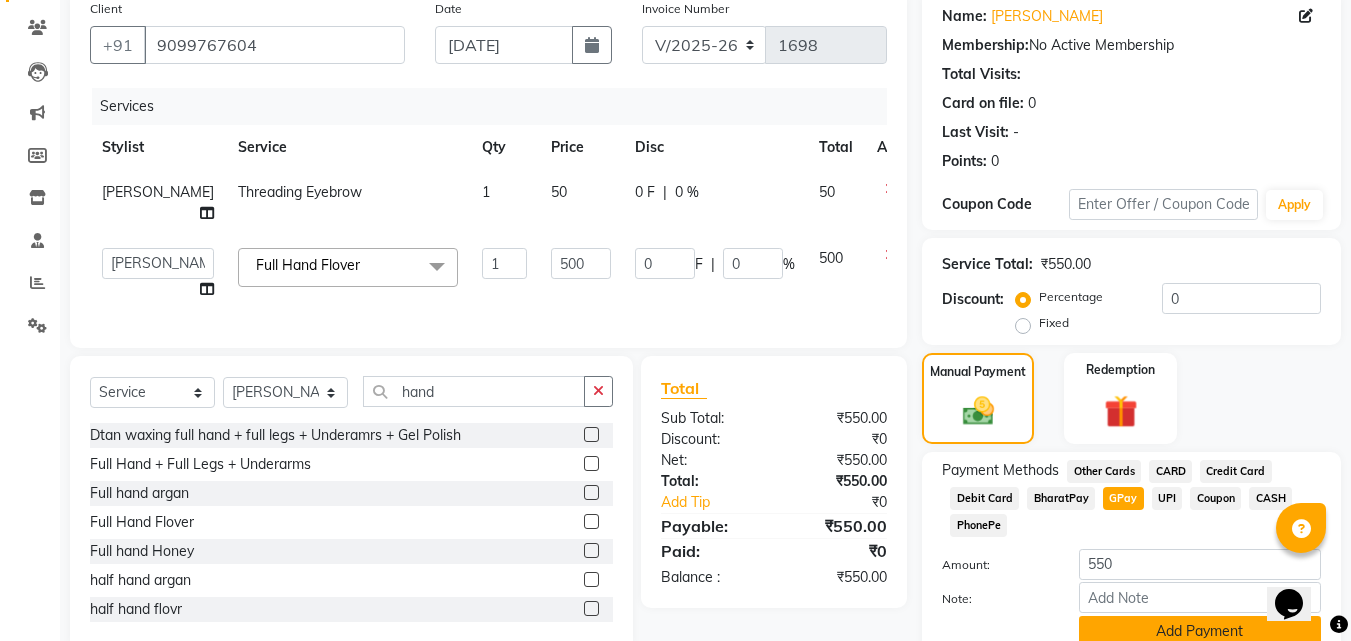 click on "Add Payment" 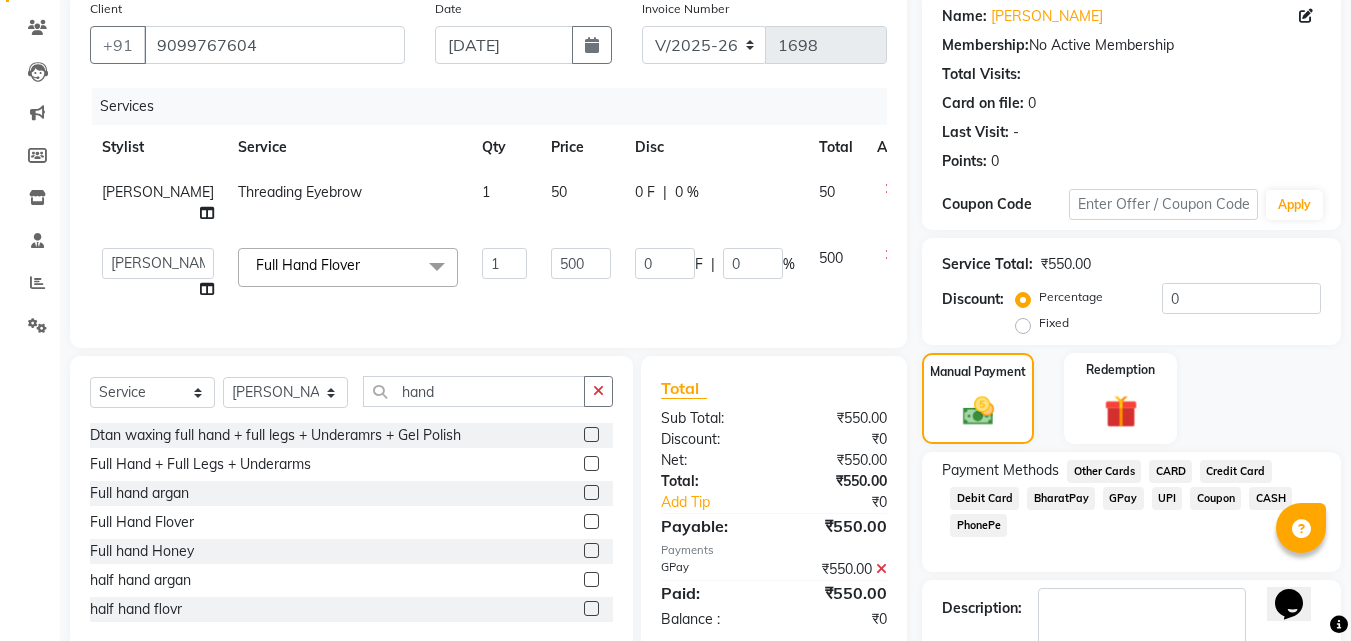 scroll, scrollTop: 275, scrollLeft: 0, axis: vertical 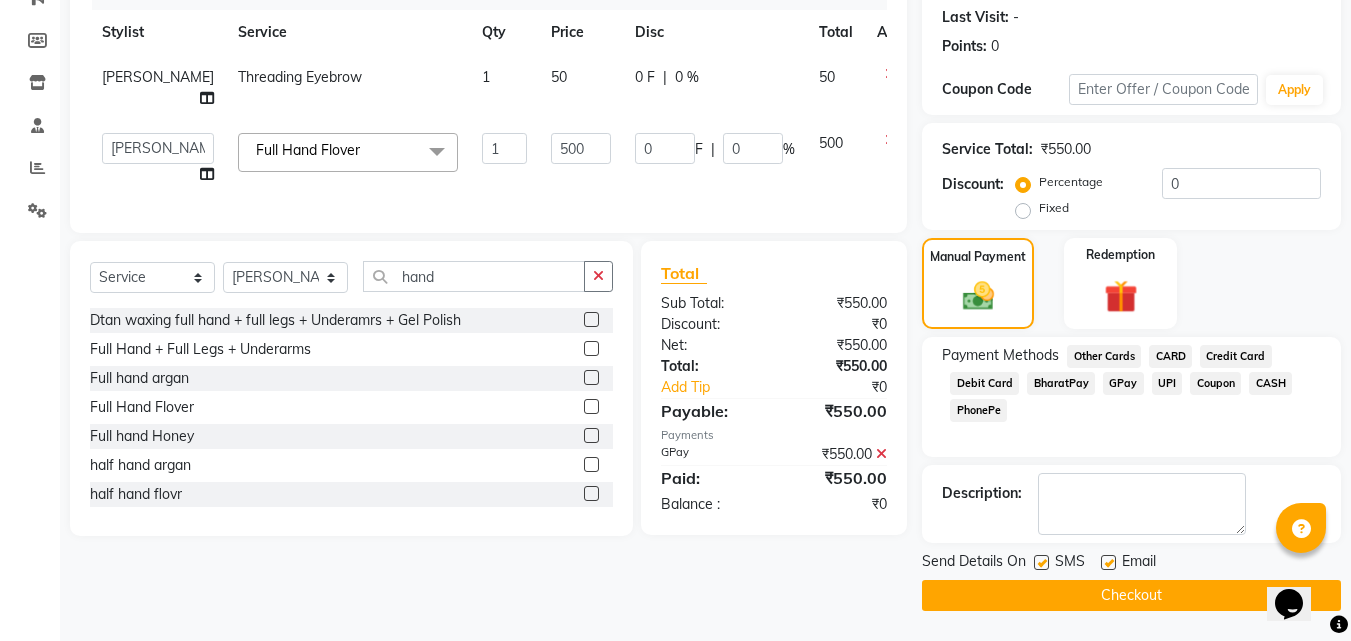 click on "Checkout" 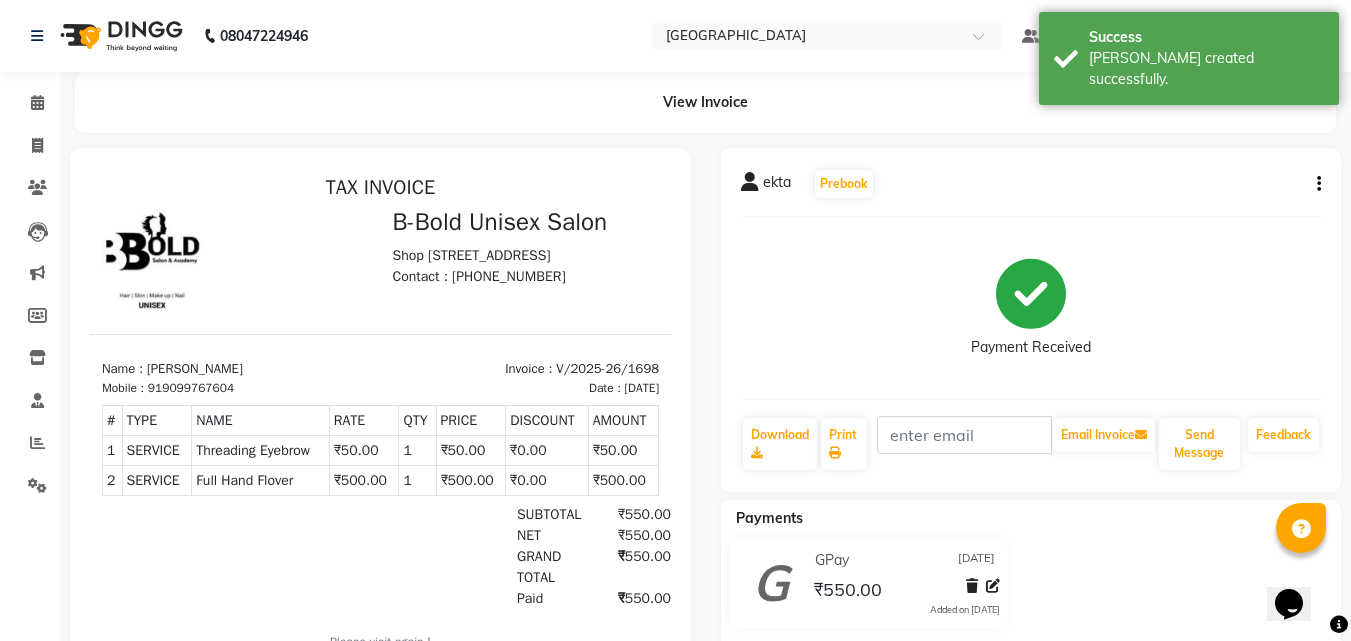 scroll, scrollTop: 0, scrollLeft: 0, axis: both 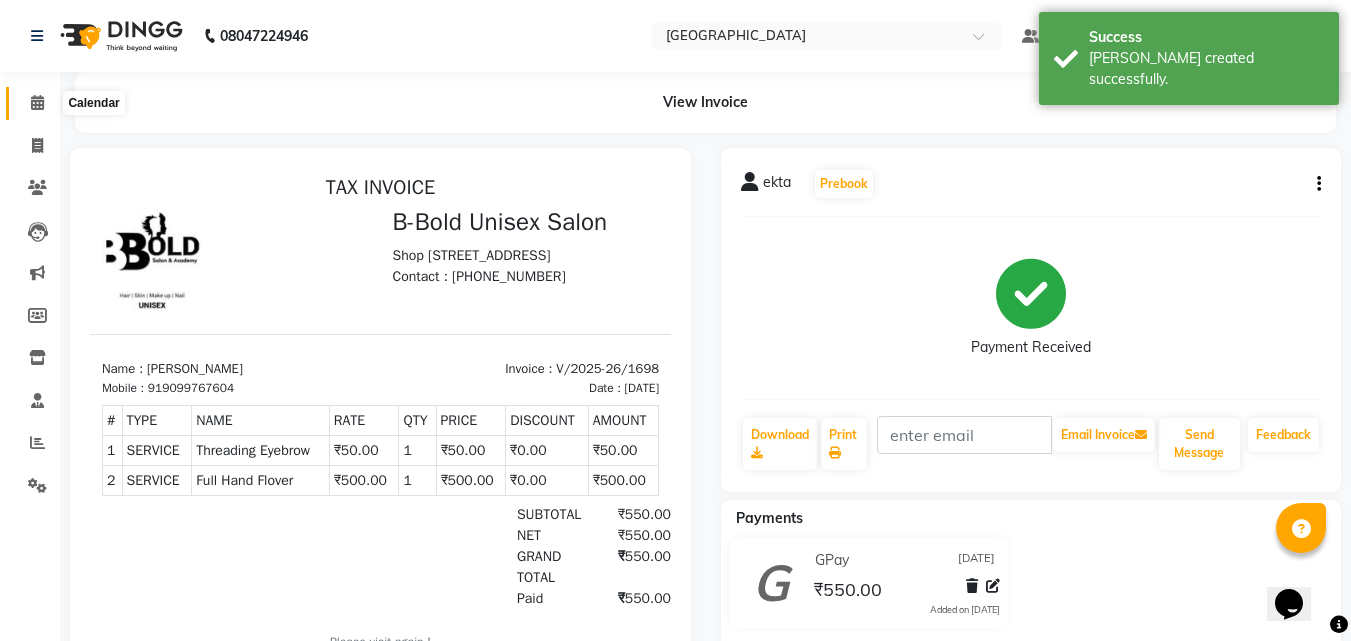 click 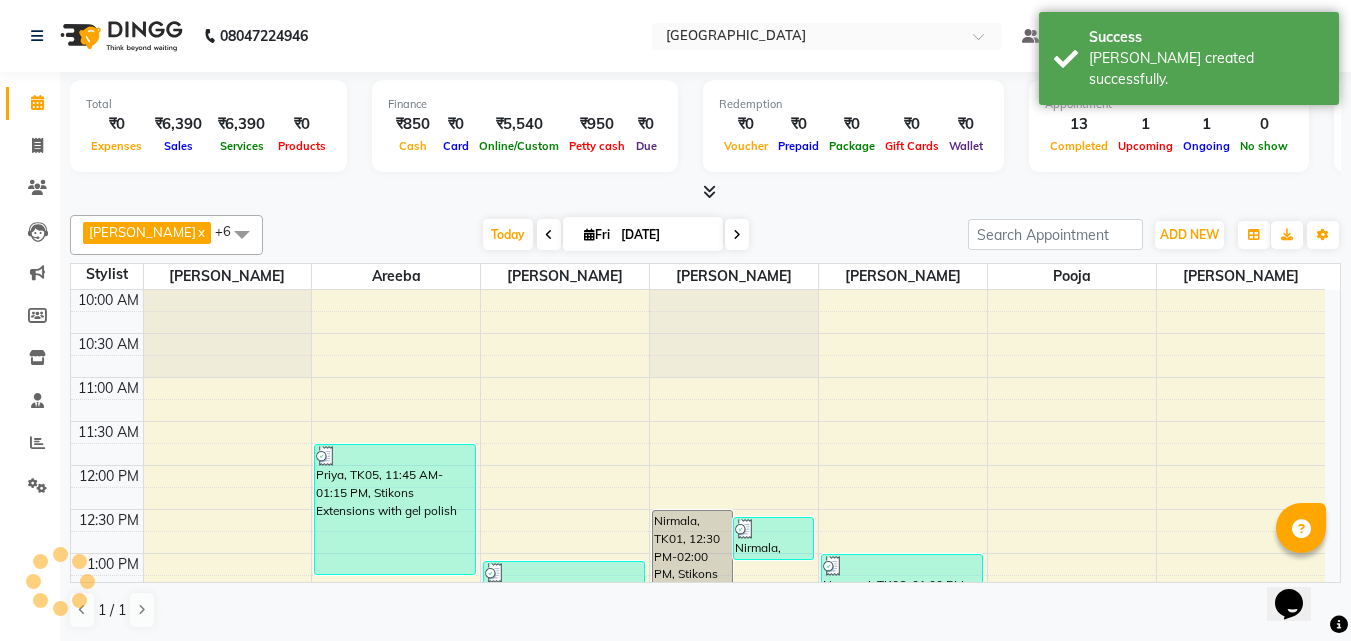 scroll, scrollTop: 0, scrollLeft: 0, axis: both 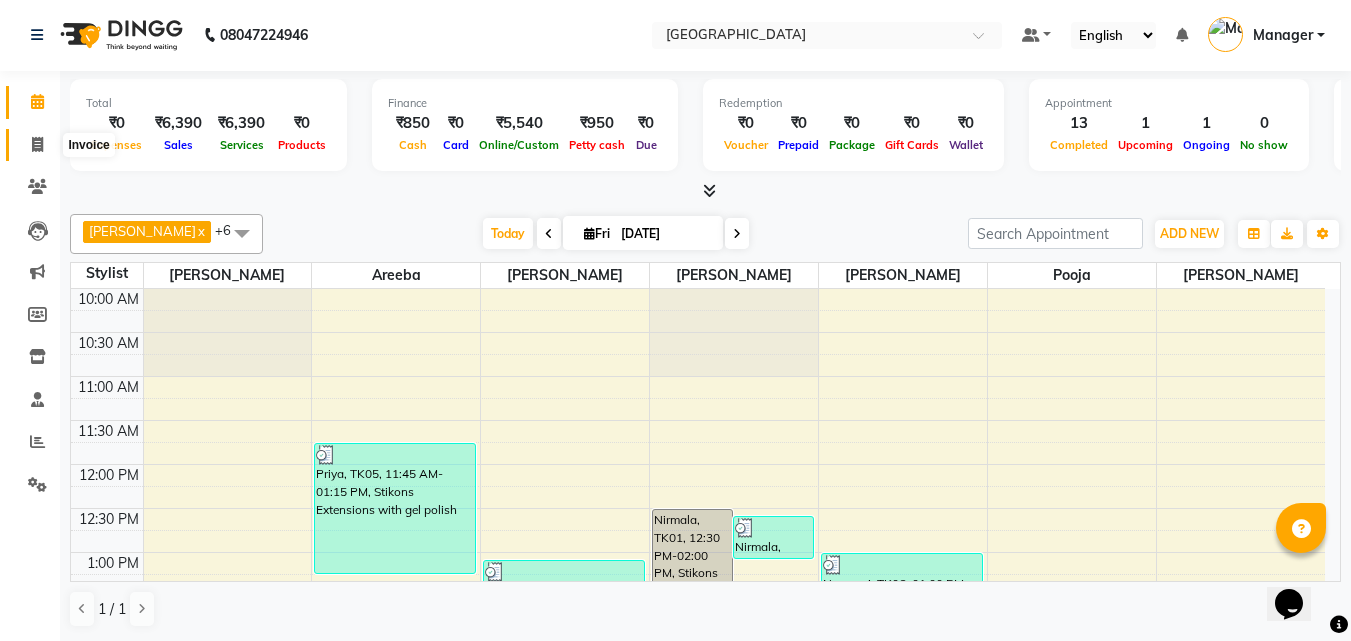 click 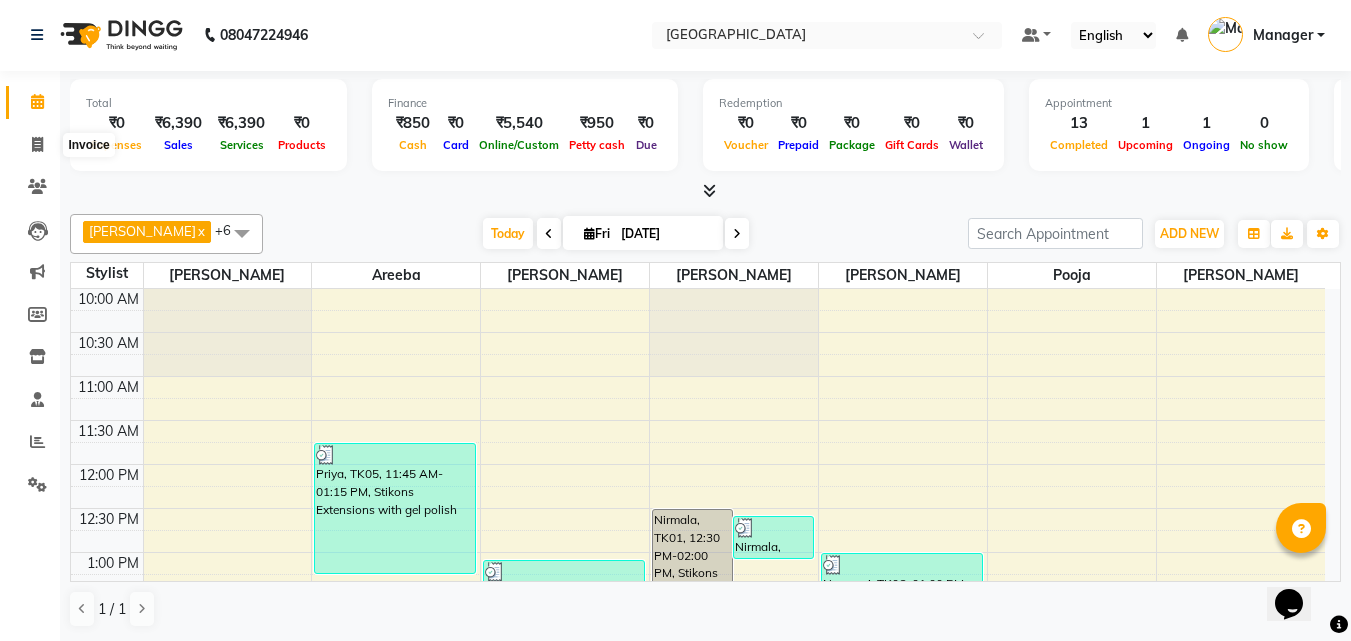 select on "service" 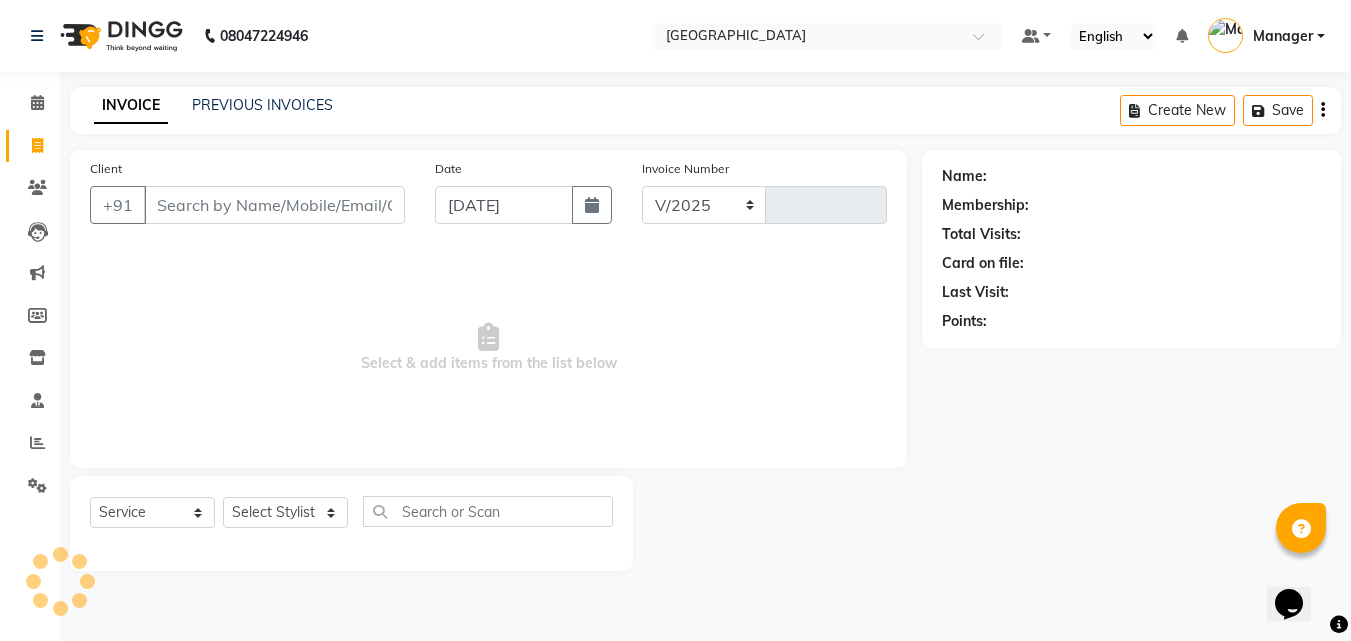 select on "7353" 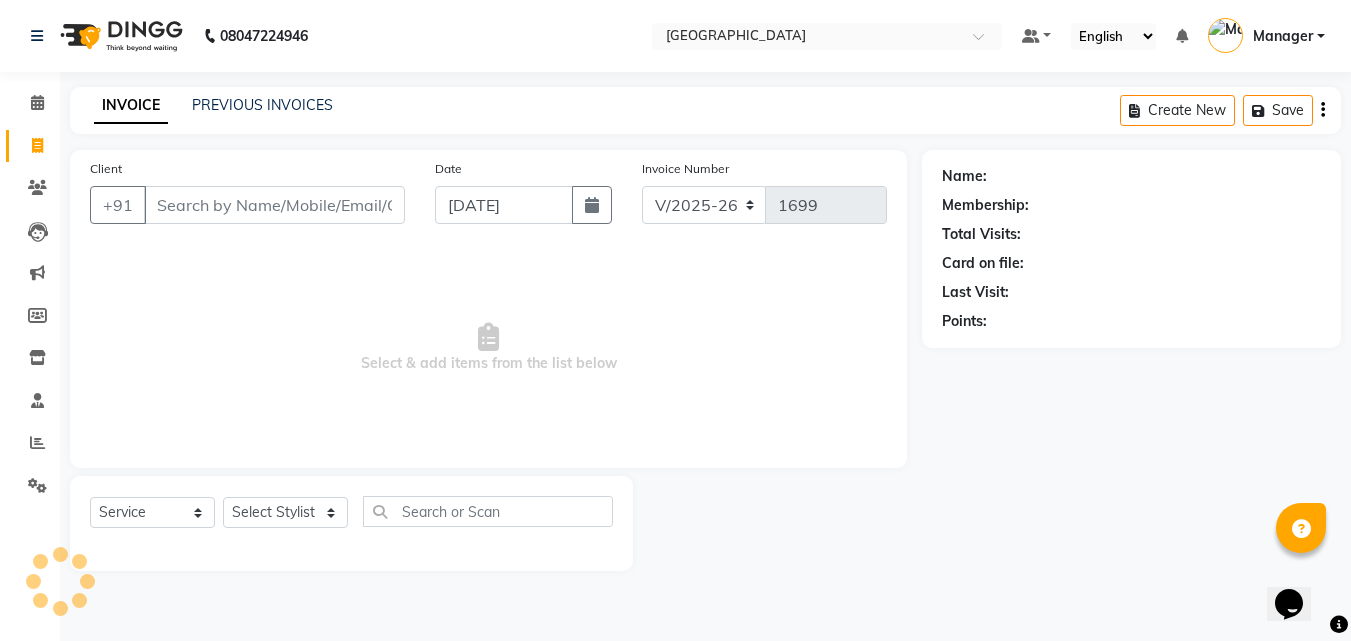 scroll, scrollTop: 0, scrollLeft: 0, axis: both 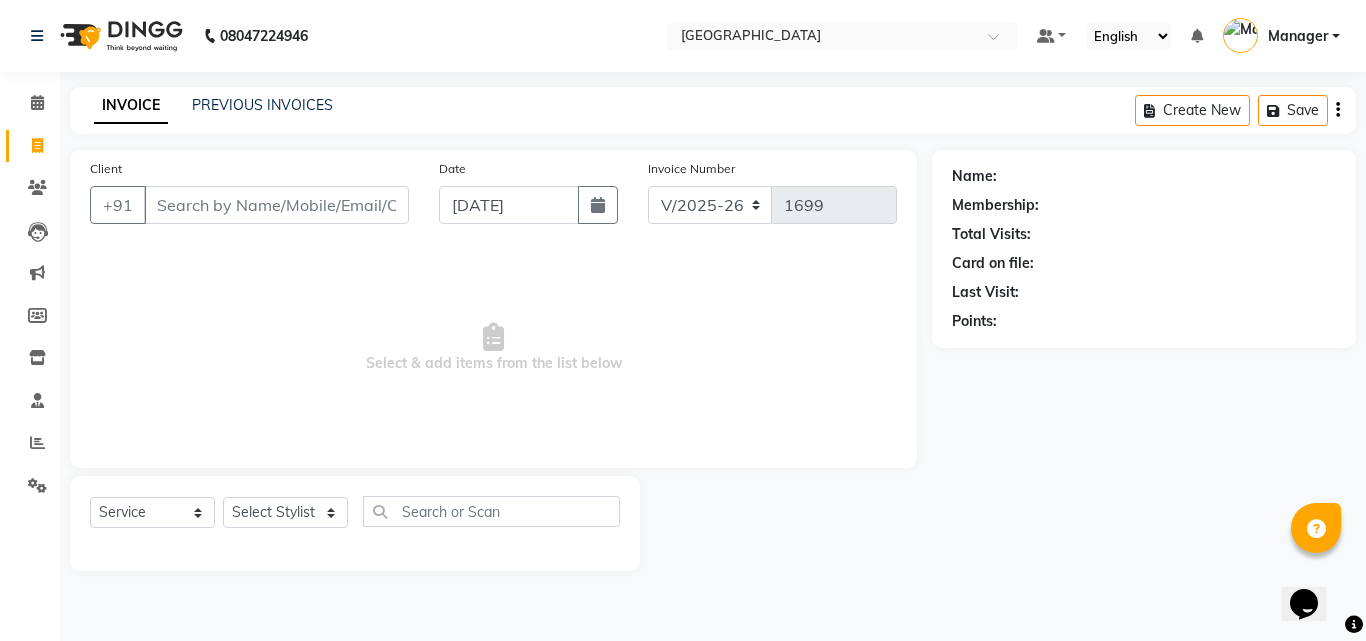 click on "Client" at bounding box center [276, 205] 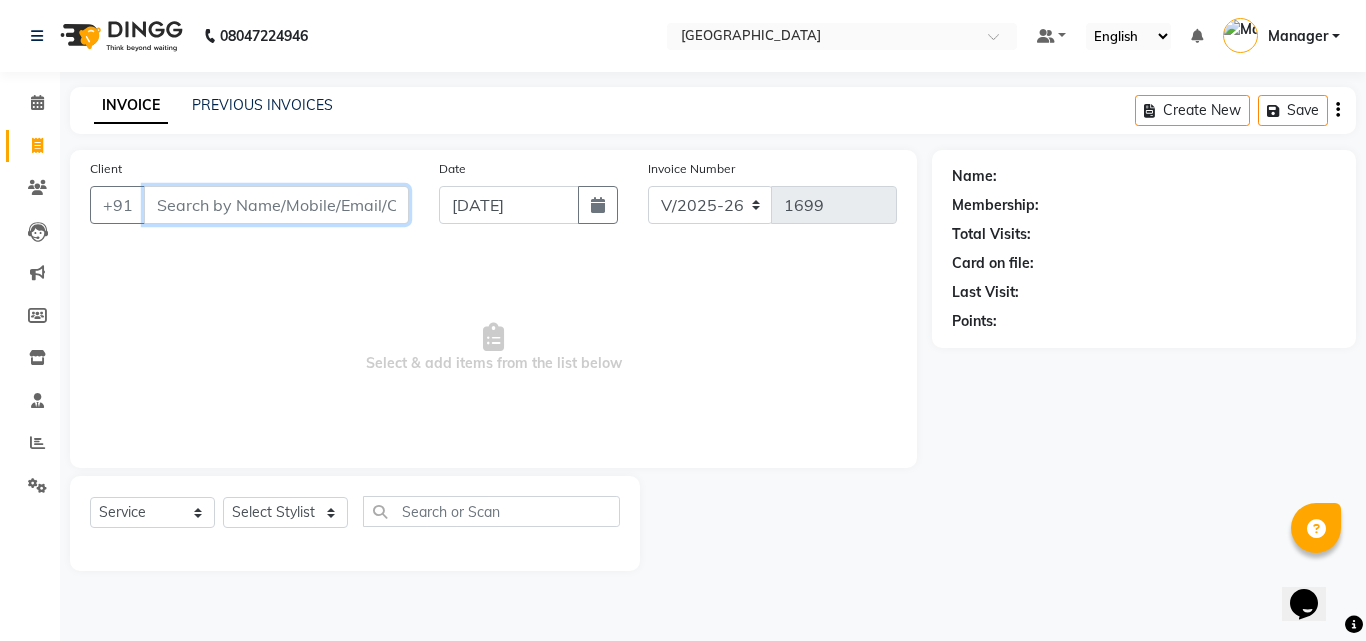 click on "Client" at bounding box center [276, 205] 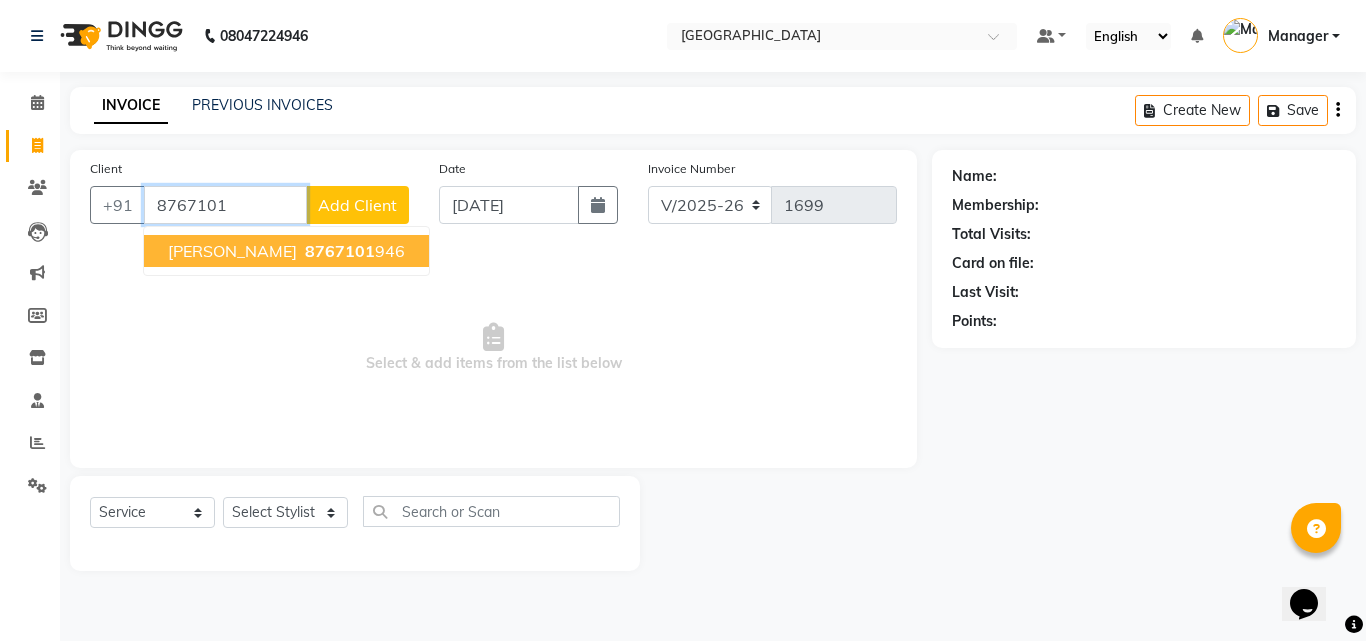 click on "[PERSON_NAME]" at bounding box center (232, 251) 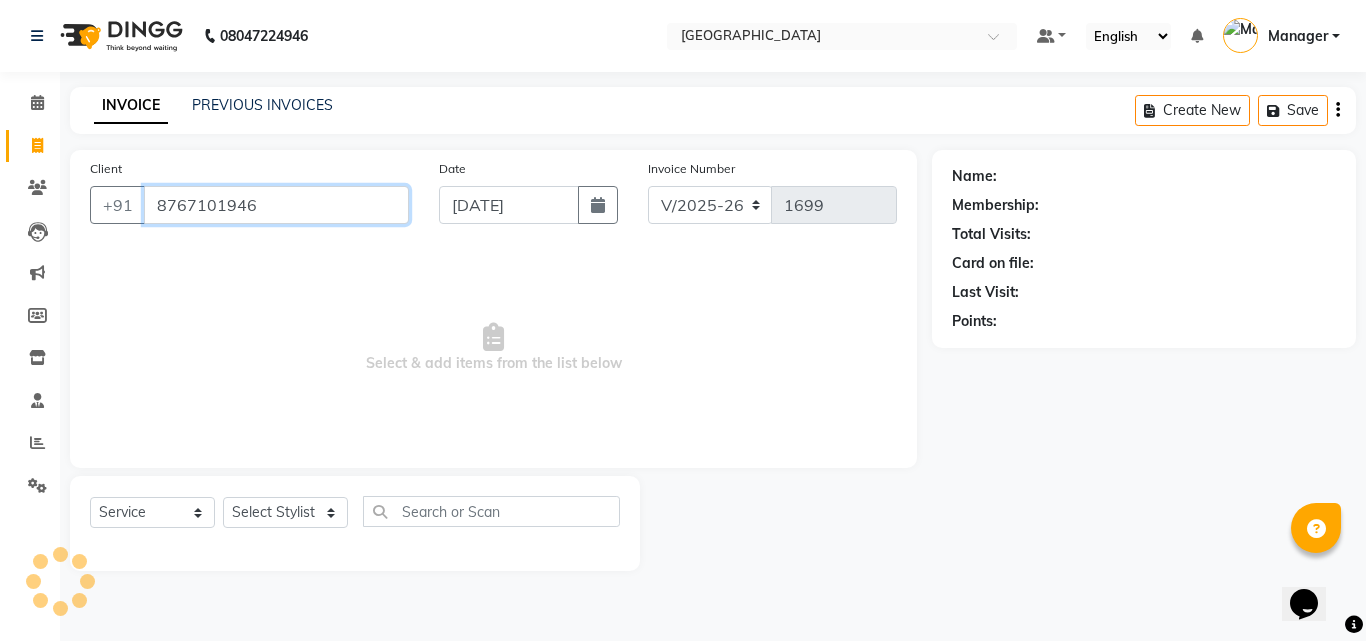 type on "8767101946" 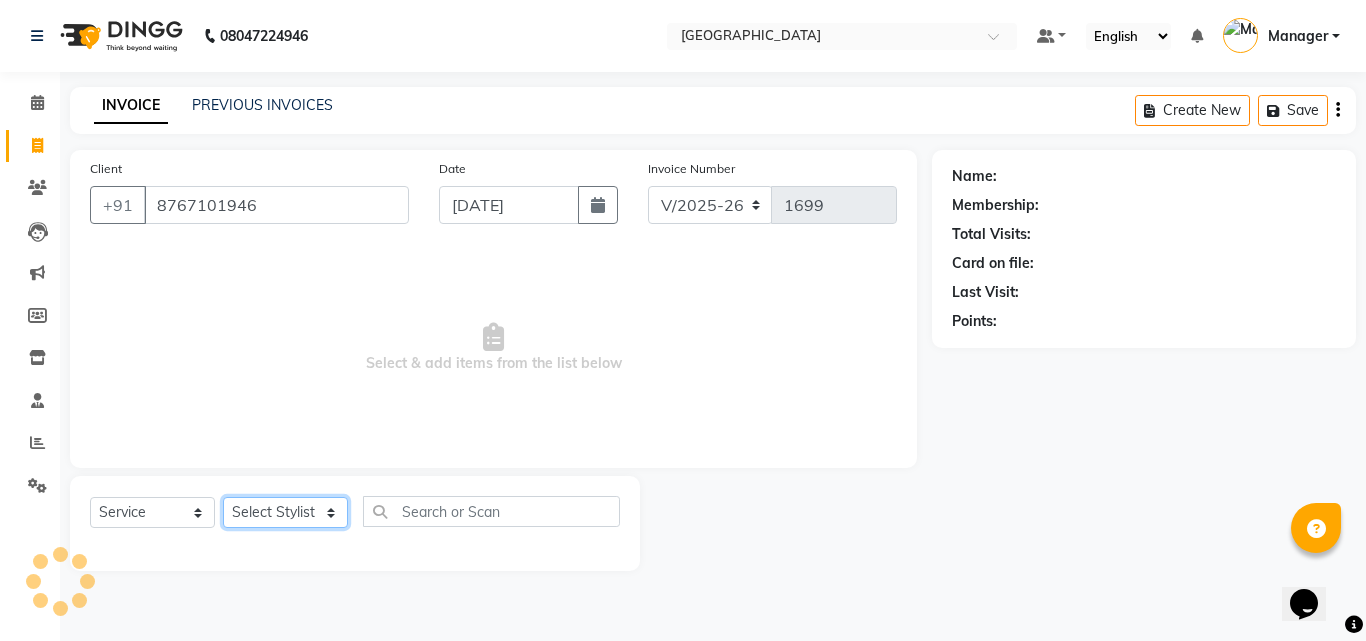 click on "Select Stylist [PERSON_NAME] [PERSON_NAME] [PERSON_NAME] Manager [PERSON_NAME]  [PERSON_NAME]  [PERSON_NAME]" 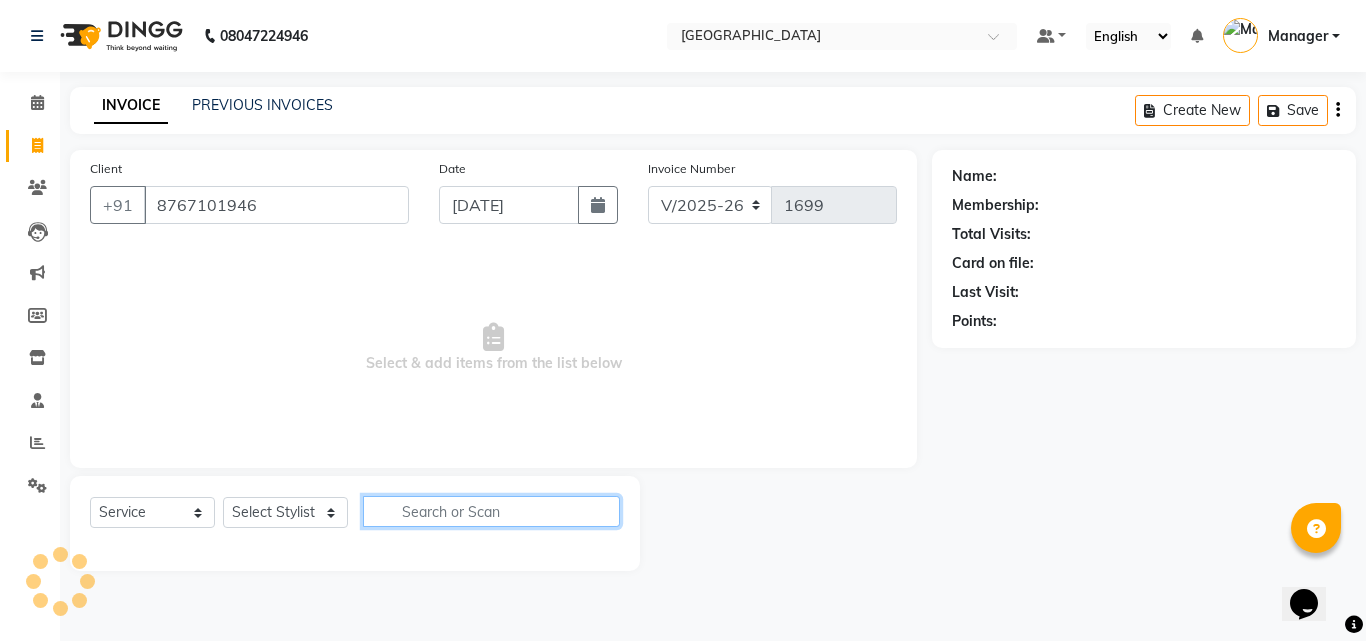 click 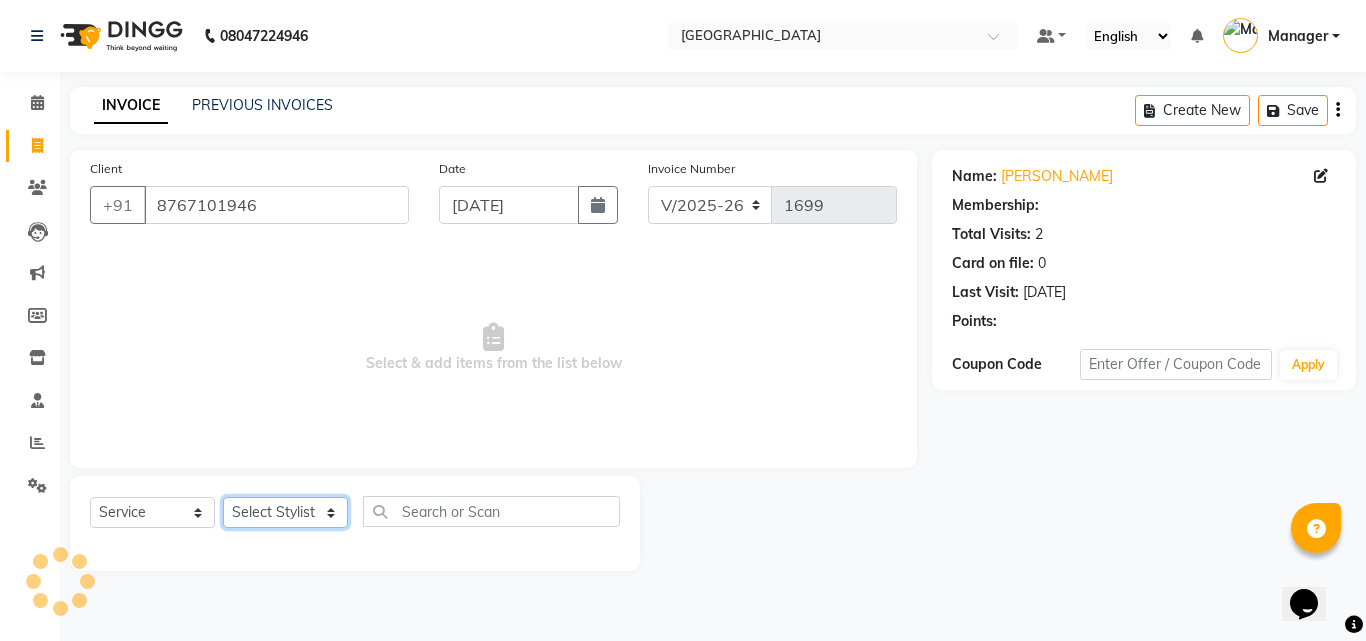 click on "Select Stylist [PERSON_NAME] [PERSON_NAME] [PERSON_NAME] Manager [PERSON_NAME]  [PERSON_NAME]  [PERSON_NAME]" 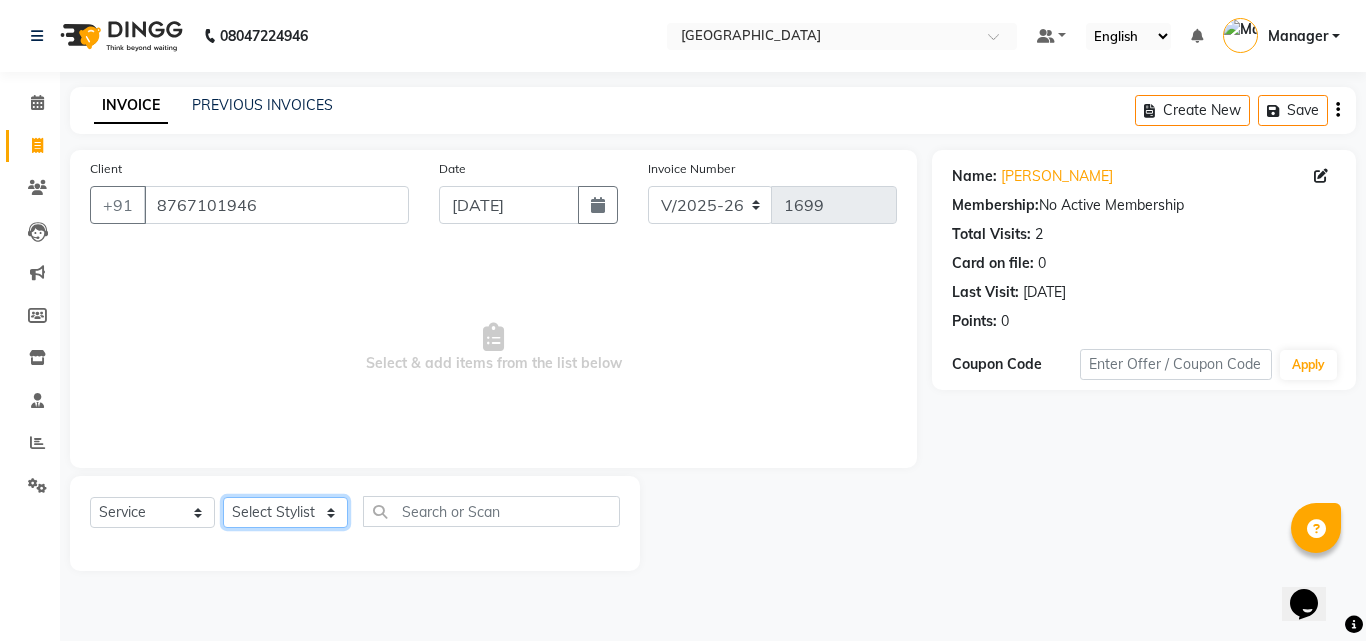 select on "63650" 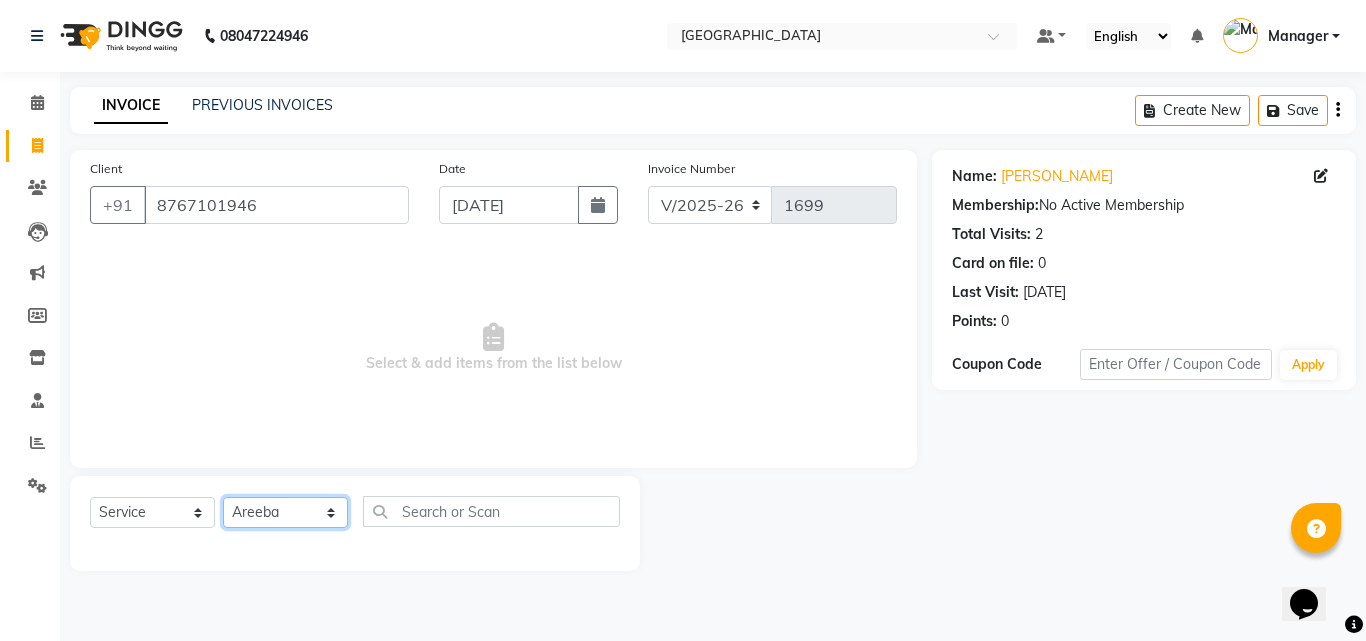 click on "Select Stylist [PERSON_NAME] [PERSON_NAME] [PERSON_NAME] Manager [PERSON_NAME]  [PERSON_NAME]  [PERSON_NAME]" 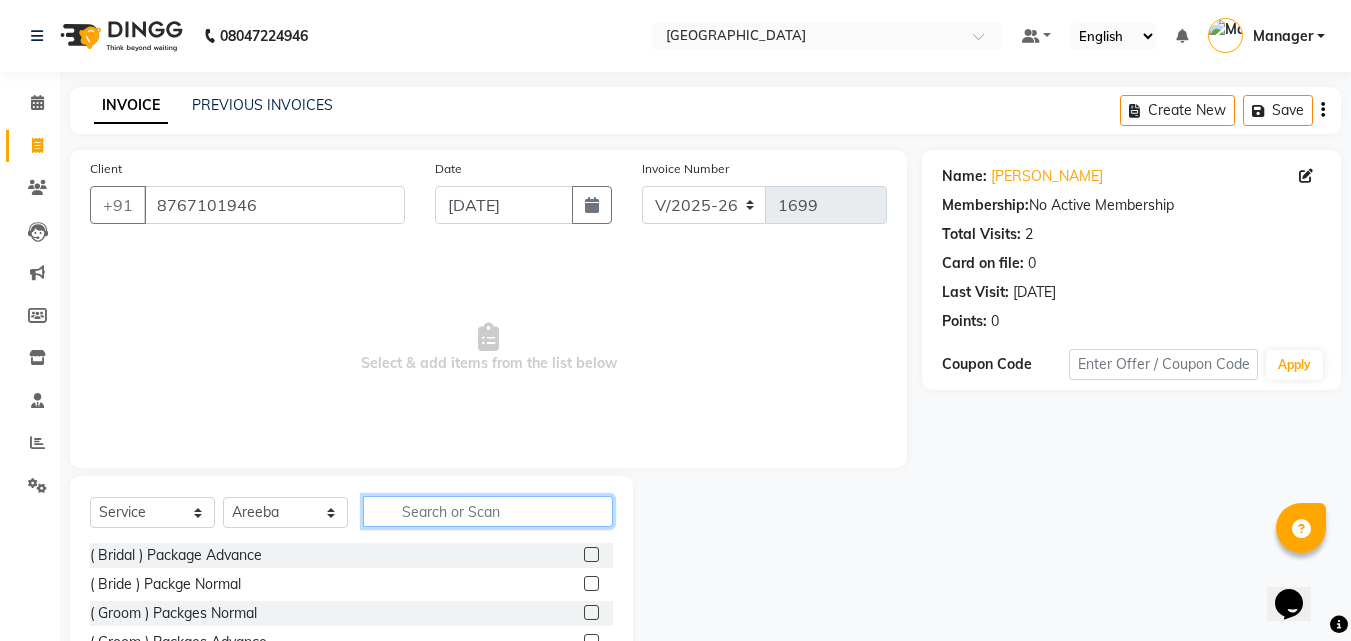click 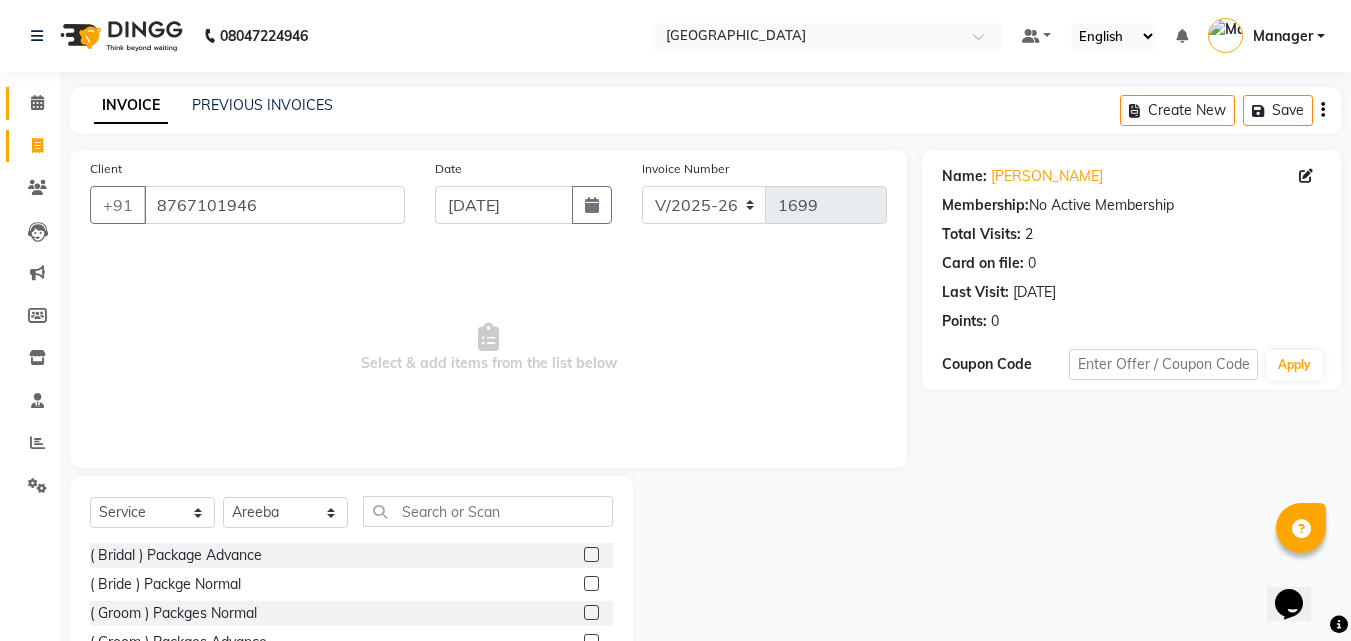 click on "Calendar" 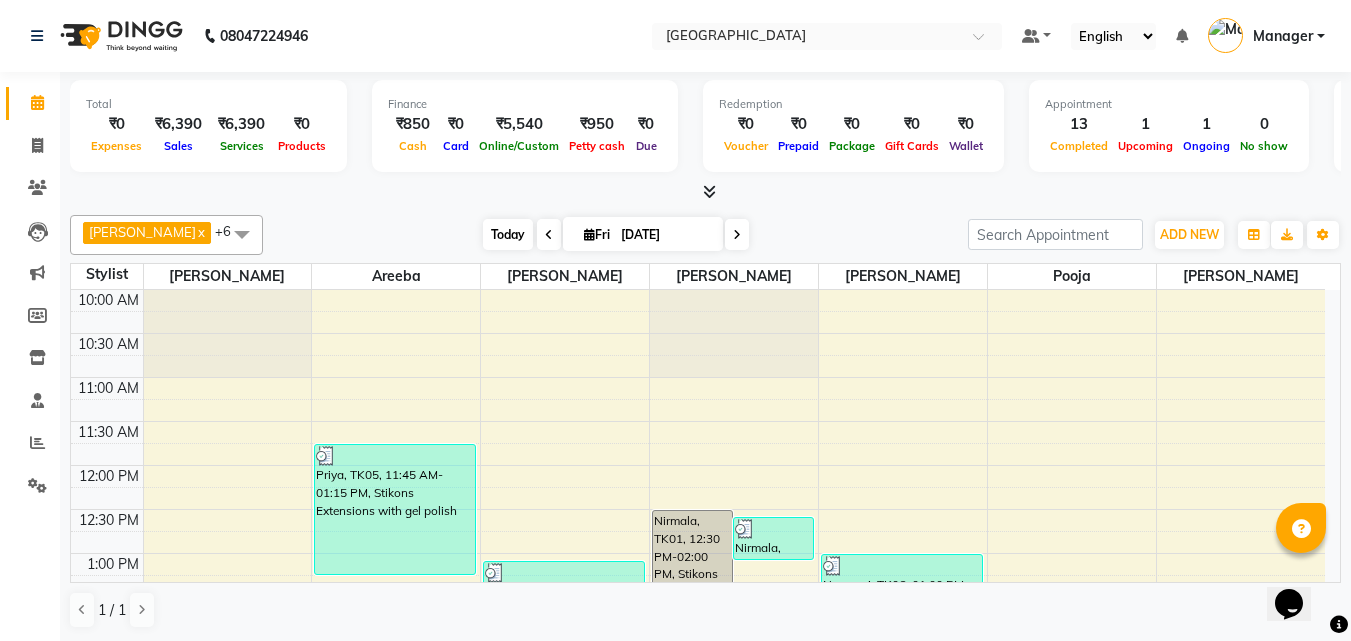 click on "Today" at bounding box center [508, 234] 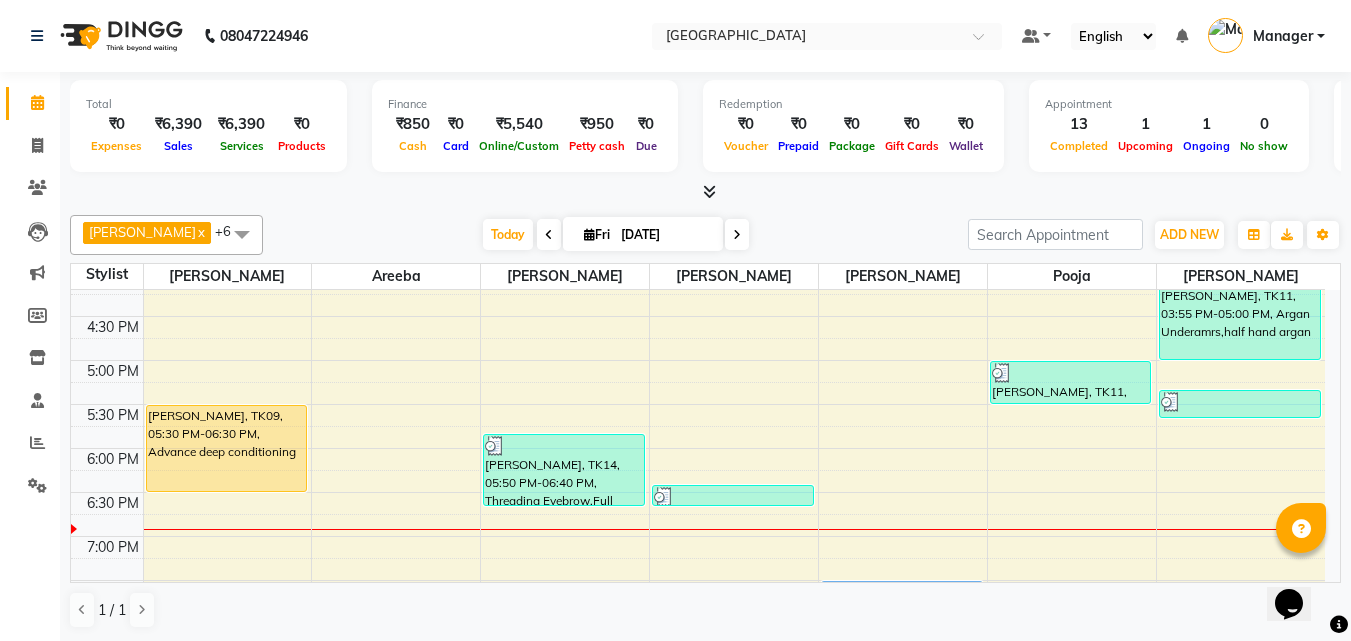 scroll, scrollTop: 505, scrollLeft: 0, axis: vertical 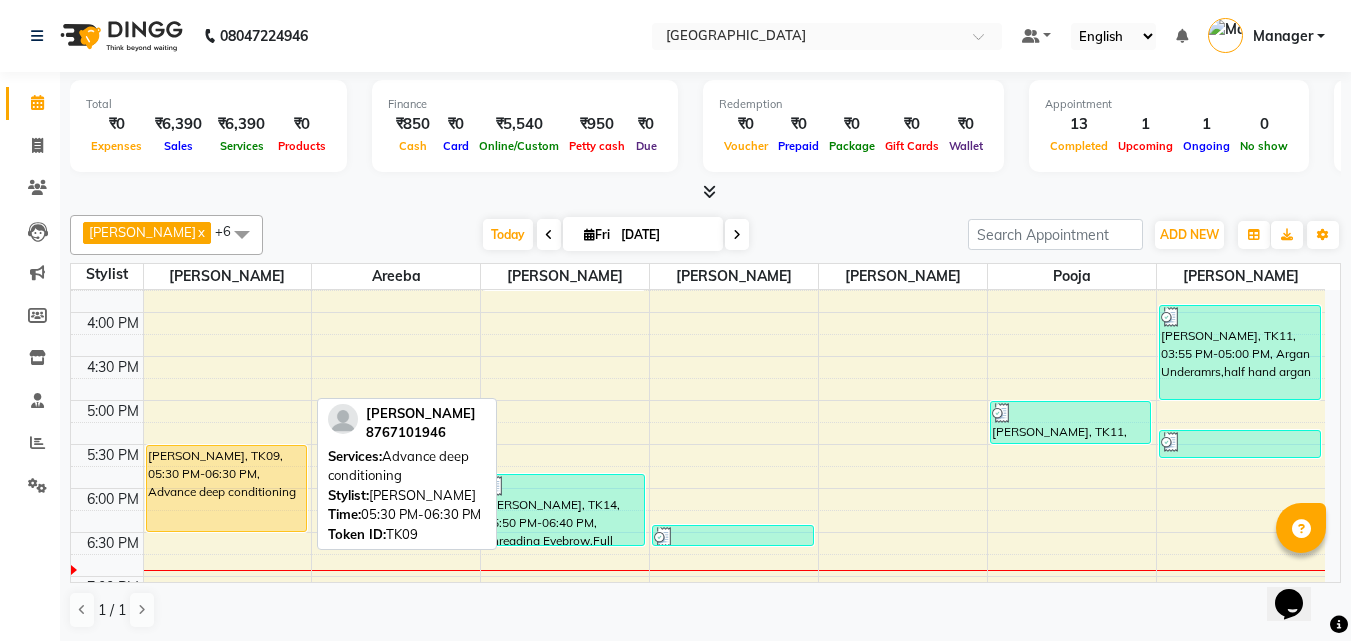 click on "Kavya G, TK09, 05:30 PM-06:30 PM, Advance deep conditioning" at bounding box center [227, 488] 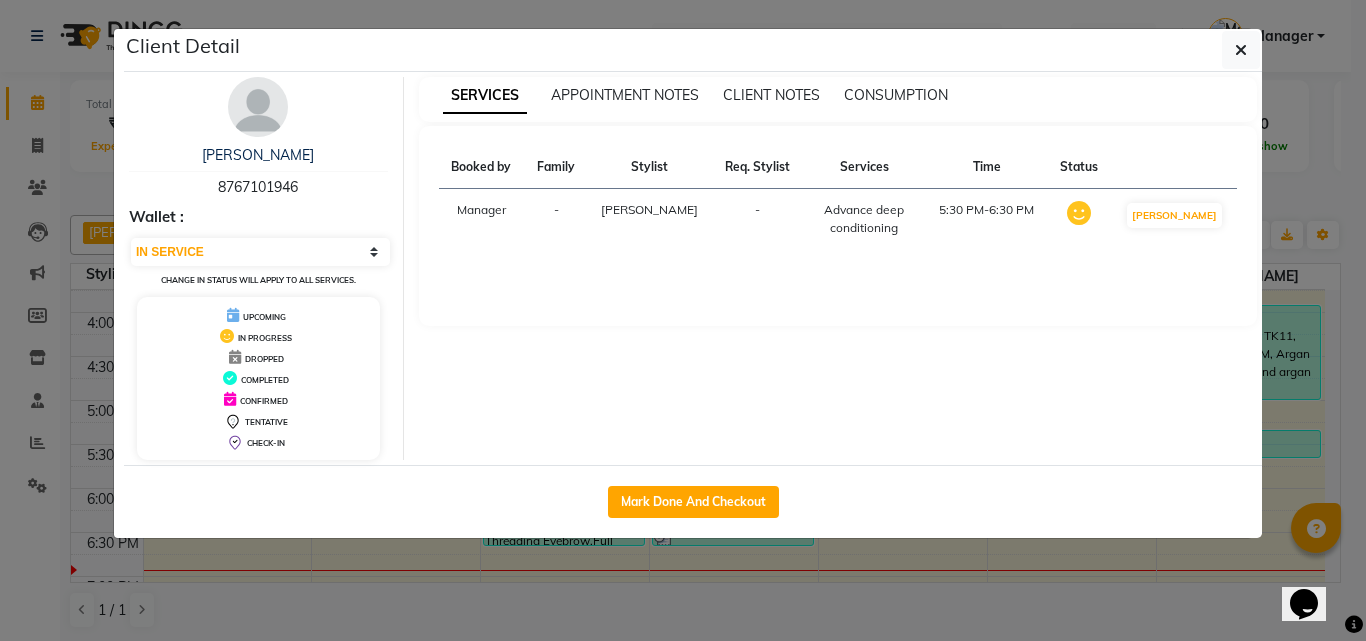 click on "Client Detail  Kavya G   8767101946 Wallet : Select IN SERVICE CONFIRMED TENTATIVE CHECK IN MARK DONE DROPPED UPCOMING Change in status will apply to all services. UPCOMING IN PROGRESS DROPPED COMPLETED CONFIRMED TENTATIVE CHECK-IN SERVICES APPOINTMENT NOTES CLIENT NOTES CONSUMPTION Booked by Family Stylist Req. Stylist Services Time Status  Manager  - Aarish Qureshi -  Advance deep conditioning   5:30 PM-6:30 PM   MARK DONE   Mark Done And Checkout" 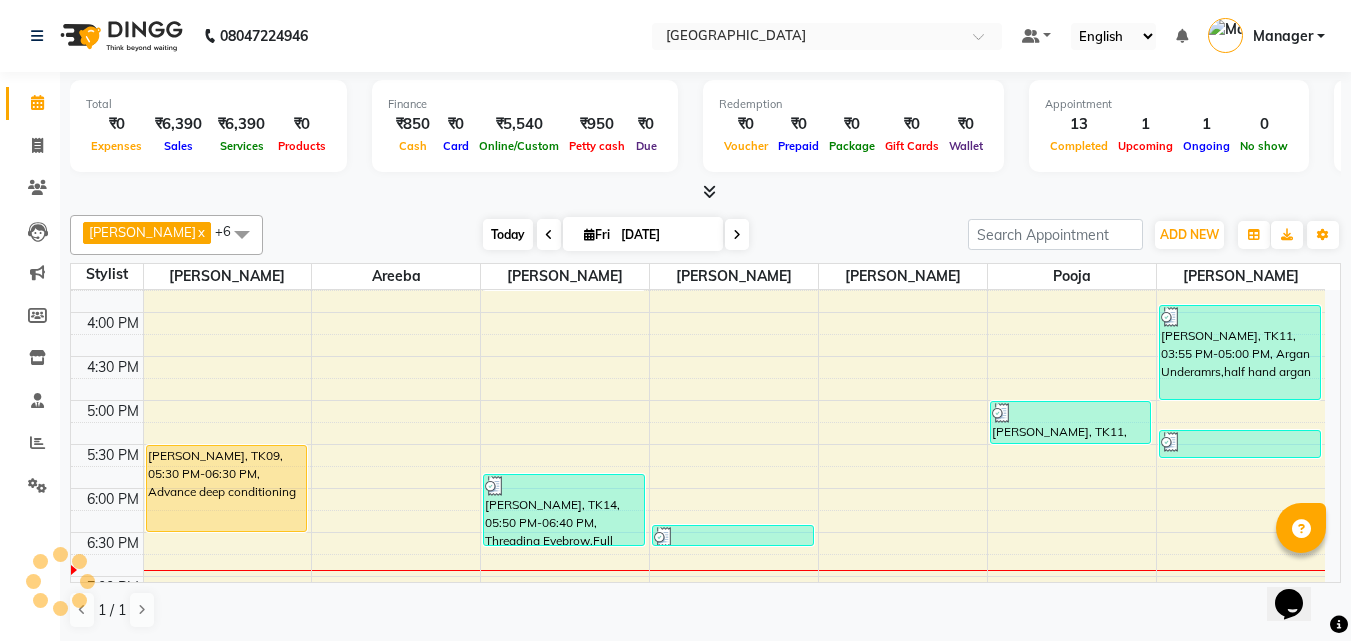 click on "Today" at bounding box center [508, 234] 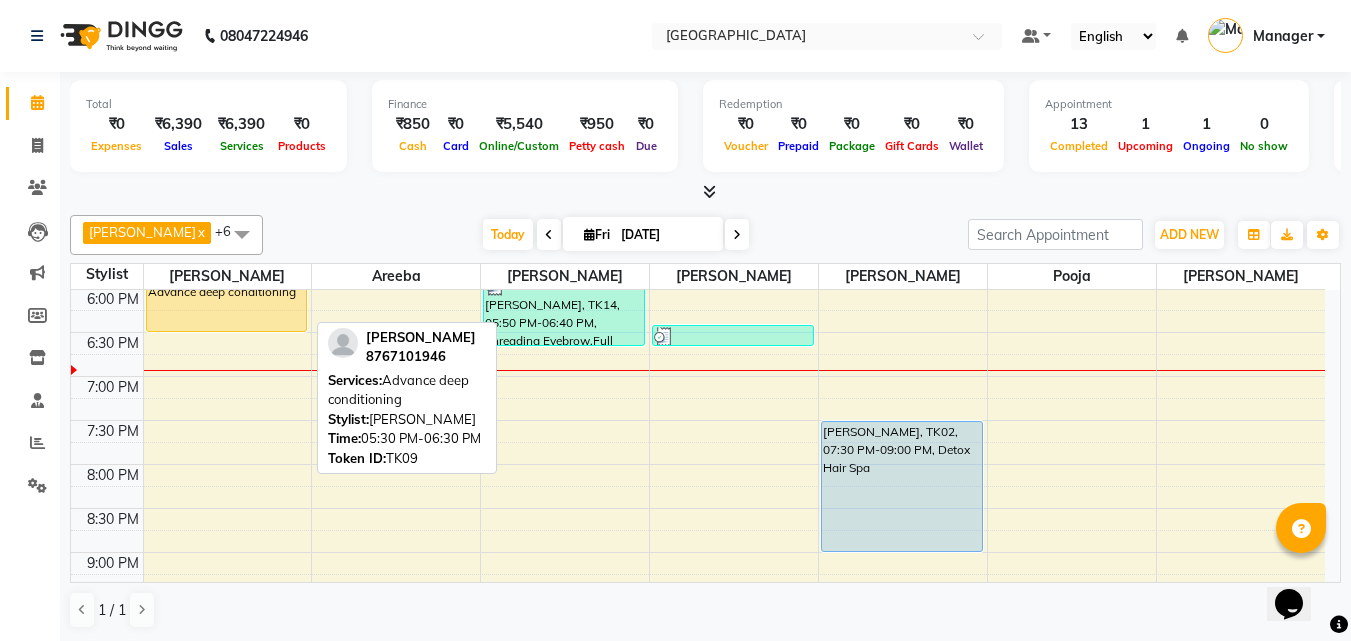click on "Kavya G, TK09, 05:30 PM-06:30 PM, Advance deep conditioning" at bounding box center [227, 288] 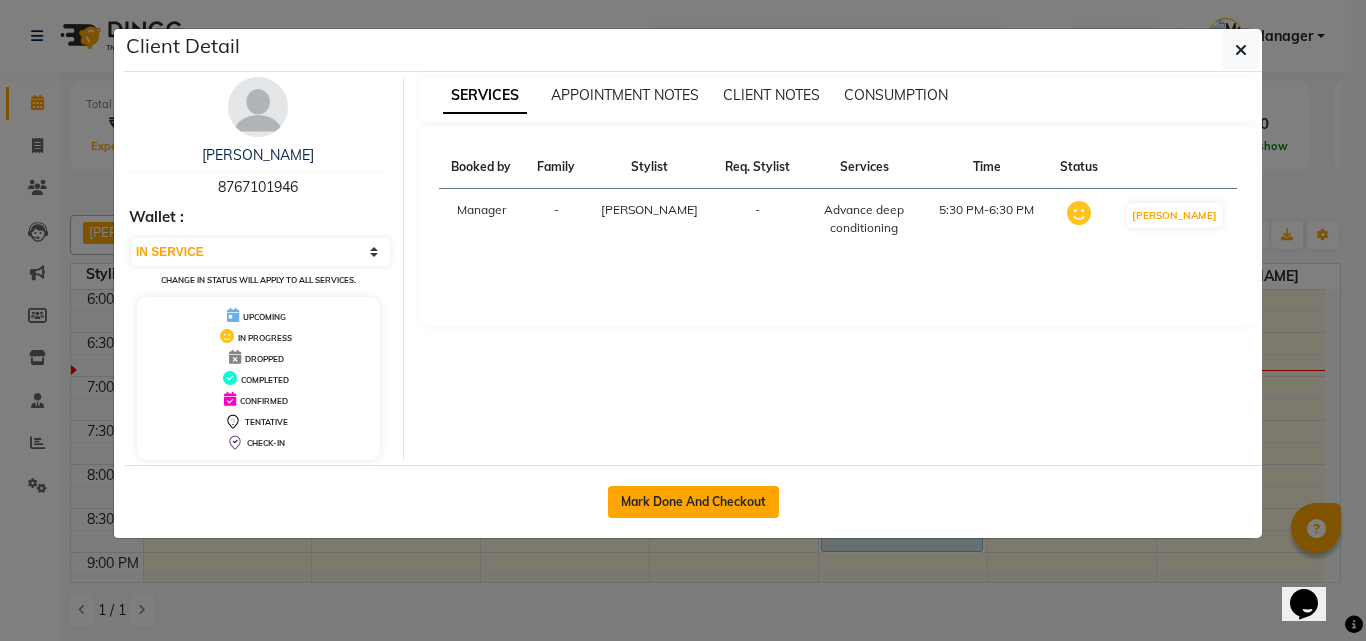 click on "Mark Done And Checkout" 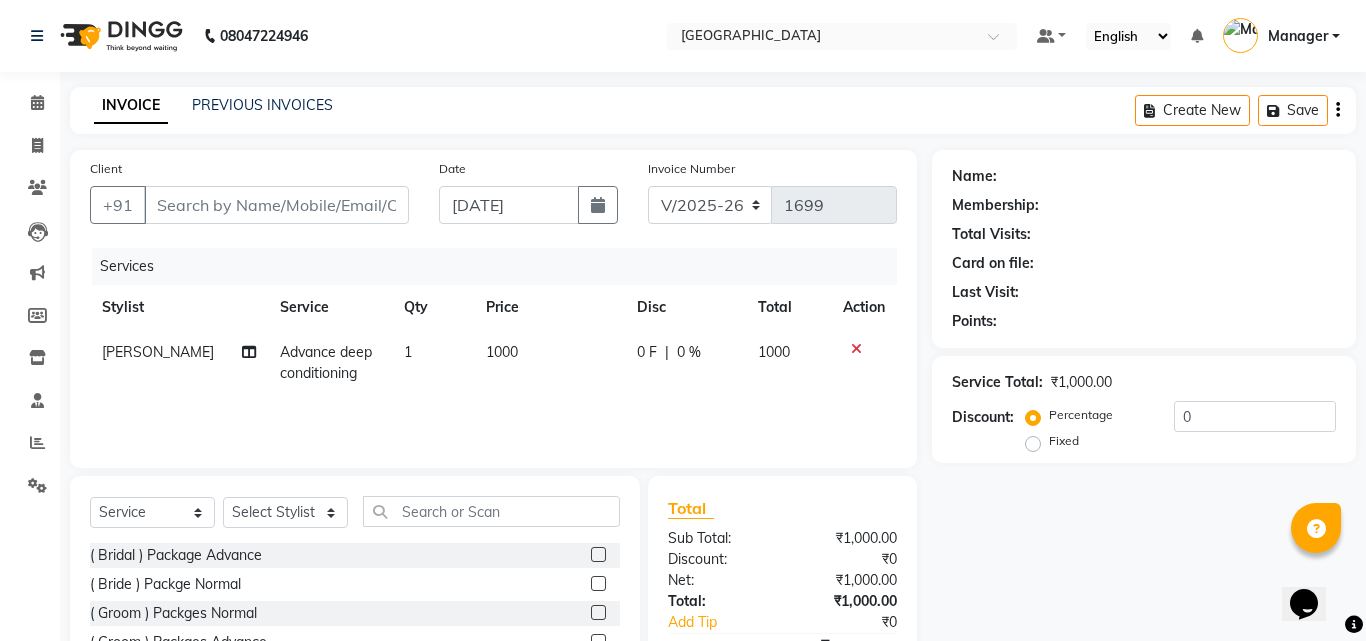 type on "8767101946" 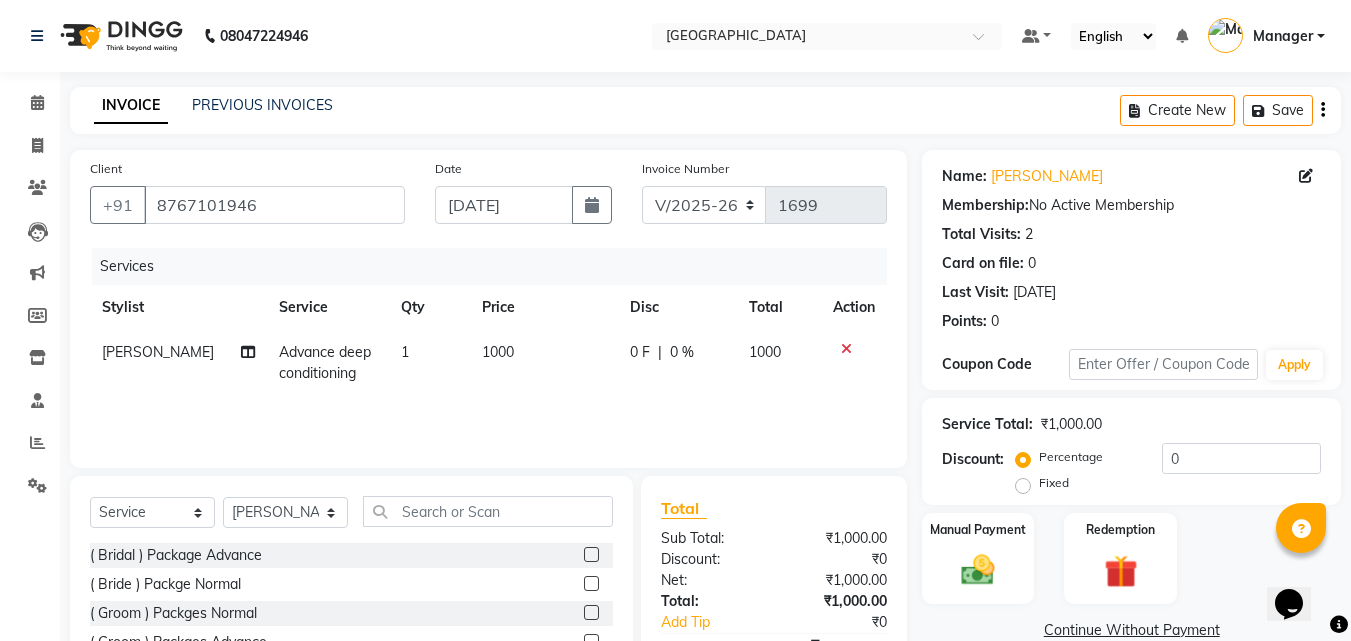click on "Advance deep conditioning" 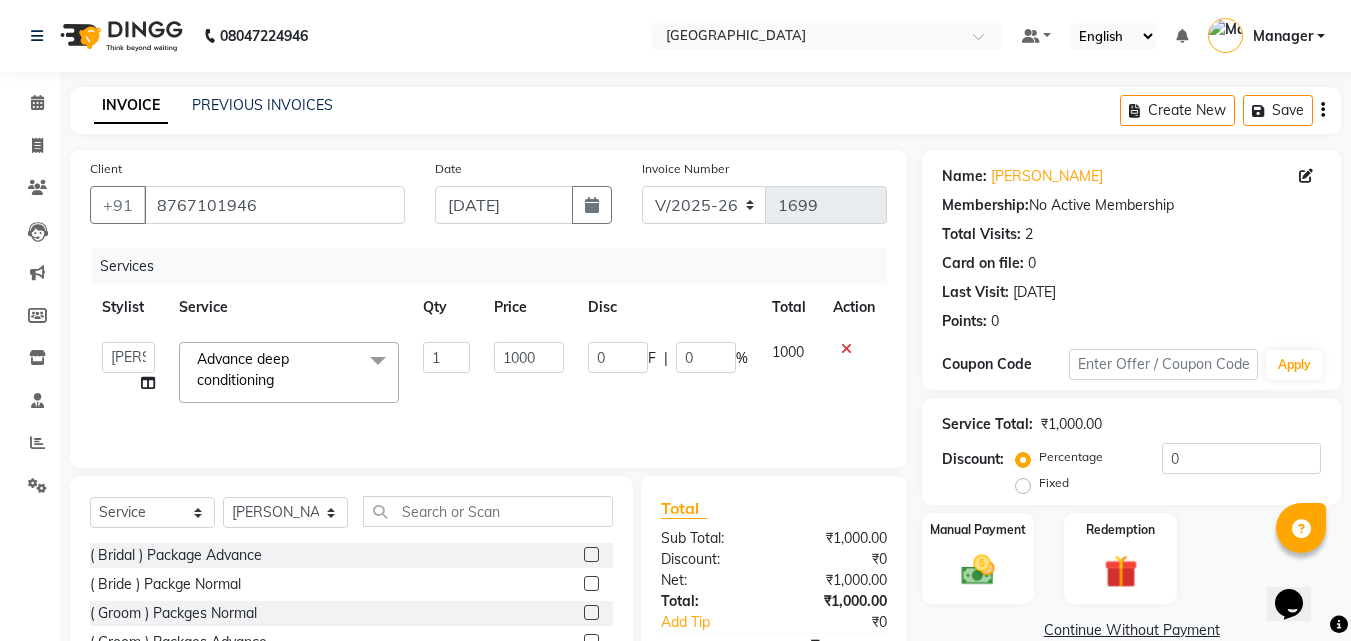 click on "Advance deep conditioning  x" 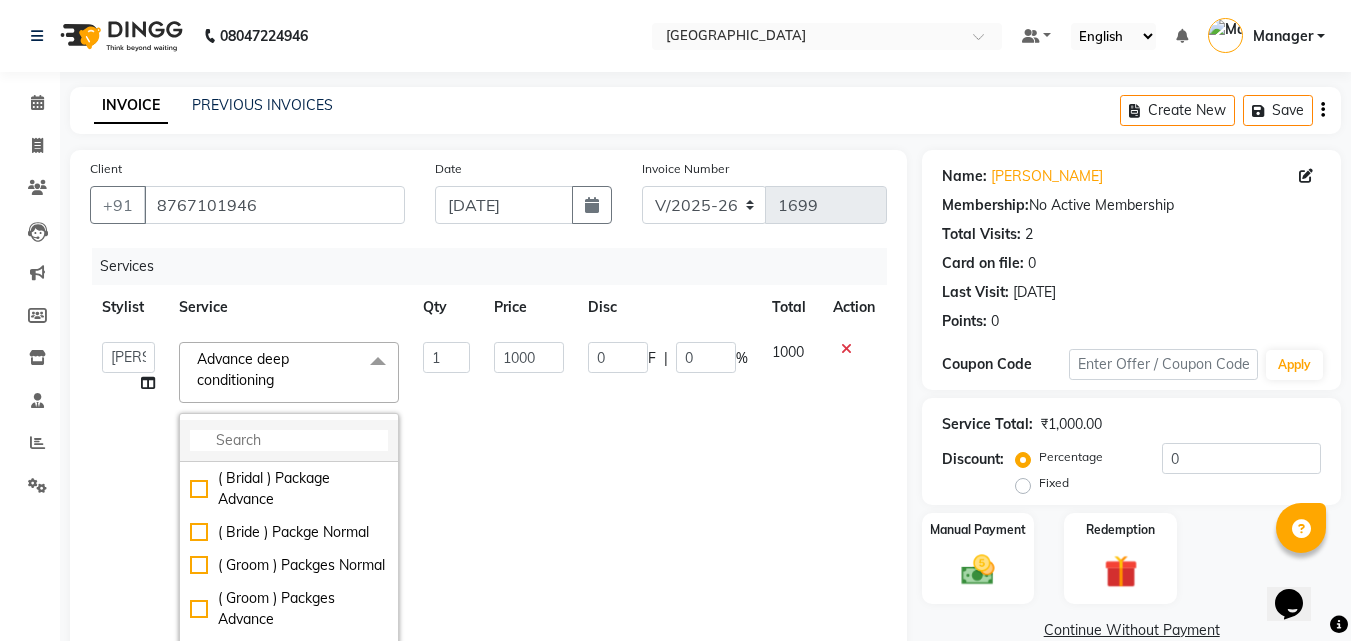 click 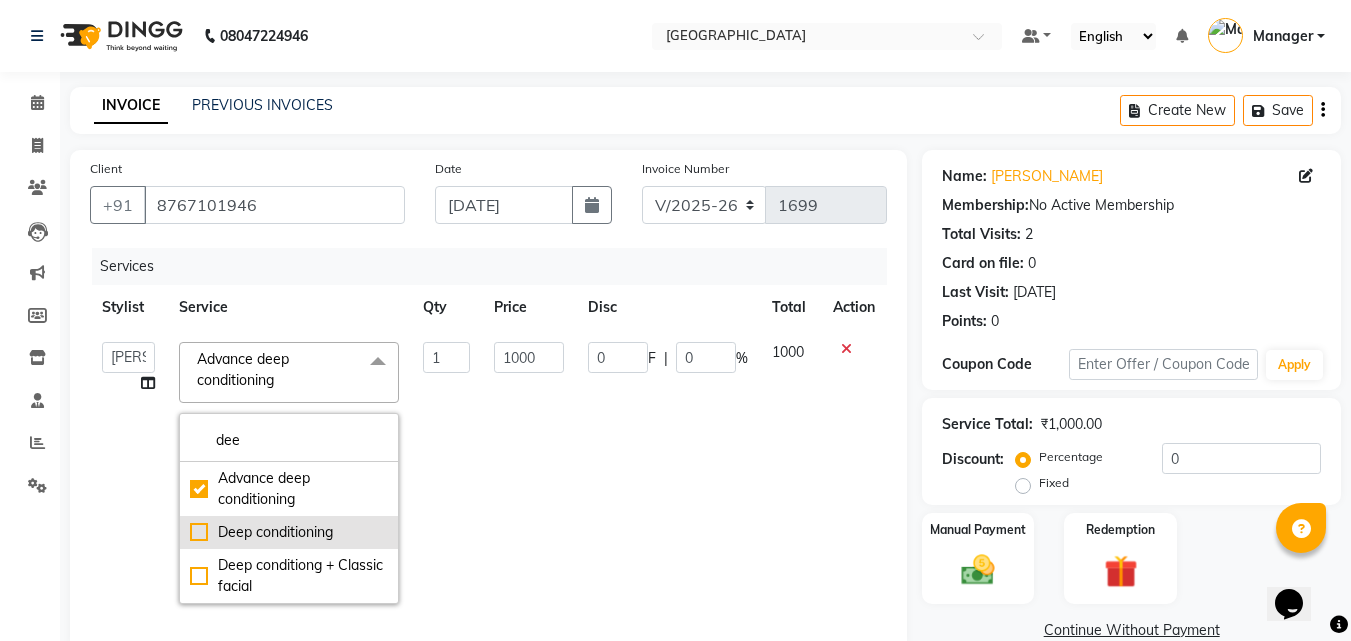 type on "dee" 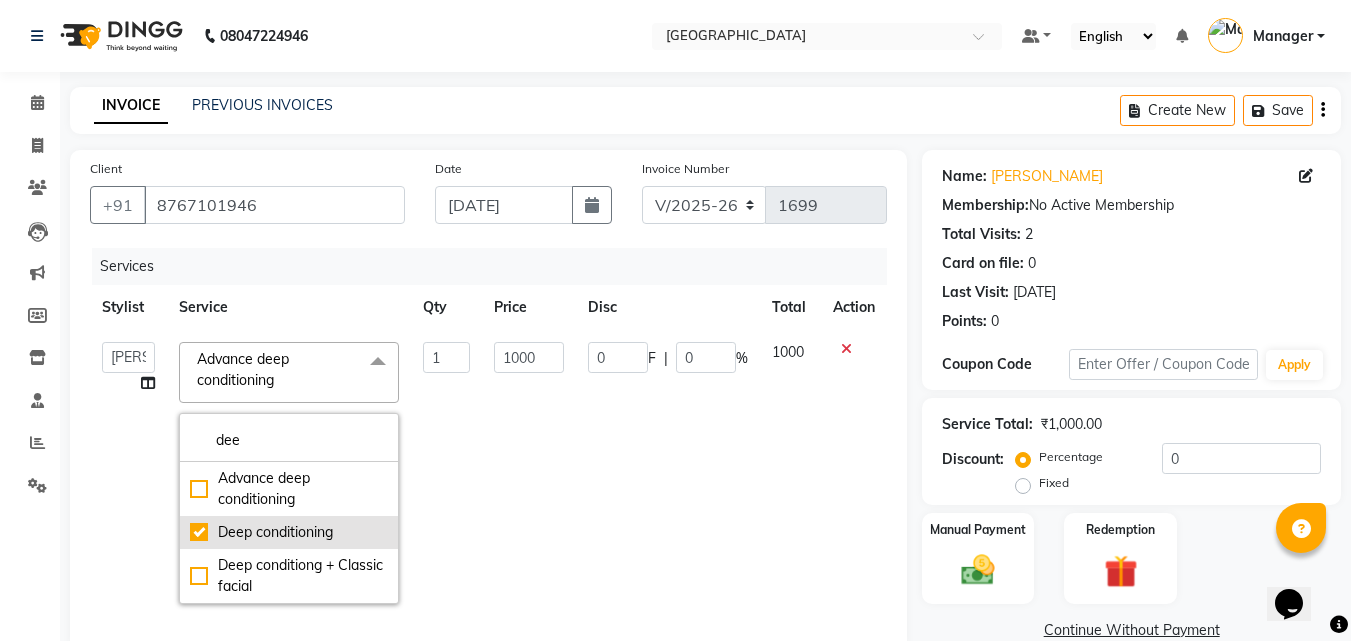 checkbox on "false" 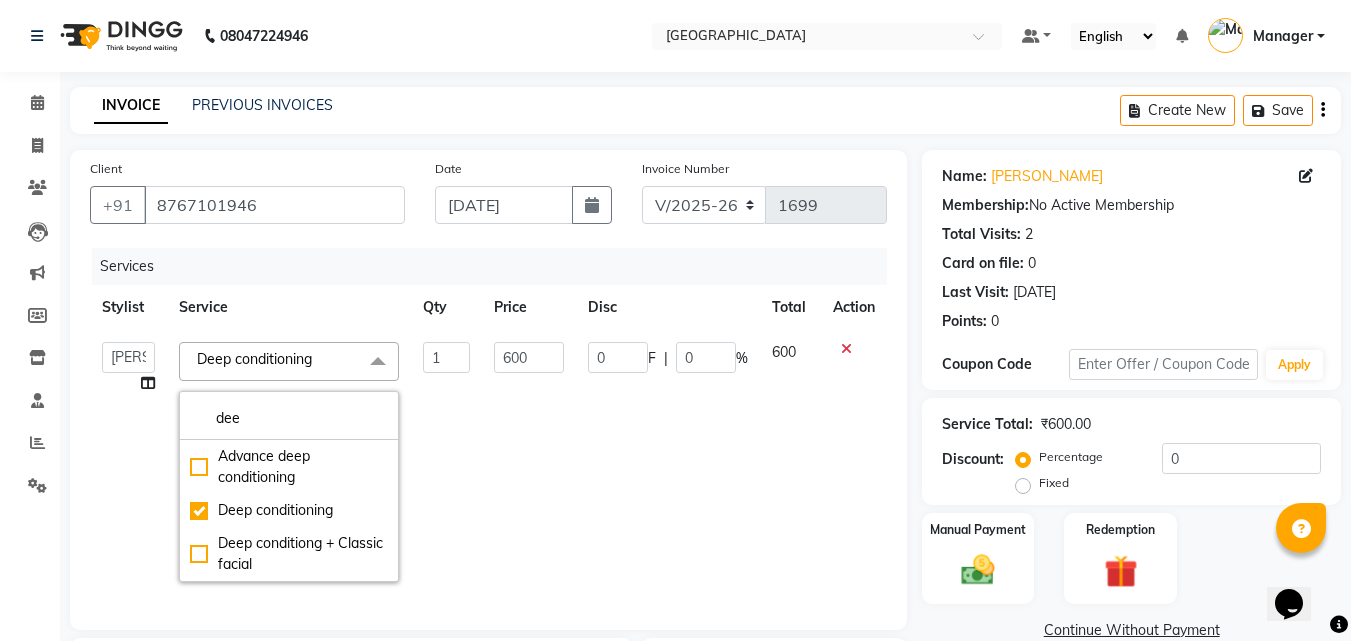 click on "600" 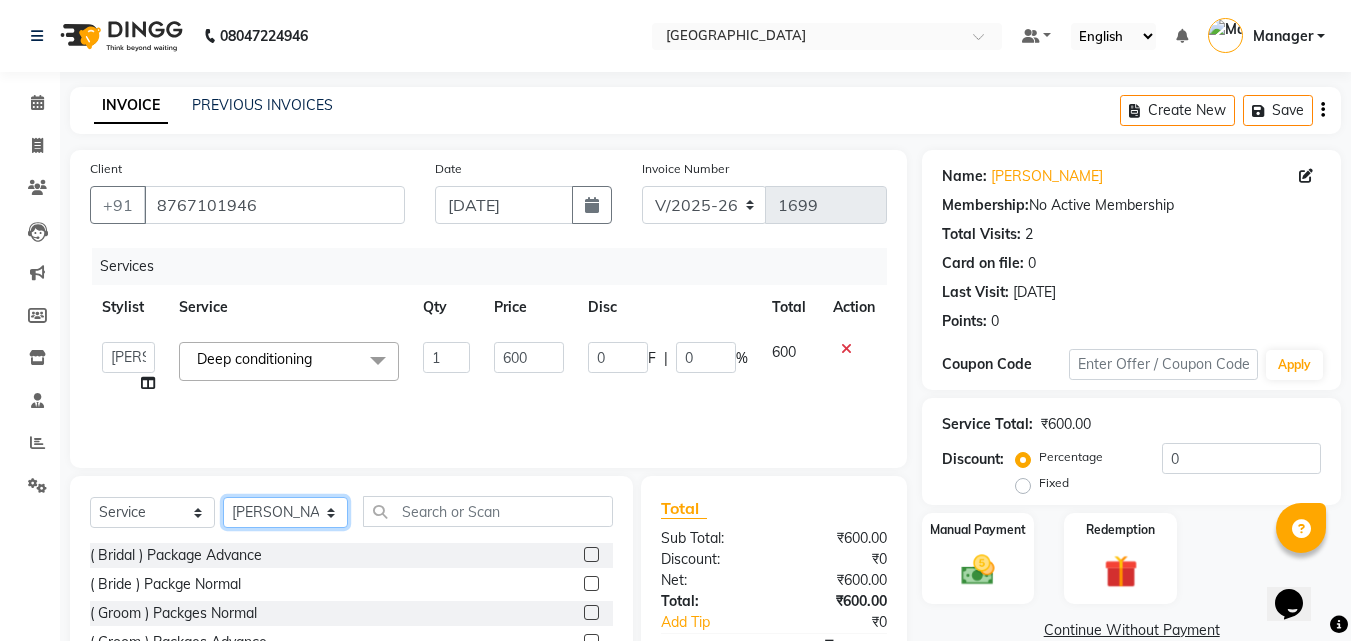 click on "Select Stylist [PERSON_NAME] [PERSON_NAME] [PERSON_NAME] Manager [PERSON_NAME]  [PERSON_NAME]  [PERSON_NAME]" 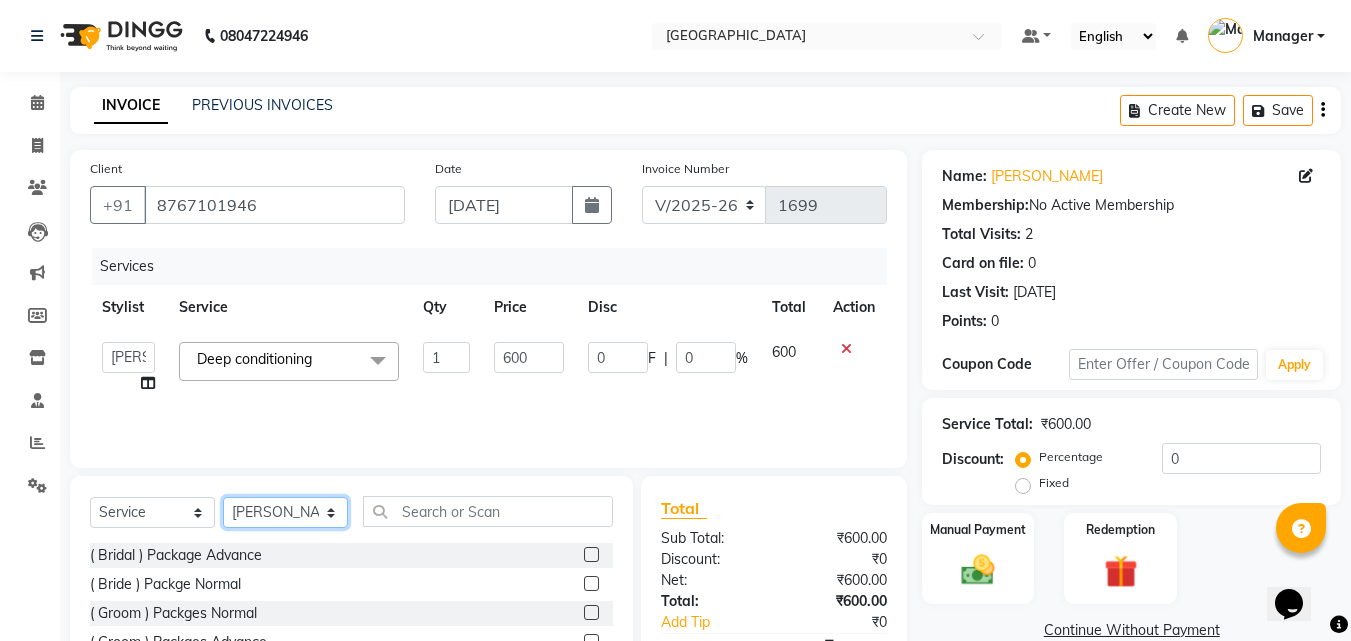 select on "63645" 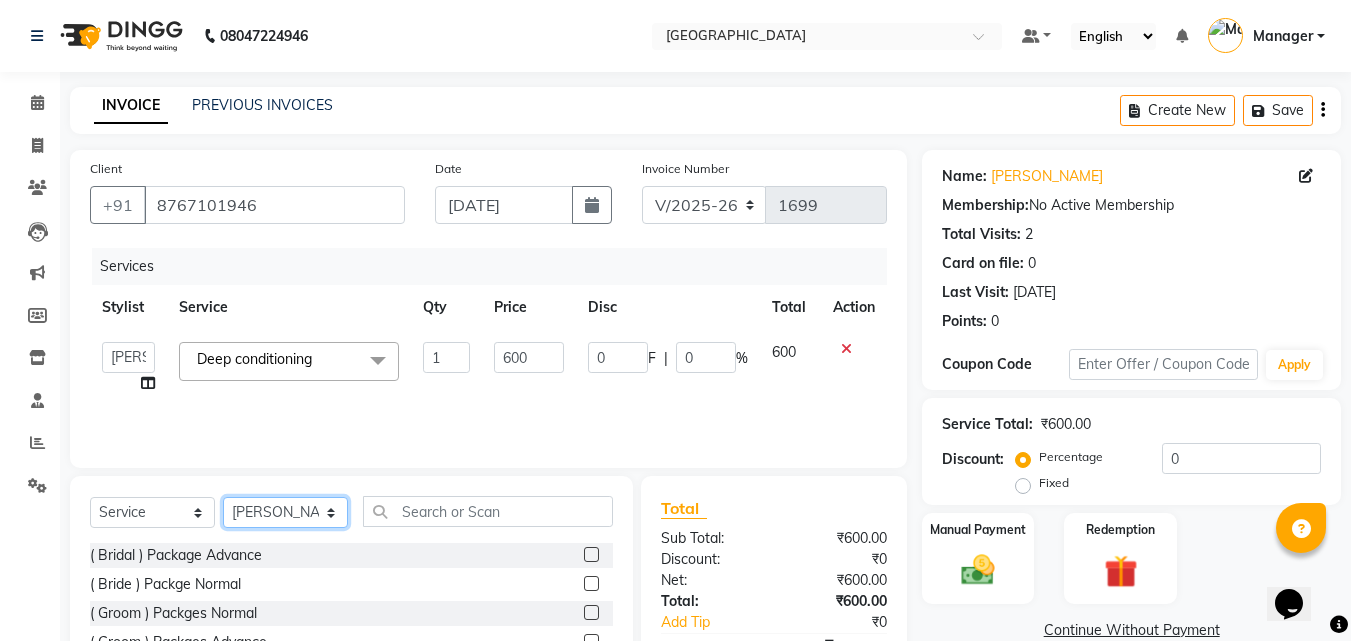 click on "Select Stylist [PERSON_NAME] [PERSON_NAME] [PERSON_NAME] Manager [PERSON_NAME]  [PERSON_NAME]  [PERSON_NAME]" 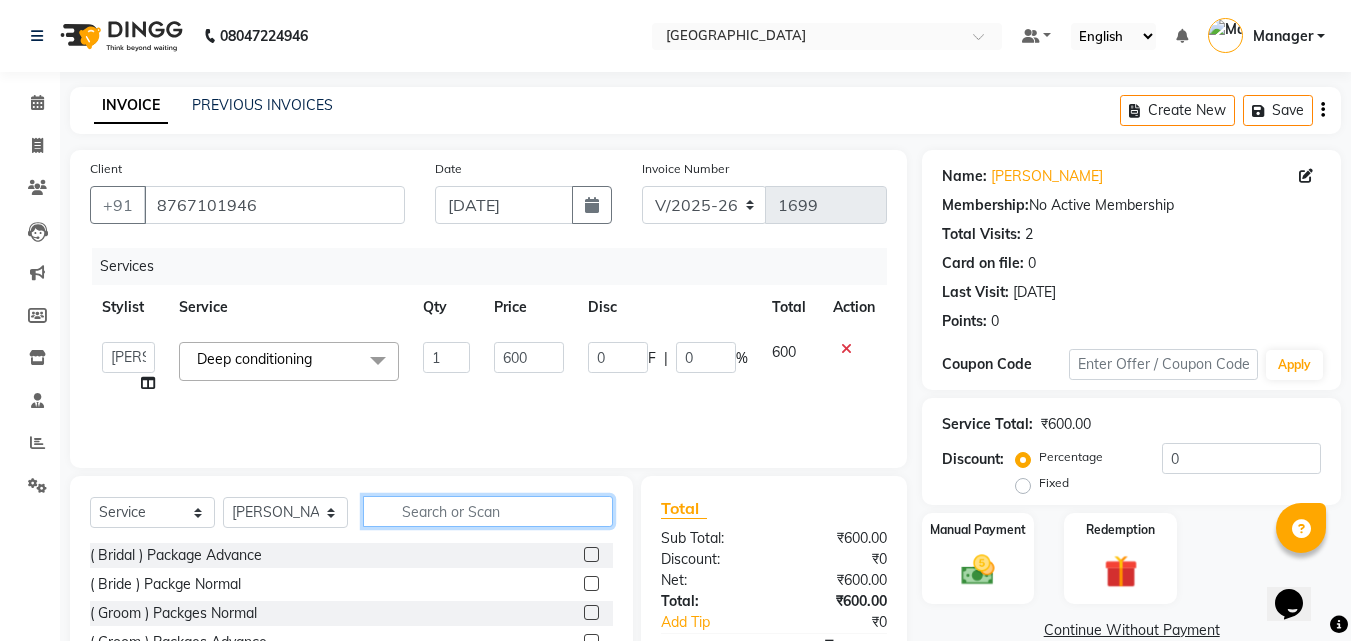 click 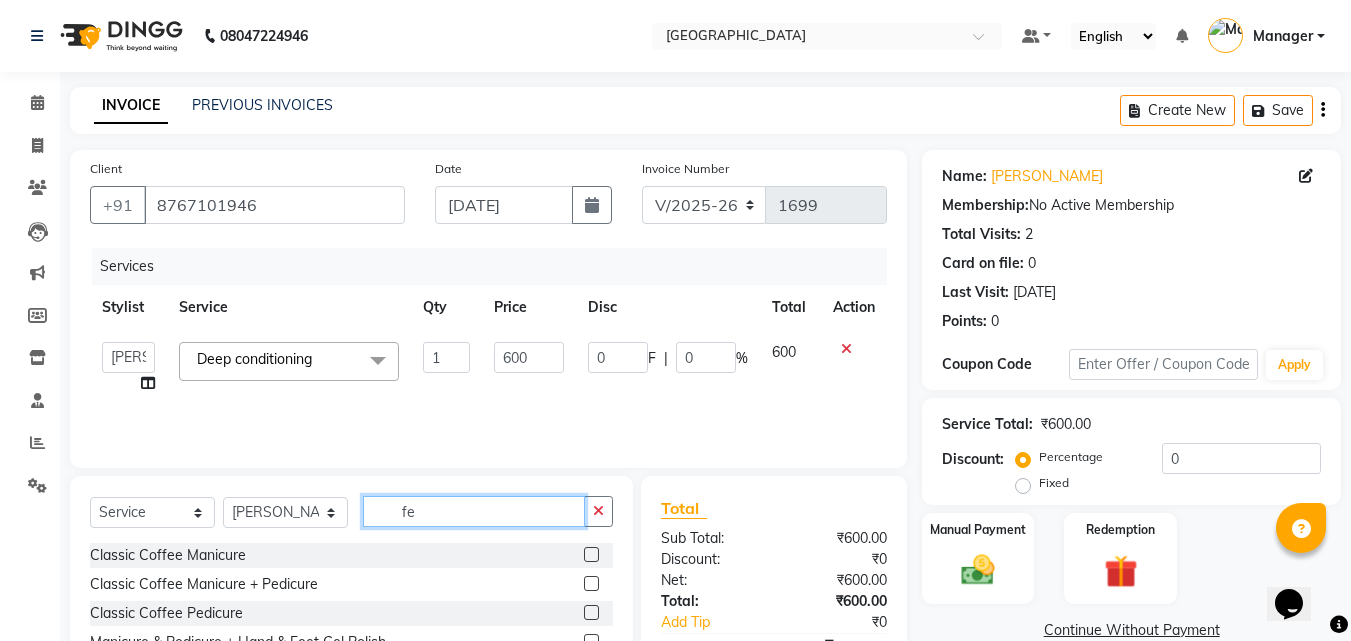 scroll, scrollTop: 134, scrollLeft: 0, axis: vertical 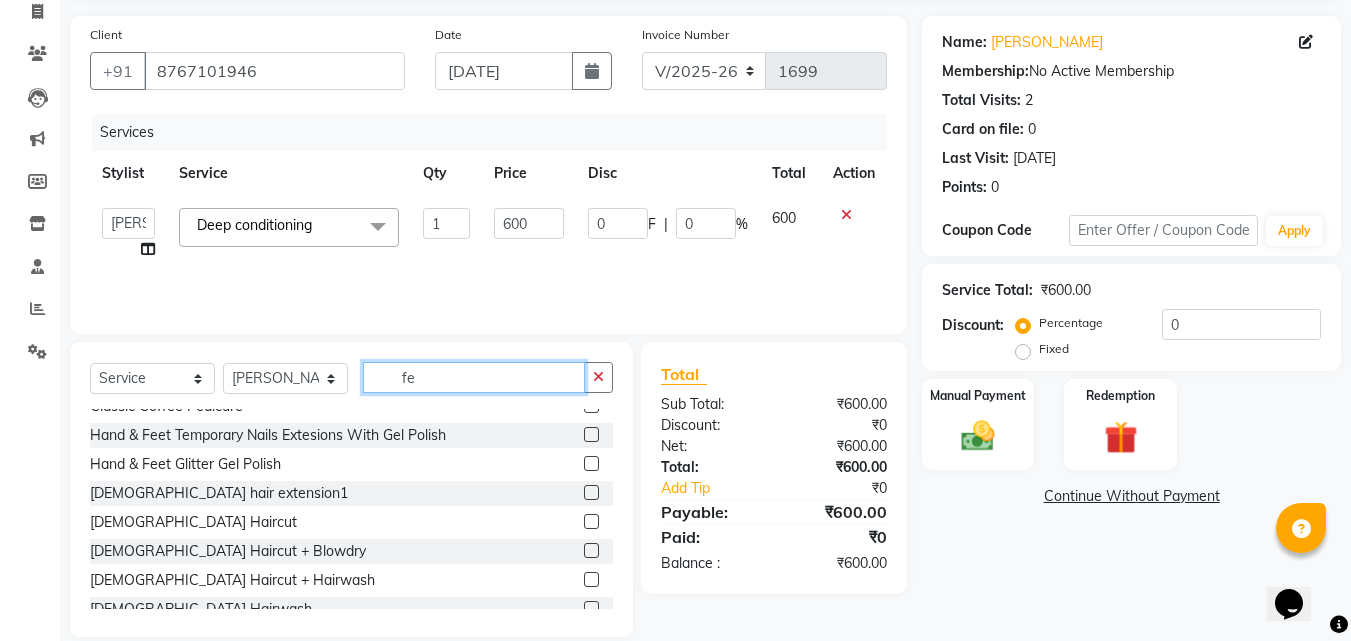 type on "fe" 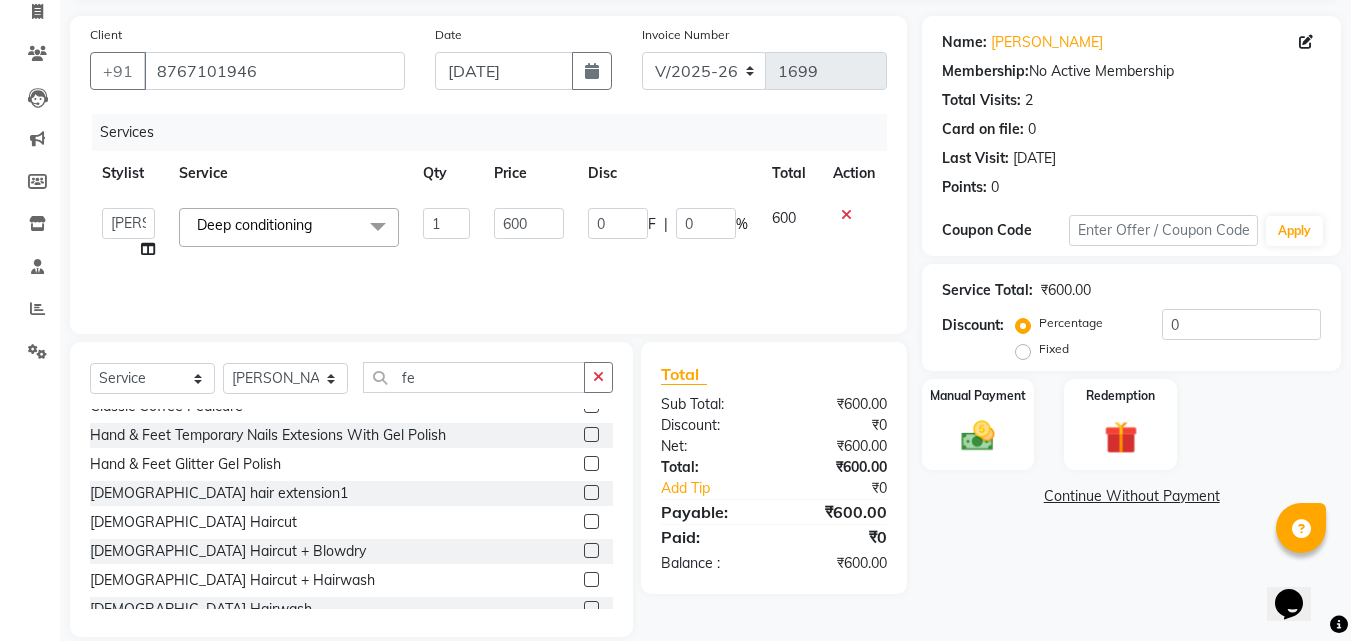 click 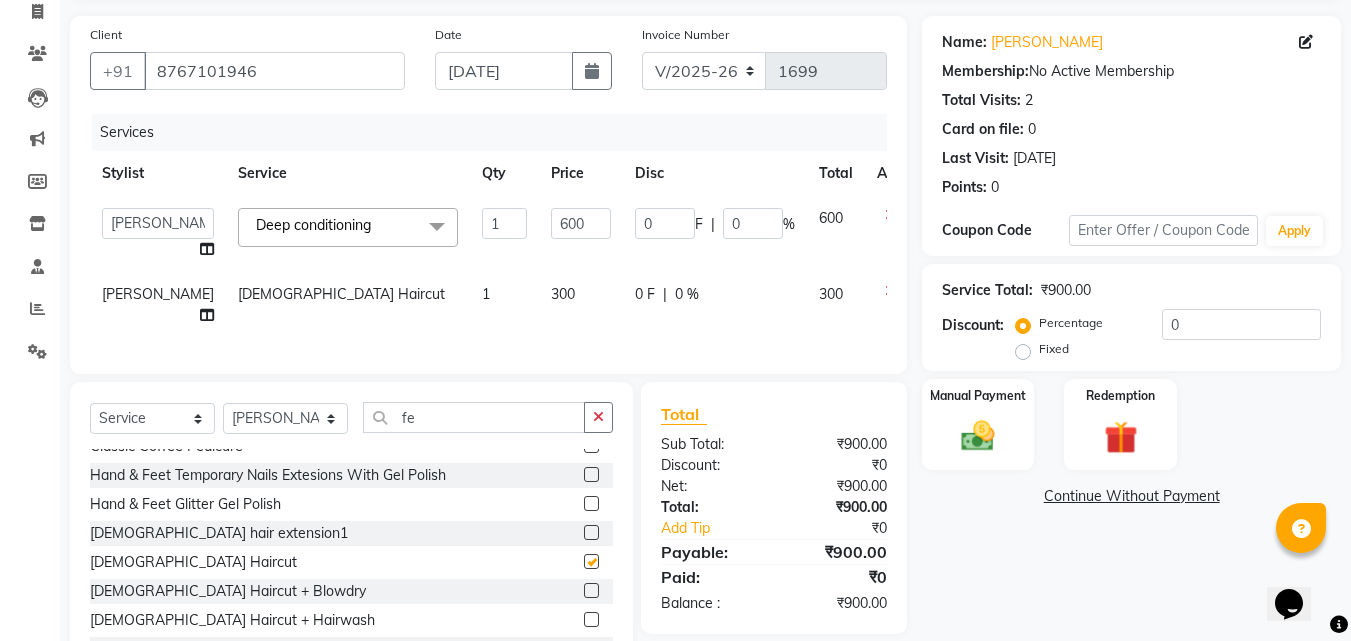 checkbox on "false" 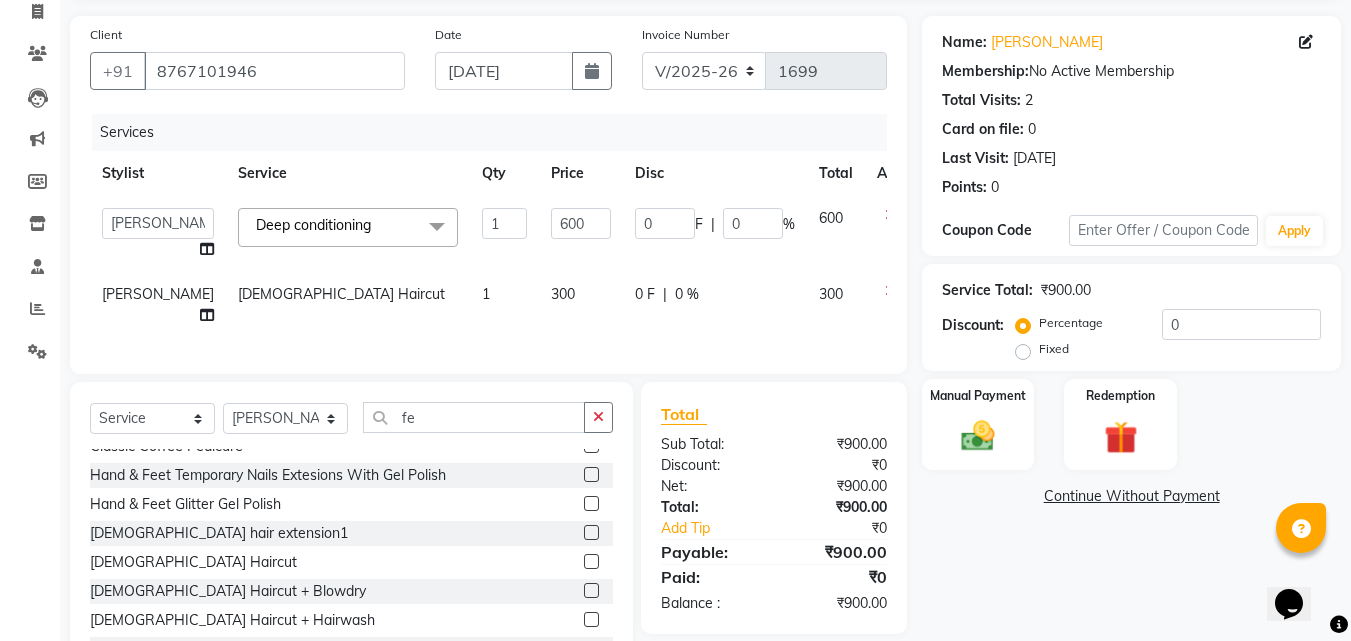 click on "300" 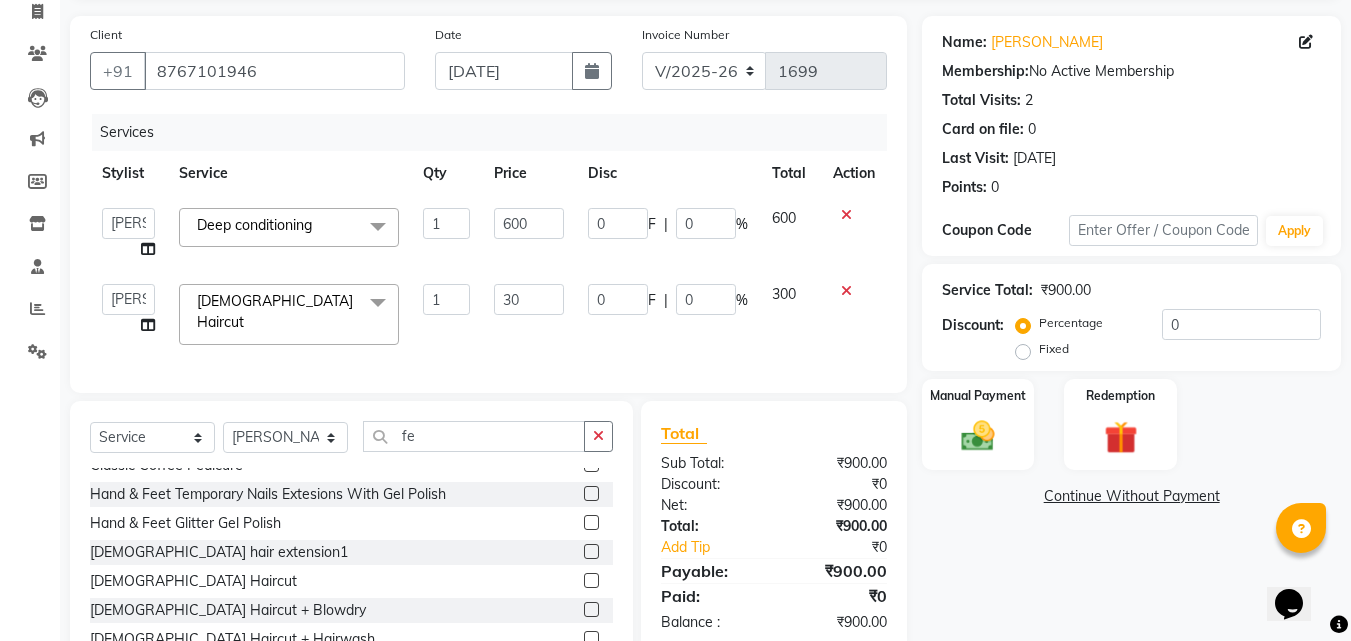 type on "3" 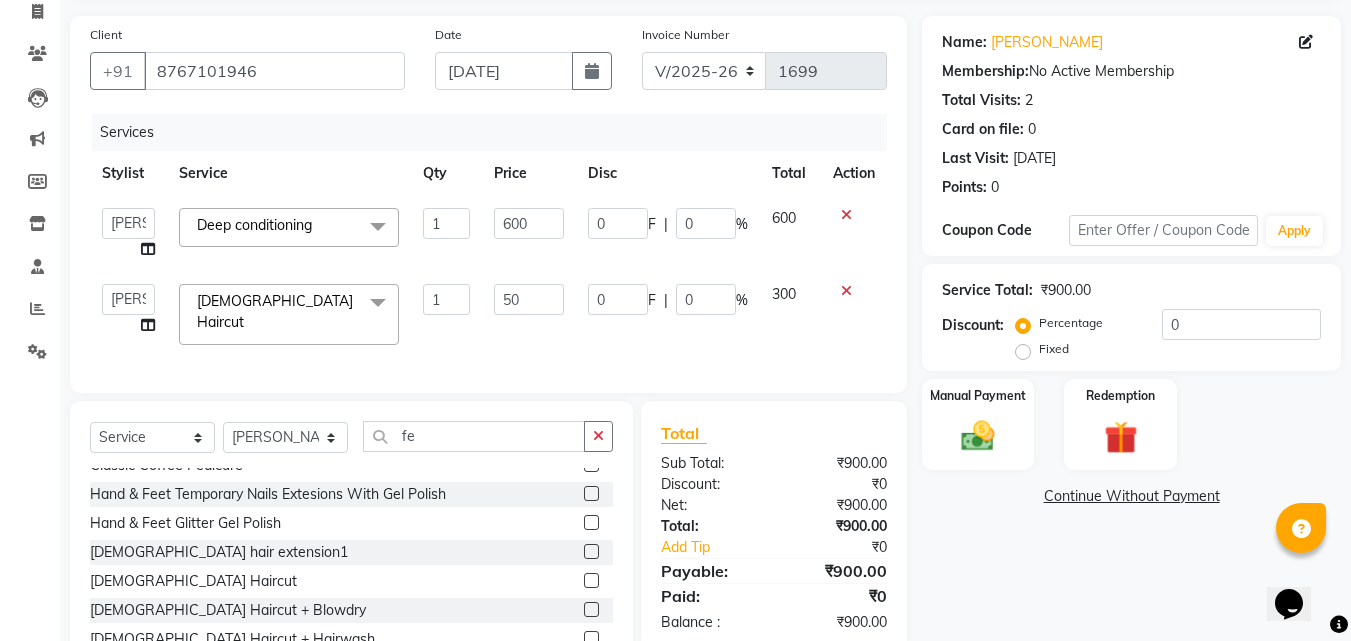 type on "500" 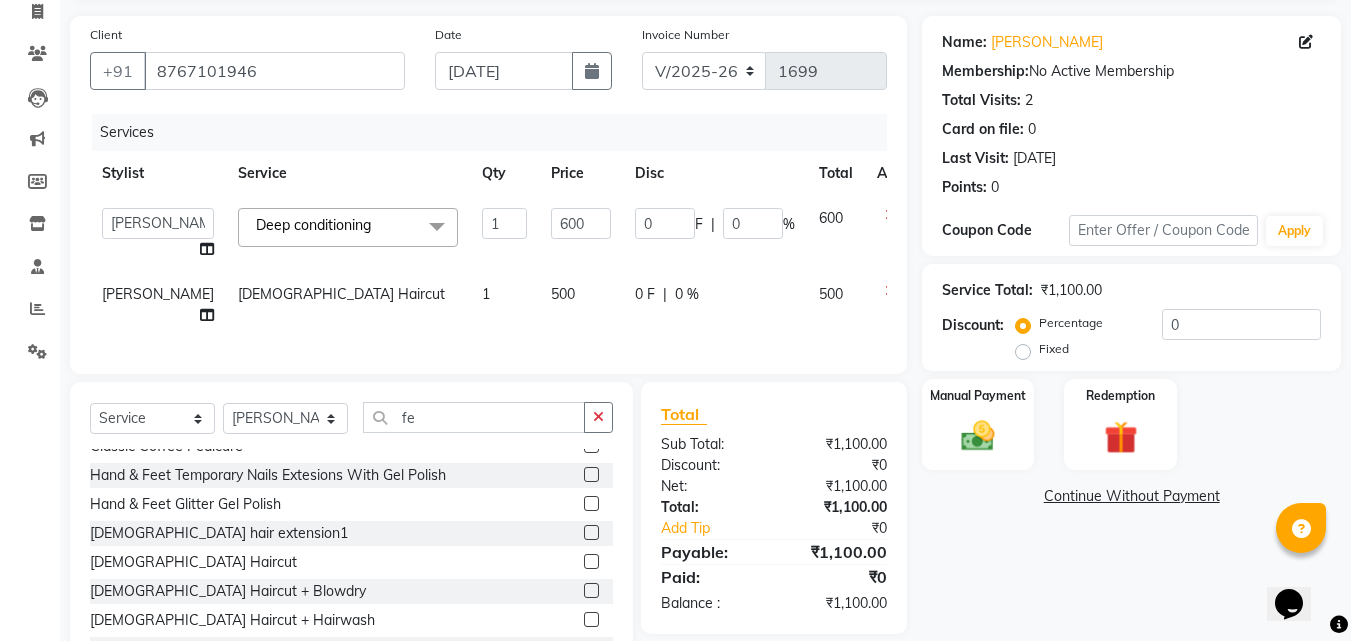click on "500" 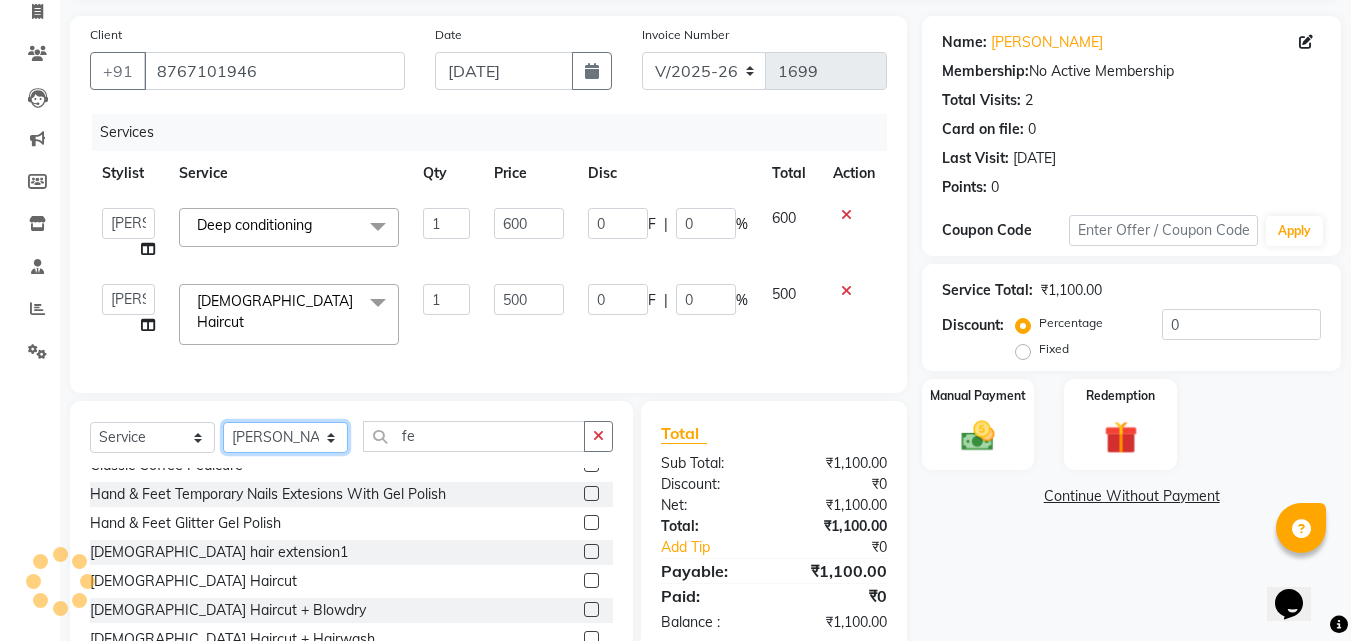 click on "Select Stylist [PERSON_NAME] [PERSON_NAME] [PERSON_NAME] Manager [PERSON_NAME]  [PERSON_NAME]  [PERSON_NAME]" 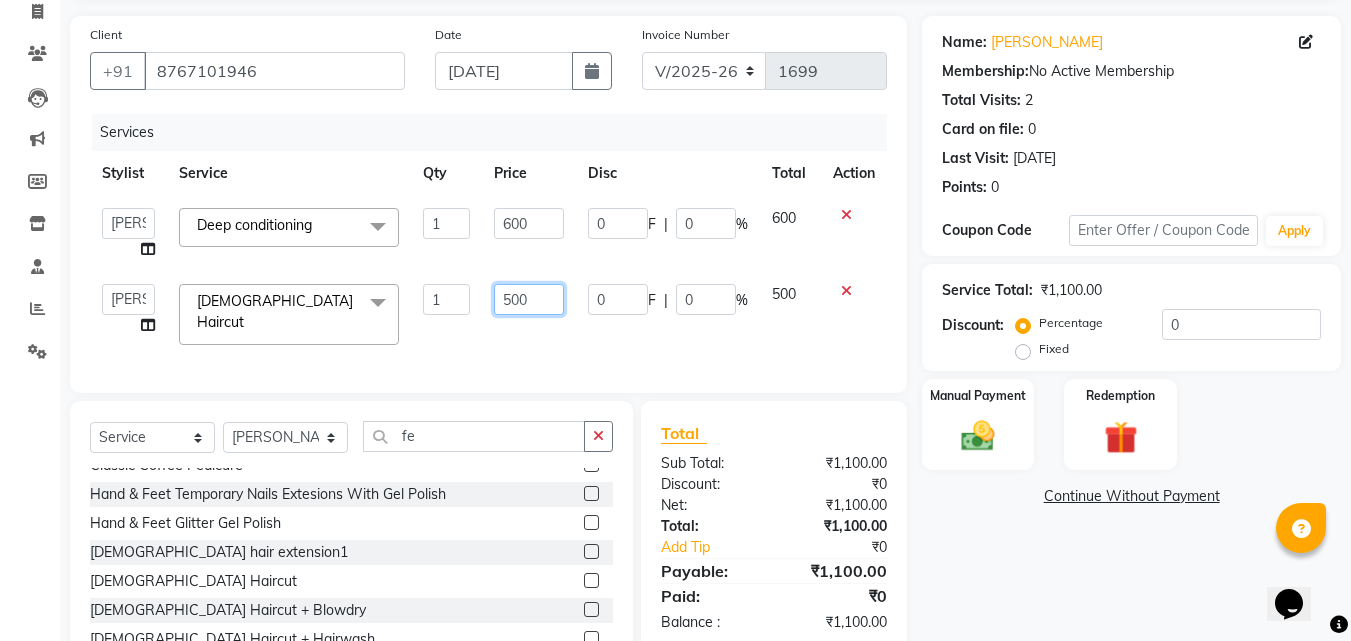 click on "500" 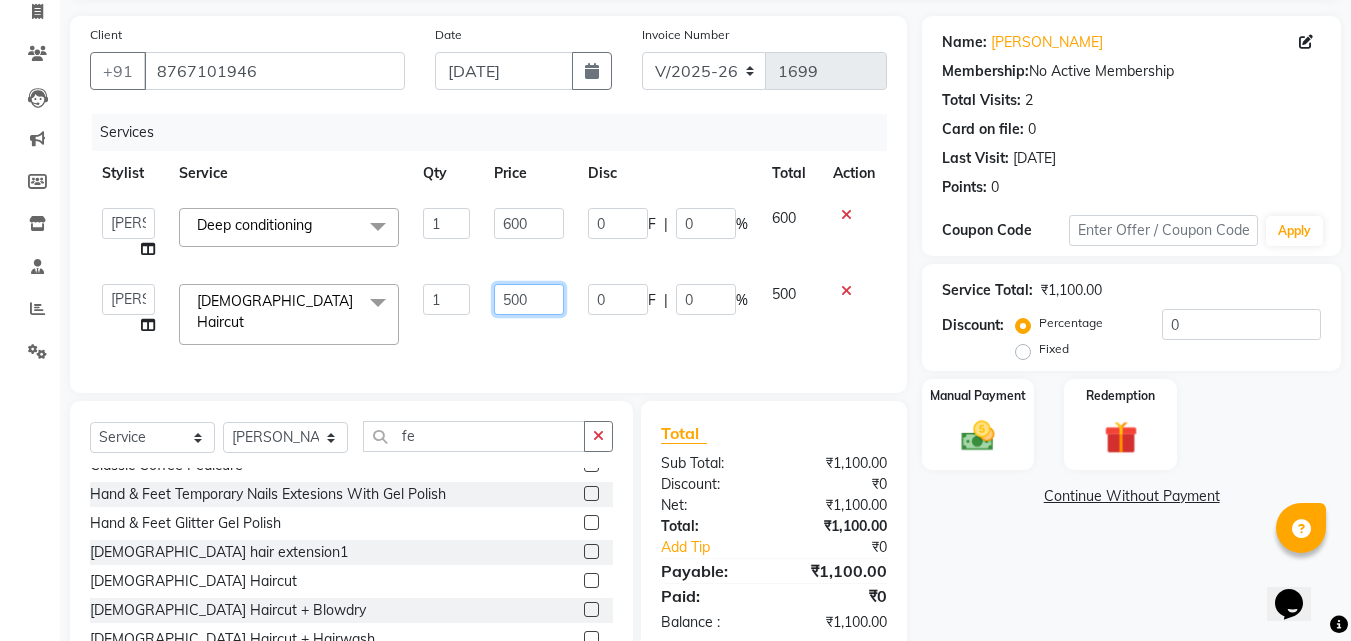 click on "500" 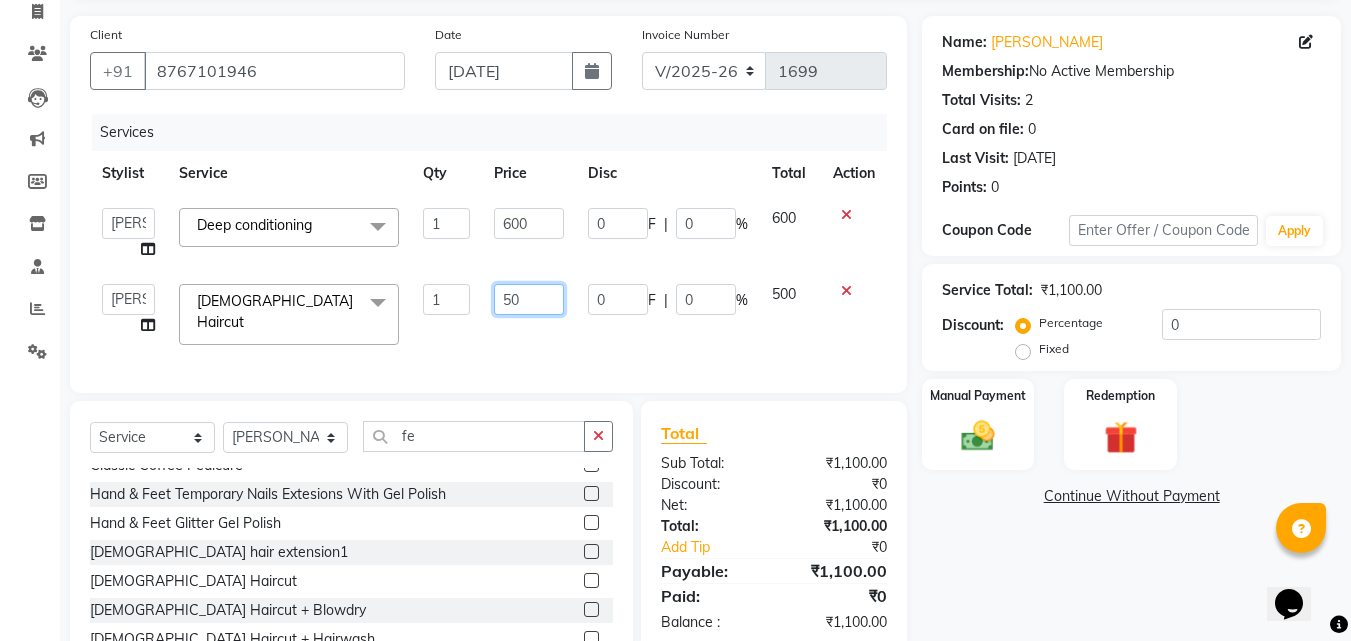 type on "5" 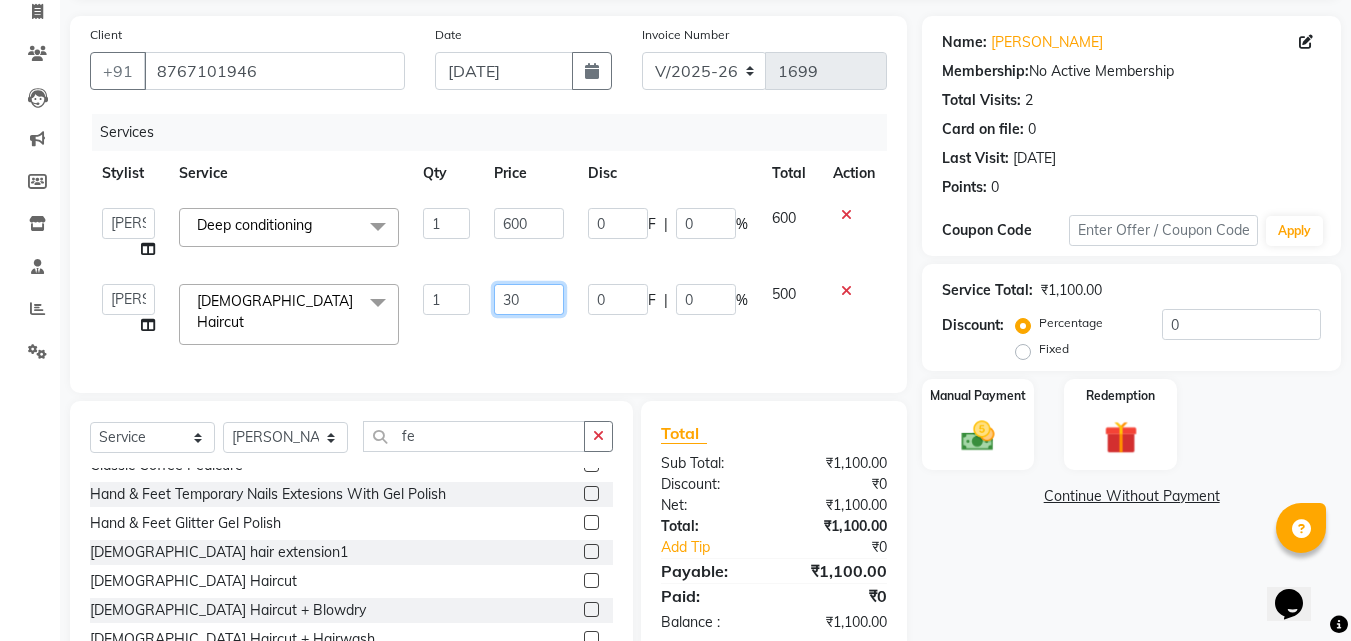 type on "300" 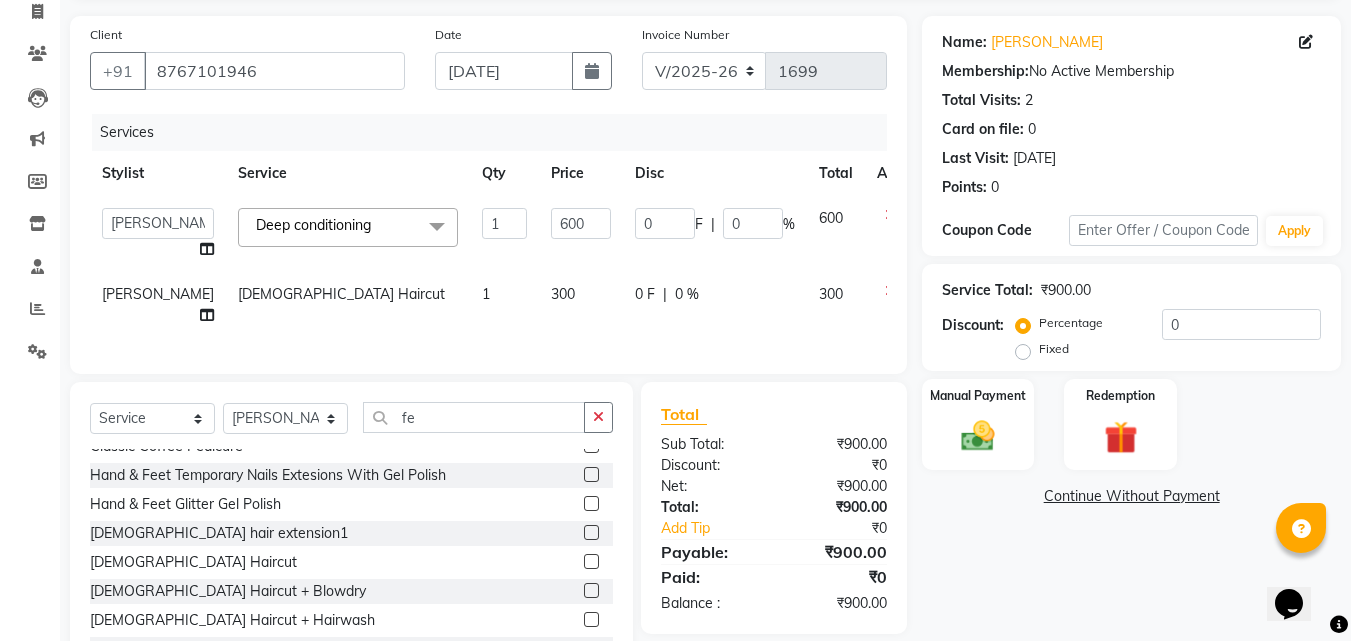 click on "Services Stylist Service Qty Price Disc Total Action  Aarish Qureshi   Areeba   Hetal    karan   Mahima Kelkar   Manager   Nadeem    Pooja    Samiya    Sonam Soni  Deep conditioning  x ( Bridal ) Package Advance ( Bride ) Packge Normal ( Groom )  Packges Normal ( Groom ) Packges Advance 03 Advance Facial 03+ Facial  + Hydra Facial 03+ signature 03+ signature hydra Advance Dtan Argan  Underamrs Argan  Upperlips Aroma Essential Pedicure Back  Bleach Back & Chest Back Flover ( Male ) Back massage Back Polish Back wax Basic Makeup Bikini  Wax Argan Bikini Wax Floverd Bikini Wax honey Body Bleach Body massage Body polishing +body bleach Body Polishning Chest Flover ( Male ) Chest Lips Wax Chest wax Chin Argan  wax Chin threading Classic Coffee Manicure Classic Coffee Manicure + Pedicure Classic Coffee Pedicure Classic facial Classic Faical + Waxing + Classic Pedicure Crystal Glow facial + Gel Polish Dtan waxing full hand + full legs + Underamrs + Gel Polish Fa  Argan FA +HL+UA (Argan) FA +HL+UA (Flavour) Lowerlip" 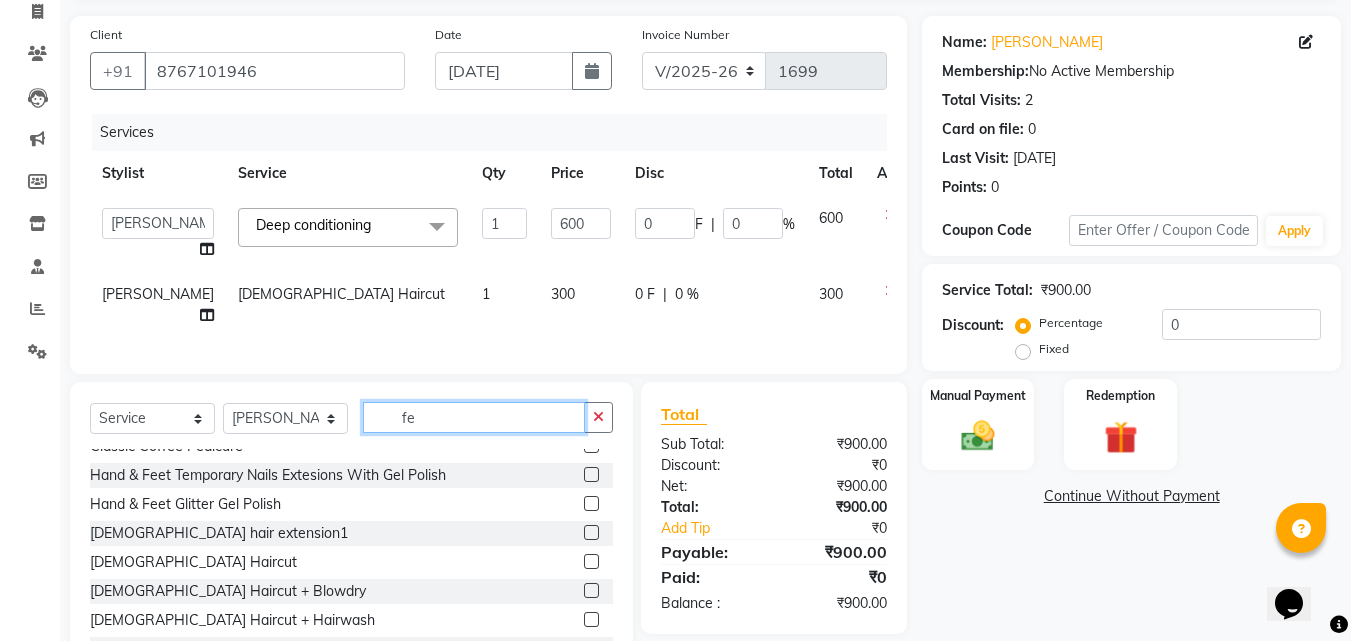 click on "fe" 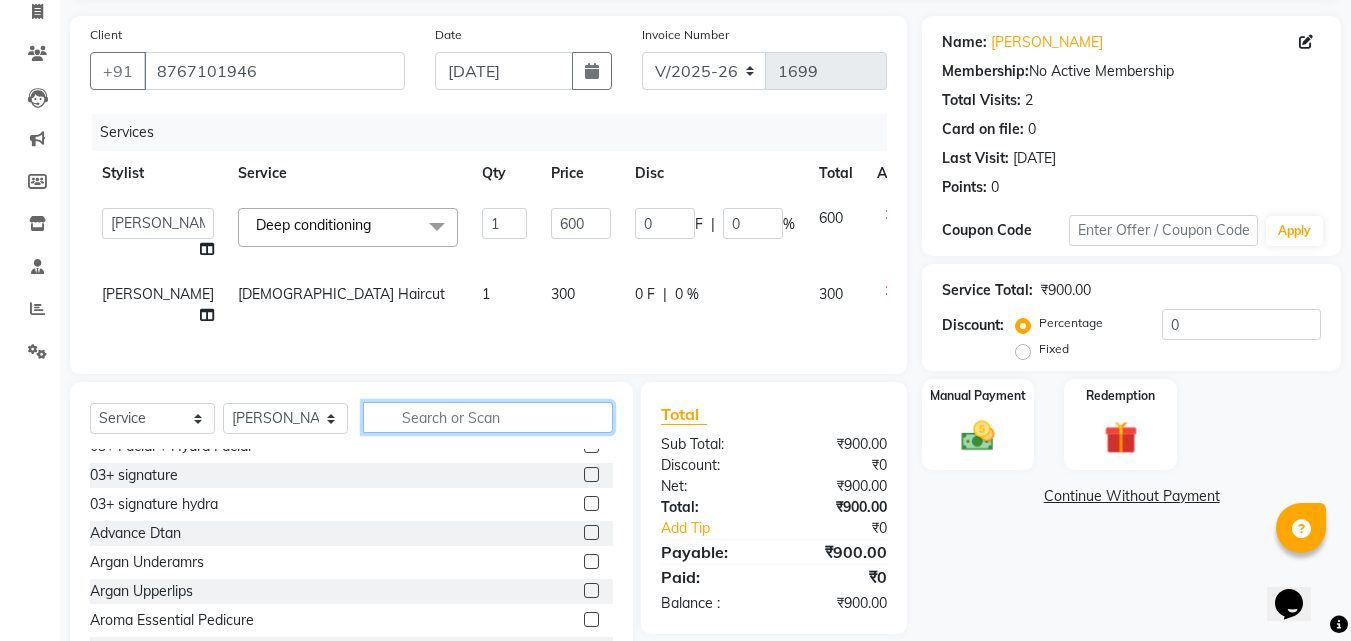 scroll, scrollTop: 914, scrollLeft: 0, axis: vertical 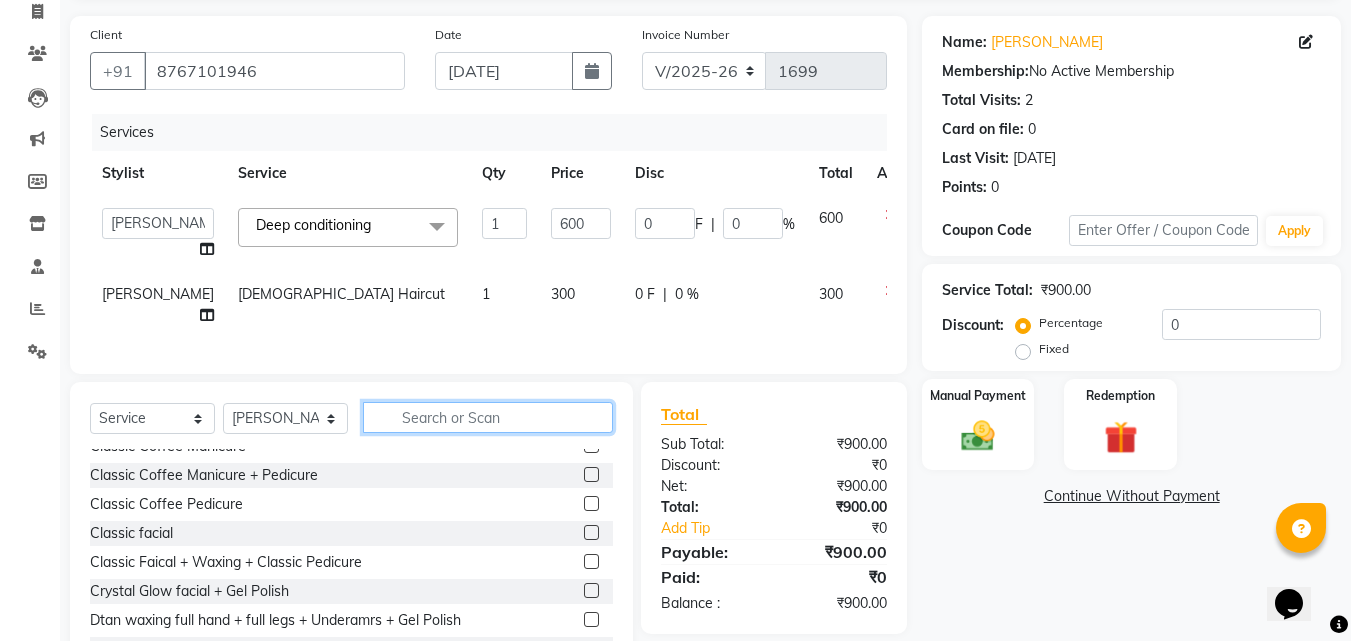 type 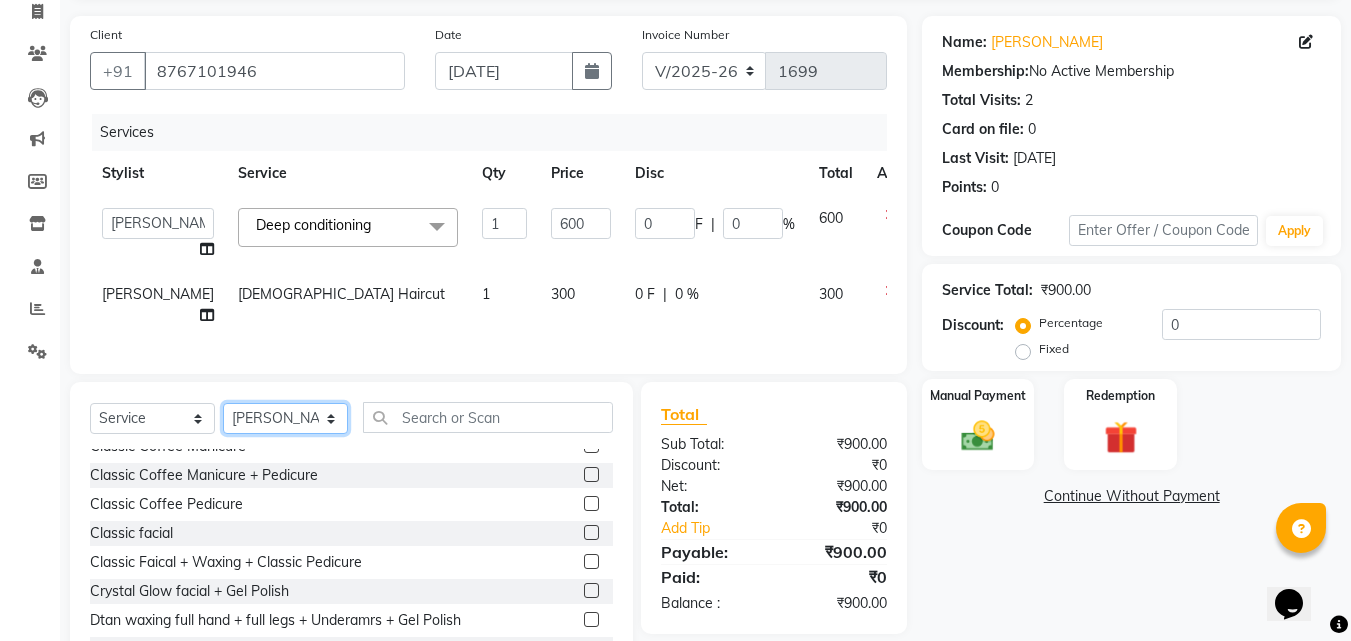 click on "Select Stylist [PERSON_NAME] [PERSON_NAME] [PERSON_NAME] Manager [PERSON_NAME]  [PERSON_NAME]  [PERSON_NAME]" 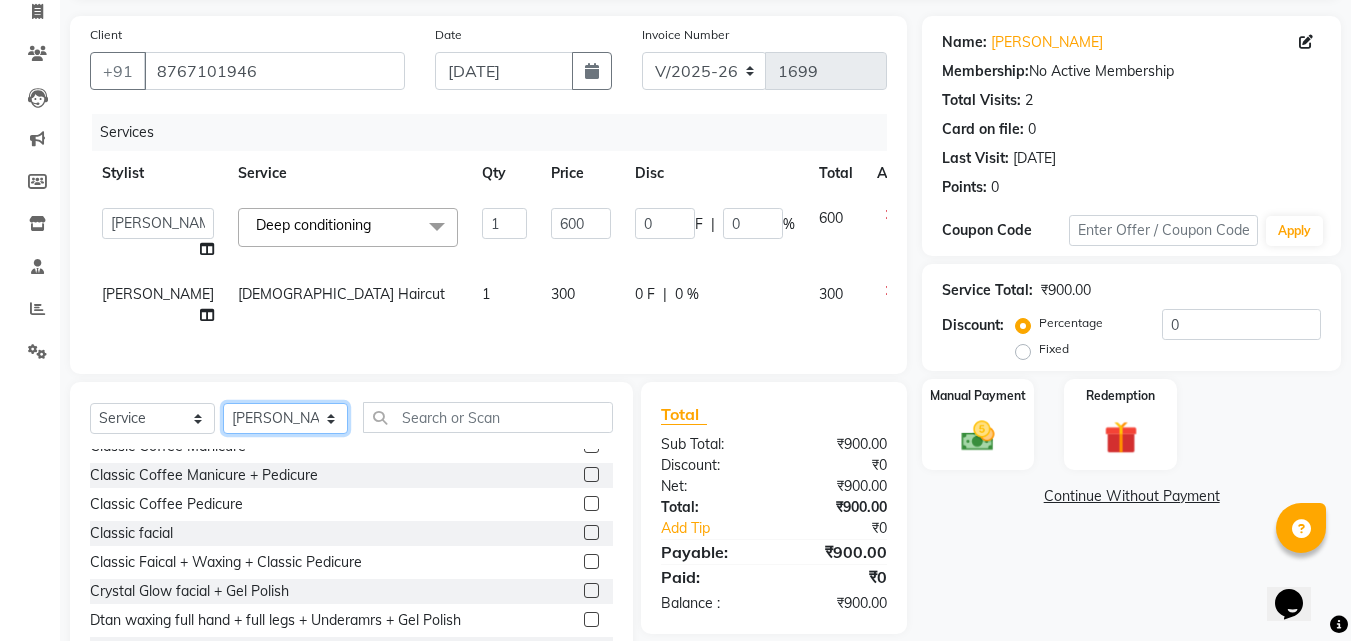 select on "63647" 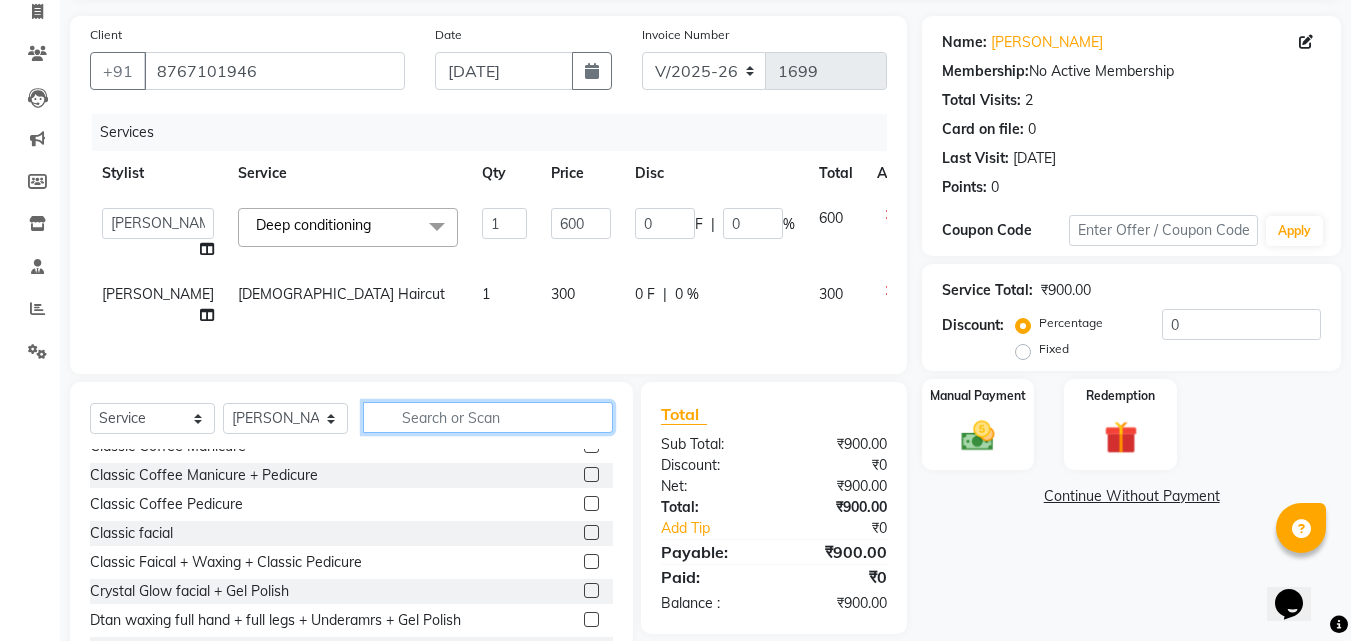 click 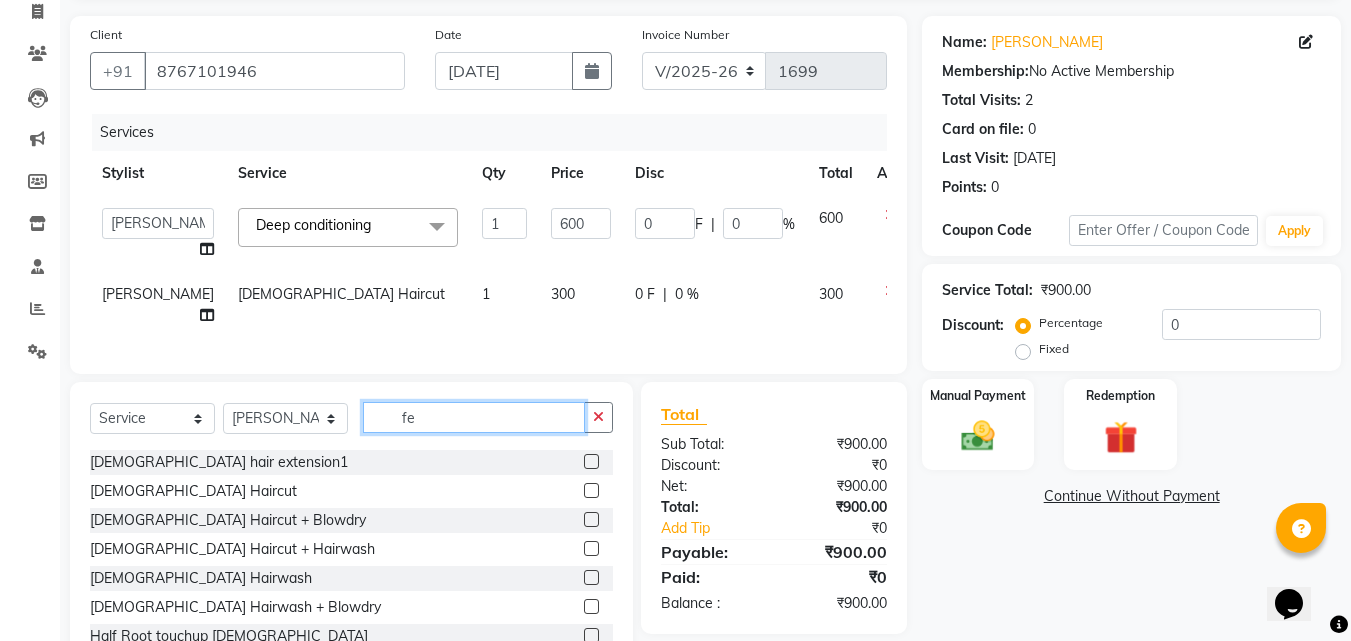 scroll, scrollTop: 236, scrollLeft: 0, axis: vertical 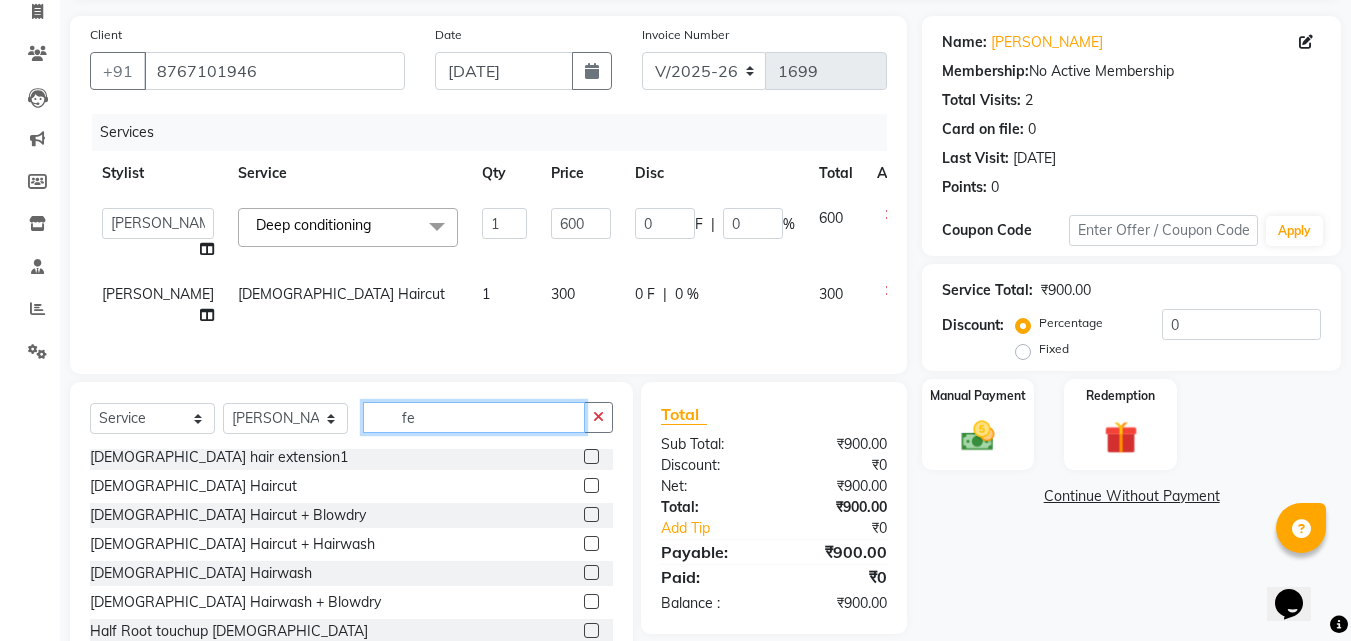 type on "fe" 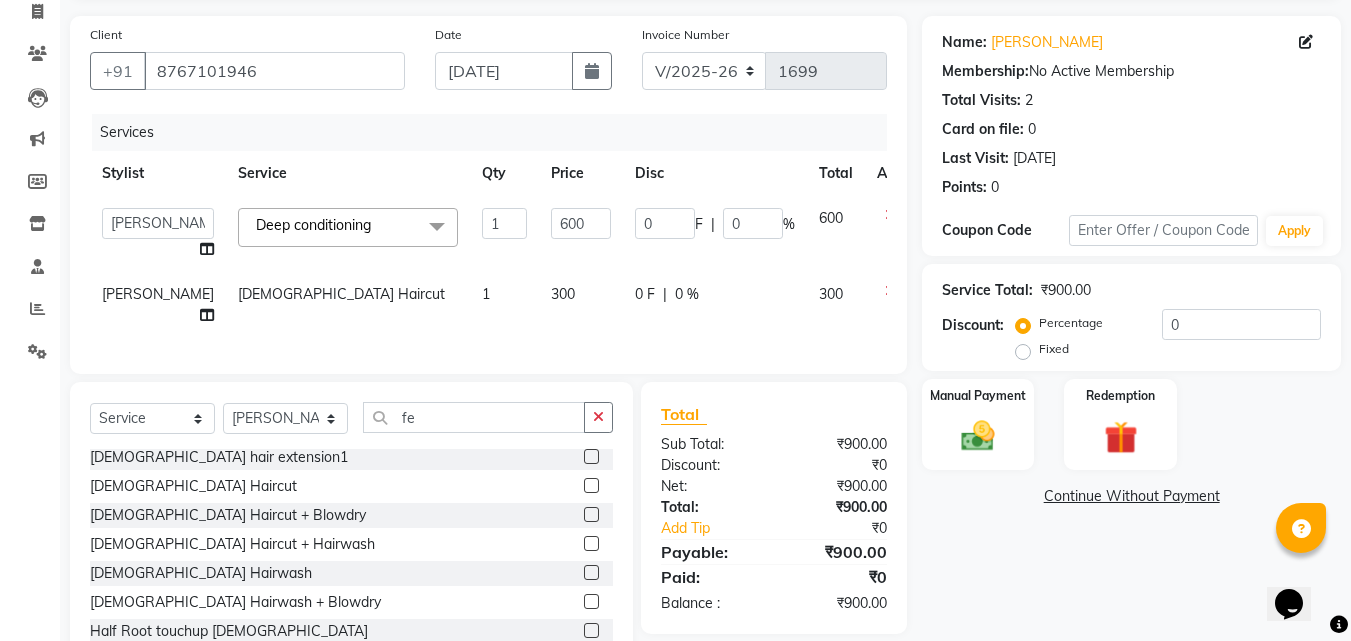 click 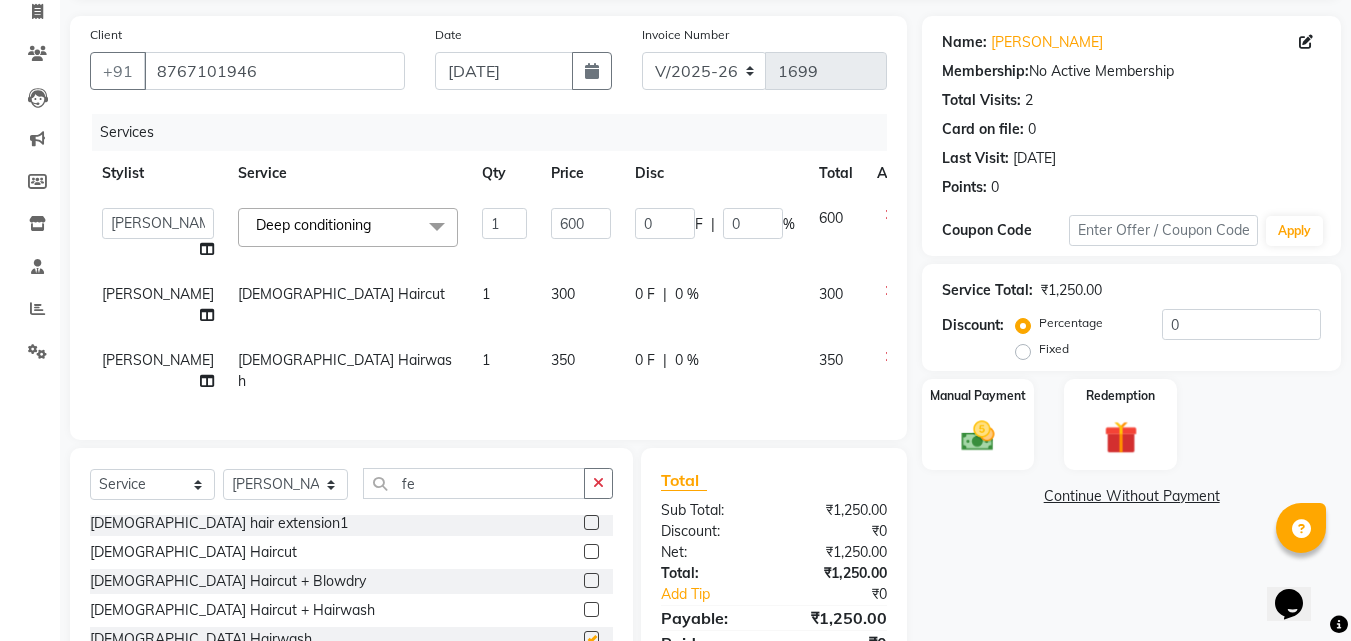 checkbox on "false" 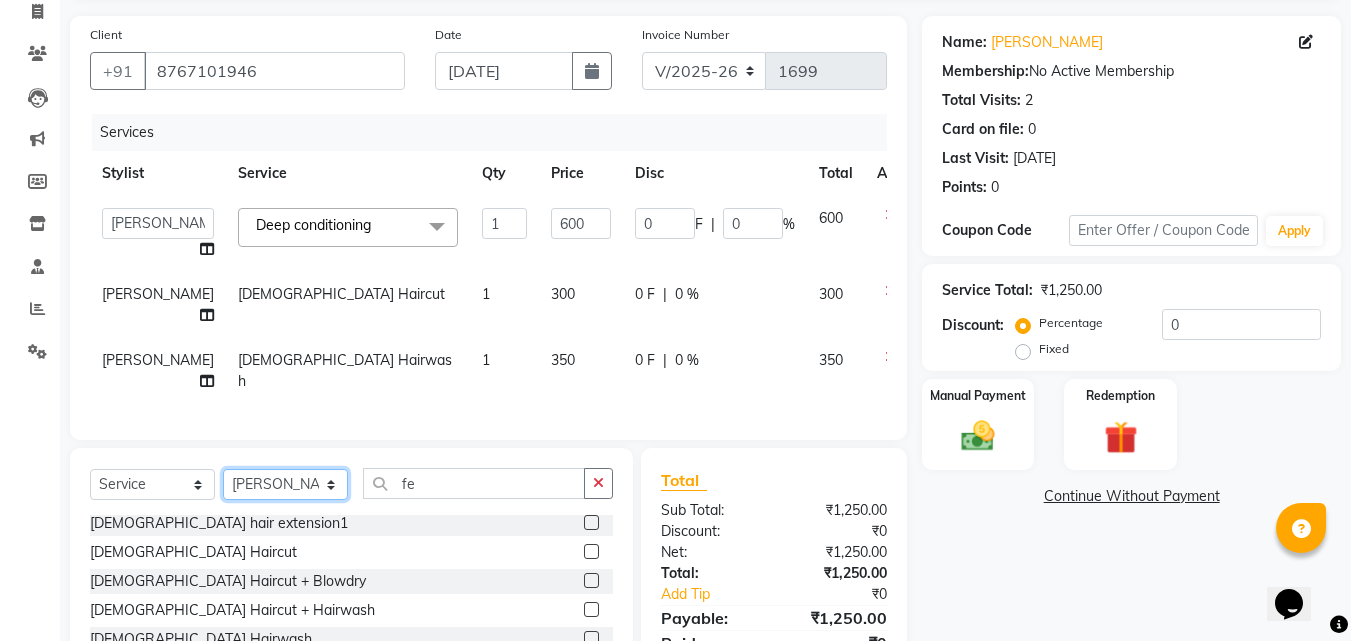 click on "Select Stylist [PERSON_NAME] [PERSON_NAME] [PERSON_NAME] Manager [PERSON_NAME]  [PERSON_NAME]  [PERSON_NAME]" 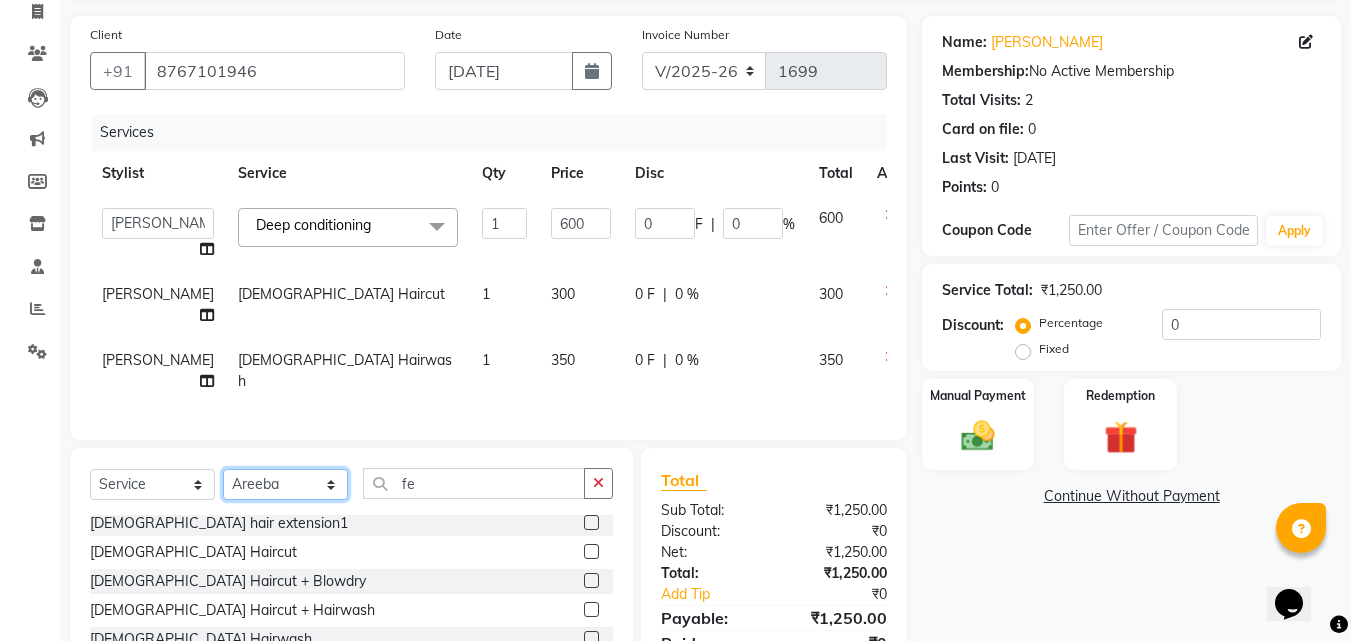 click on "Select Stylist [PERSON_NAME] [PERSON_NAME] [PERSON_NAME] Manager [PERSON_NAME]  [PERSON_NAME]  [PERSON_NAME]" 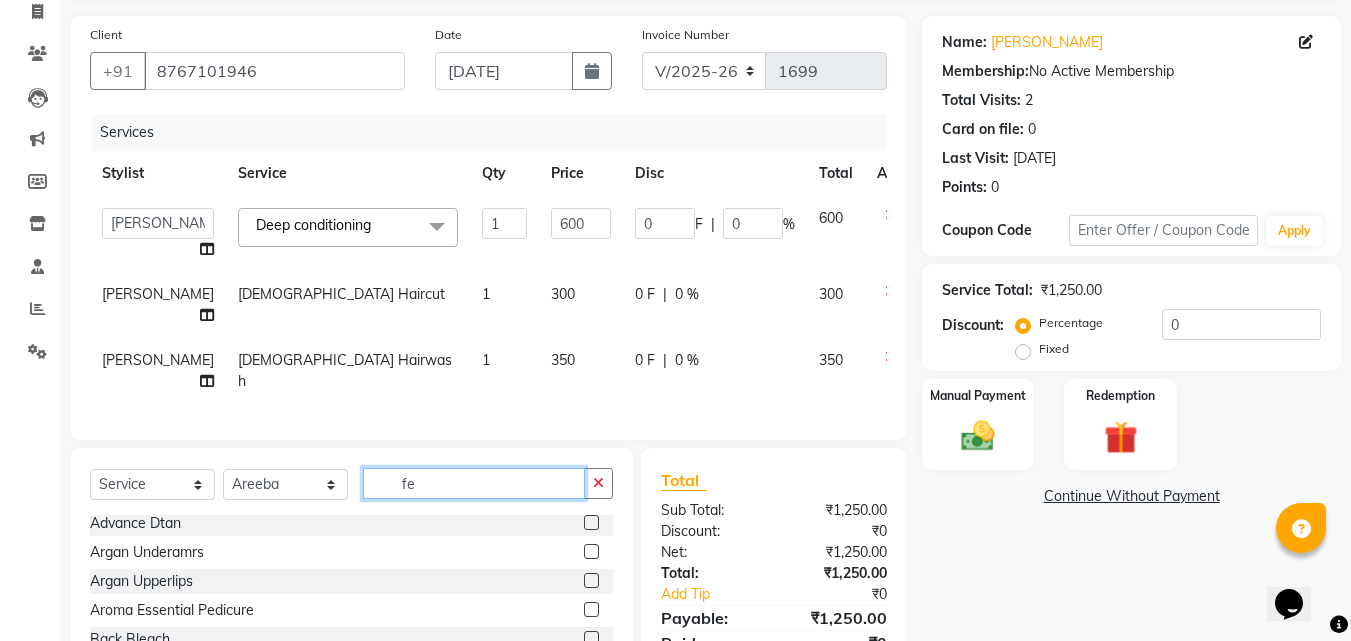 click on "fe" 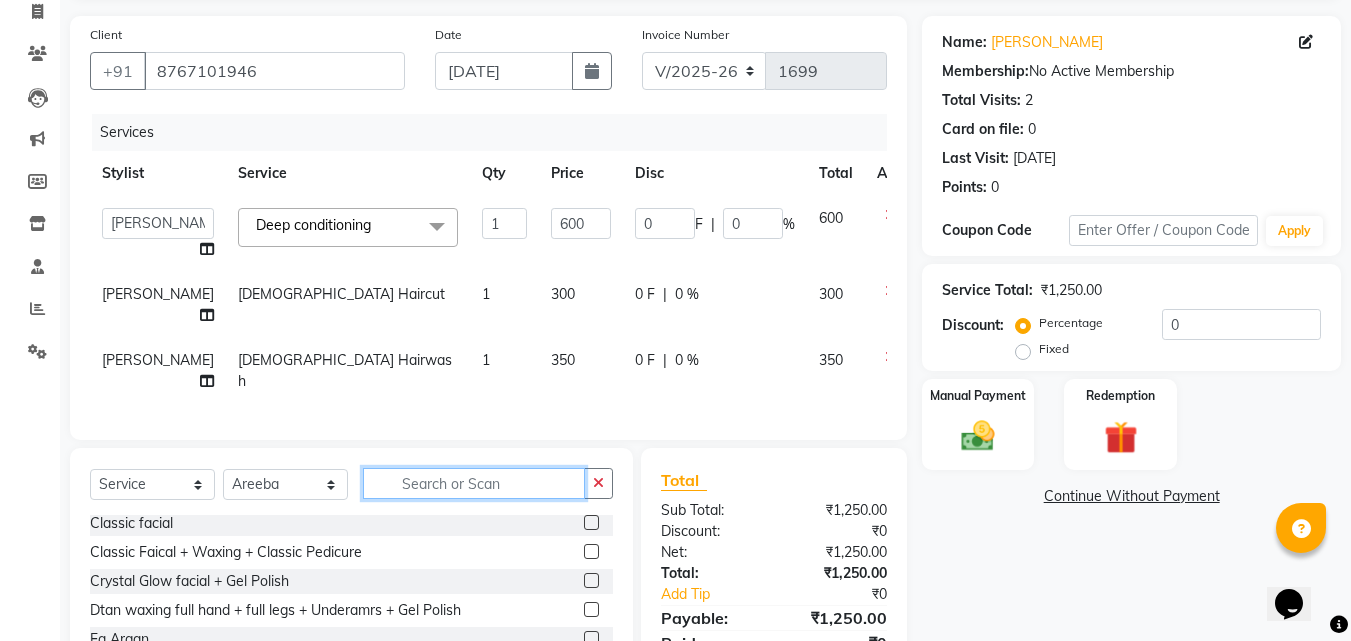scroll, scrollTop: 0, scrollLeft: 0, axis: both 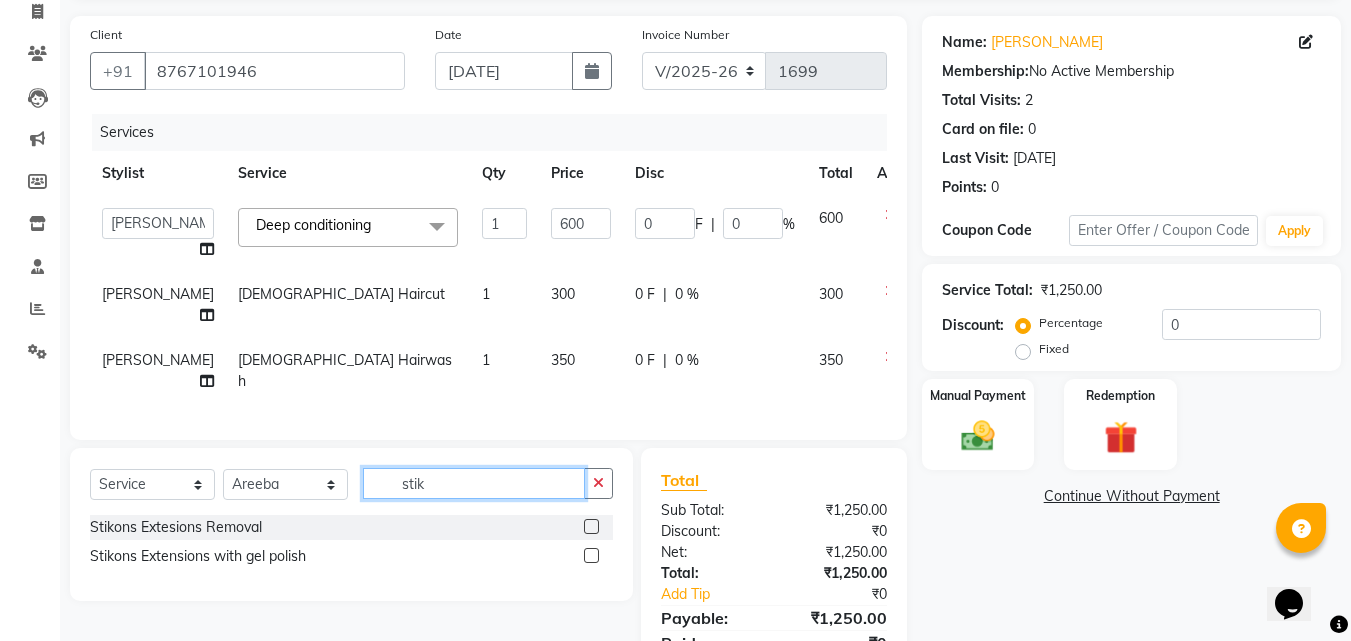 type on "stik" 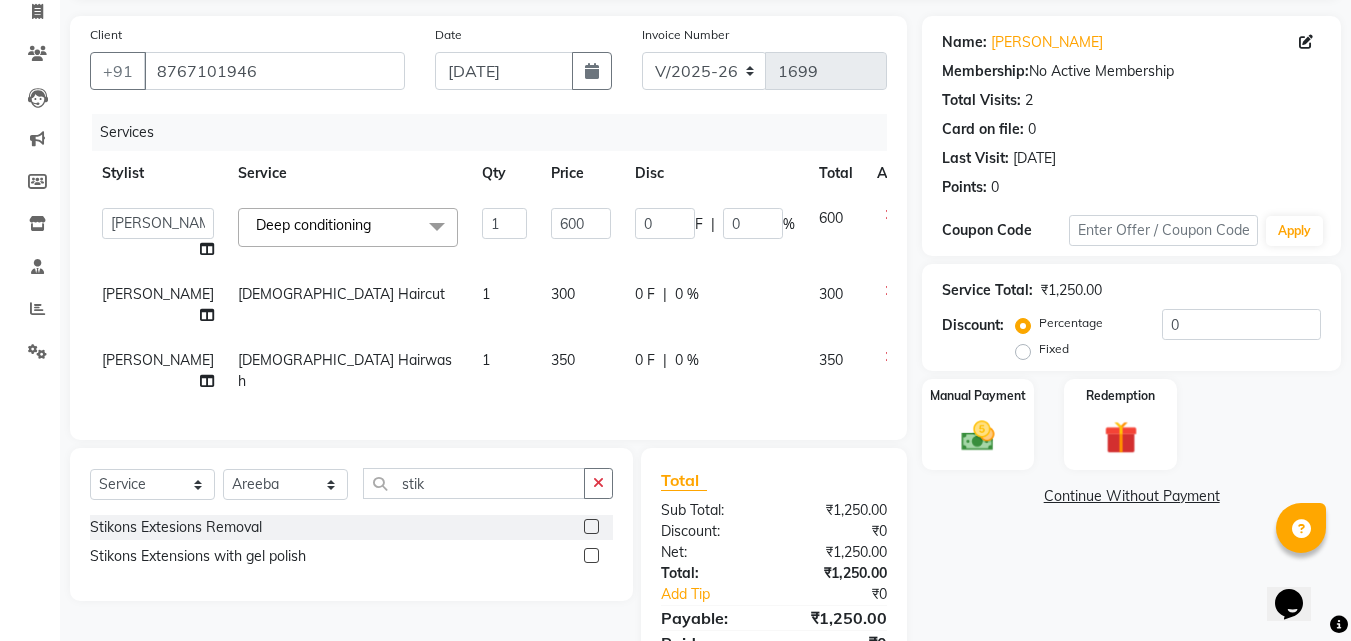 click 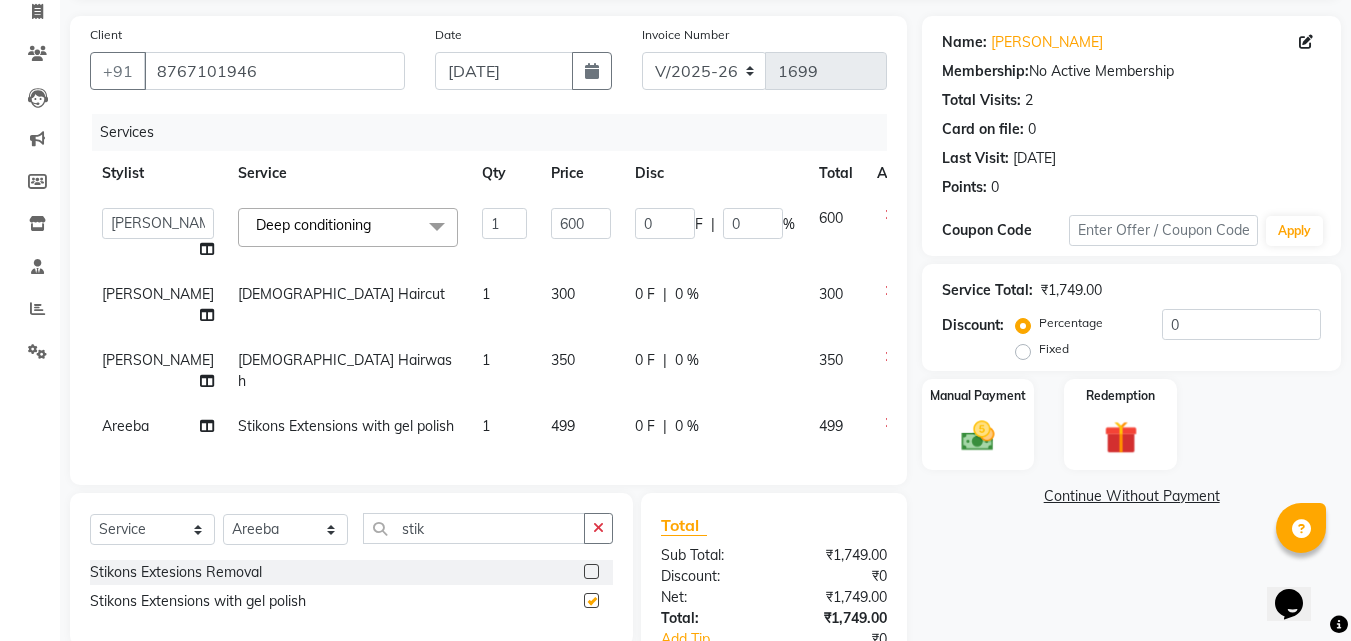 checkbox on "false" 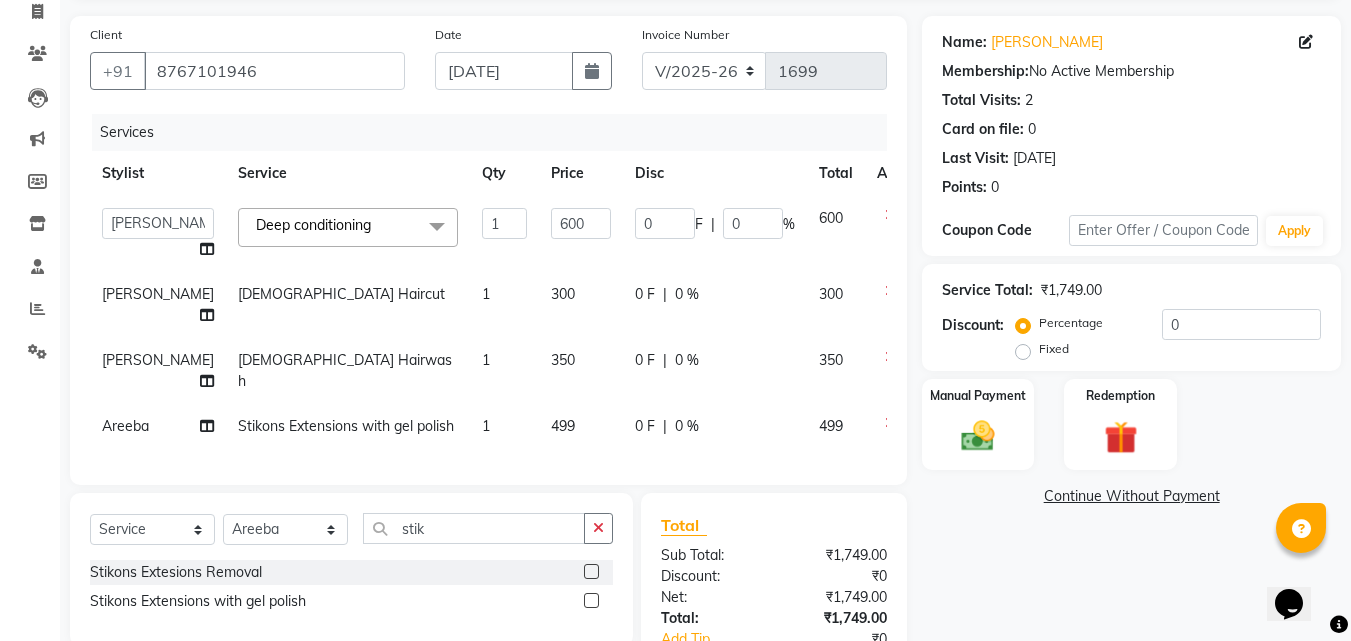 click on "499" 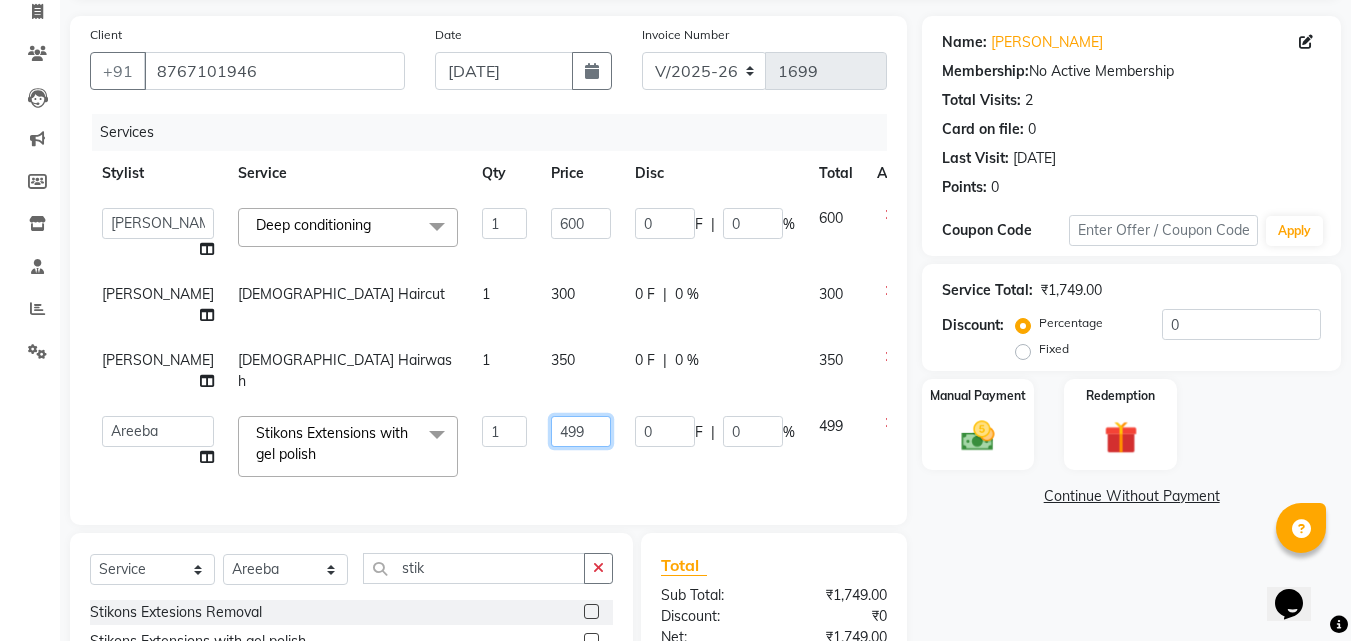 click on "499" 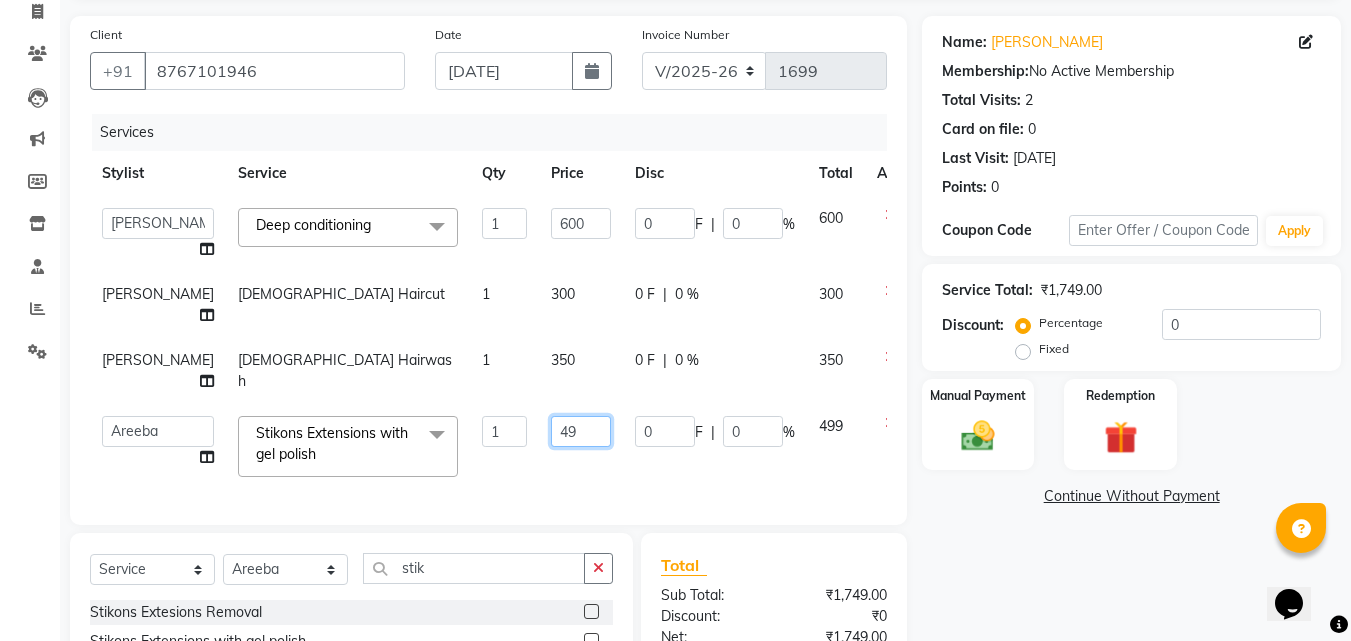 type on "4" 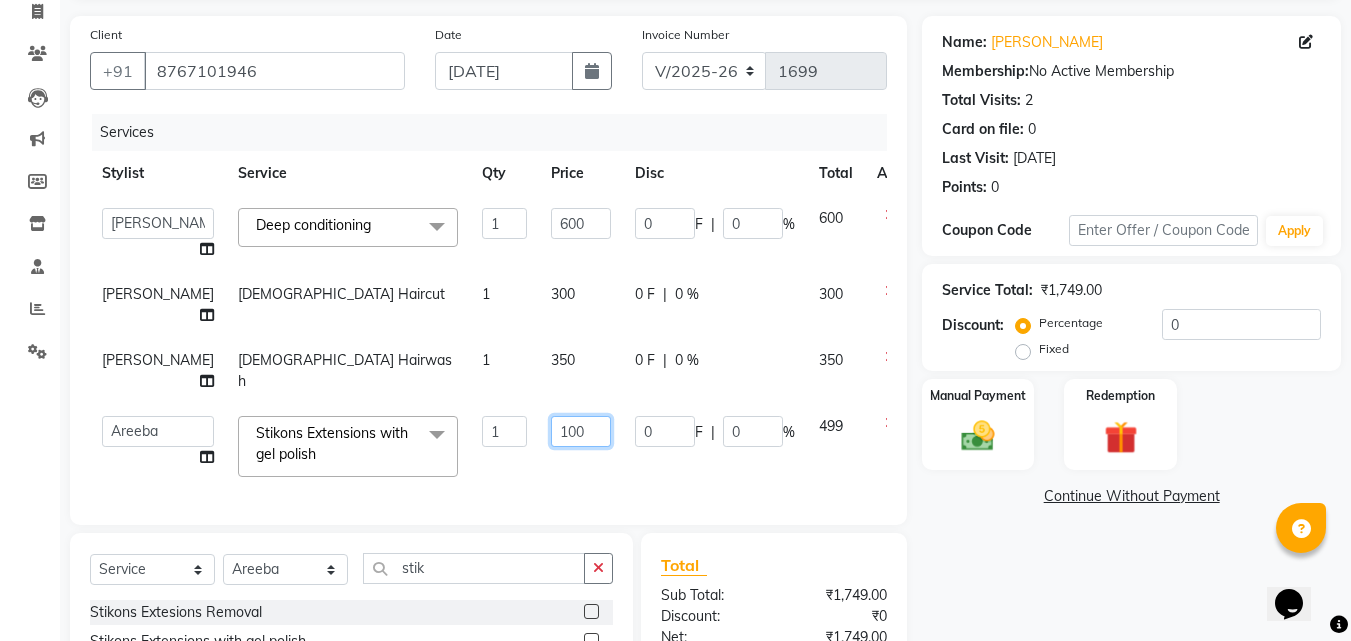 type on "1000" 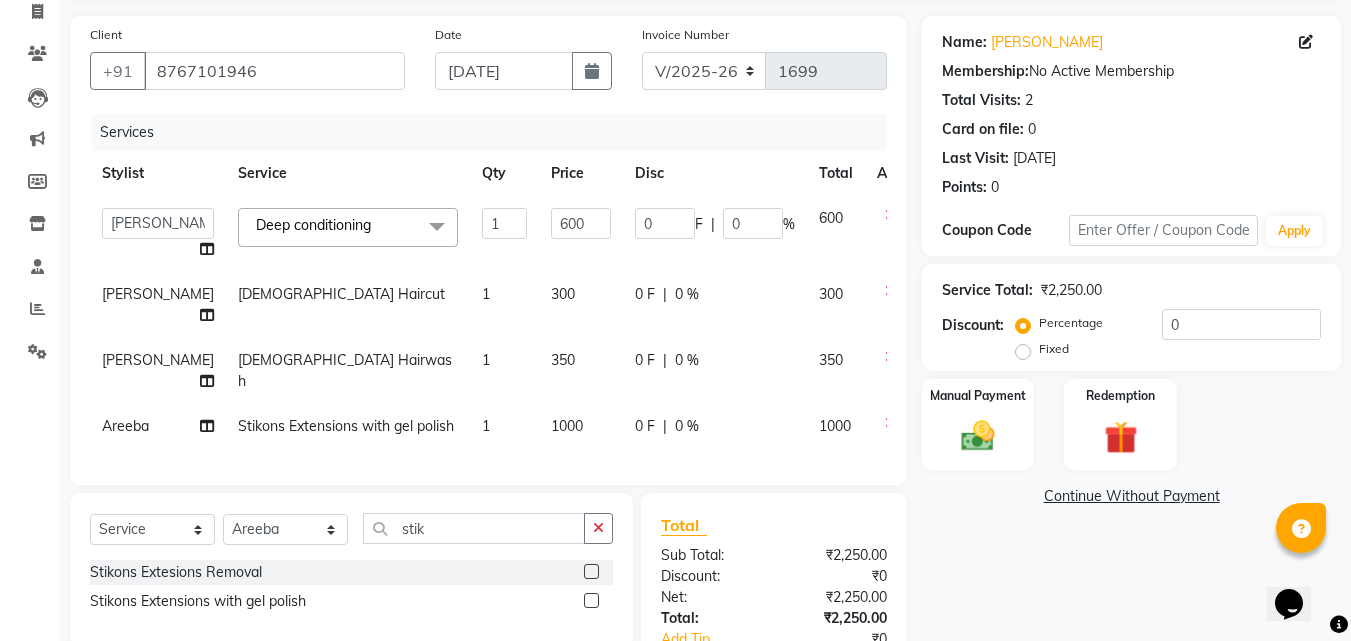 click on "Services Stylist Service Qty Price Disc Total Action  Aarish Qureshi   Areeba   Hetal    karan   Mahima Kelkar   Manager   Nadeem    Pooja    Samiya    Sonam Soni  Deep conditioning  x ( Bridal ) Package Advance ( Bride ) Packge Normal ( Groom )  Packges Normal ( Groom ) Packges Advance 03 Advance Facial 03+ Facial  + Hydra Facial 03+ signature 03+ signature hydra Advance Dtan Argan  Underamrs Argan  Upperlips Aroma Essential Pedicure Back  Bleach Back & Chest Back Flover ( Male ) Back massage Back Polish Back wax Basic Makeup Bikini  Wax Argan Bikini Wax Floverd Bikini Wax honey Body Bleach Body massage Body polishing +body bleach Body Polishning Chest Flover ( Male ) Chest Lips Wax Chest wax Chin Argan  wax Chin threading Classic Coffee Manicure Classic Coffee Manicure + Pedicure Classic Coffee Pedicure Classic facial Classic Faical + Waxing + Classic Pedicure Crystal Glow facial + Gel Polish Dtan waxing full hand + full legs + Underamrs + Gel Polish Fa  Argan FA +HL+UA (Argan) FA +HL+UA (Flavour) Lowerlip" 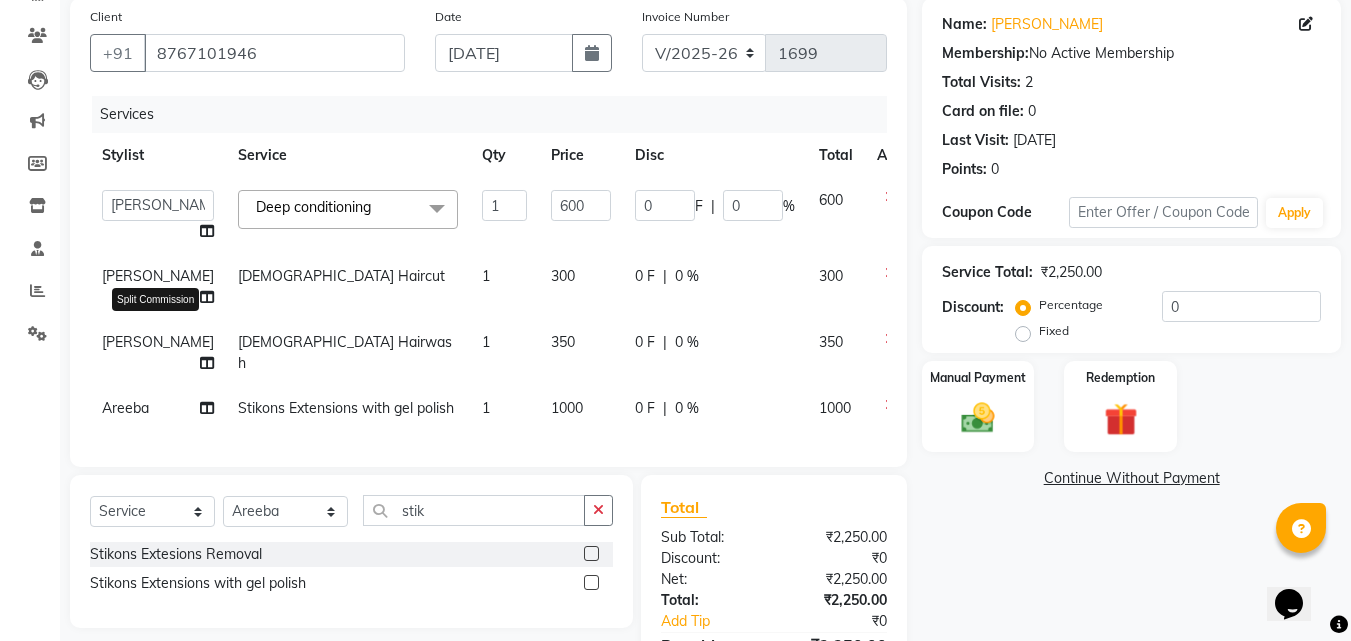 click 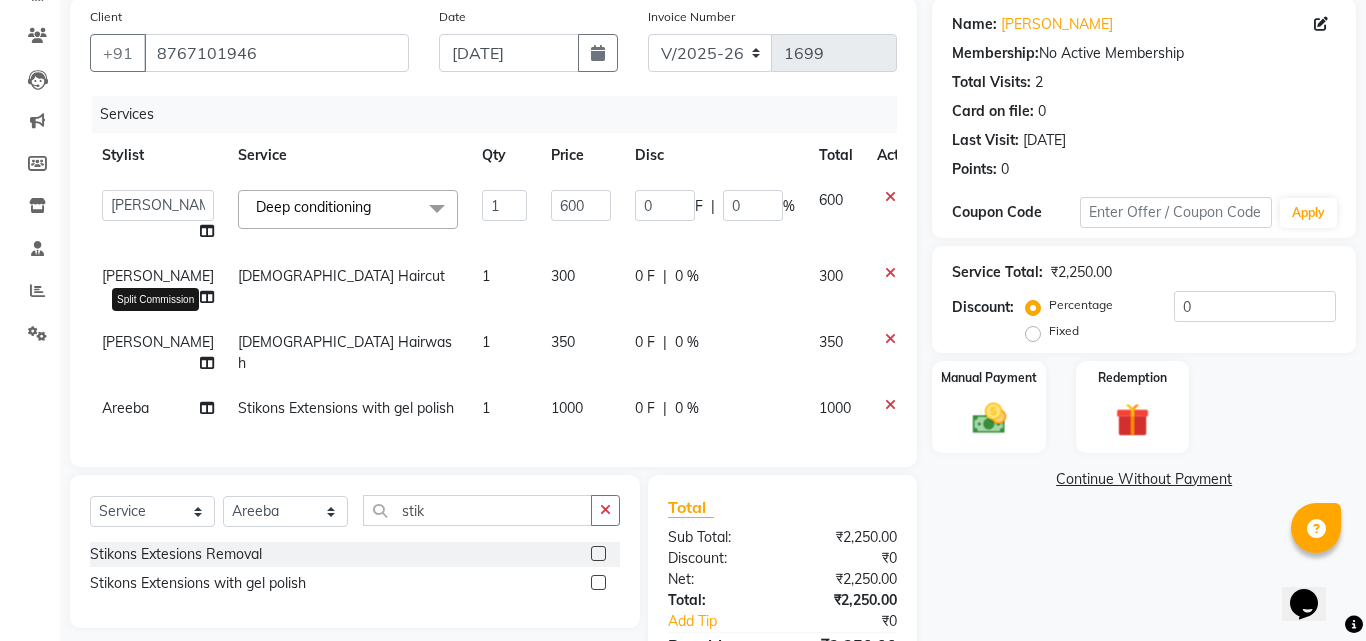 select on "63647" 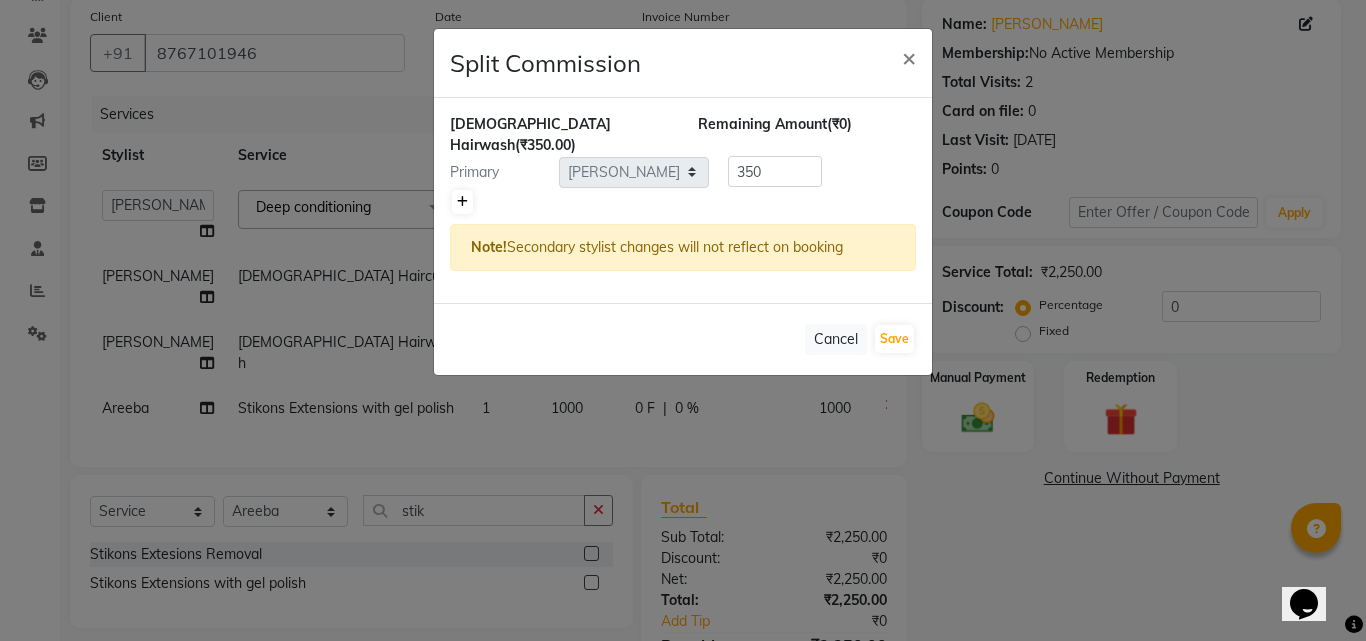 click 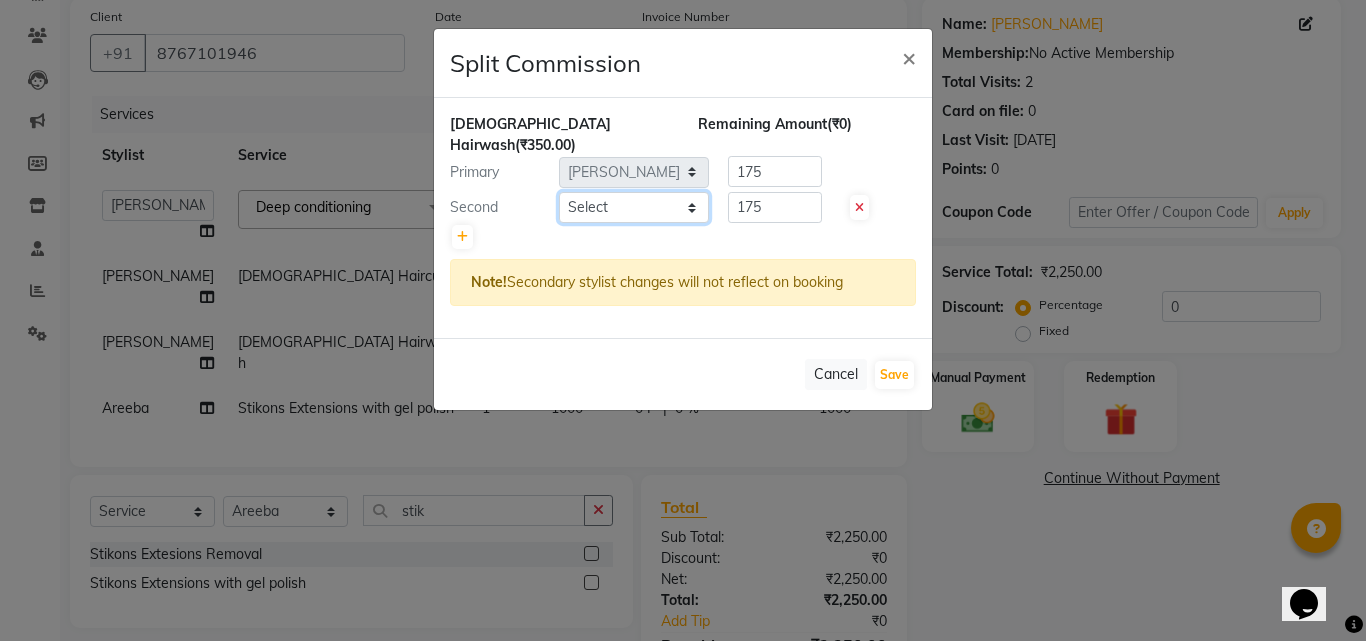 click on "Select  Aarish Qureshi   Areeba   Hetal    karan   Mahima Kelkar   Manager   Nadeem    Pooja    Samiya    Sonam Soni" 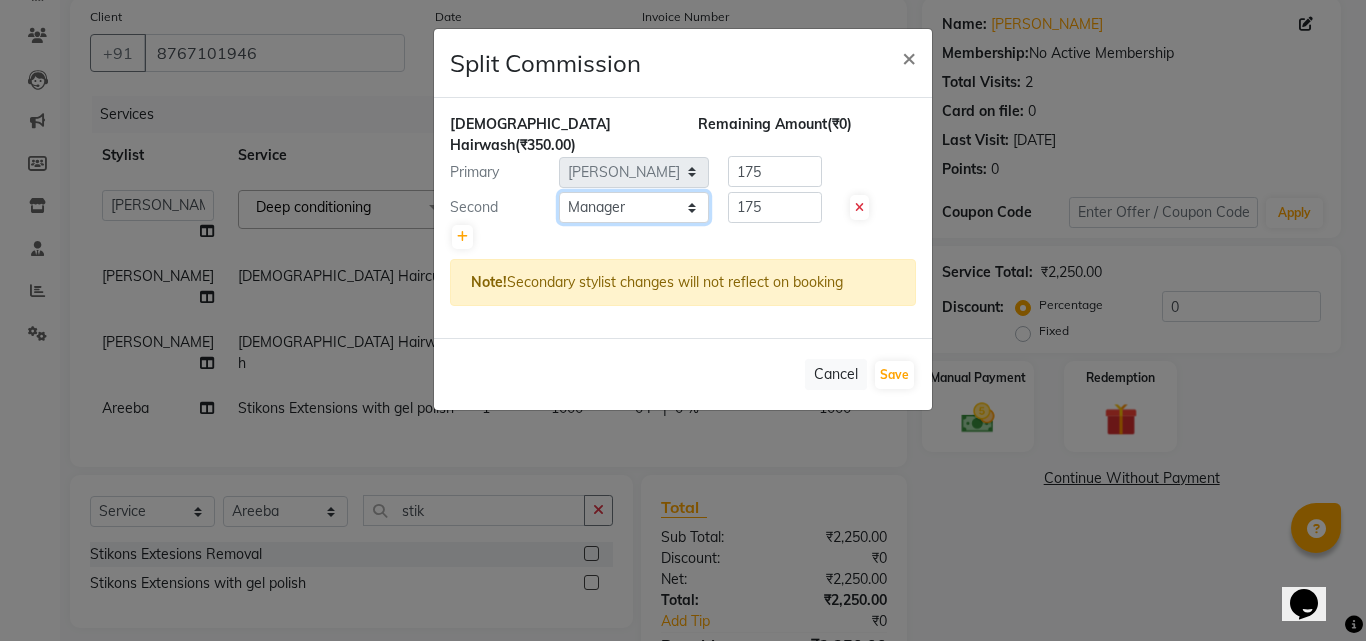 click on "Select  Aarish Qureshi   Areeba   Hetal    karan   Mahima Kelkar   Manager   Nadeem    Pooja    Samiya    Sonam Soni" 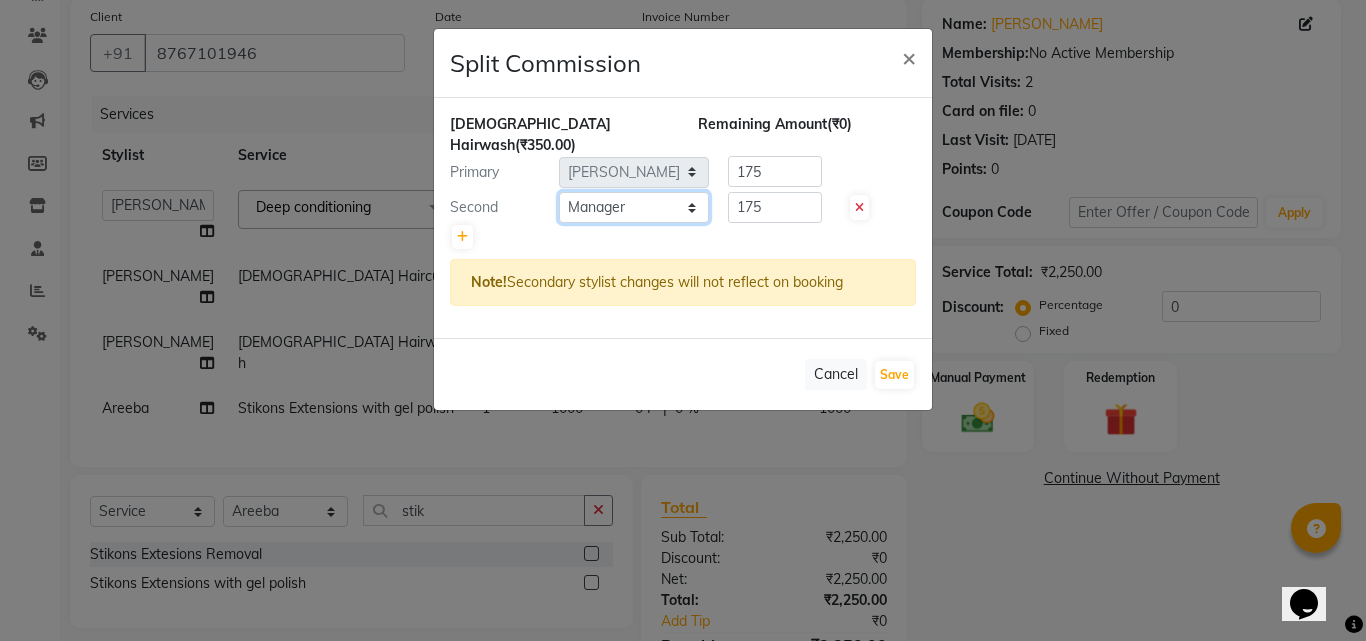 click on "Select  Aarish Qureshi   Areeba   Hetal    karan   Mahima Kelkar   Manager   Nadeem    Pooja    Samiya    Sonam Soni" 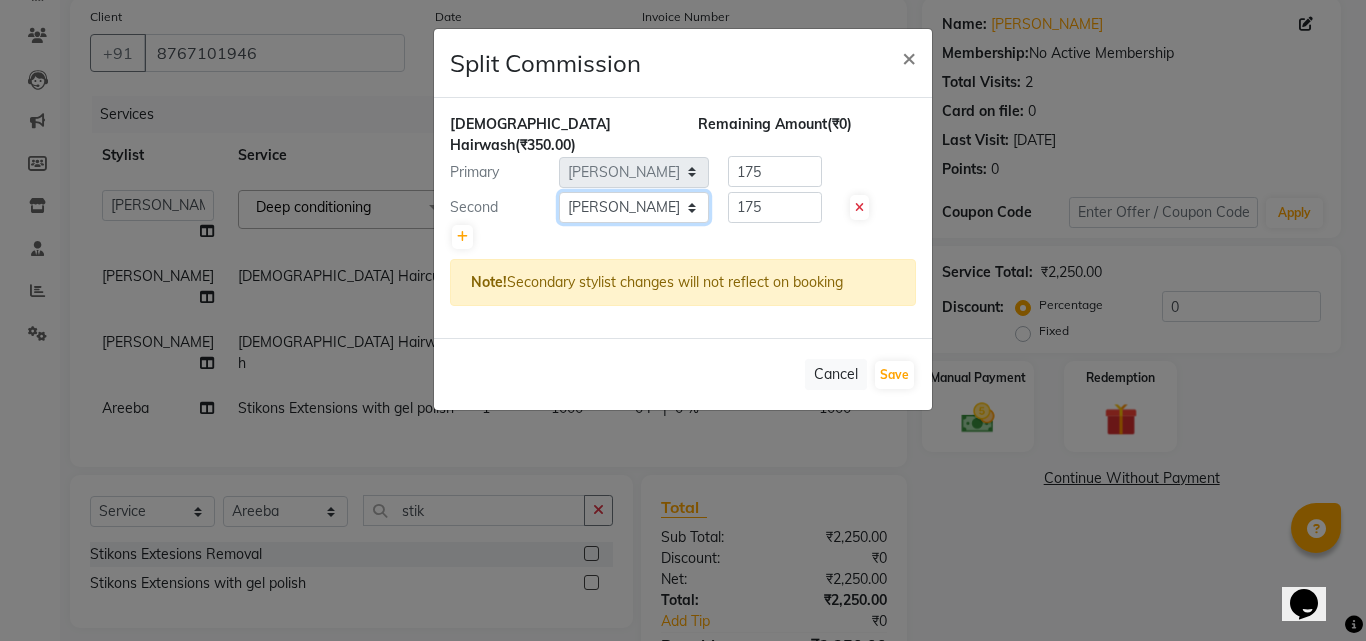 click on "Select  Aarish Qureshi   Areeba   Hetal    karan   Mahima Kelkar   Manager   Nadeem    Pooja    Samiya    Sonam Soni" 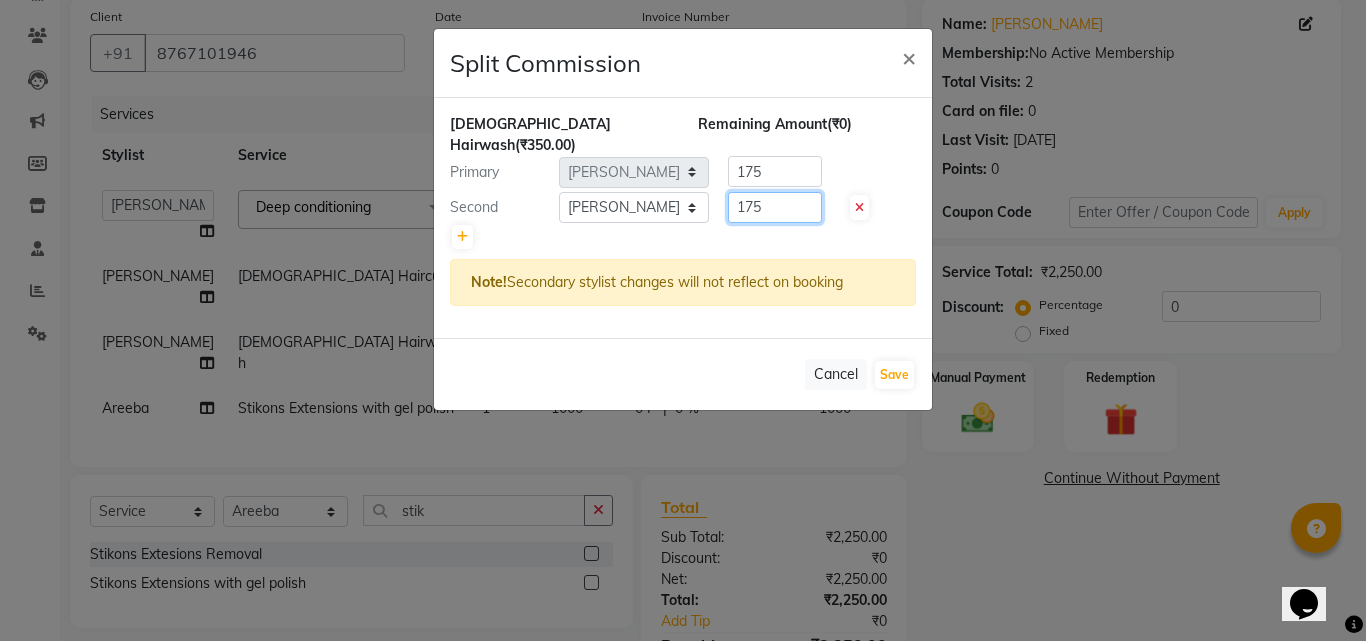 click on "175" 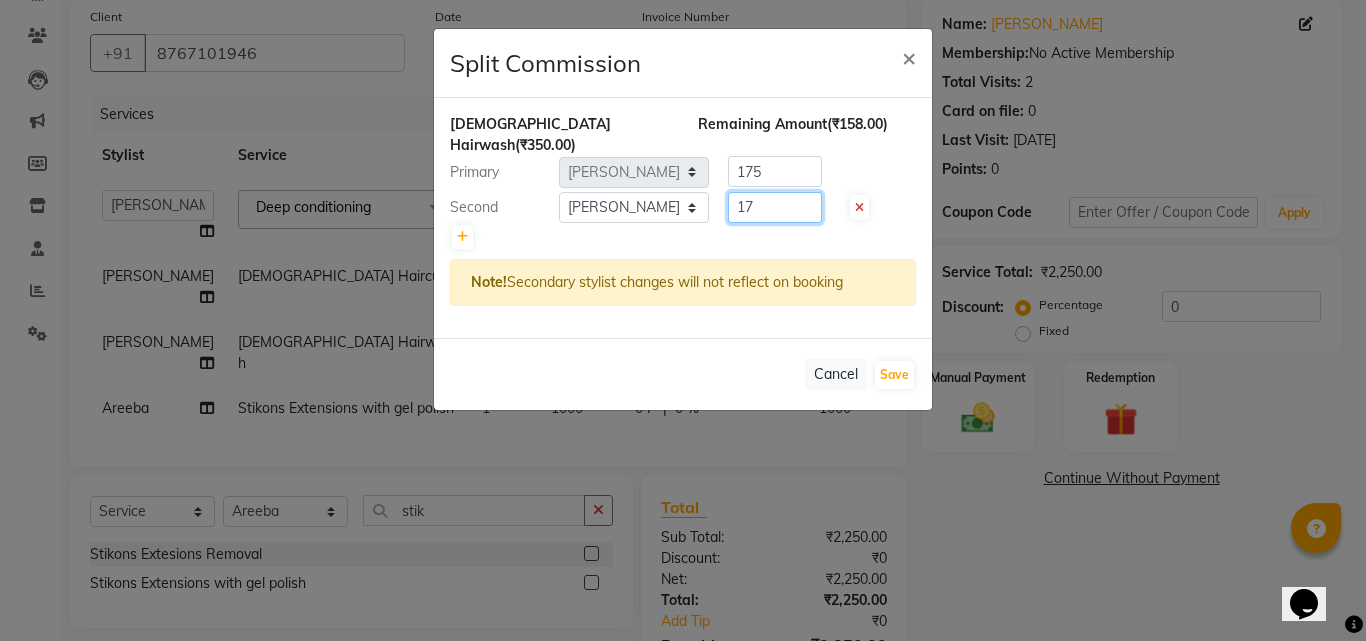 type on "1" 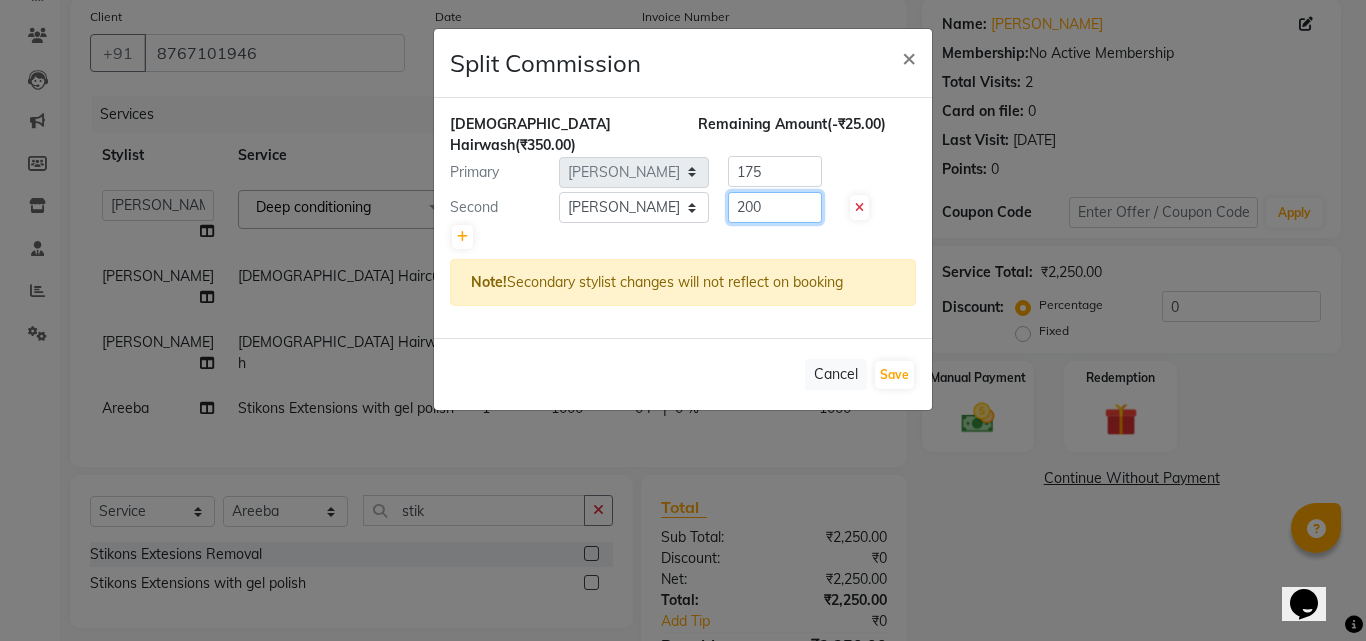 click on "200" 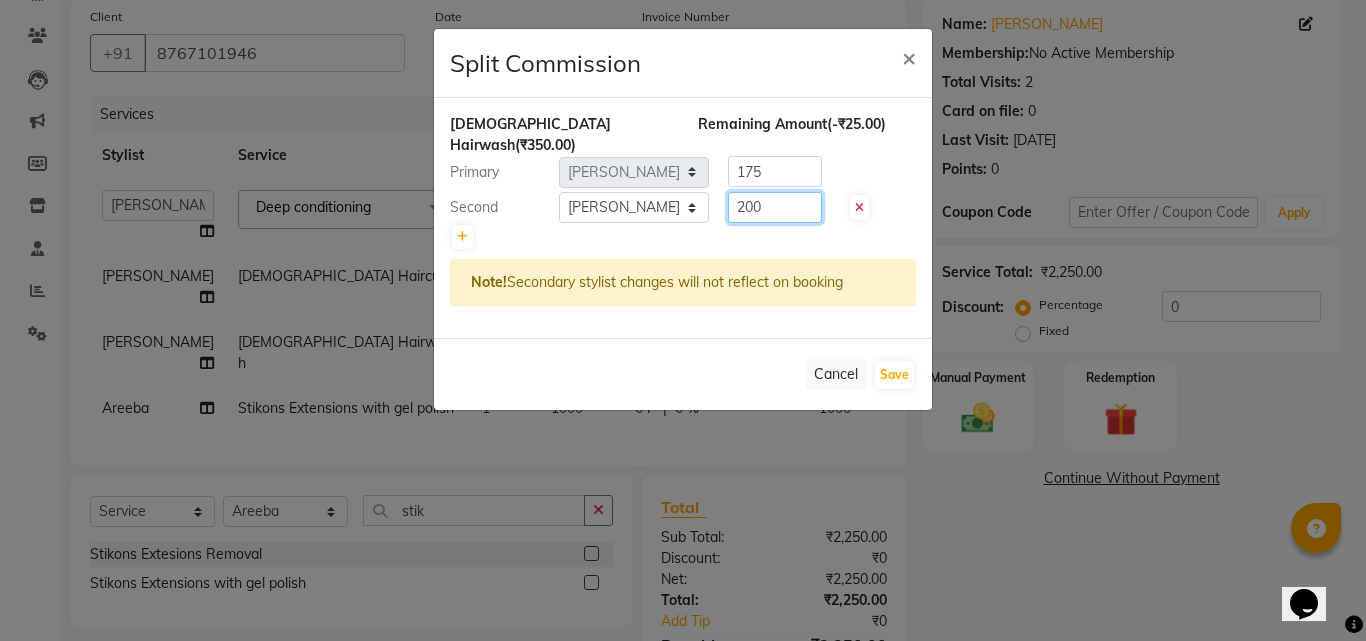 type on "200" 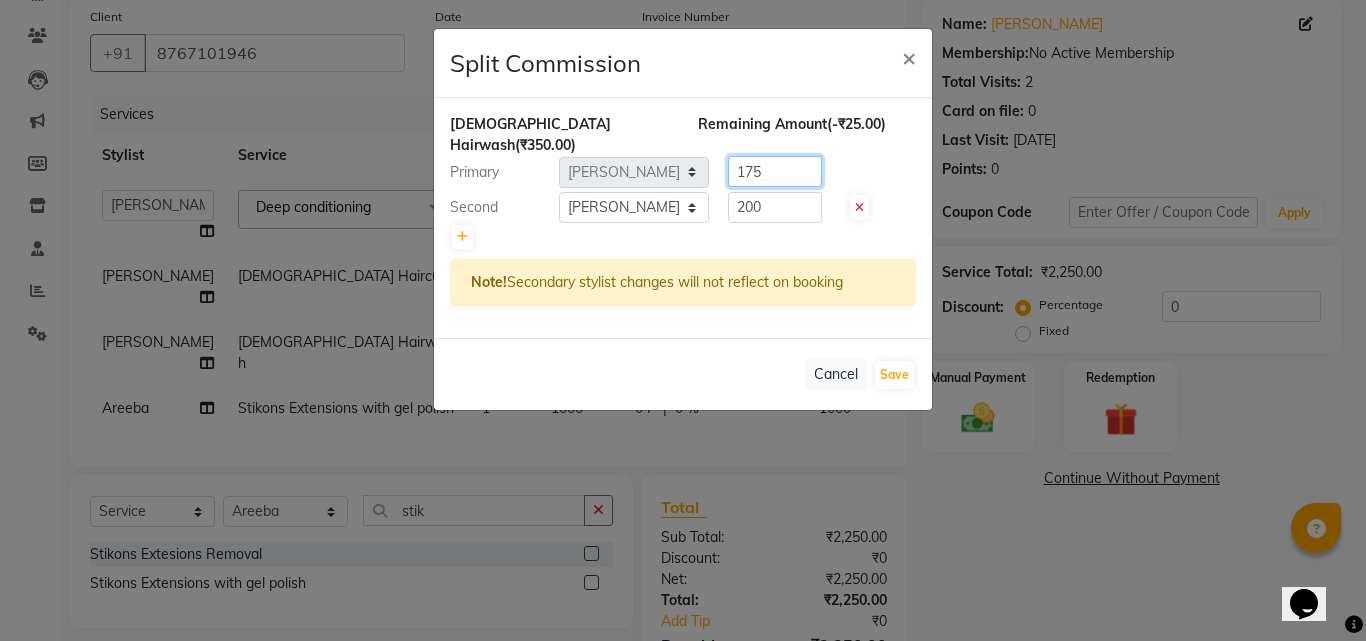 click on "175" 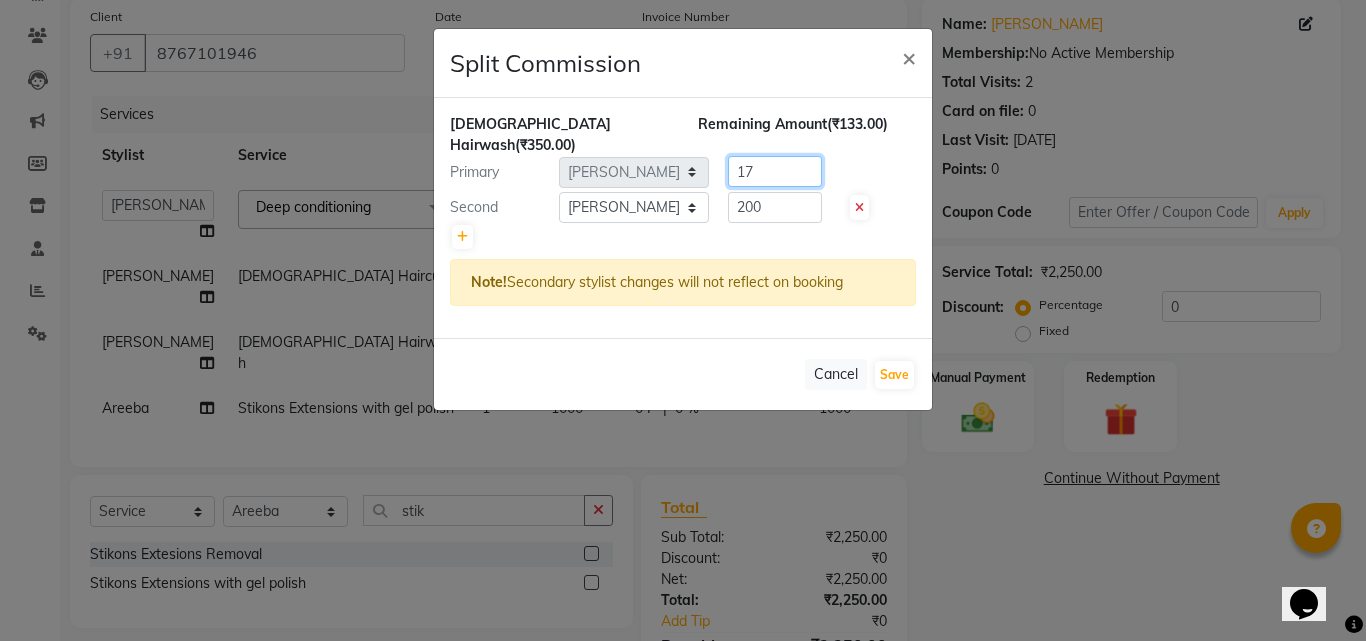 type on "1" 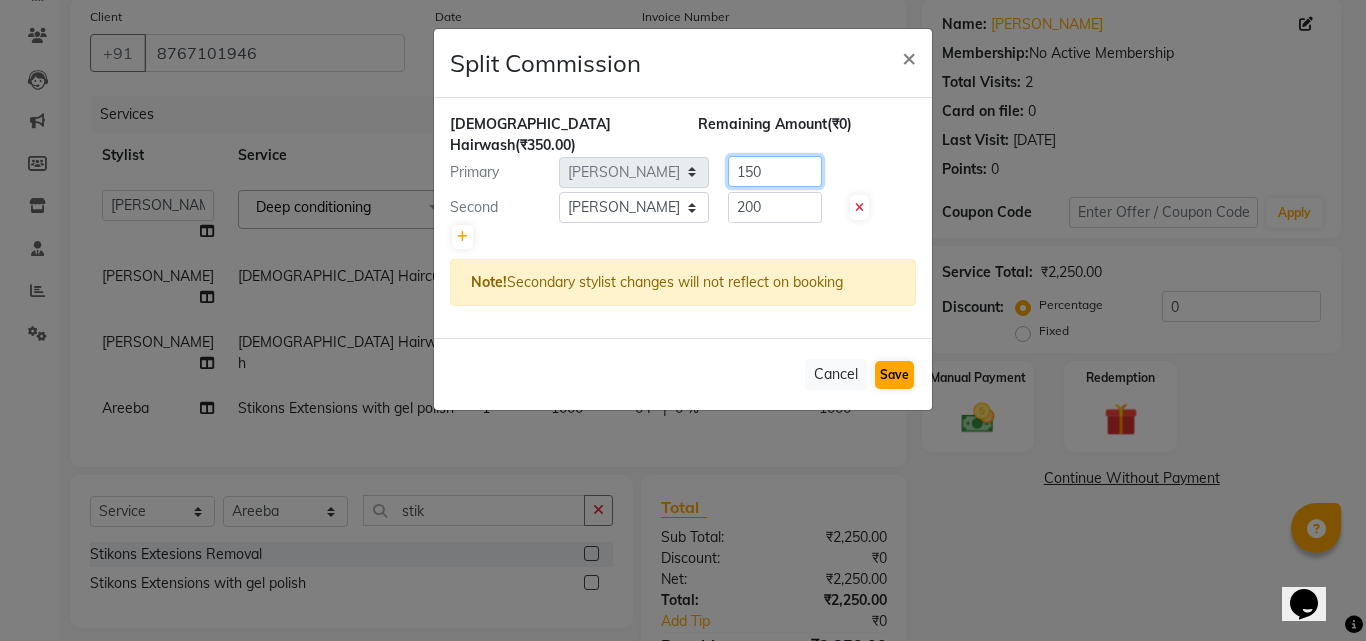 type on "150" 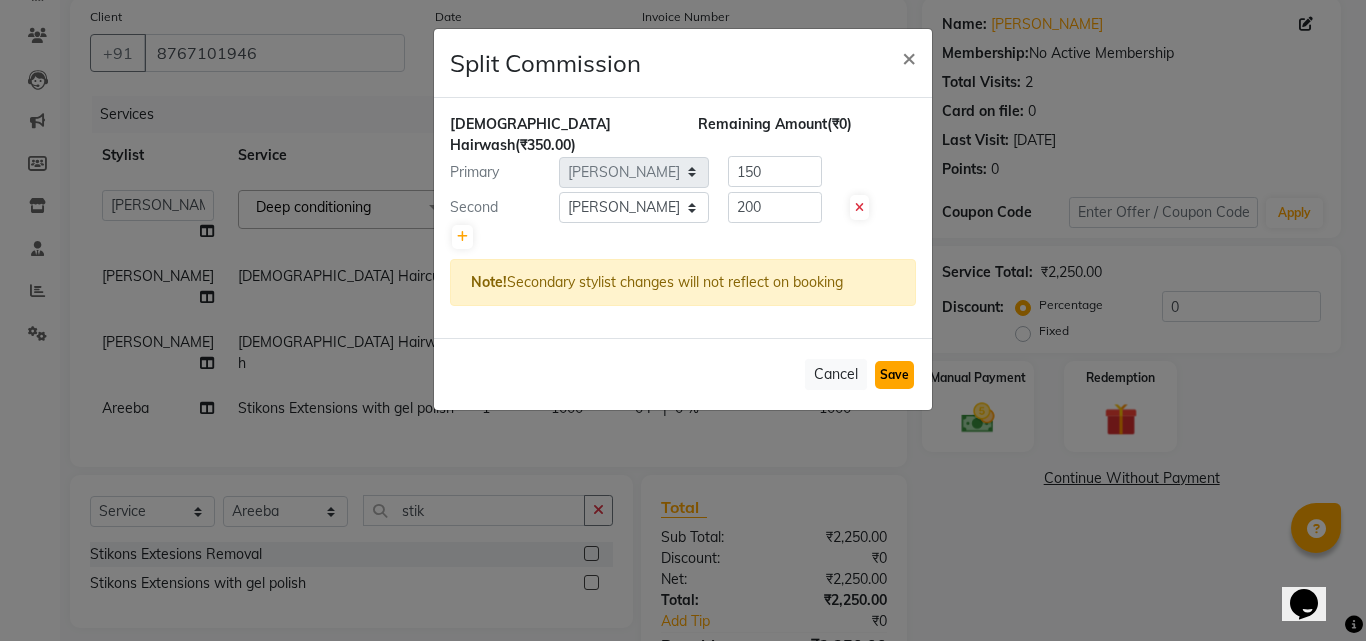 click on "Save" 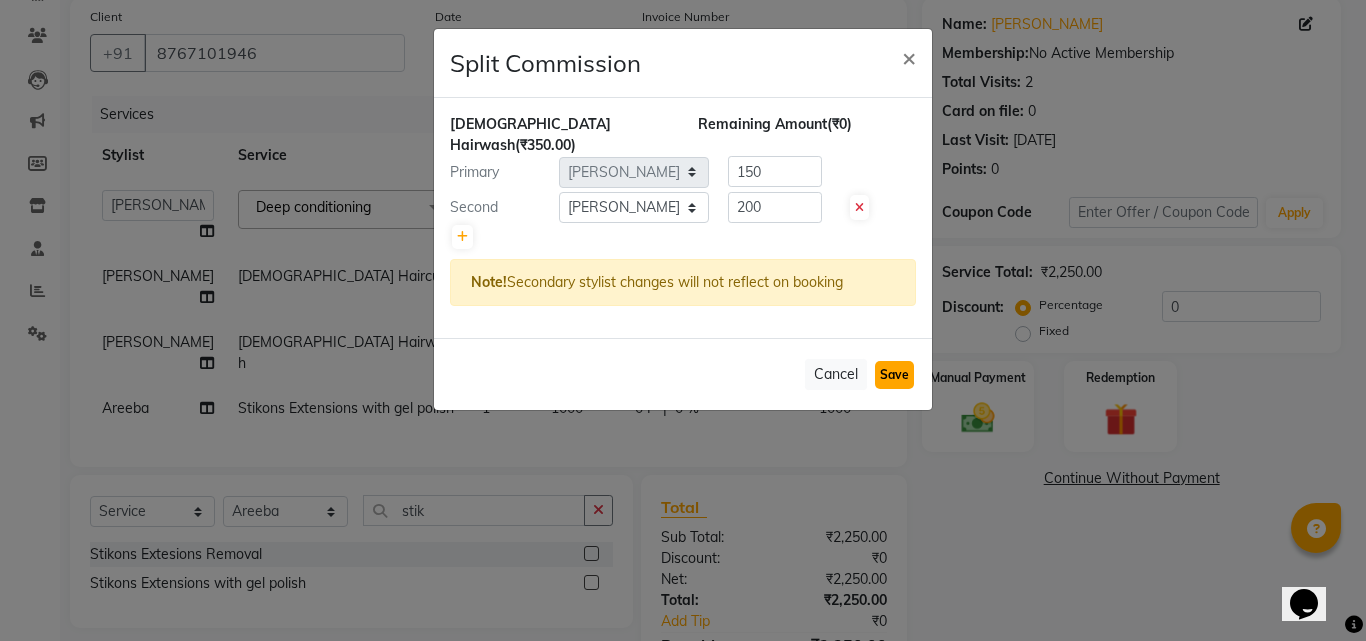 select on "Select" 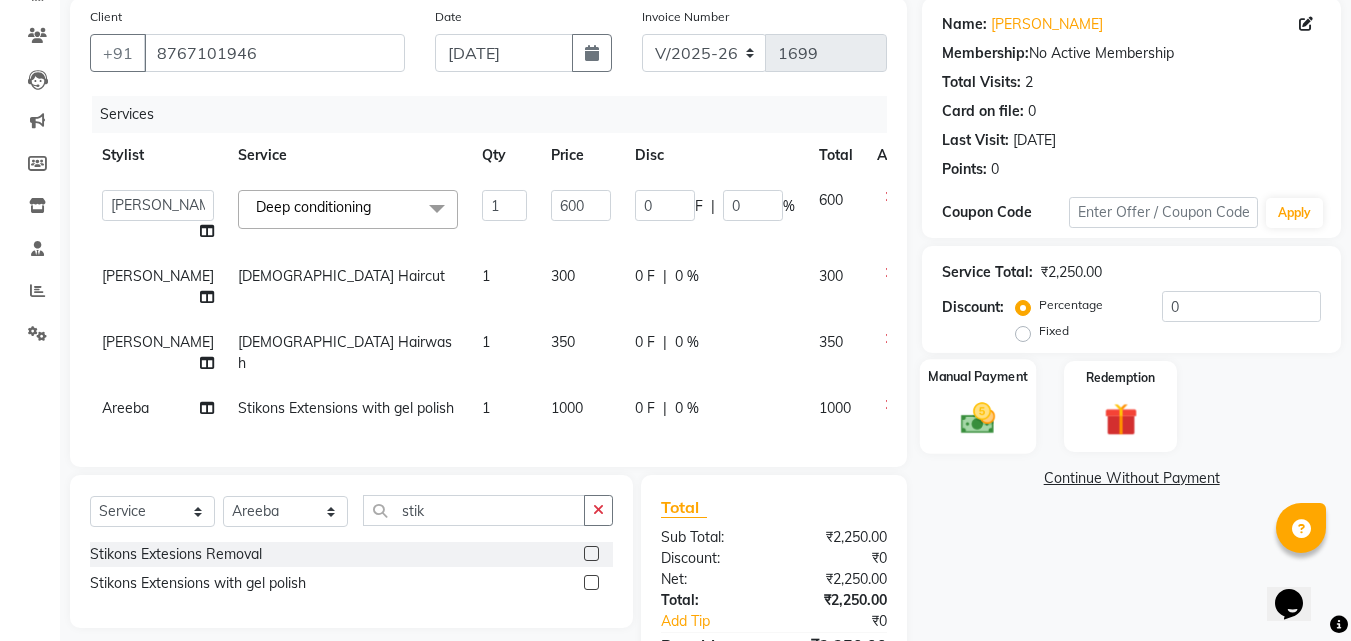 scroll, scrollTop: 304, scrollLeft: 0, axis: vertical 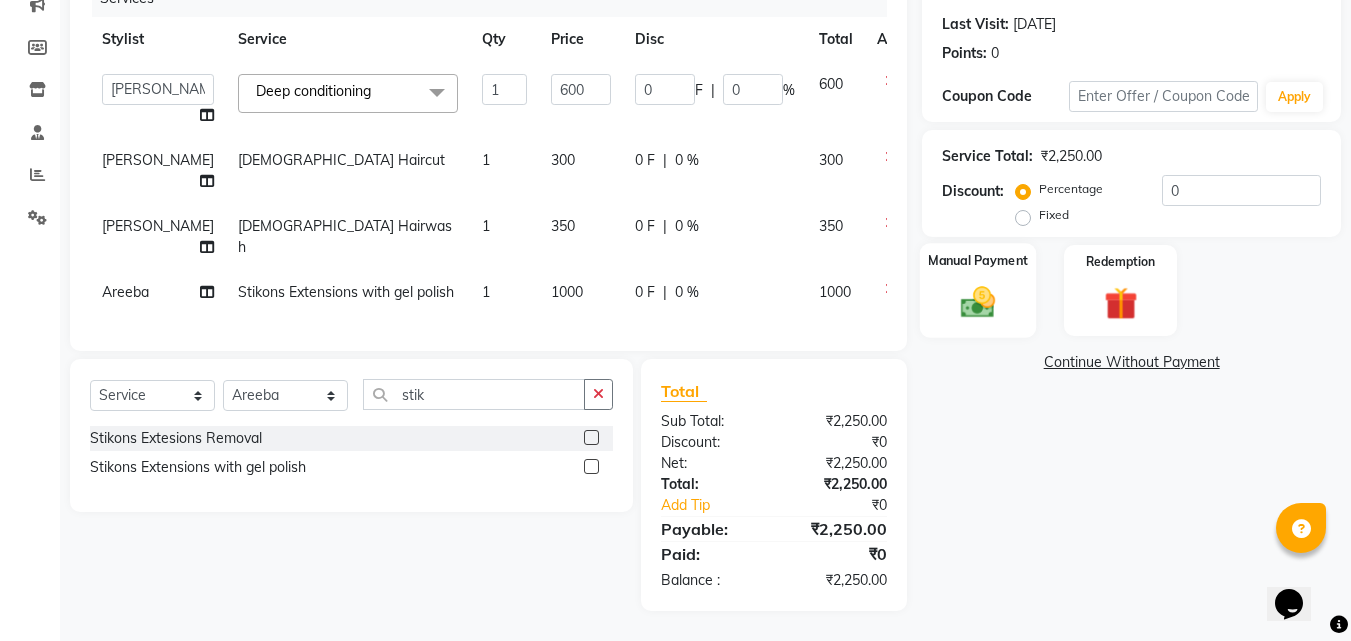 click 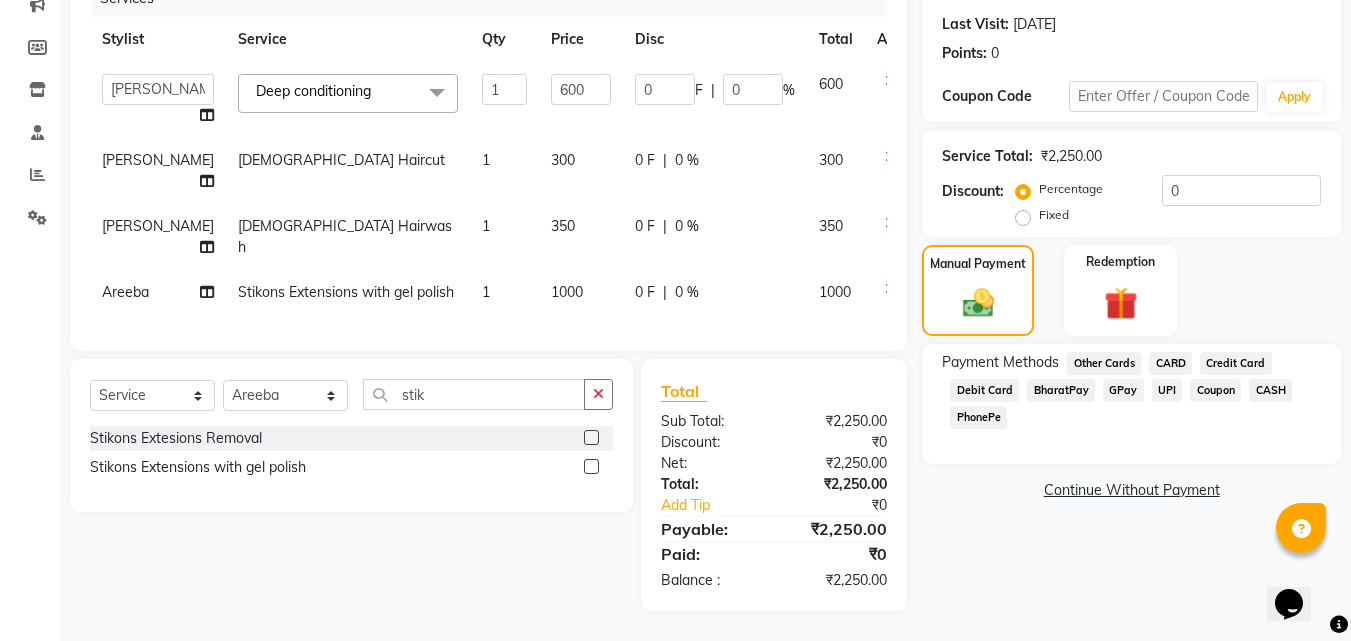 click on "GPay" 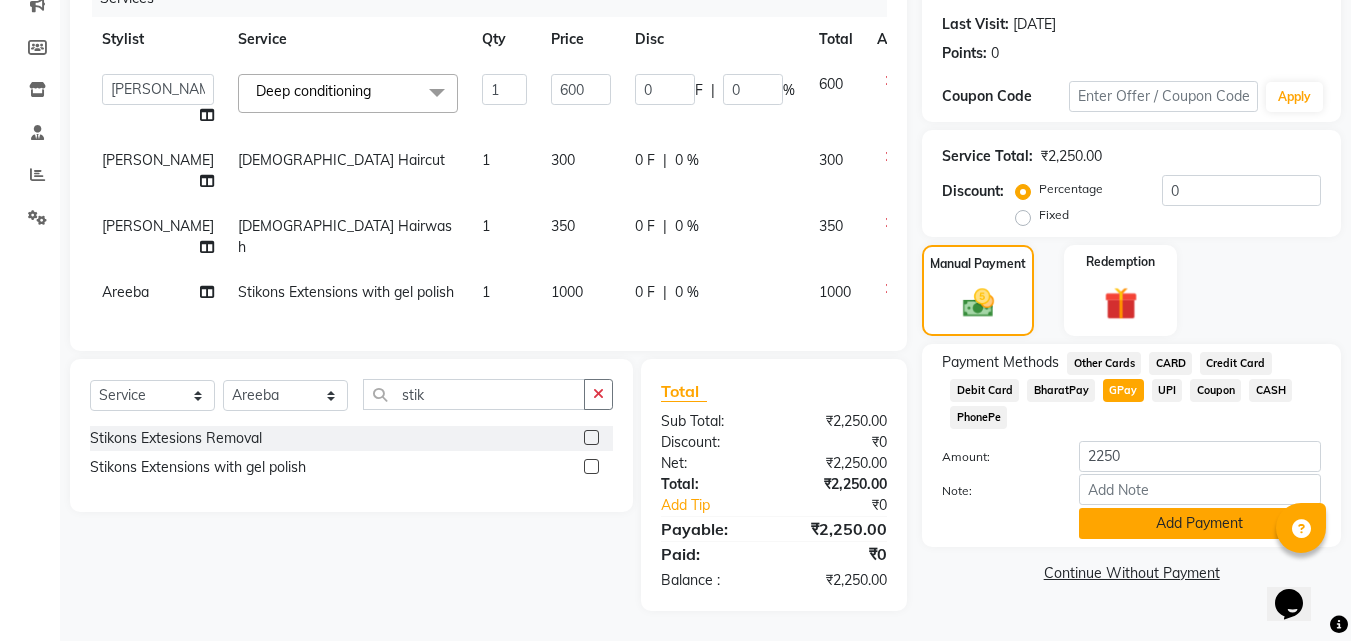 click on "Add Payment" 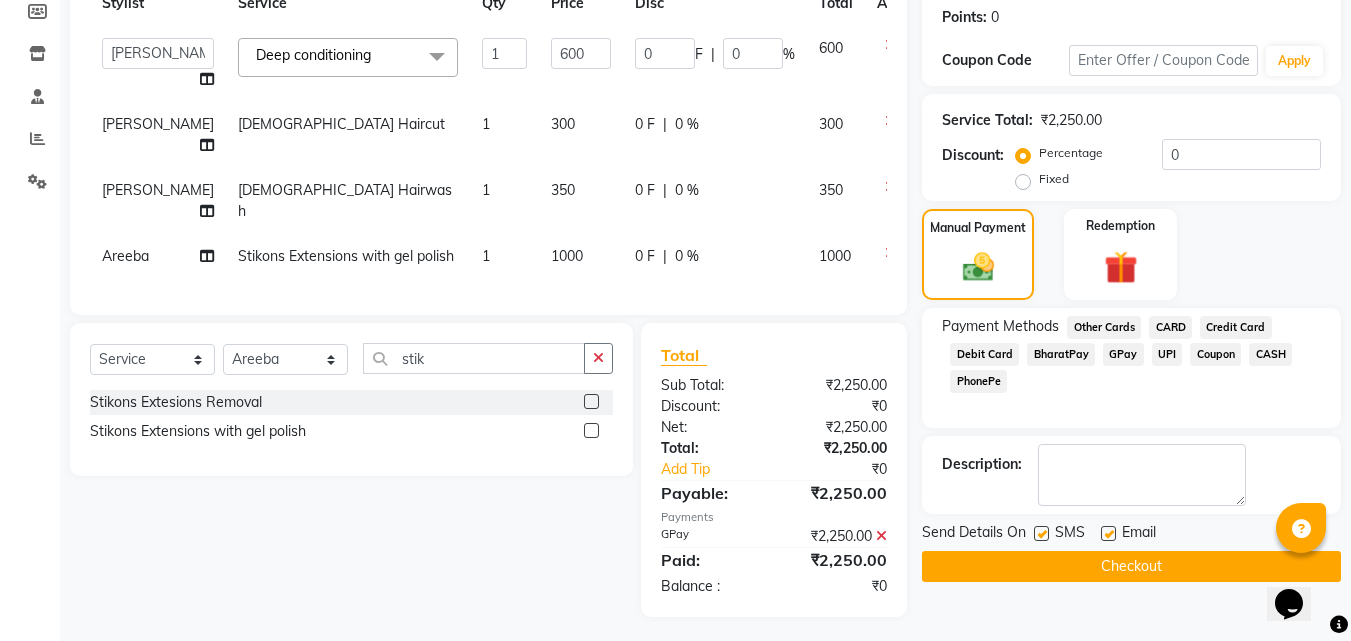 scroll, scrollTop: 346, scrollLeft: 0, axis: vertical 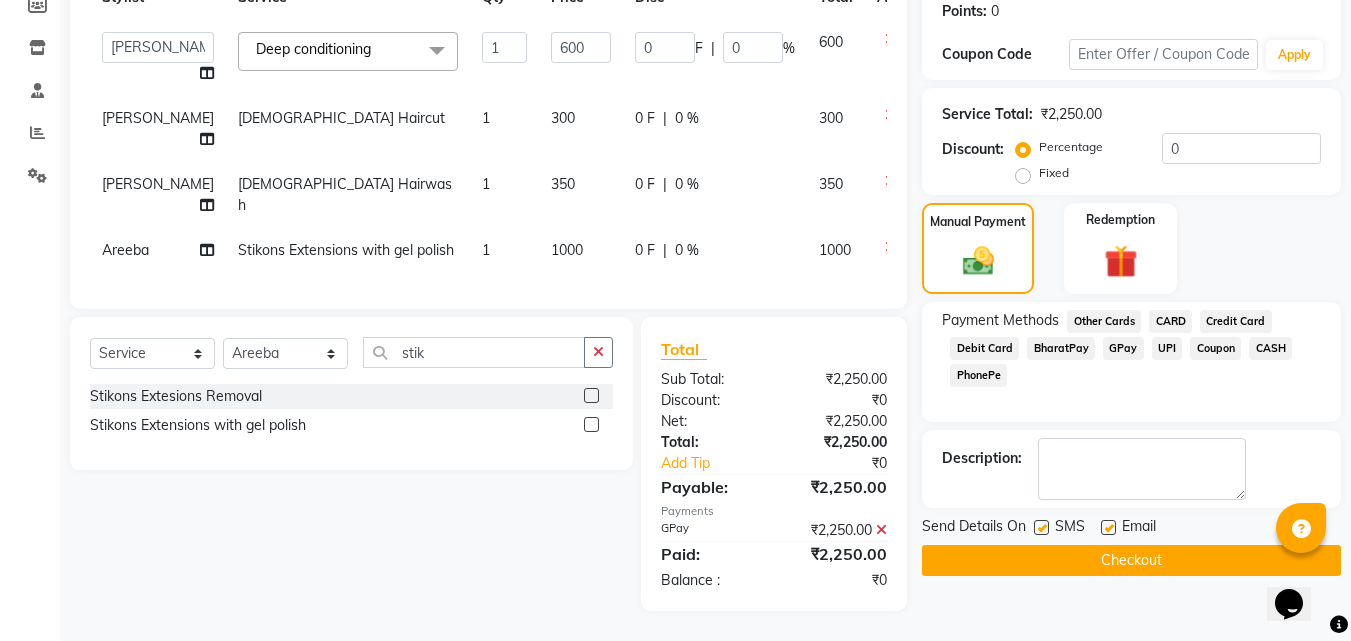 click on "Checkout" 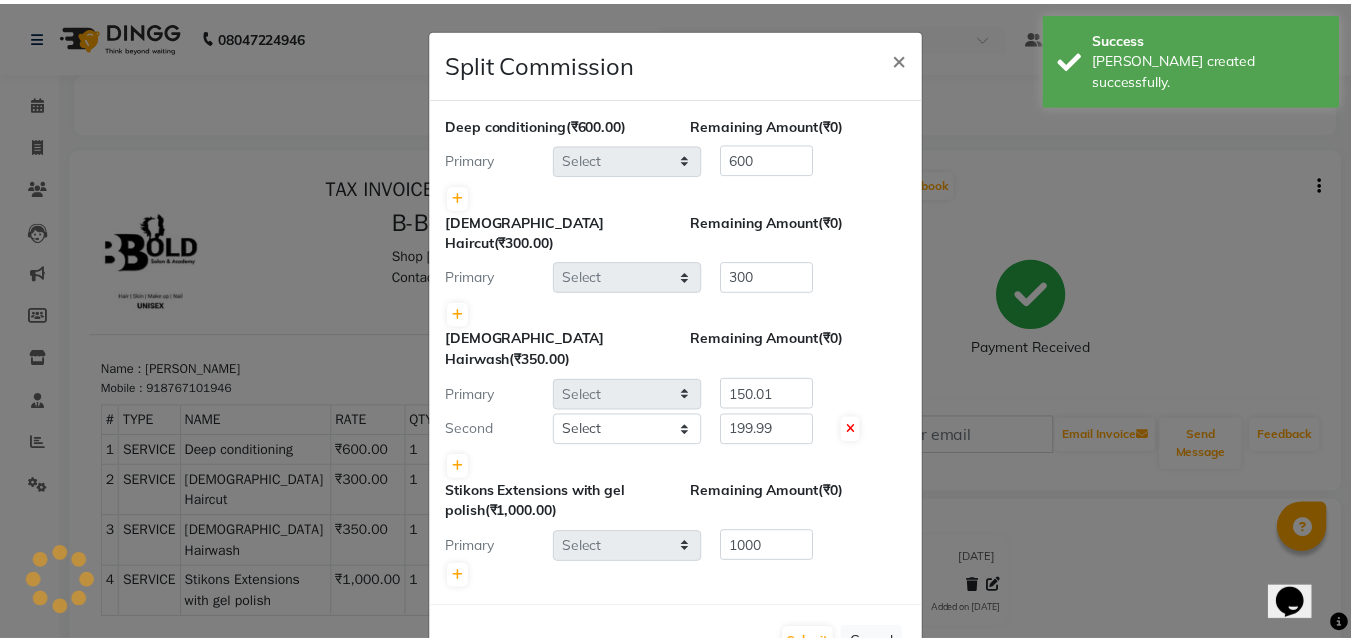 scroll, scrollTop: 0, scrollLeft: 0, axis: both 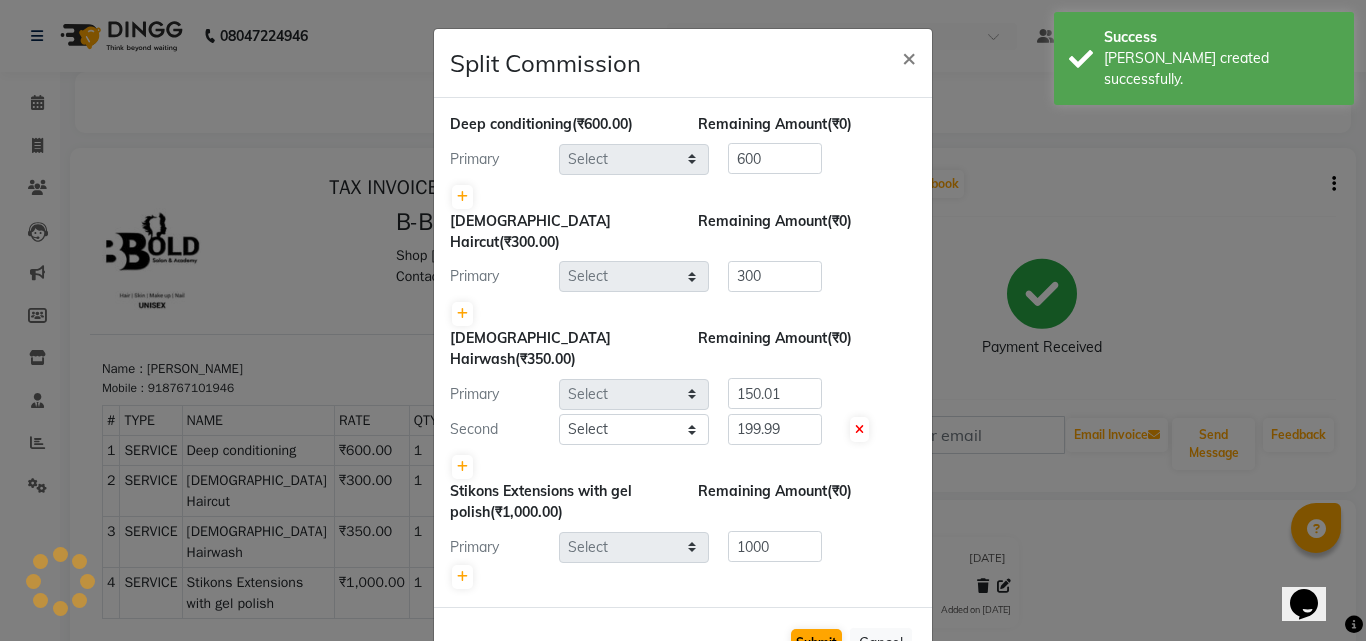select on "78143" 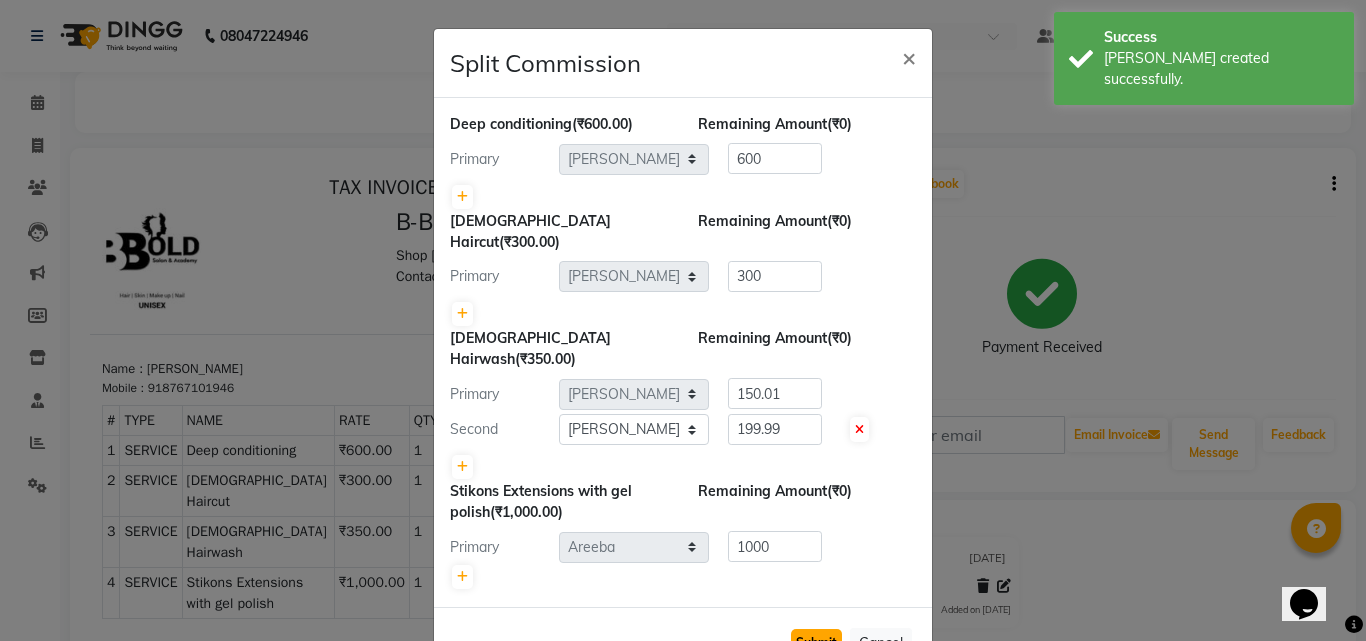 click on "Submit" 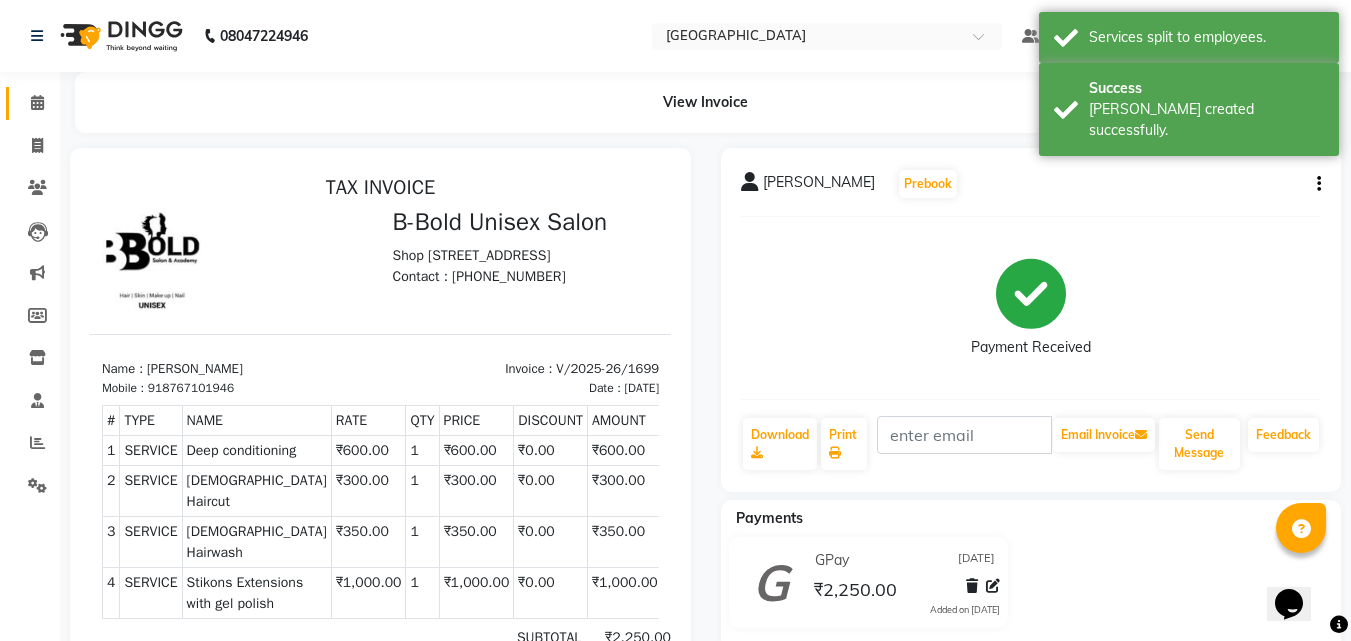 click on "Calendar" 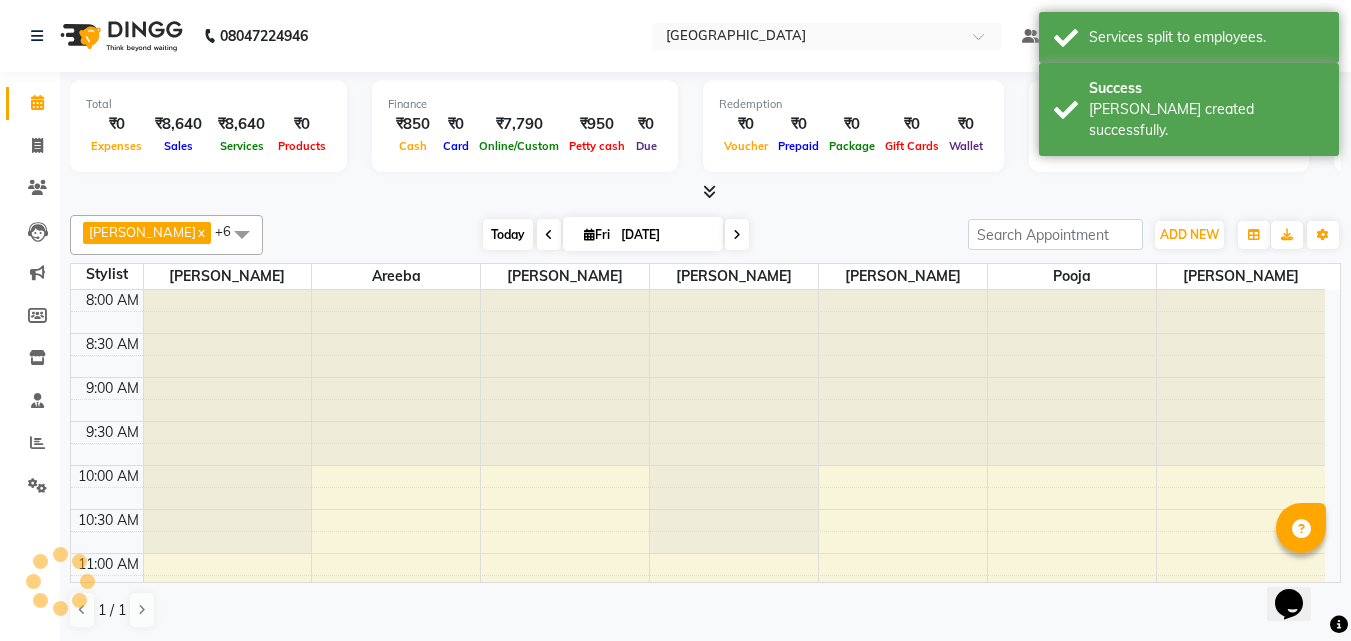 click on "Today" at bounding box center (508, 234) 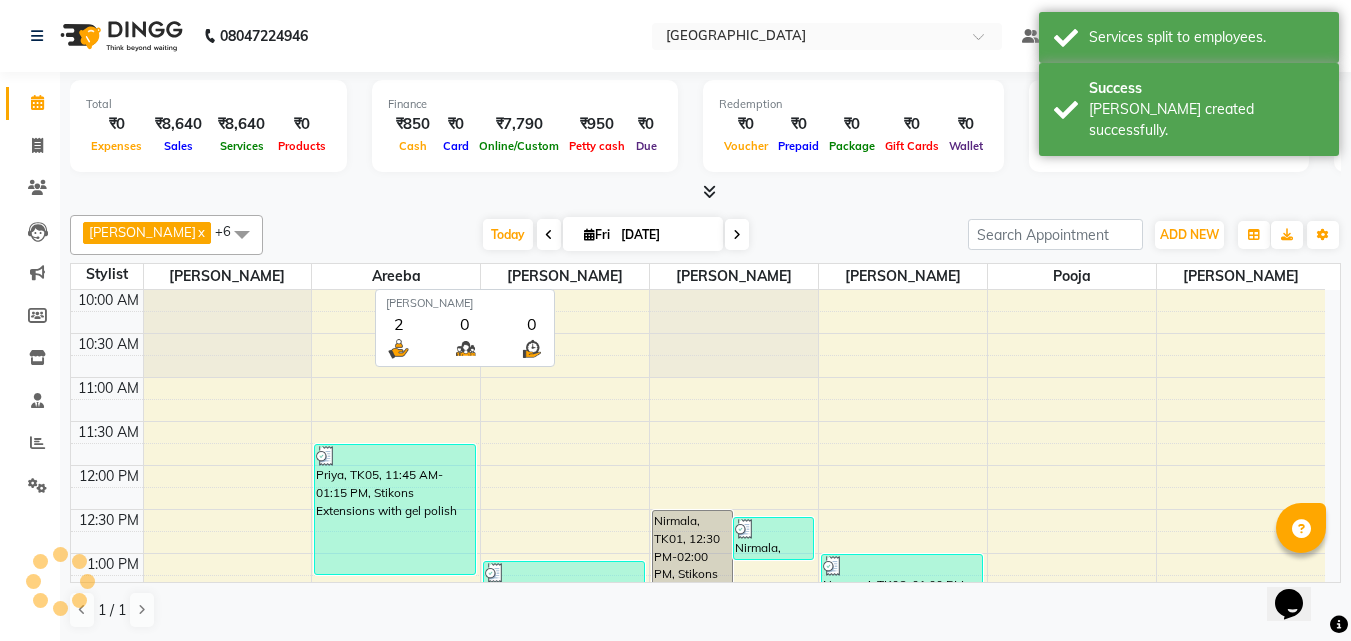 scroll, scrollTop: 705, scrollLeft: 0, axis: vertical 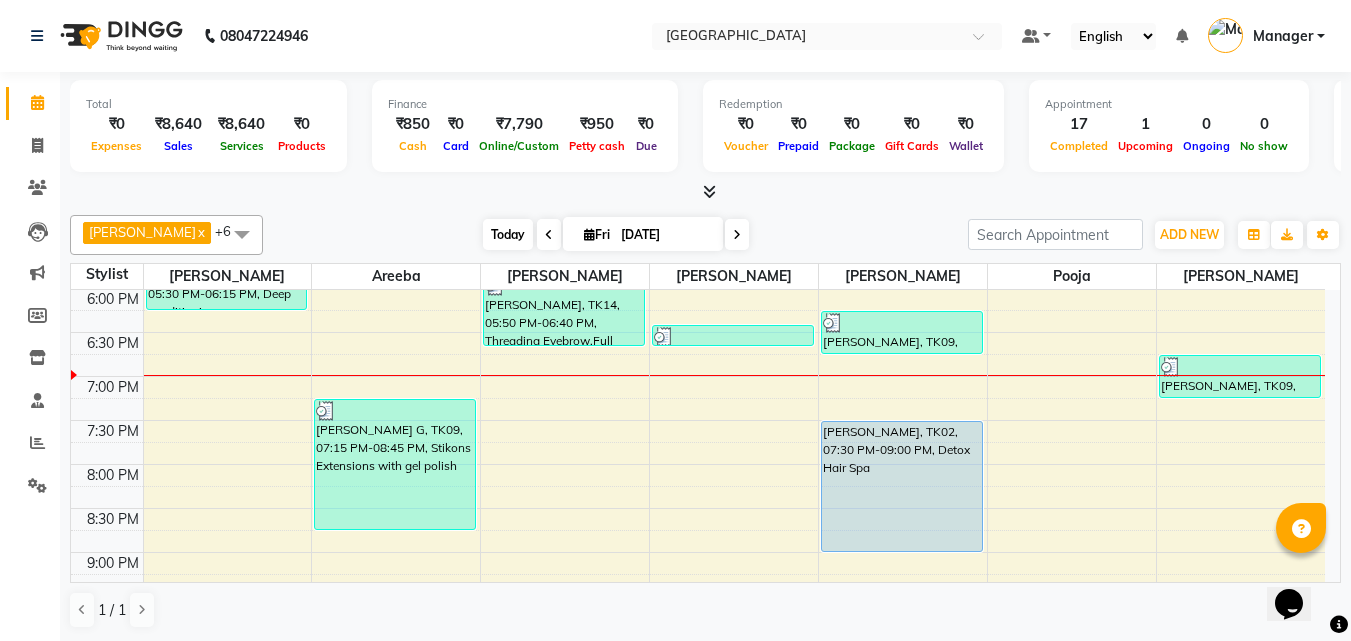 click on "Today" at bounding box center (508, 234) 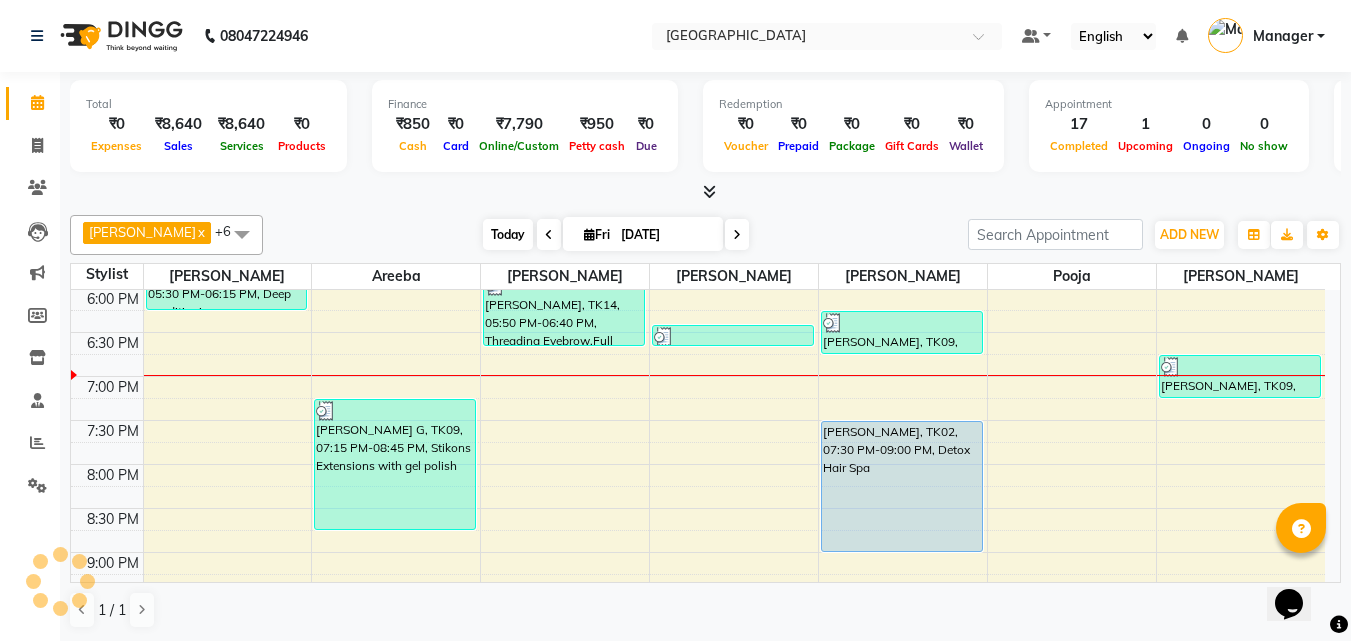 scroll, scrollTop: 705, scrollLeft: 0, axis: vertical 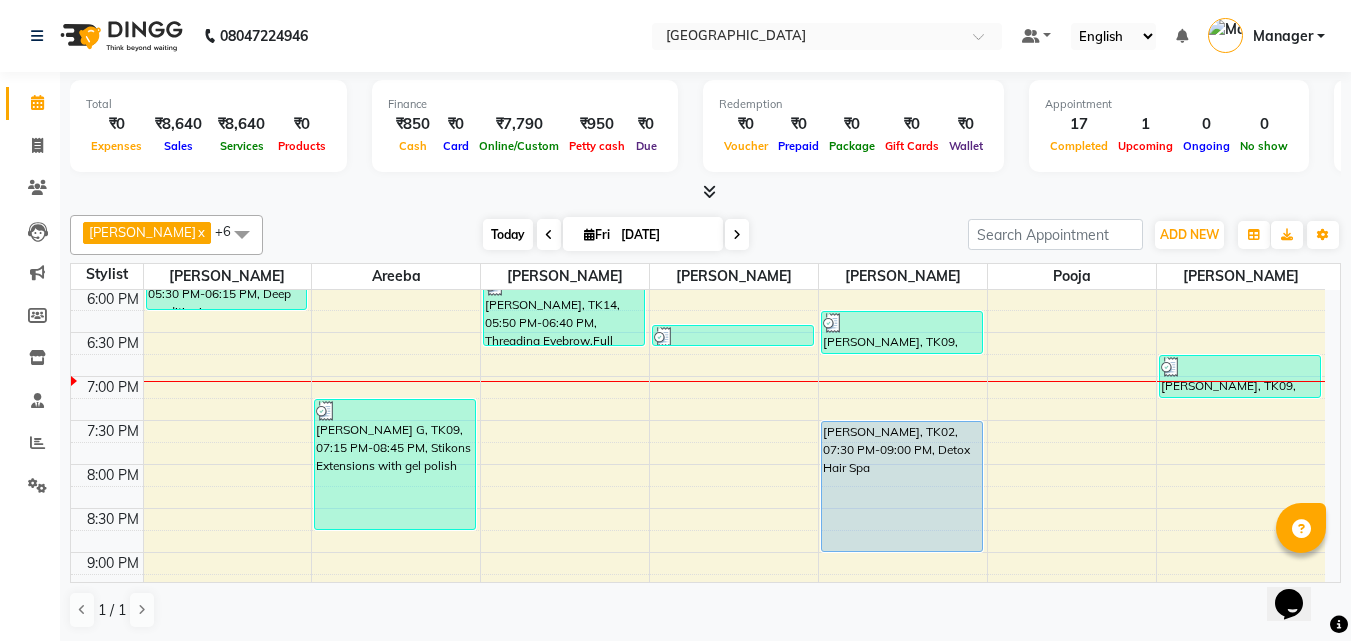 click on "Today" at bounding box center [508, 234] 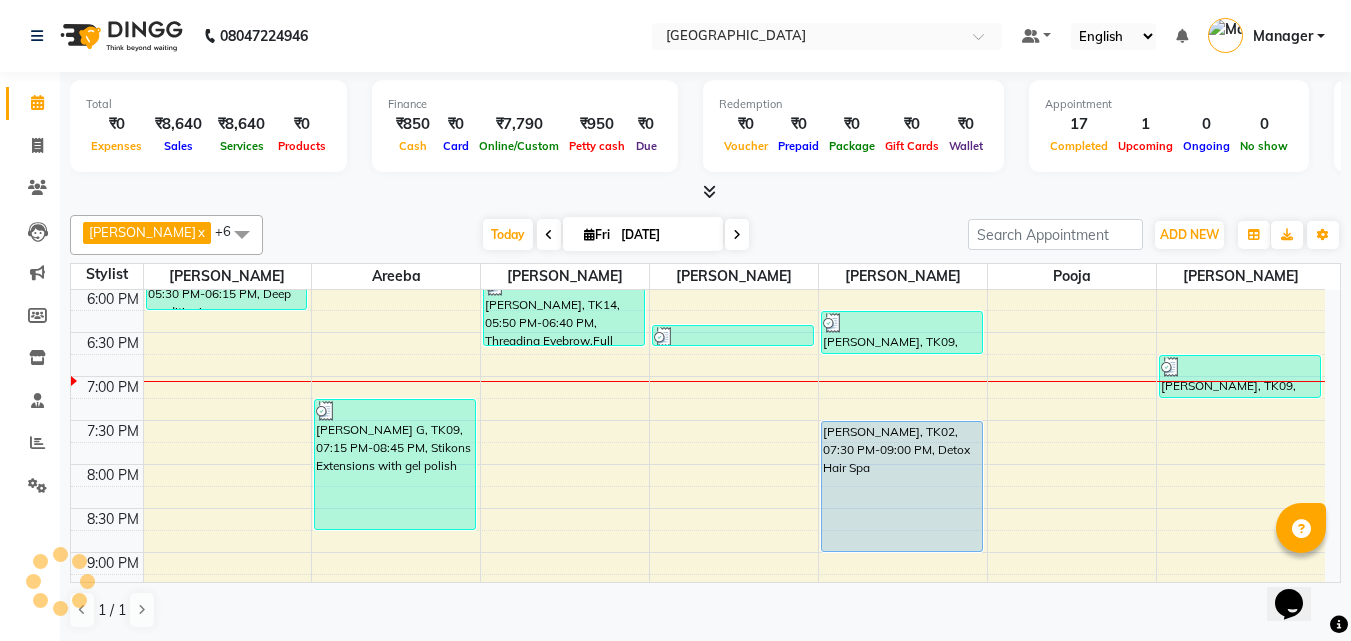 scroll, scrollTop: 793, scrollLeft: 0, axis: vertical 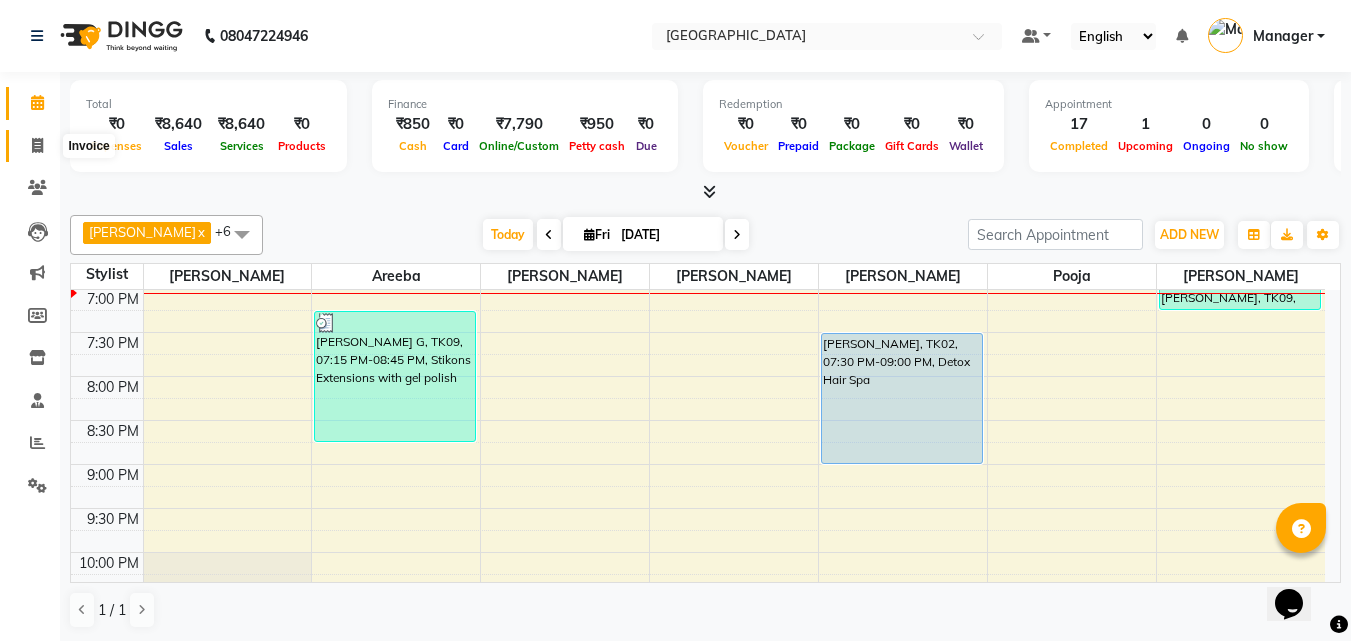 click 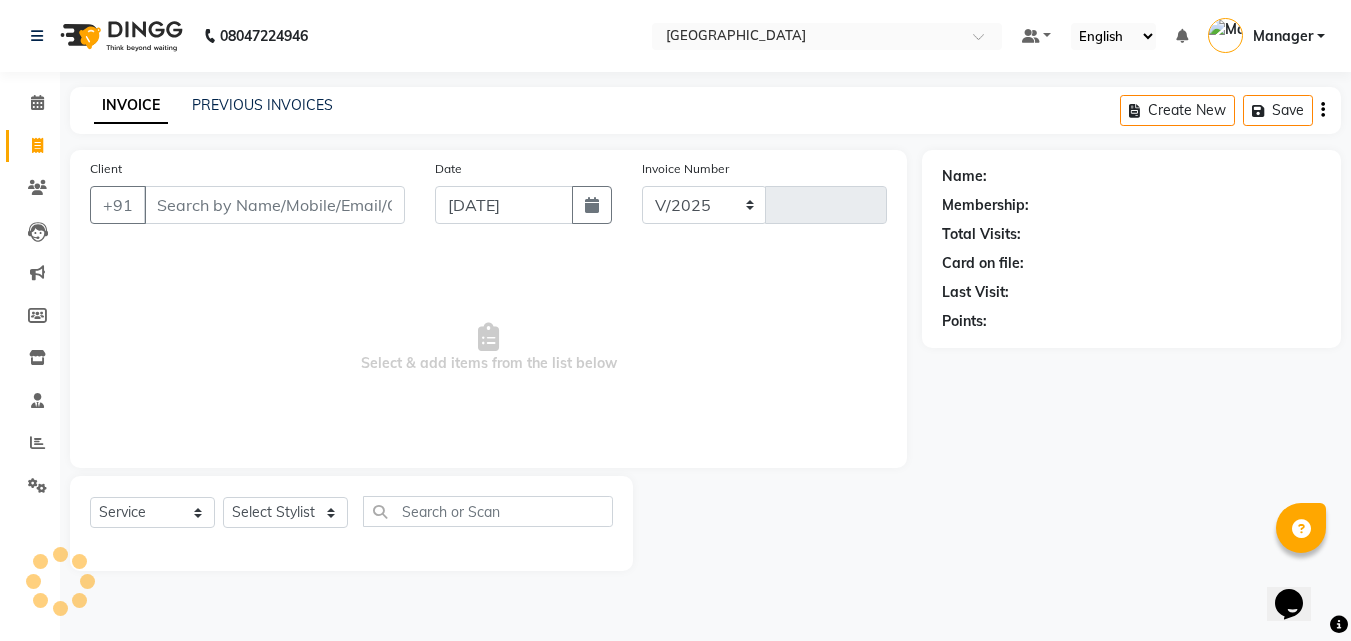 select on "7353" 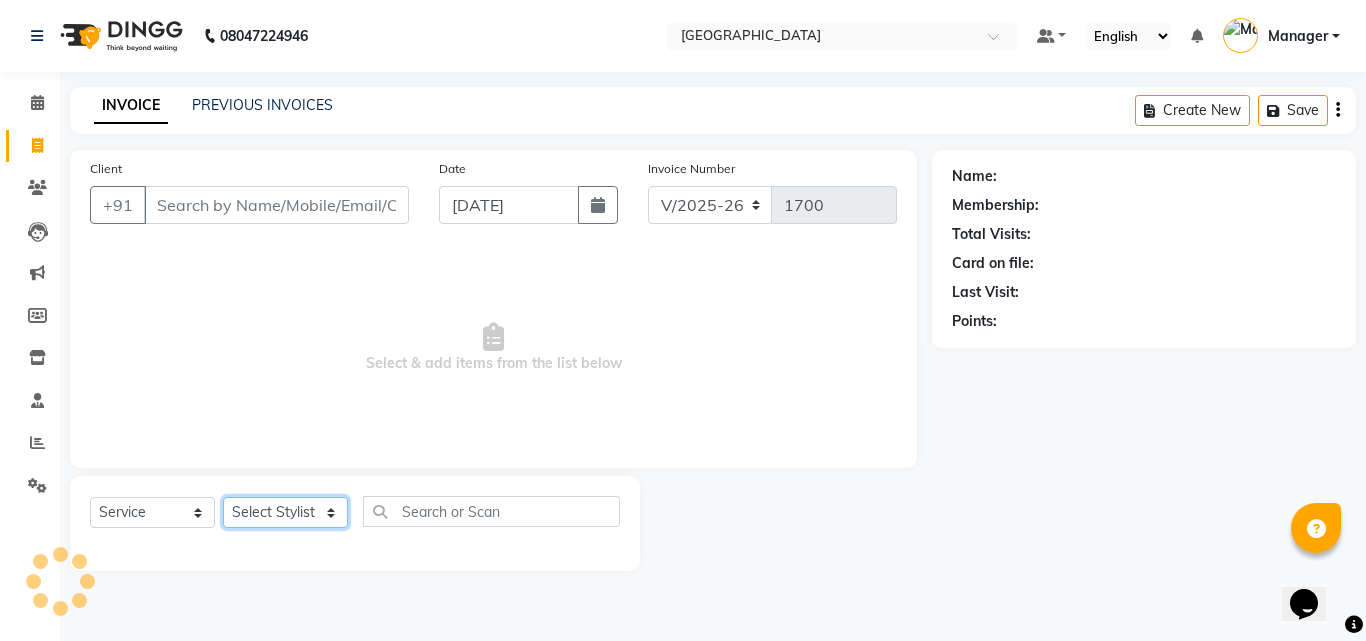 click on "Select Stylist" 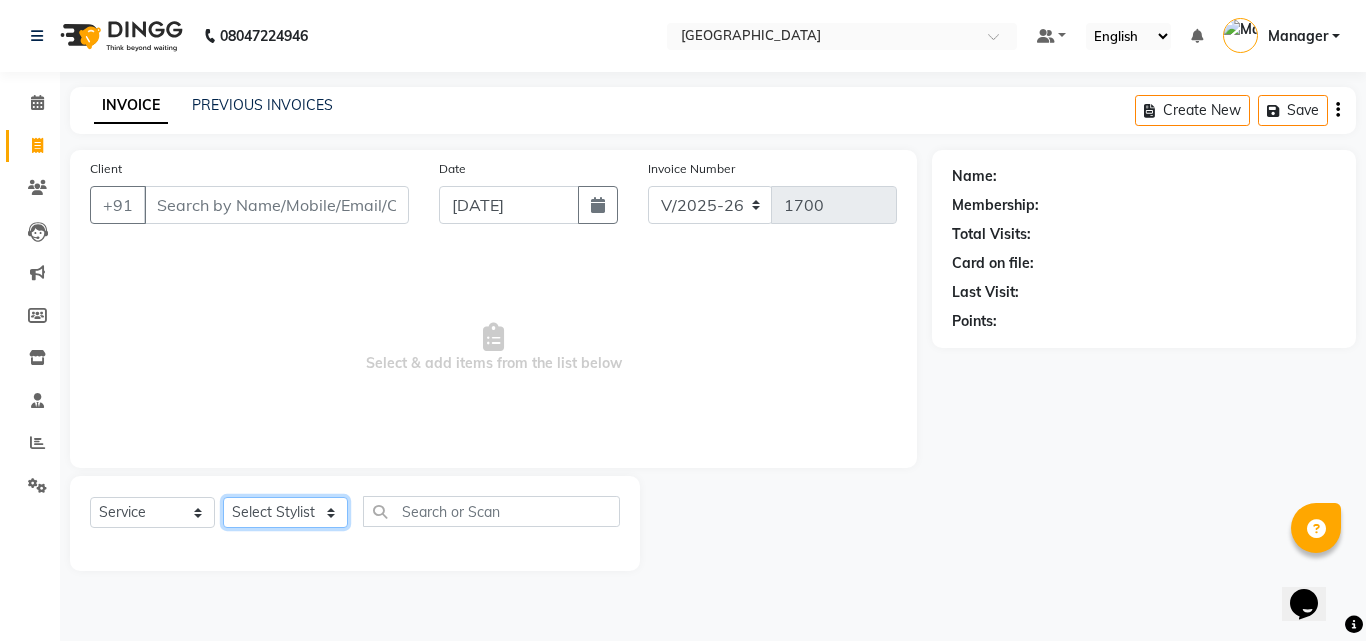 select on "78143" 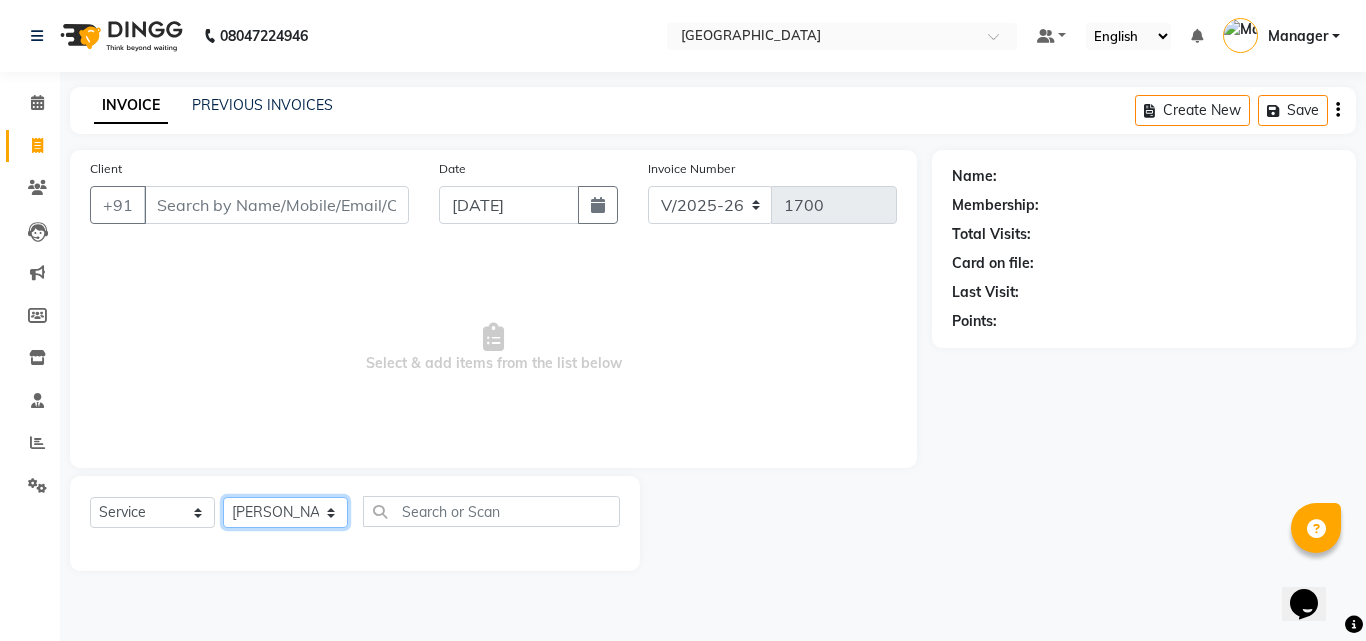 click on "Select Stylist [PERSON_NAME] [PERSON_NAME] [PERSON_NAME] Manager [PERSON_NAME]  [PERSON_NAME]  [PERSON_NAME]" 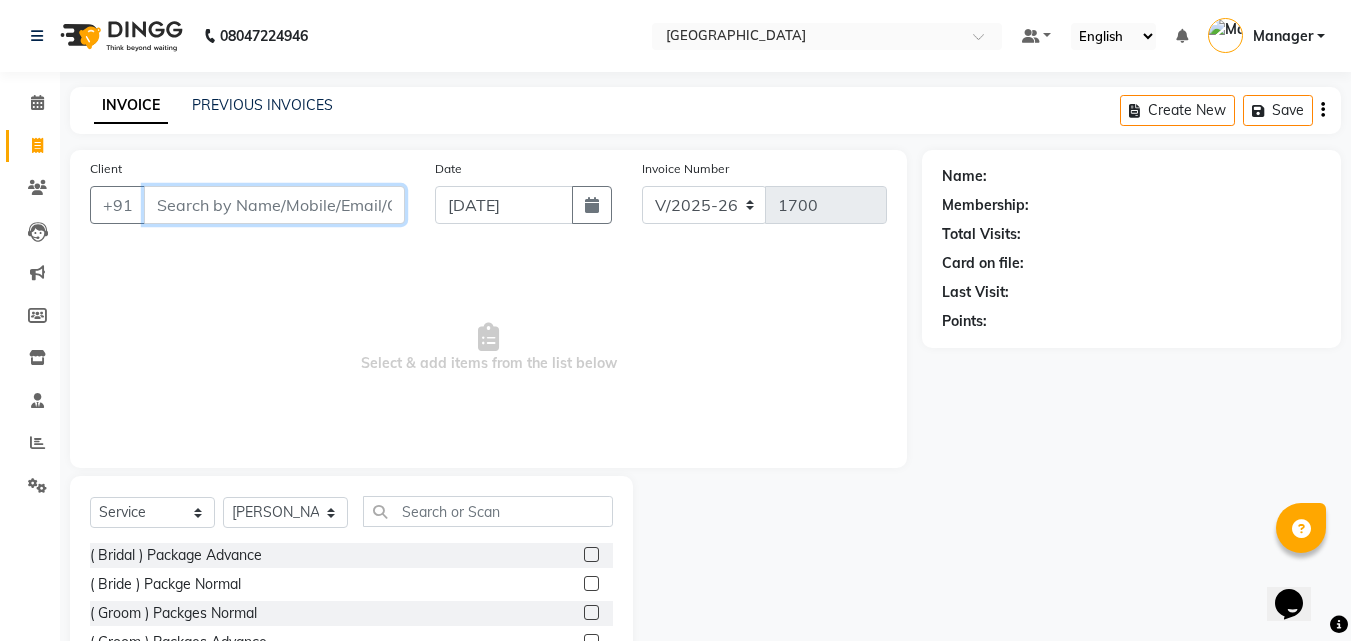 click on "Client" at bounding box center (274, 205) 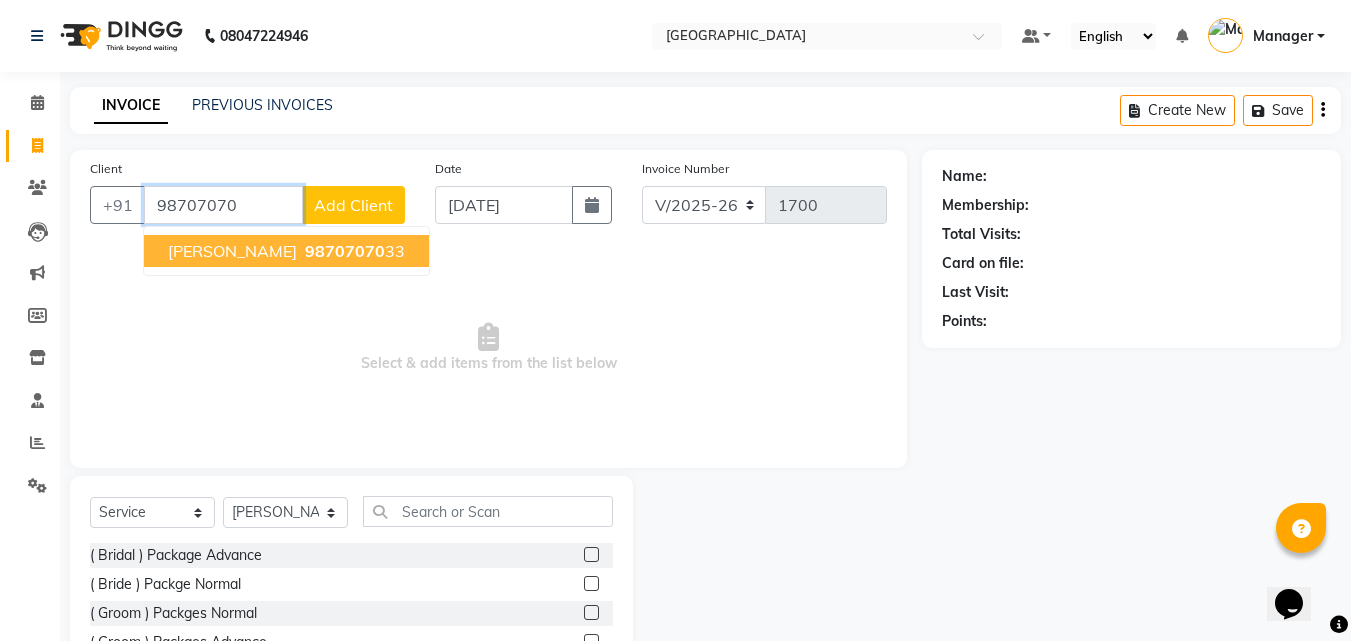 click on "98707070" at bounding box center (345, 251) 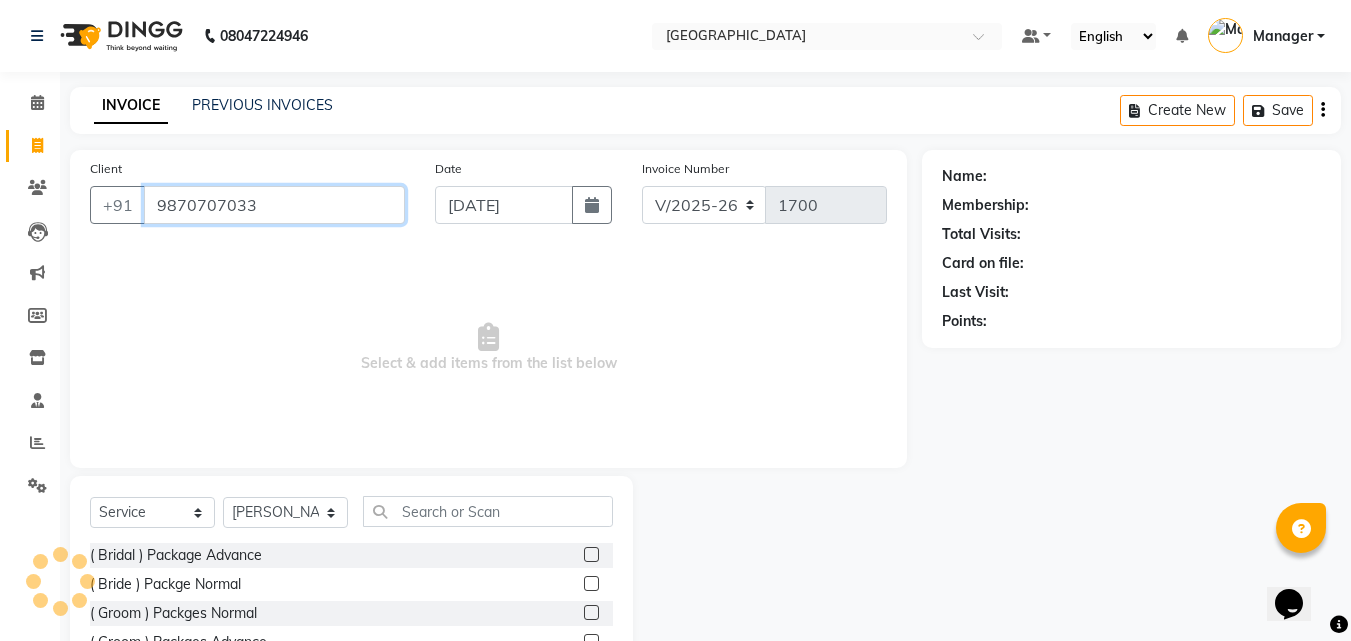 type on "9870707033" 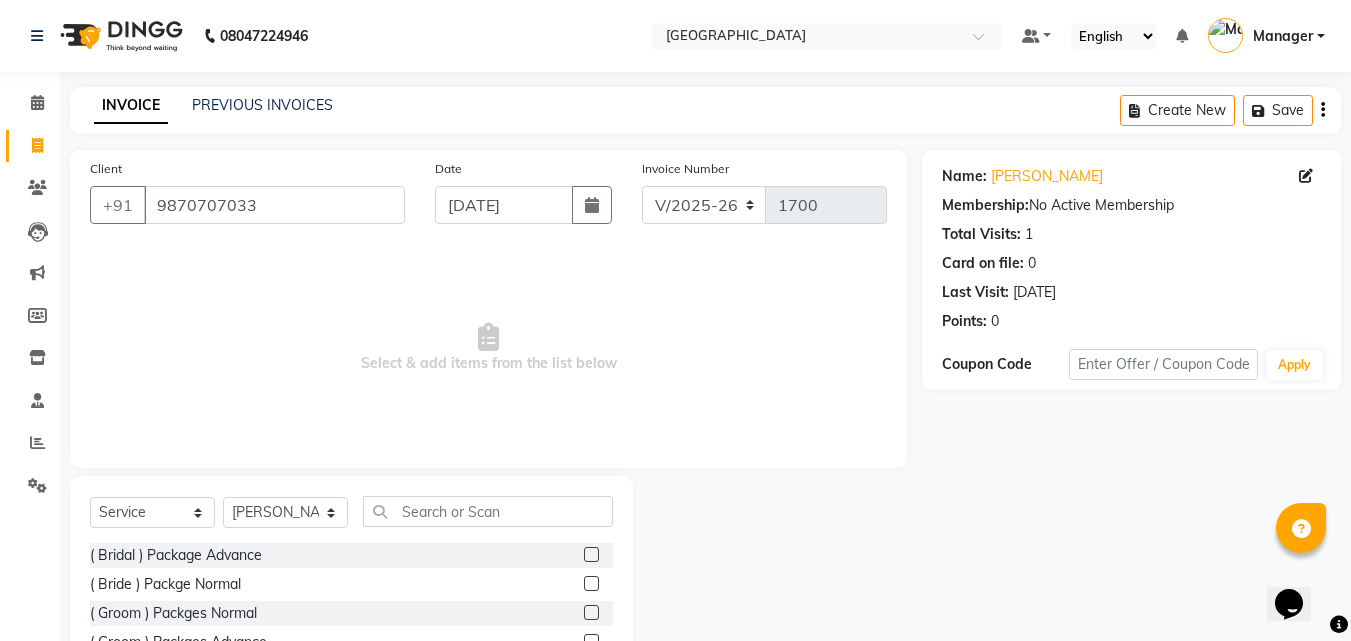 scroll, scrollTop: 160, scrollLeft: 0, axis: vertical 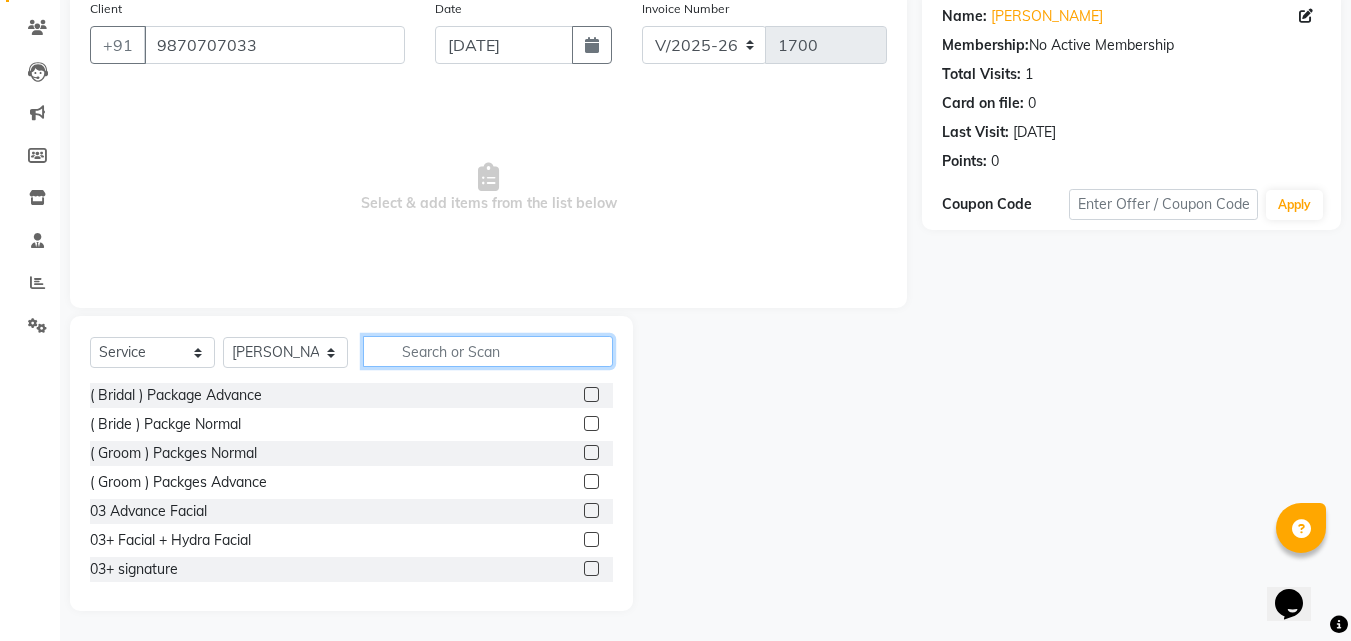 click 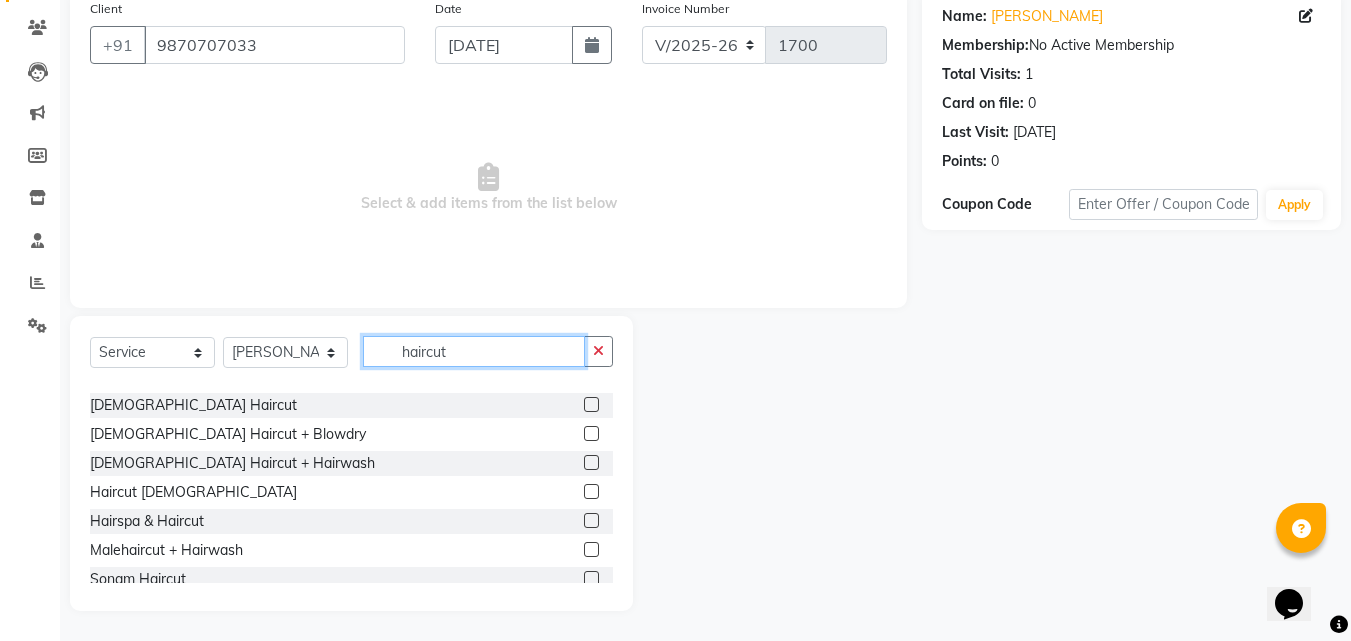 scroll, scrollTop: 152, scrollLeft: 0, axis: vertical 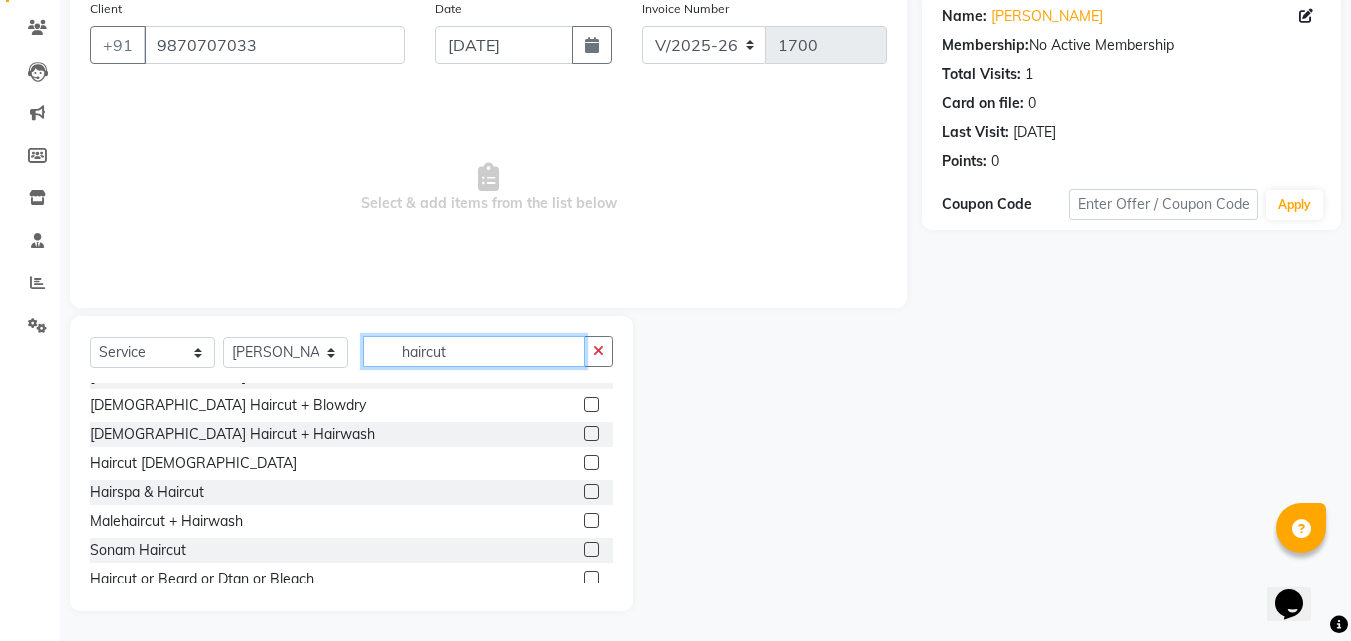 type on "haircut" 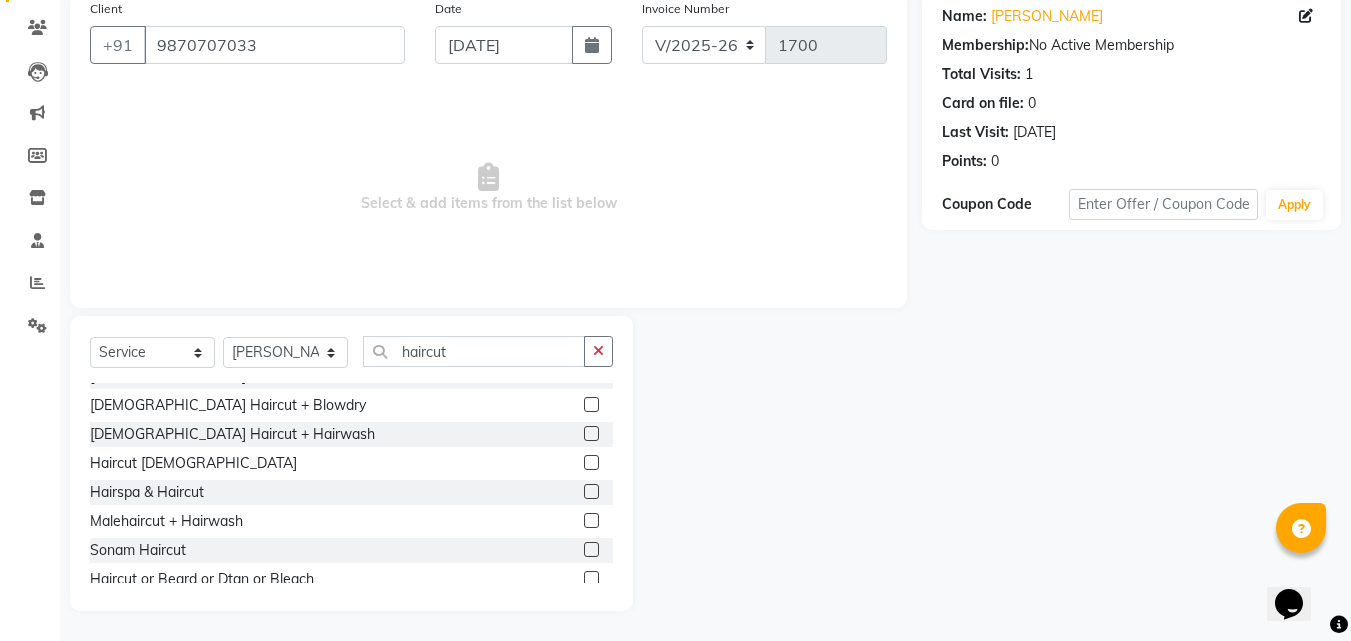 click 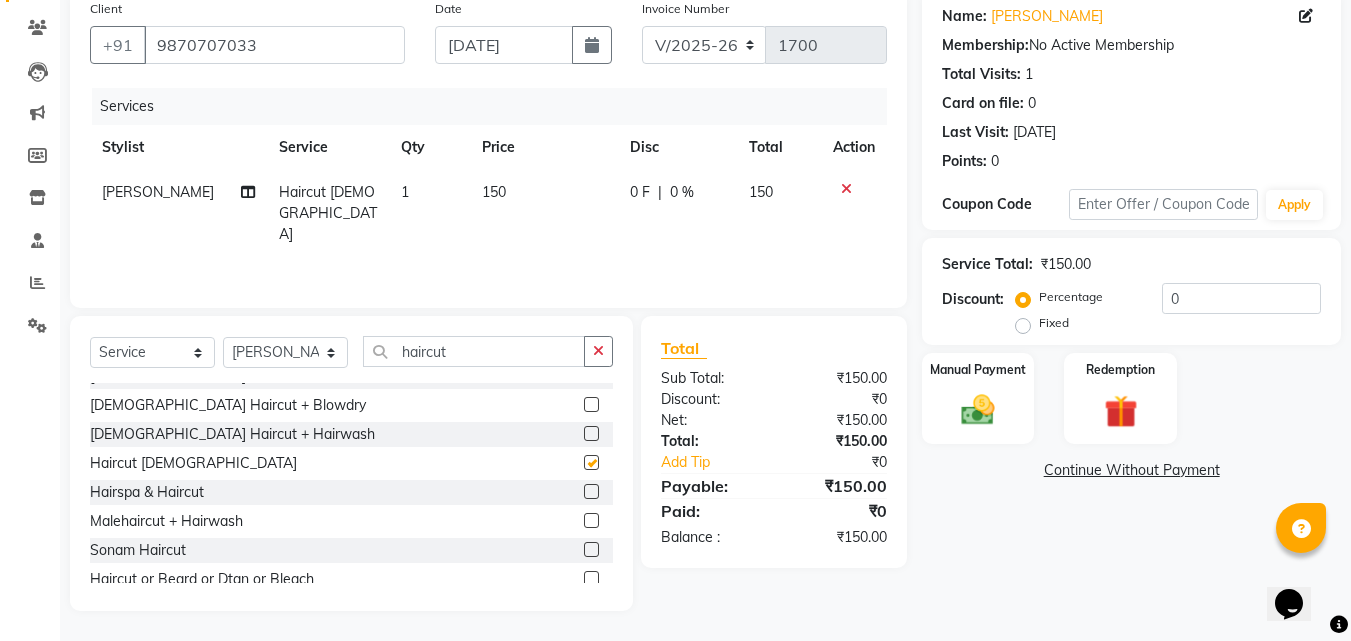 checkbox on "false" 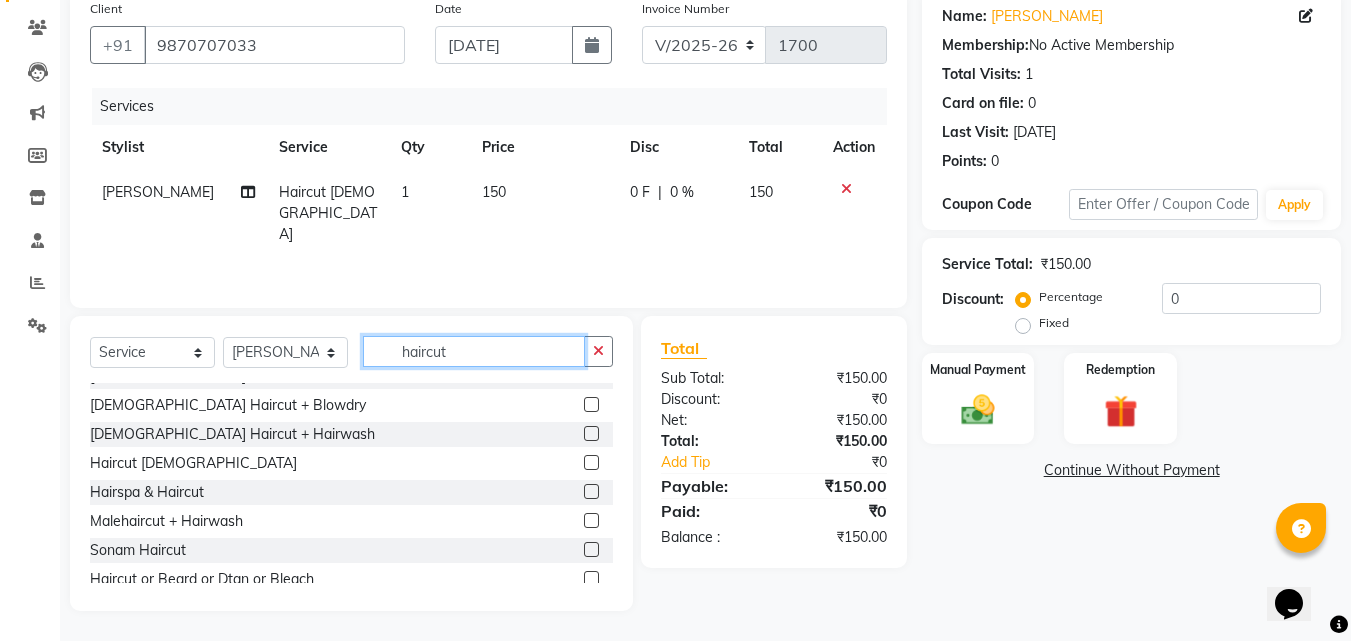 click on "haircut" 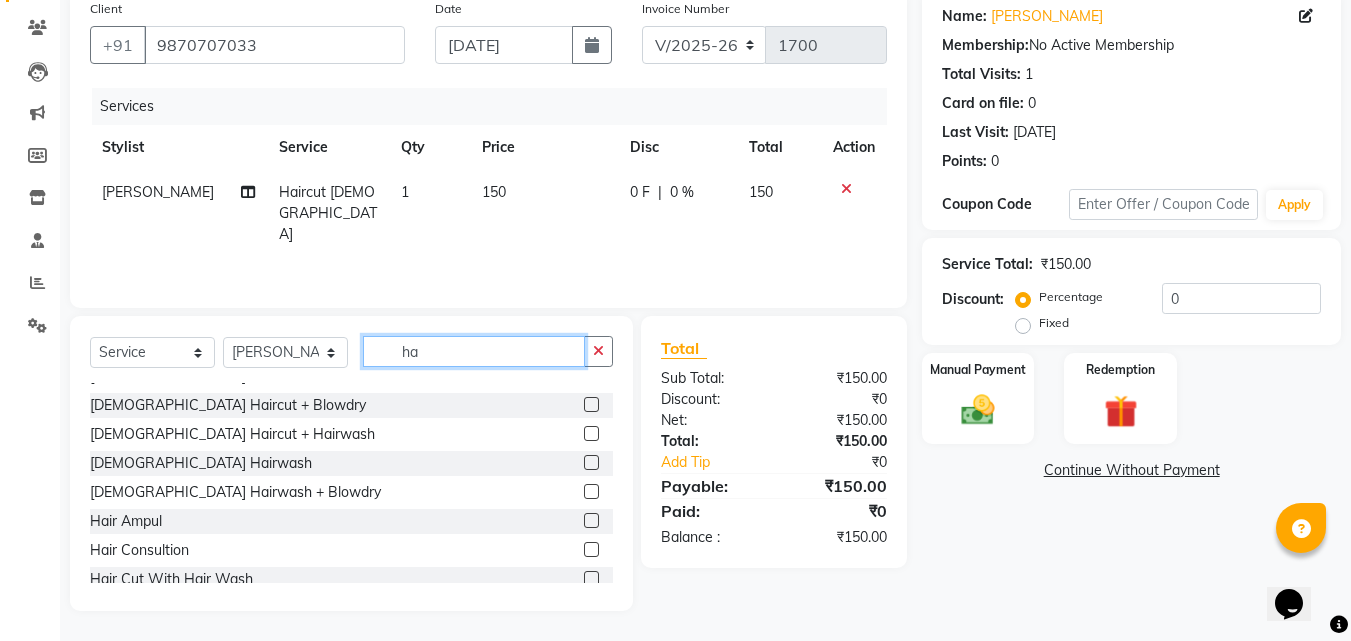 type on "h" 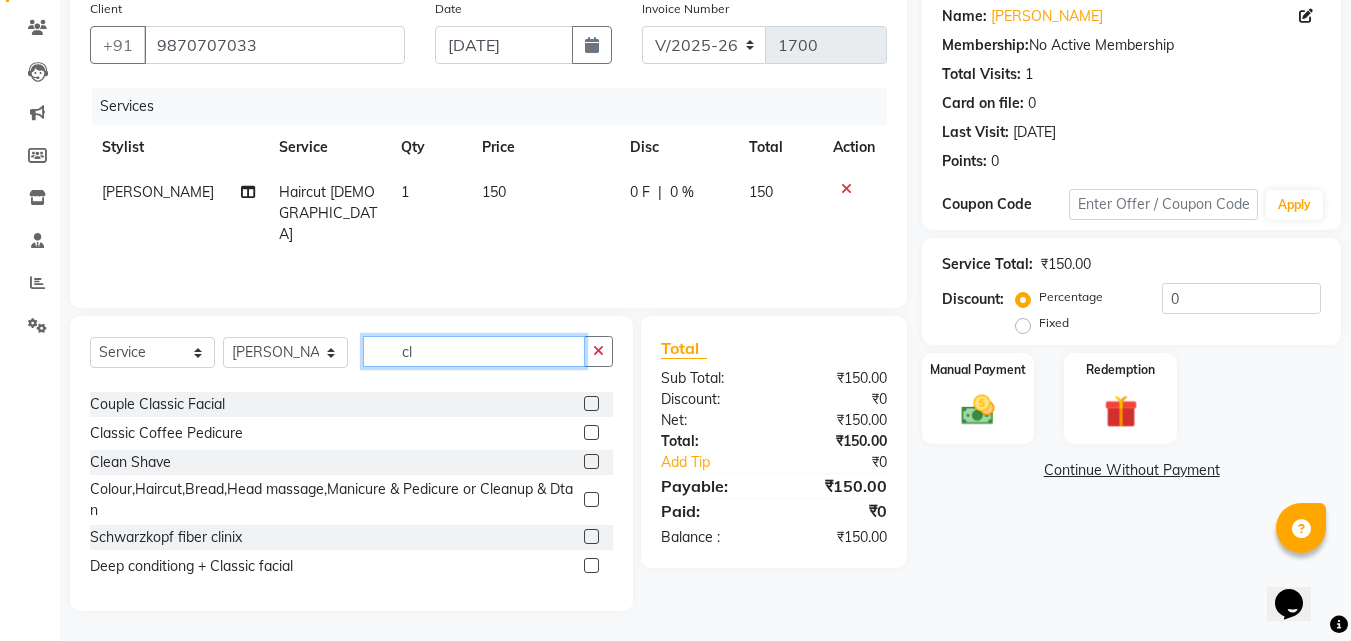 scroll, scrollTop: 0, scrollLeft: 0, axis: both 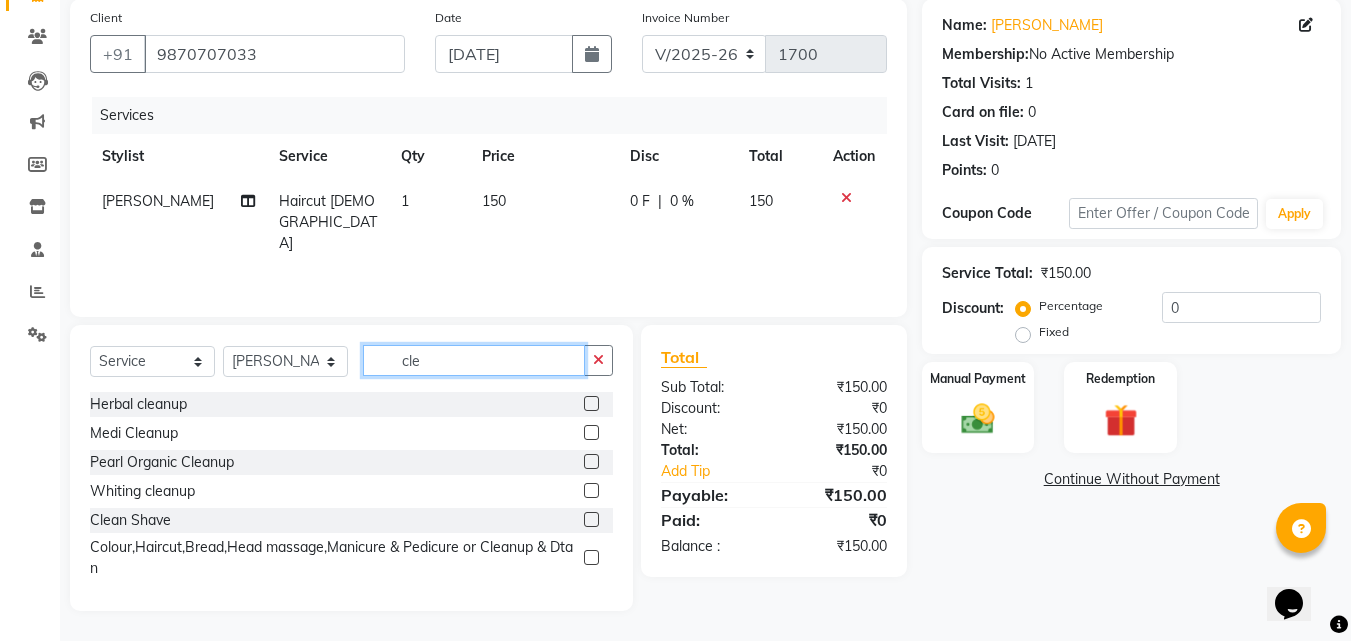 type on "cle" 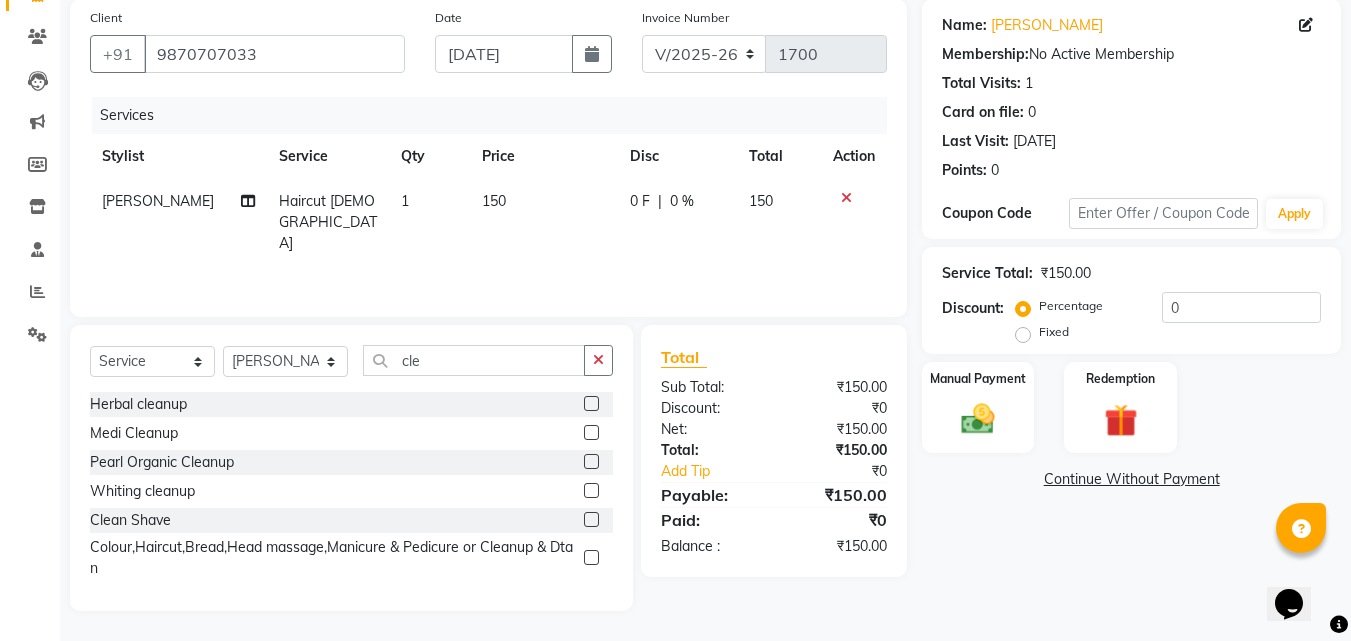click 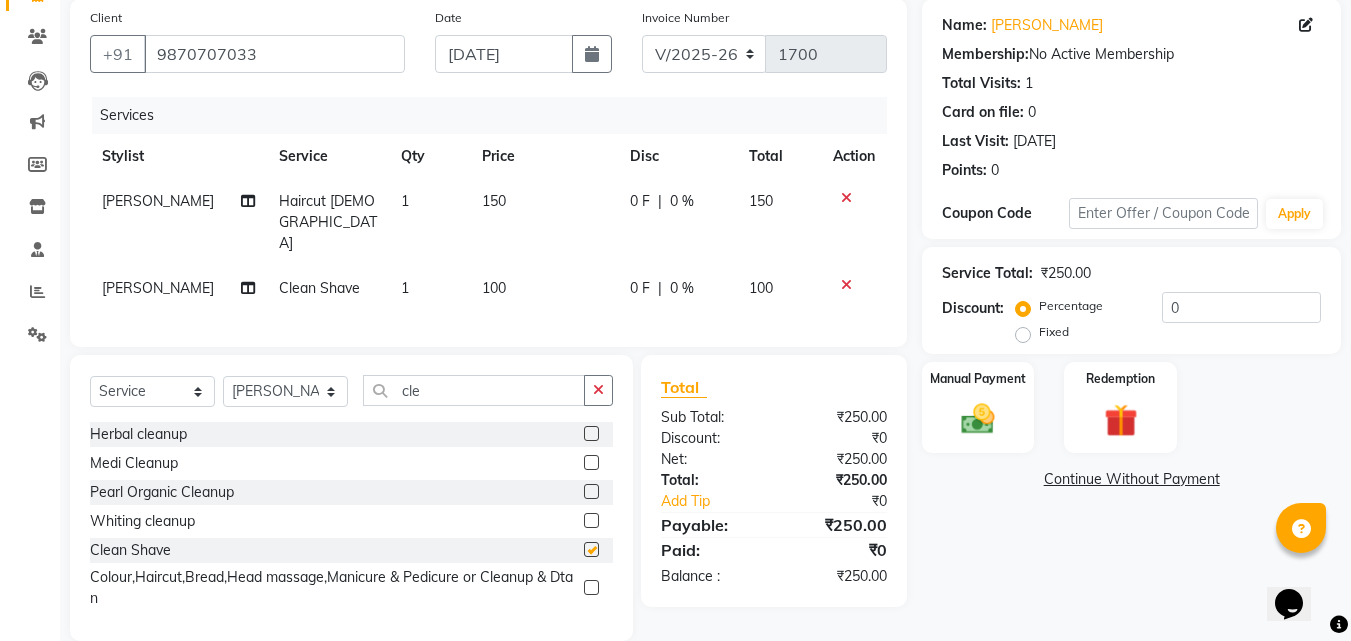 checkbox on "false" 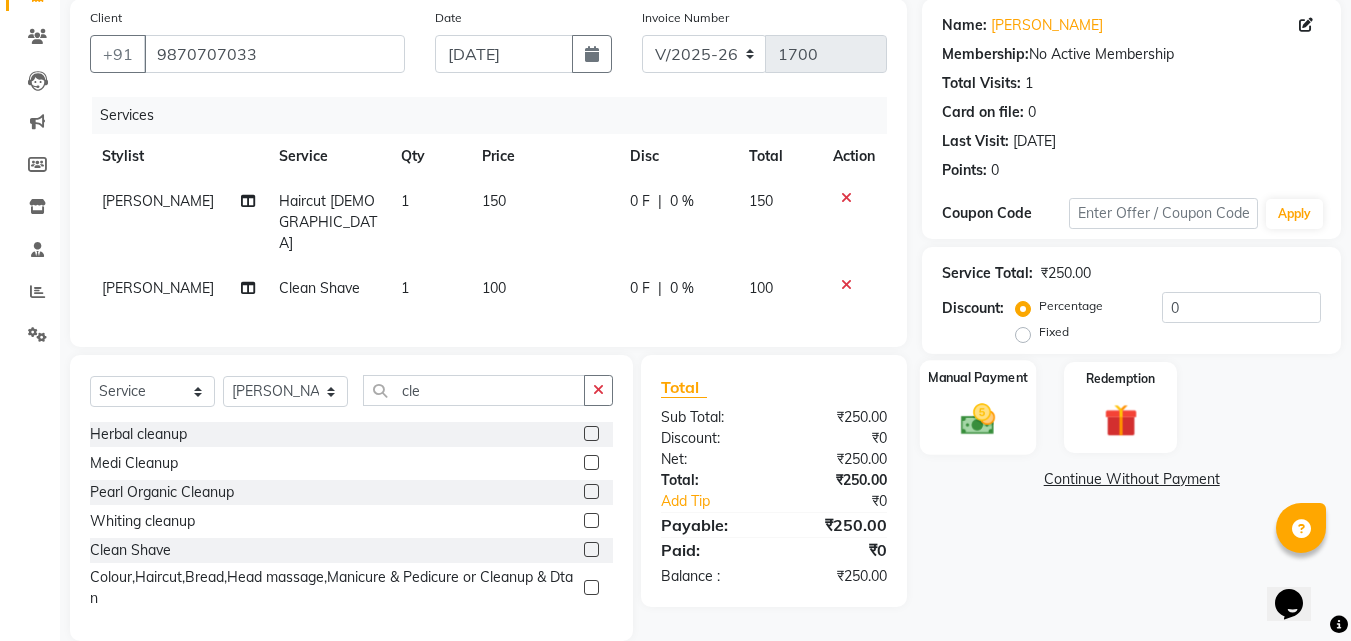 click on "Manual Payment" 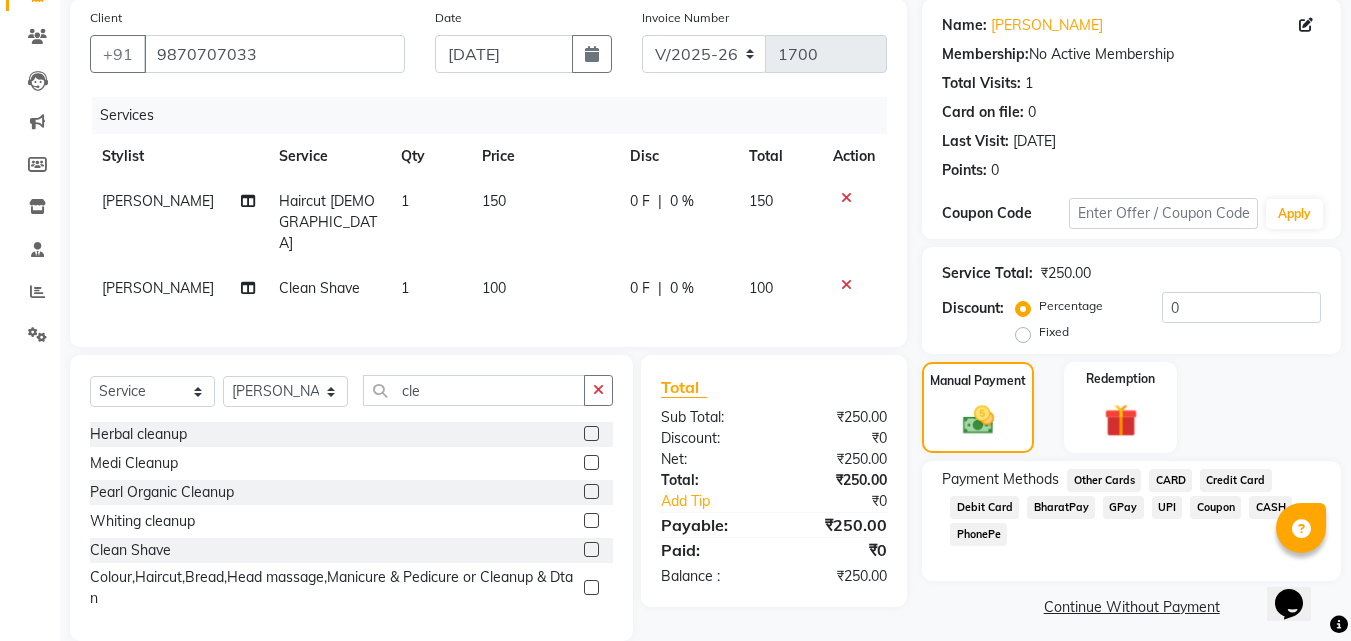 scroll, scrollTop: 162, scrollLeft: 0, axis: vertical 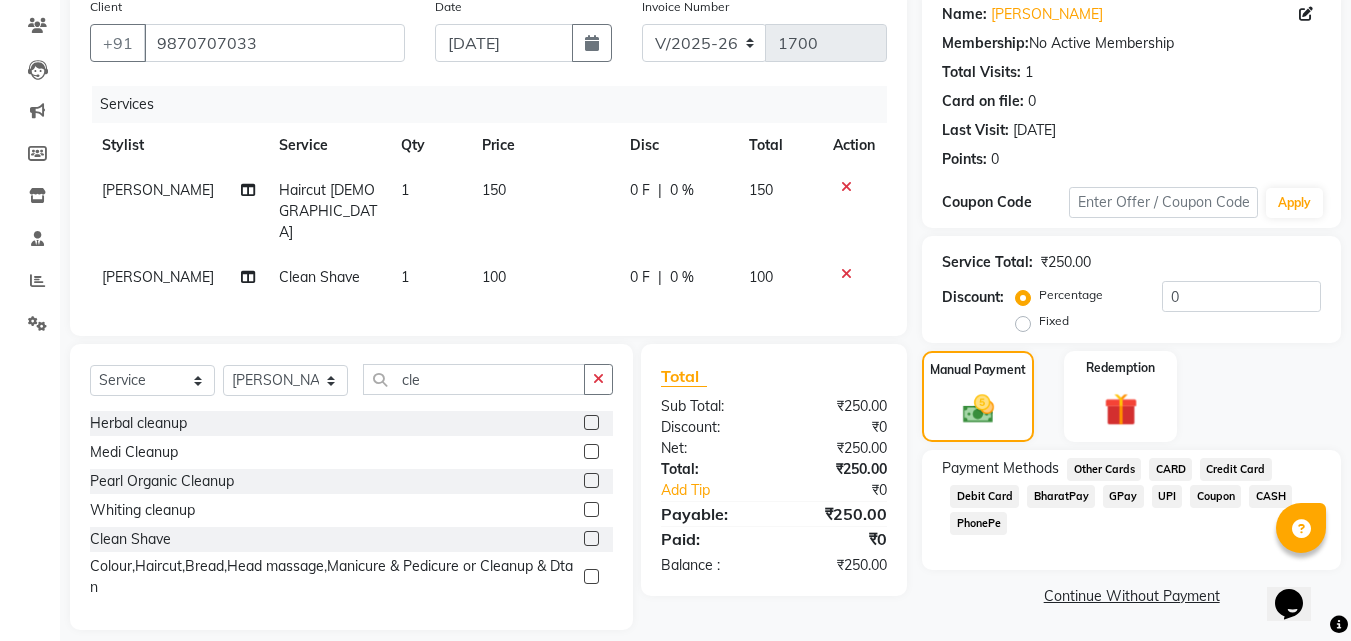 click on "CASH" 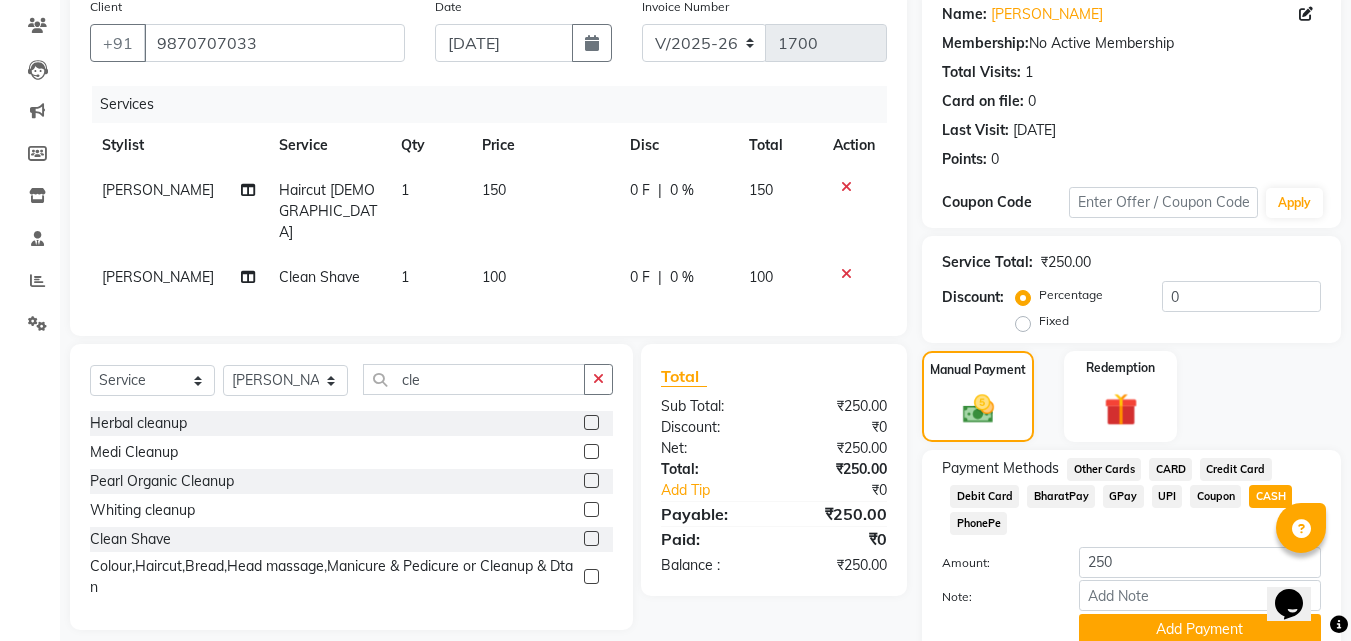 scroll, scrollTop: 245, scrollLeft: 0, axis: vertical 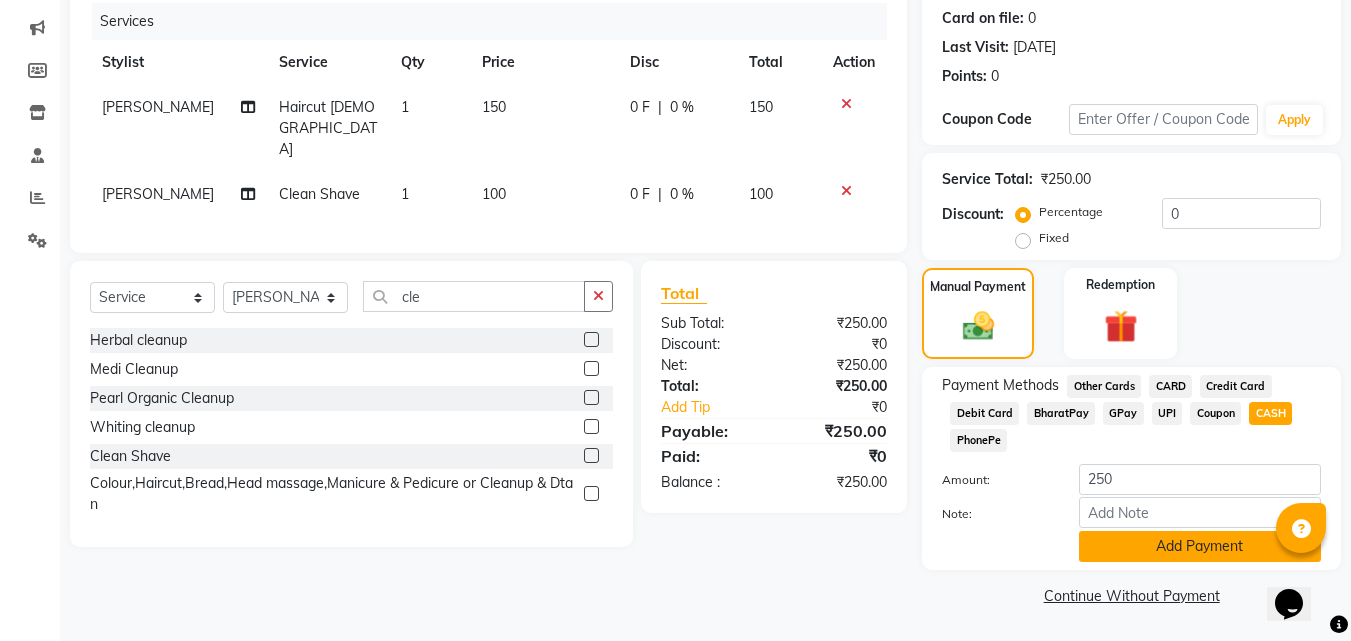 click on "Add Payment" 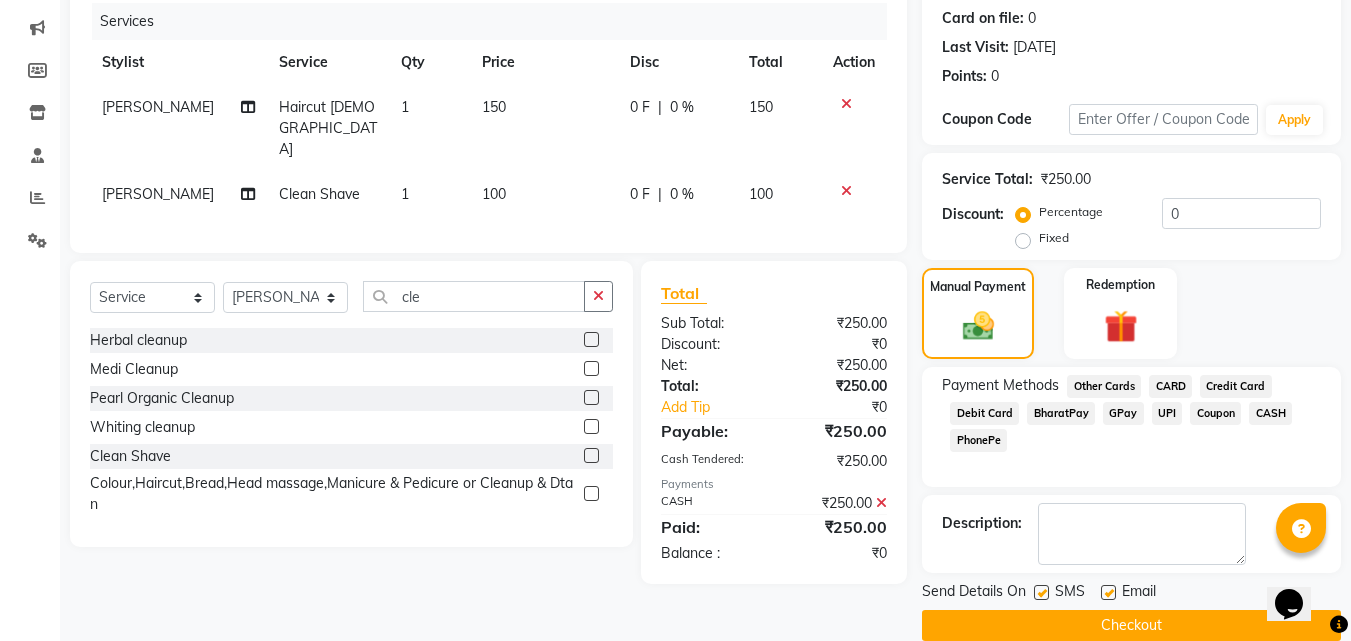 scroll, scrollTop: 275, scrollLeft: 0, axis: vertical 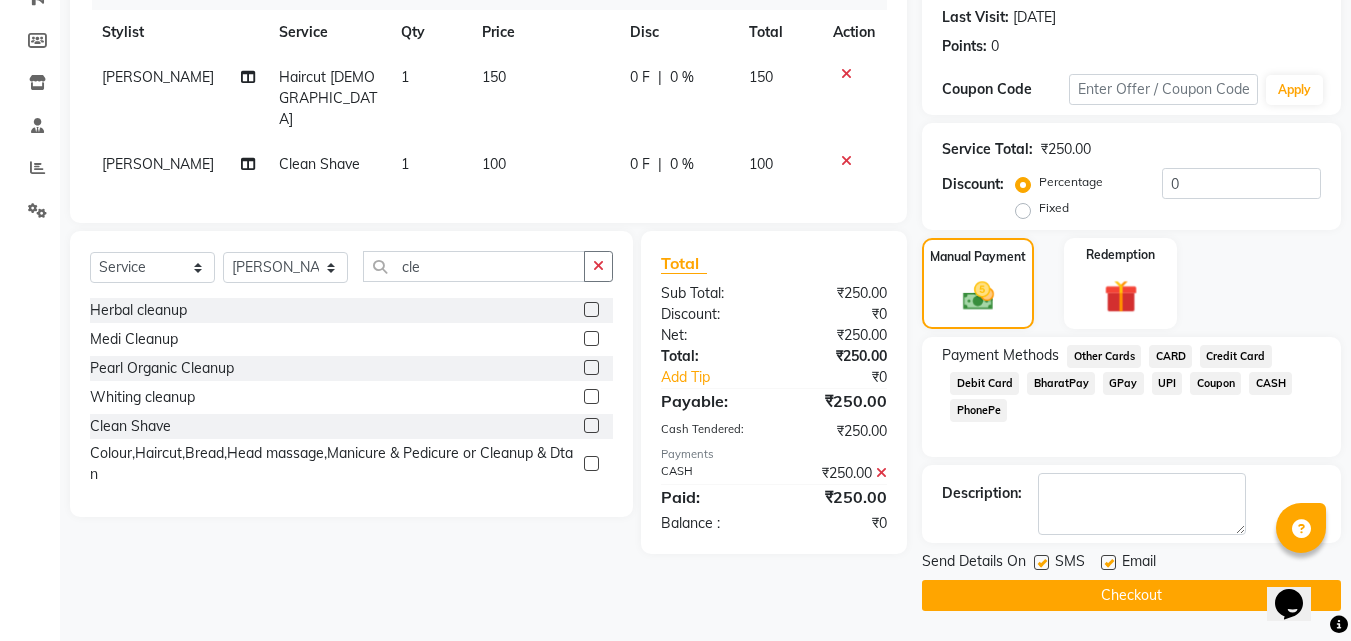 click on "Checkout" 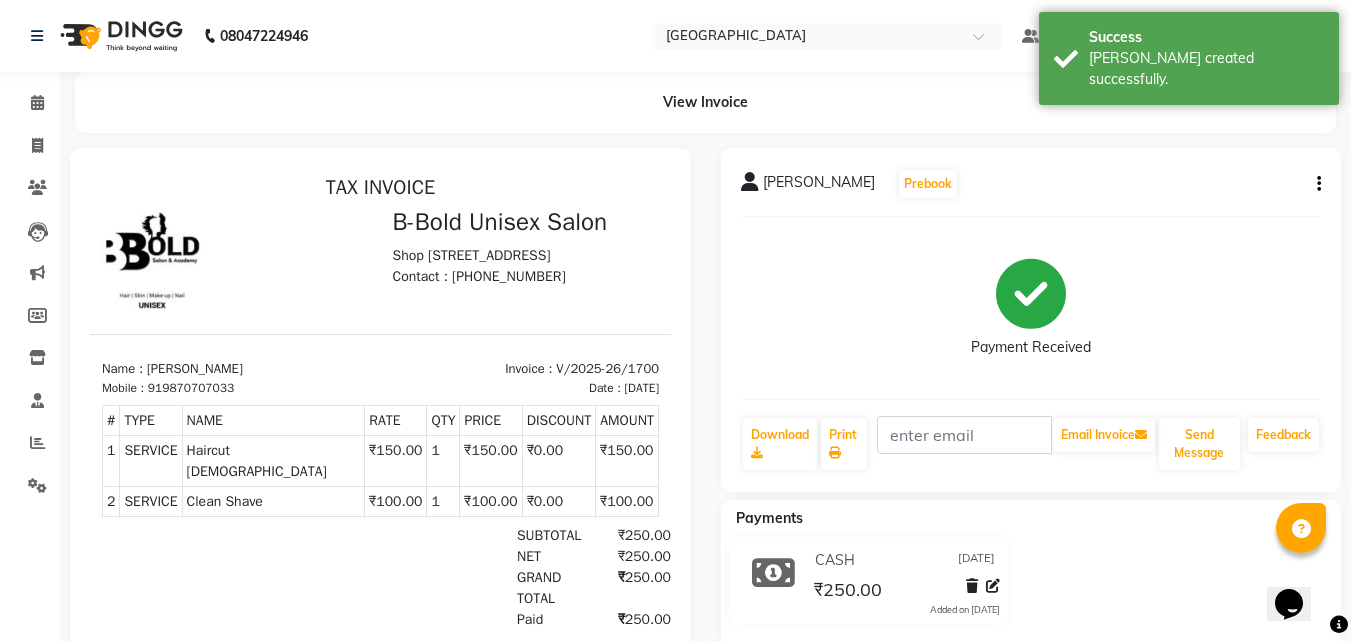 scroll, scrollTop: 0, scrollLeft: 0, axis: both 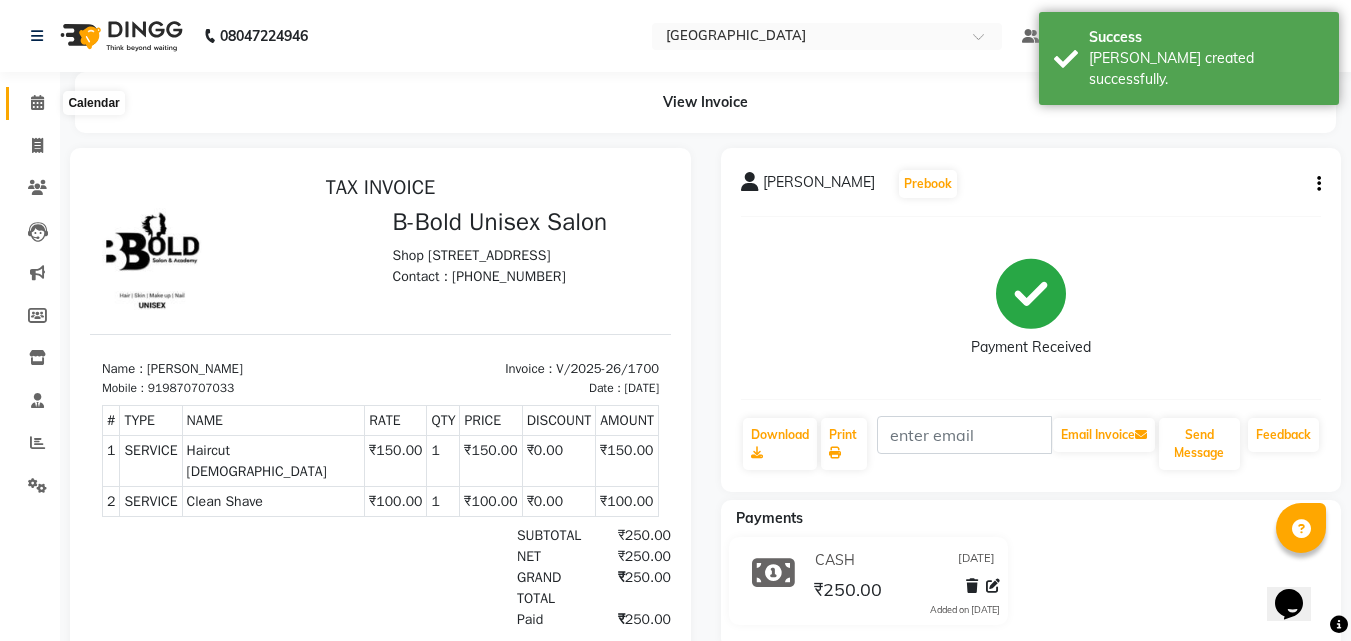 click 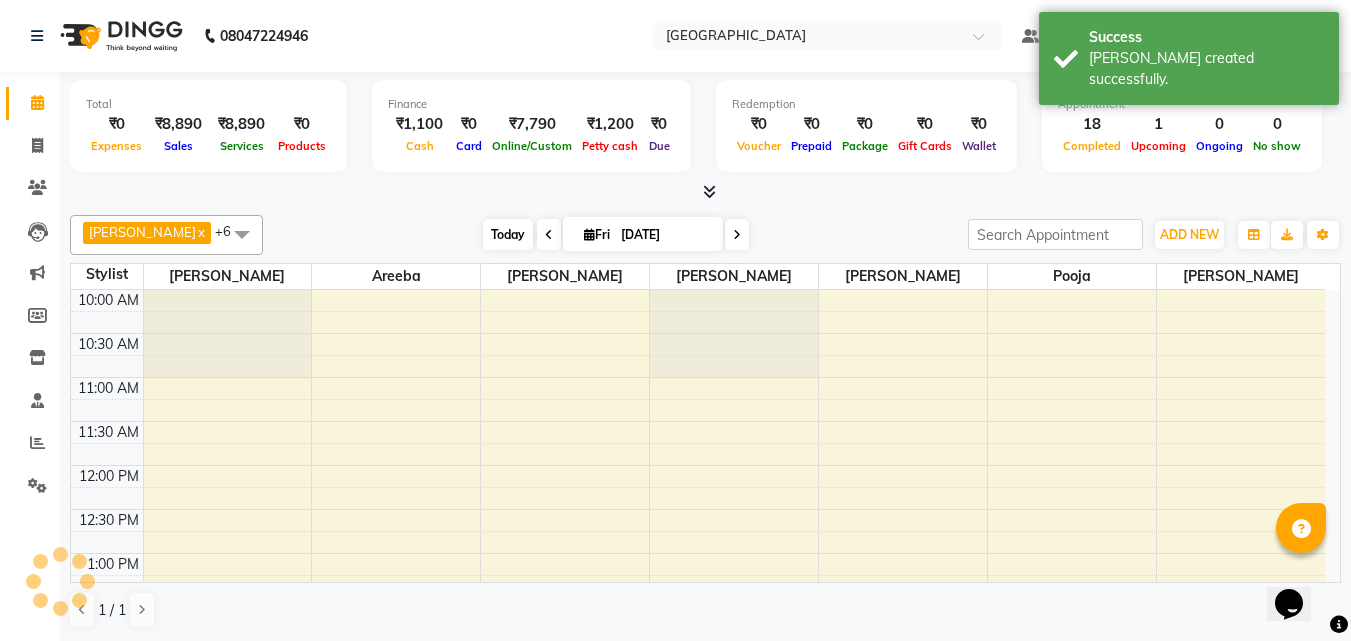 click on "Today" at bounding box center (508, 234) 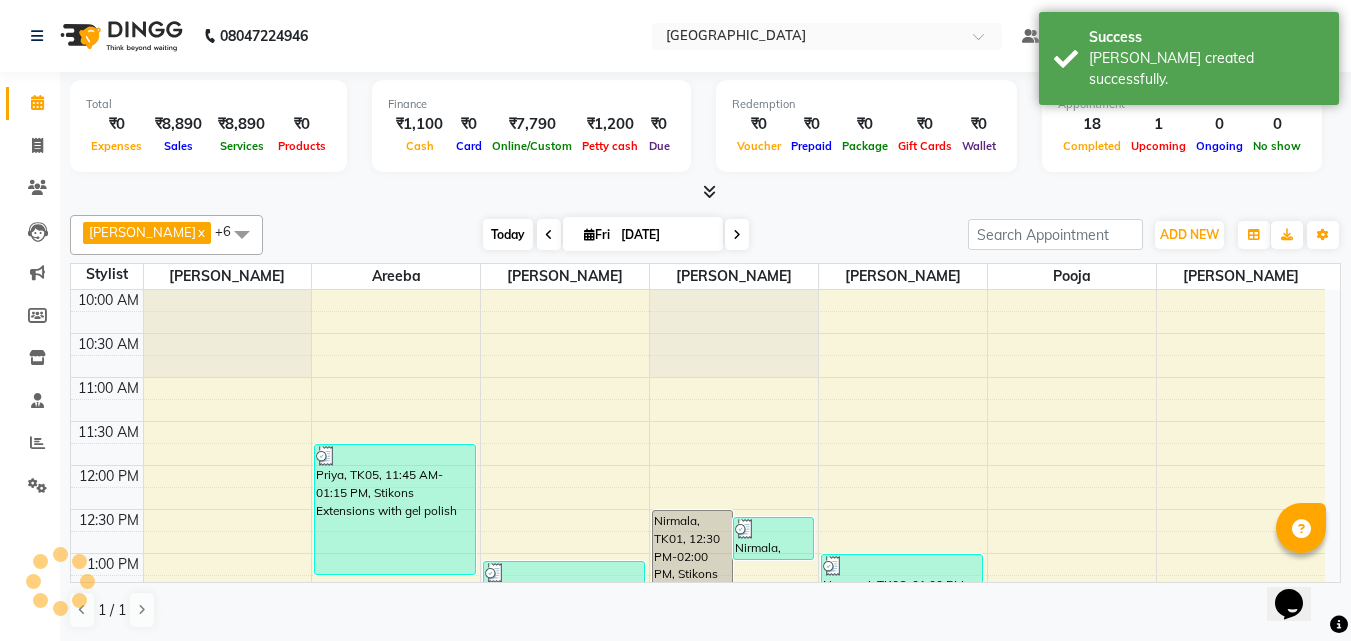 scroll, scrollTop: 793, scrollLeft: 0, axis: vertical 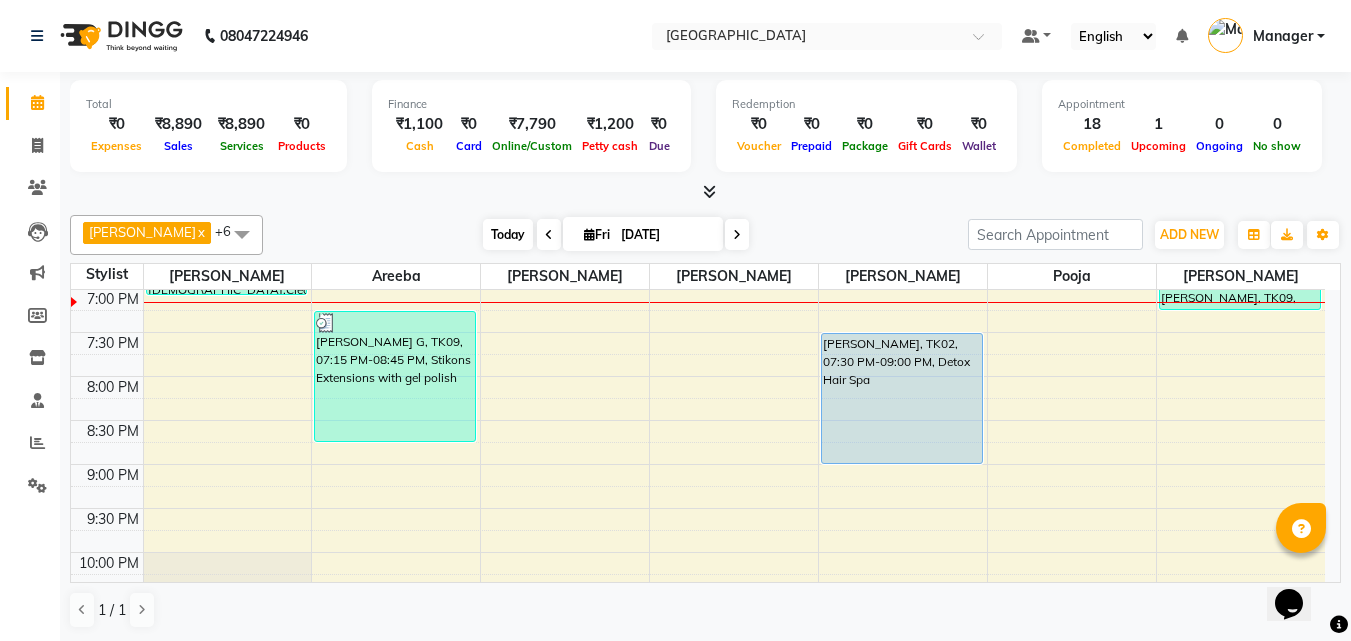 click on "Today" at bounding box center [508, 234] 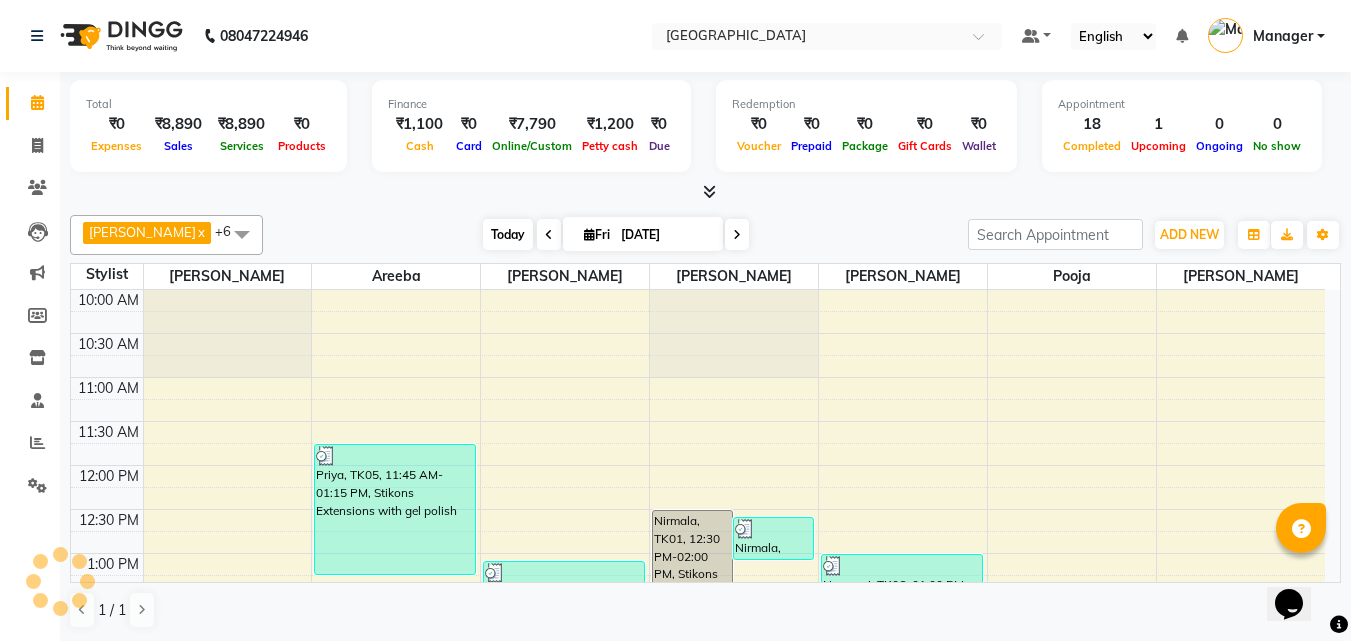 scroll, scrollTop: 793, scrollLeft: 0, axis: vertical 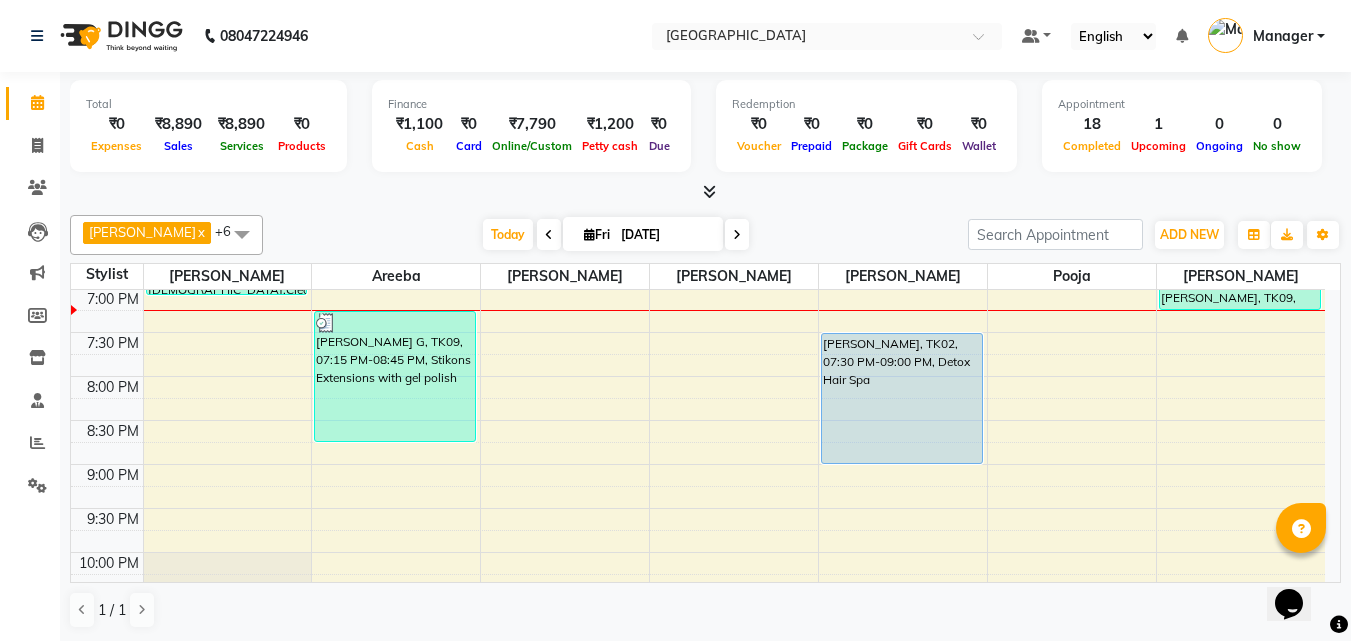 click on "[DATE]  [DATE]" at bounding box center (615, 235) 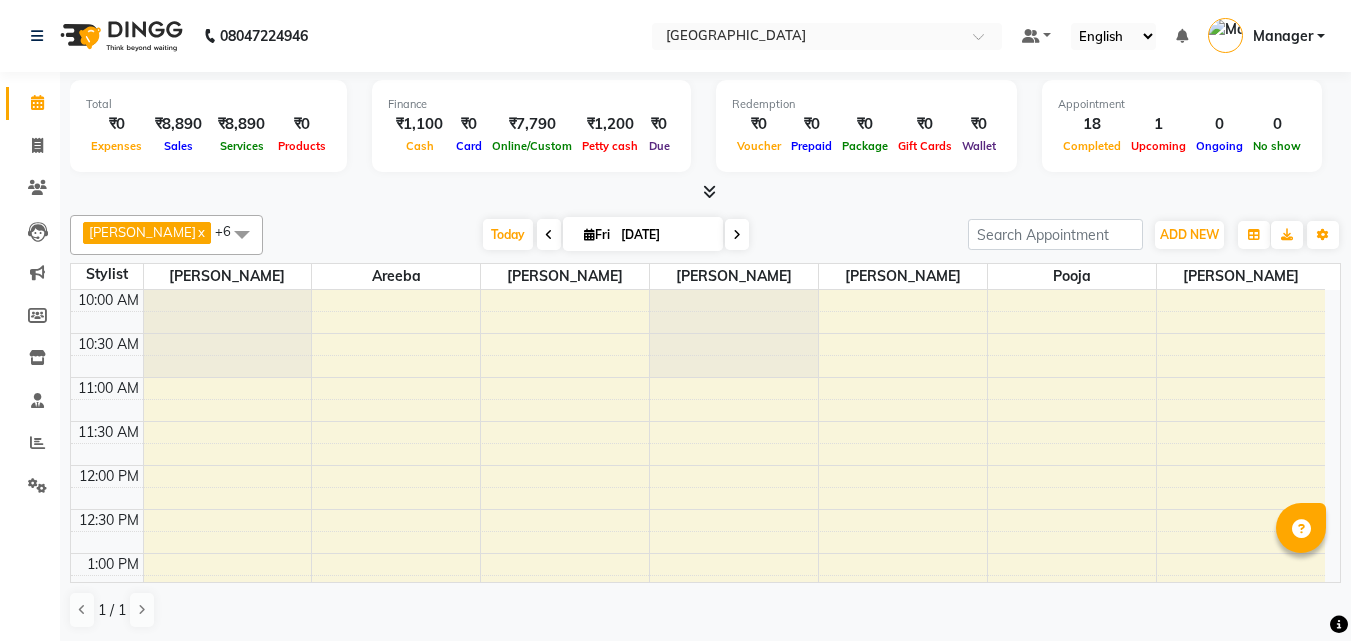 scroll, scrollTop: 0, scrollLeft: 0, axis: both 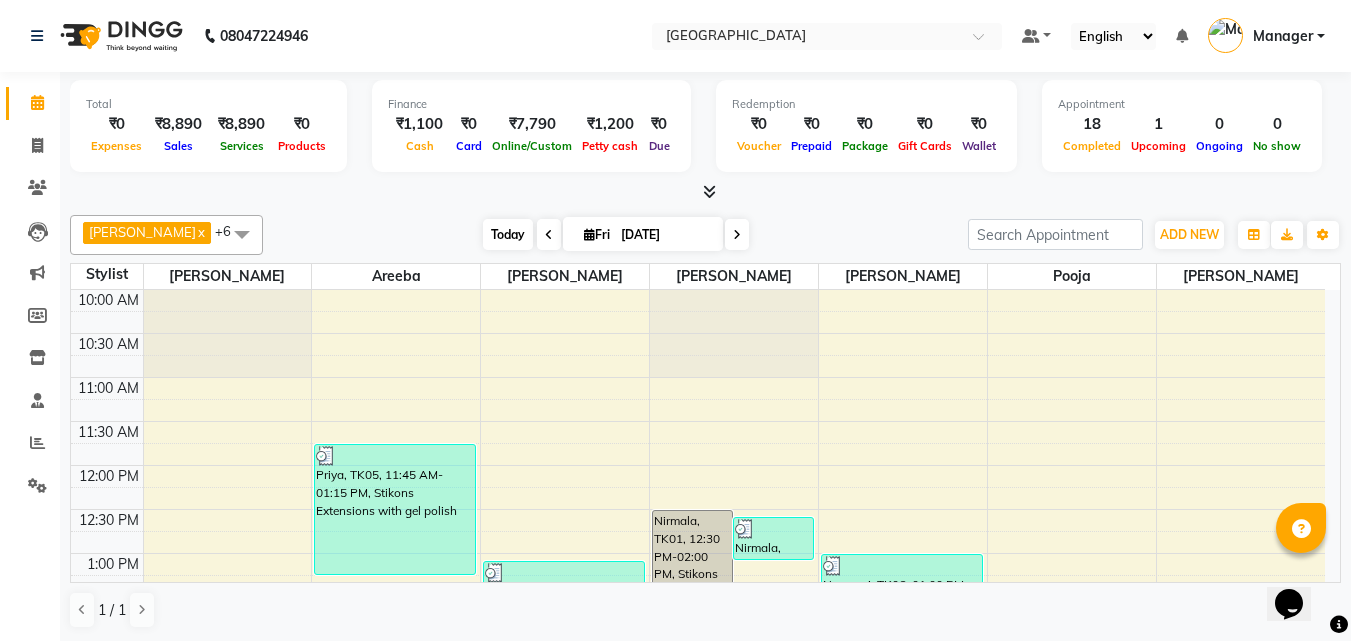 click on "Today" at bounding box center [508, 234] 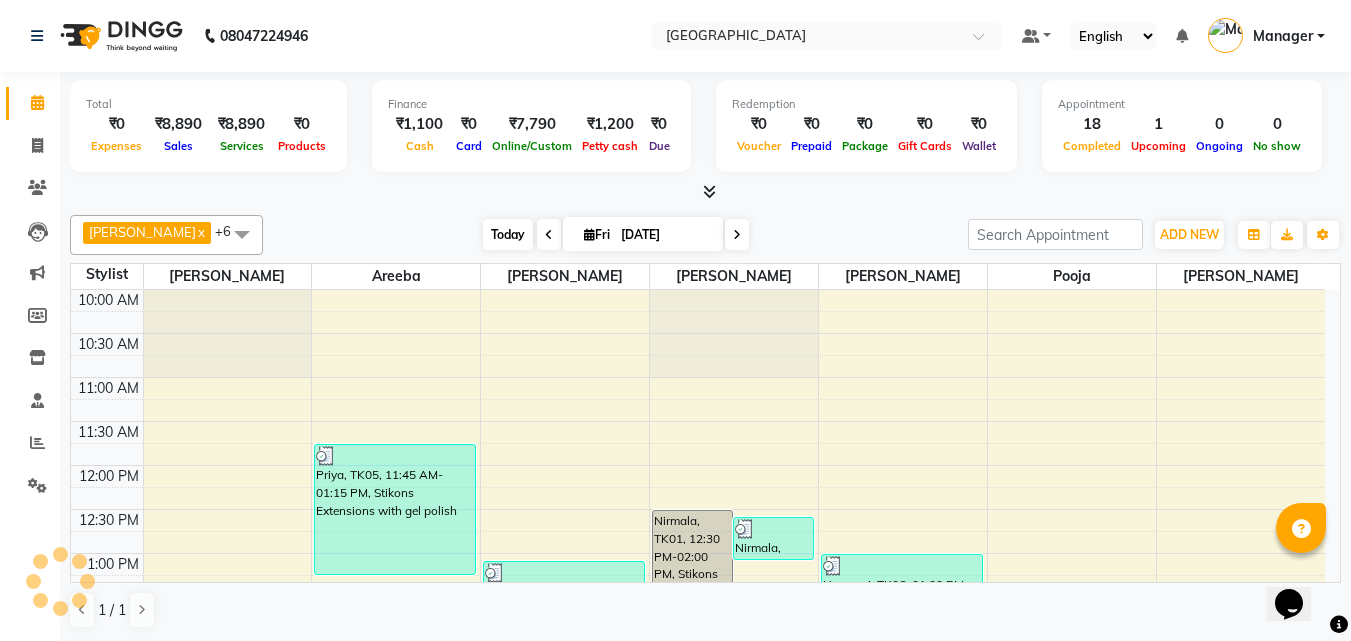 scroll, scrollTop: 793, scrollLeft: 0, axis: vertical 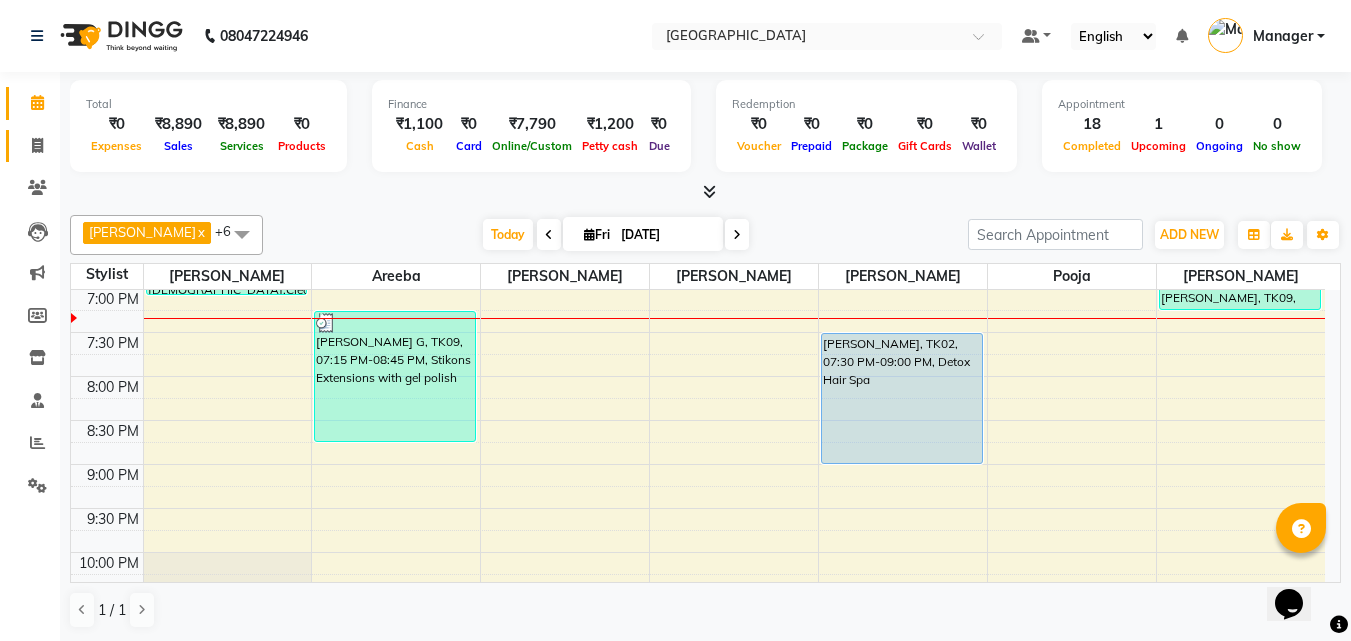 click on "Invoice" 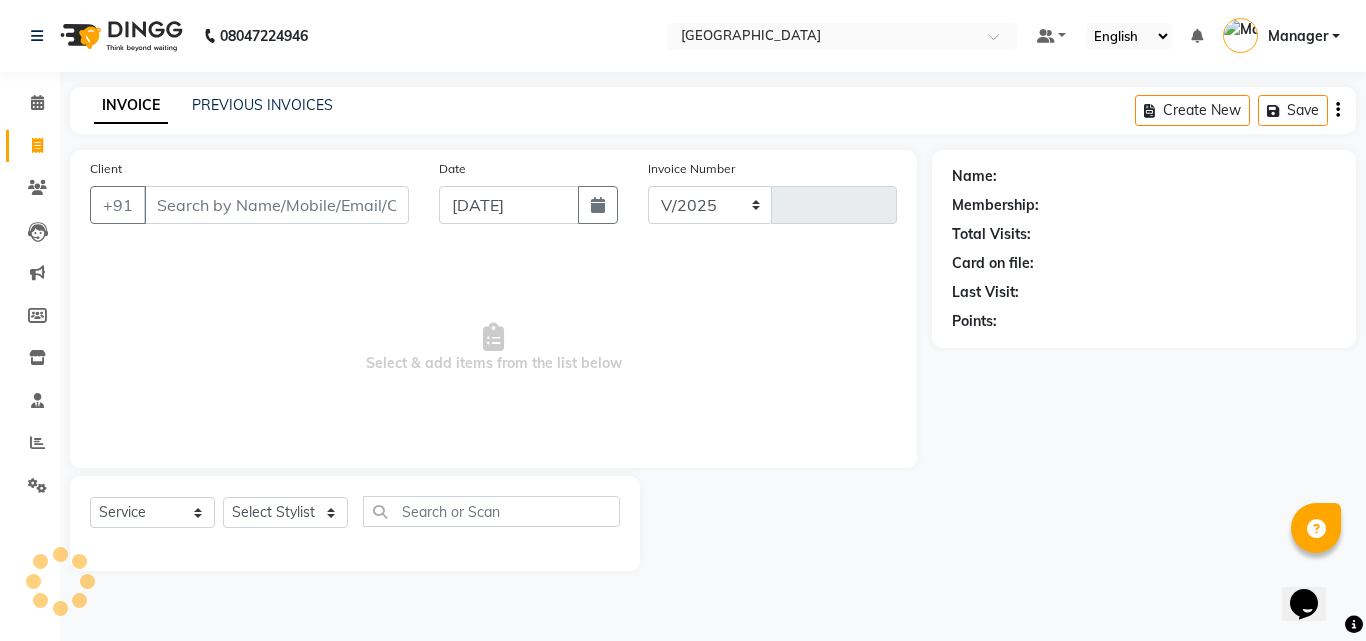 select on "7353" 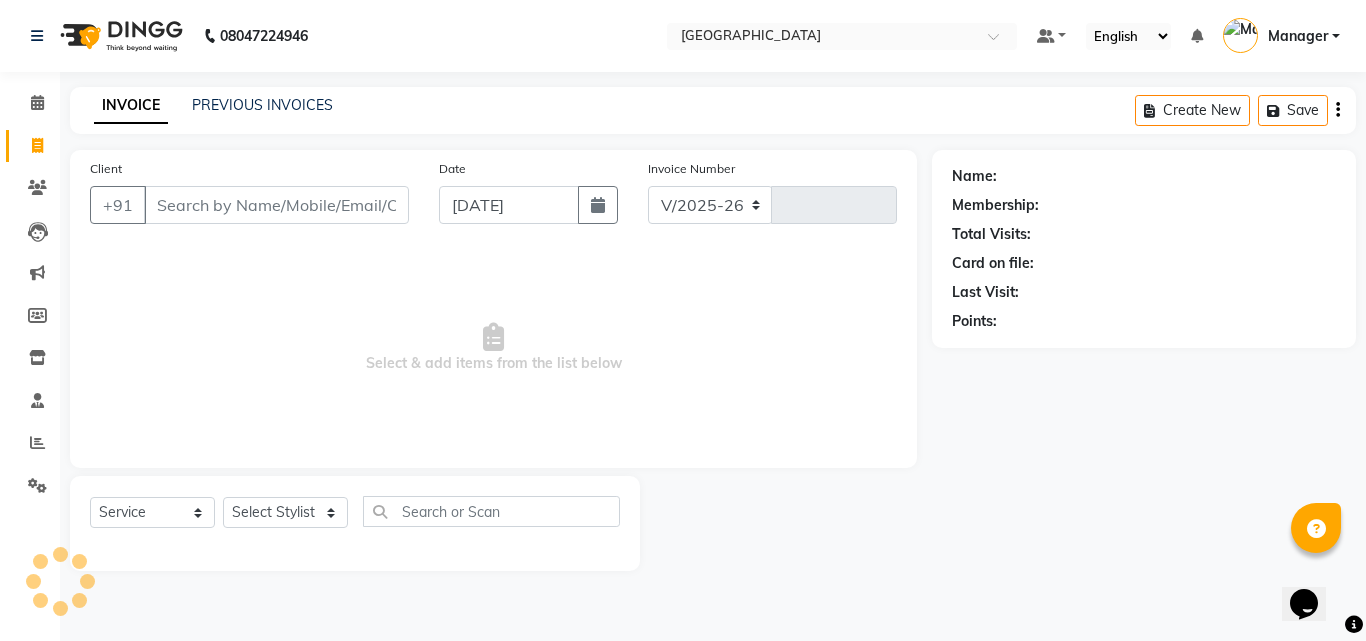 type on "1701" 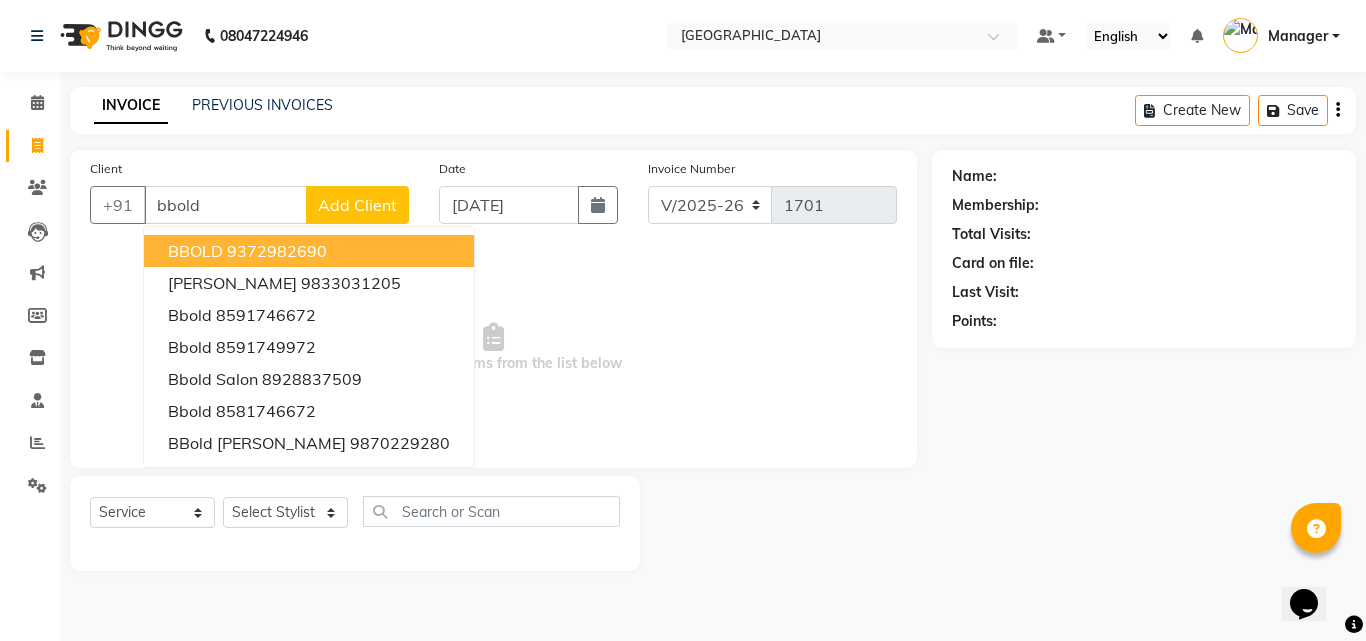 click on "BBOLD" at bounding box center [195, 251] 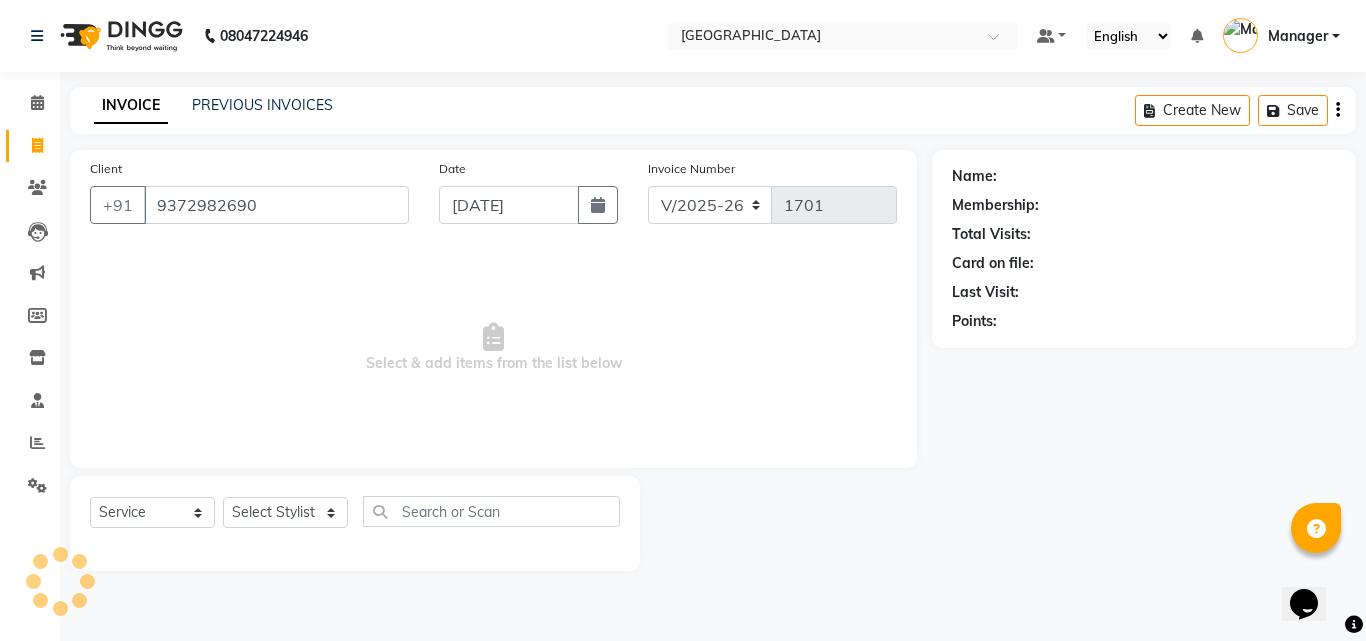 type on "9372982690" 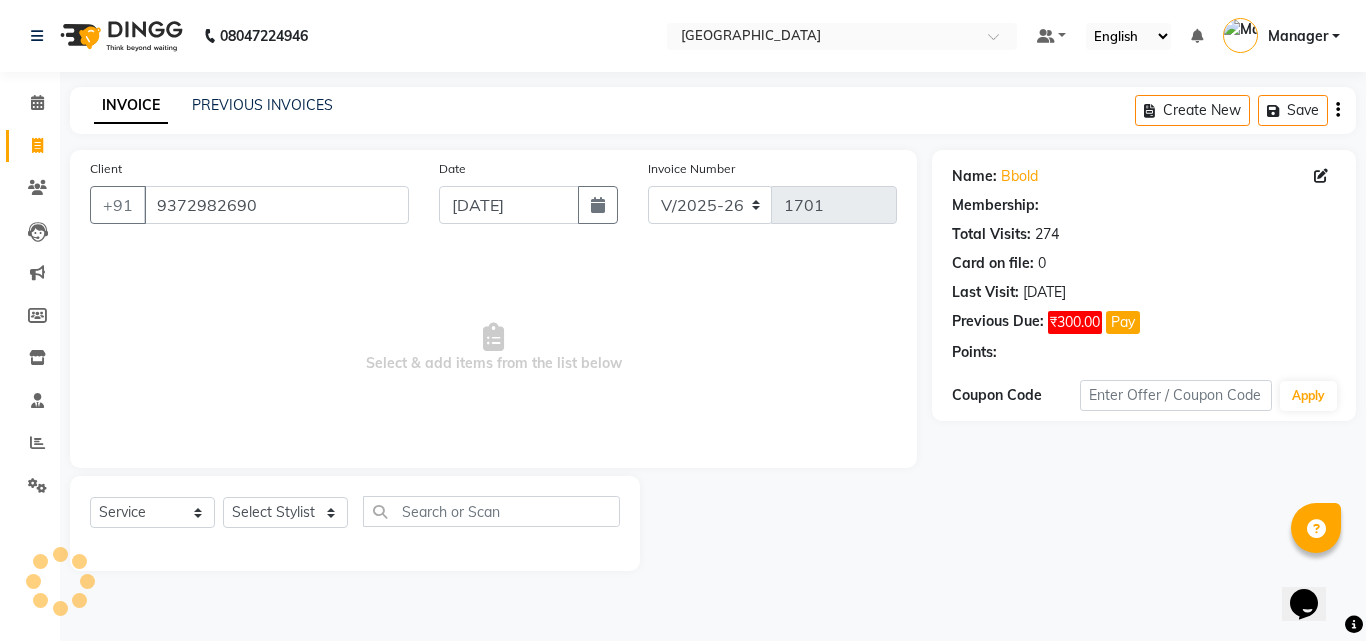 drag, startPoint x: 303, startPoint y: 538, endPoint x: 307, endPoint y: 523, distance: 15.524175 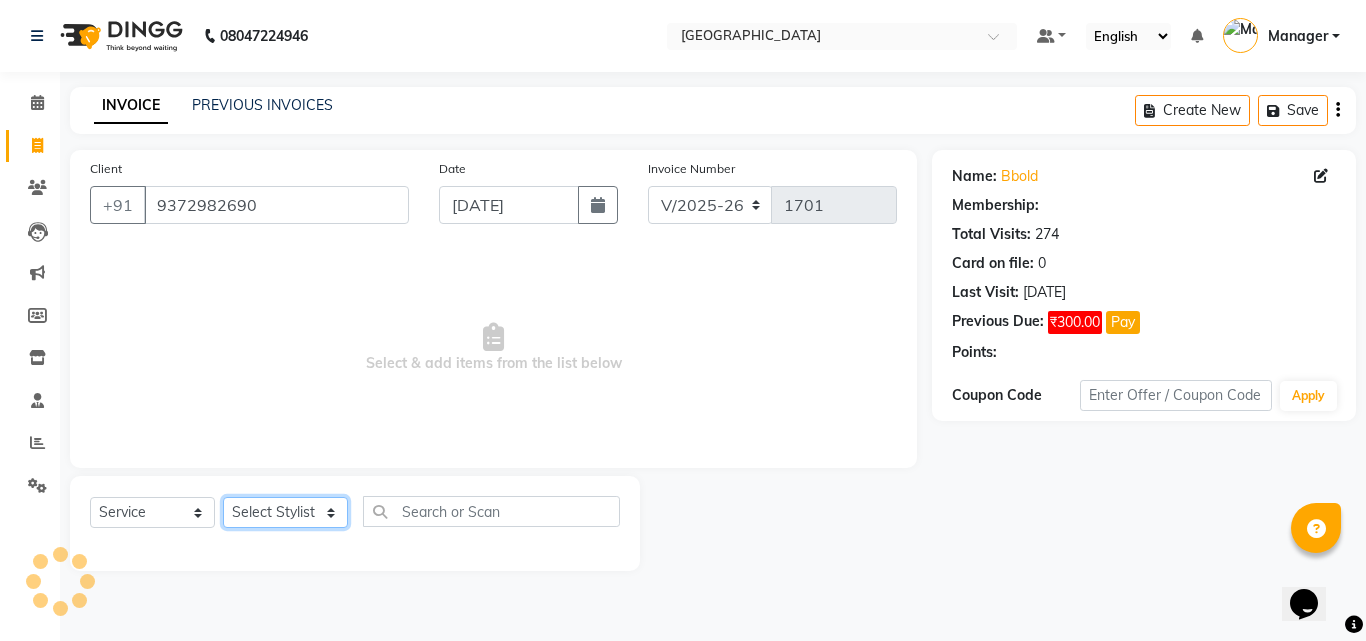 click on "Select Stylist [PERSON_NAME] [PERSON_NAME] [PERSON_NAME] Manager [PERSON_NAME]  [PERSON_NAME]  [PERSON_NAME]" 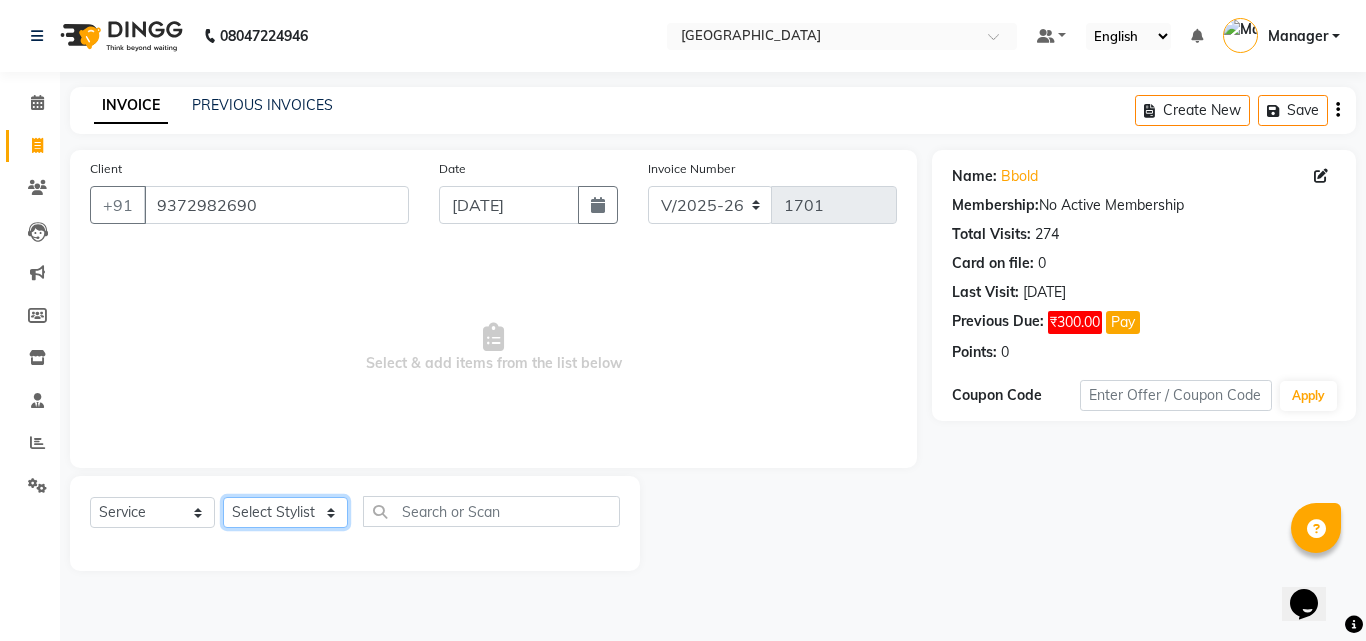 select on "63648" 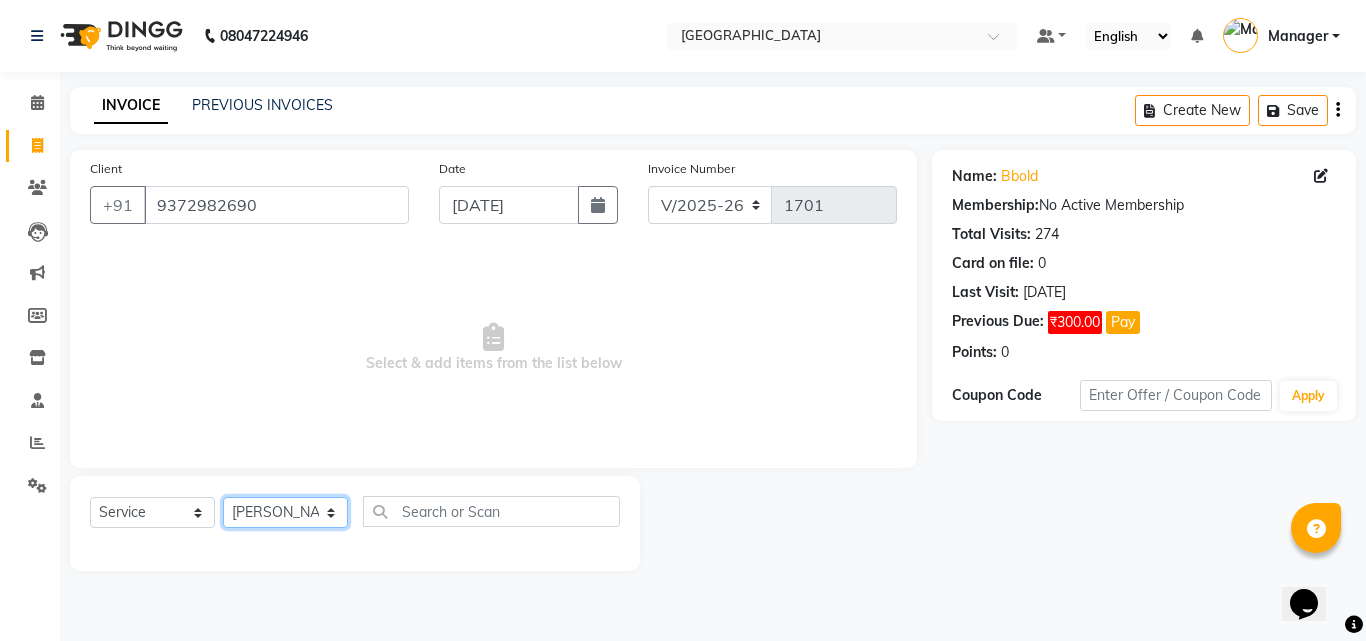click on "Select Stylist [PERSON_NAME] [PERSON_NAME] [PERSON_NAME] Manager [PERSON_NAME]  [PERSON_NAME]  [PERSON_NAME]" 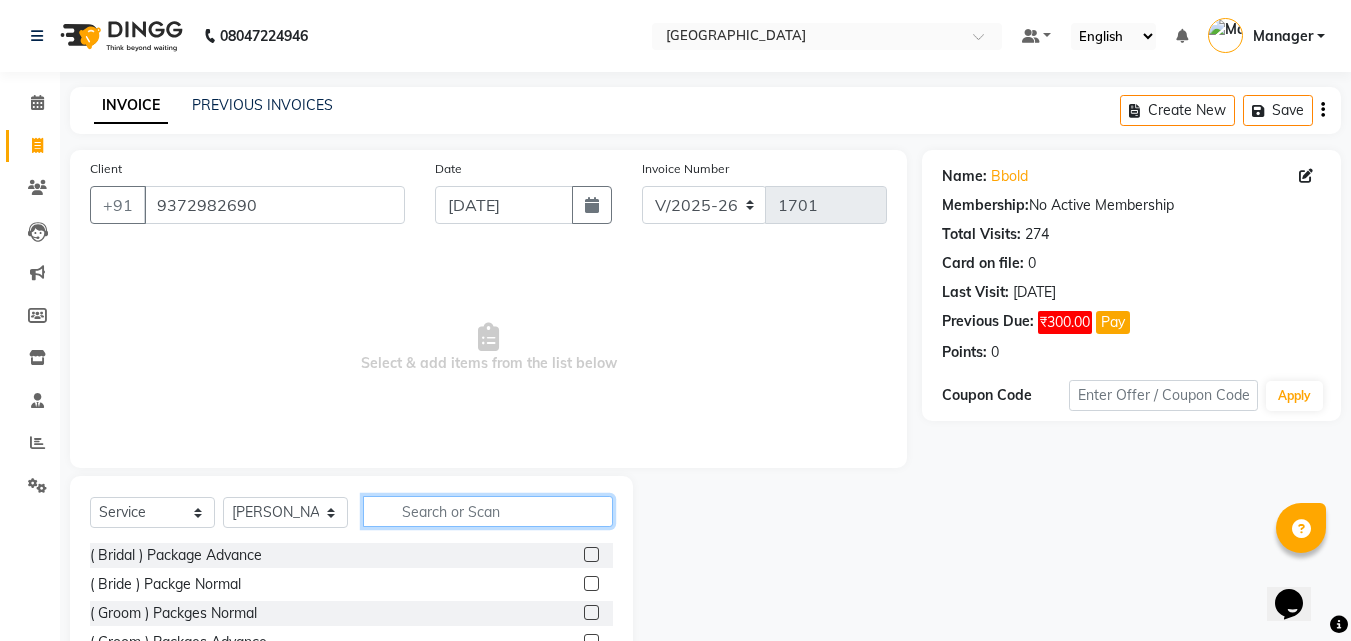click 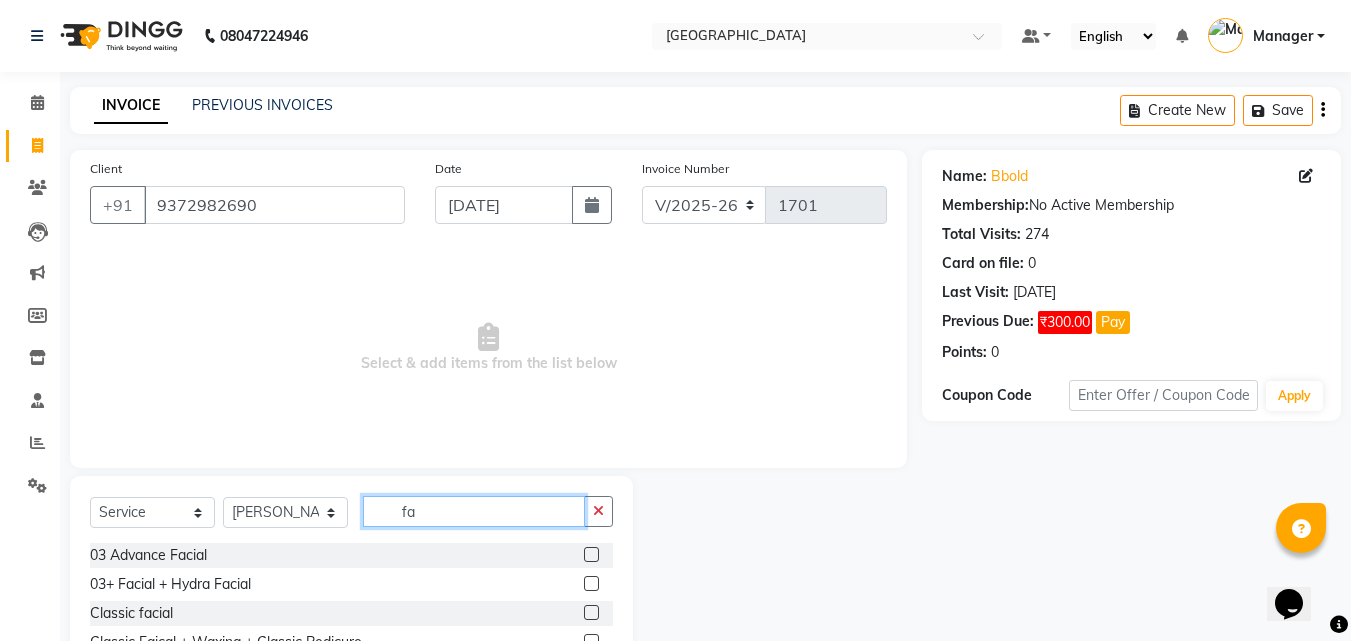 scroll, scrollTop: 160, scrollLeft: 0, axis: vertical 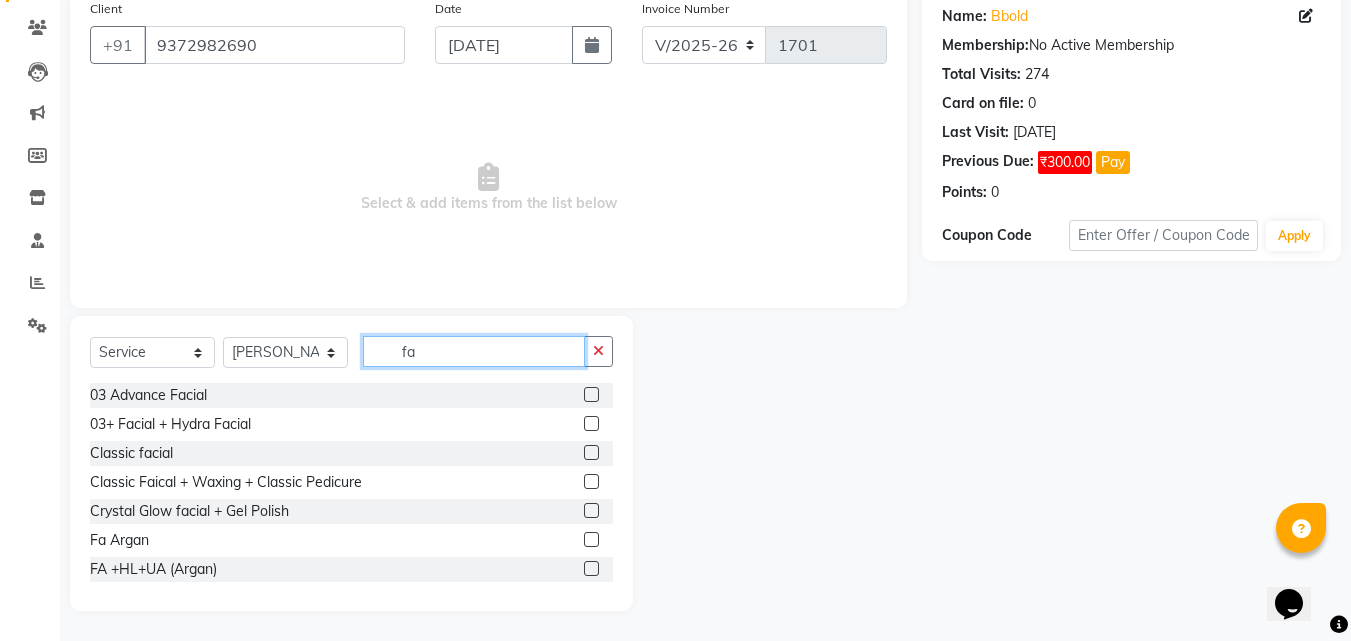 type on "f" 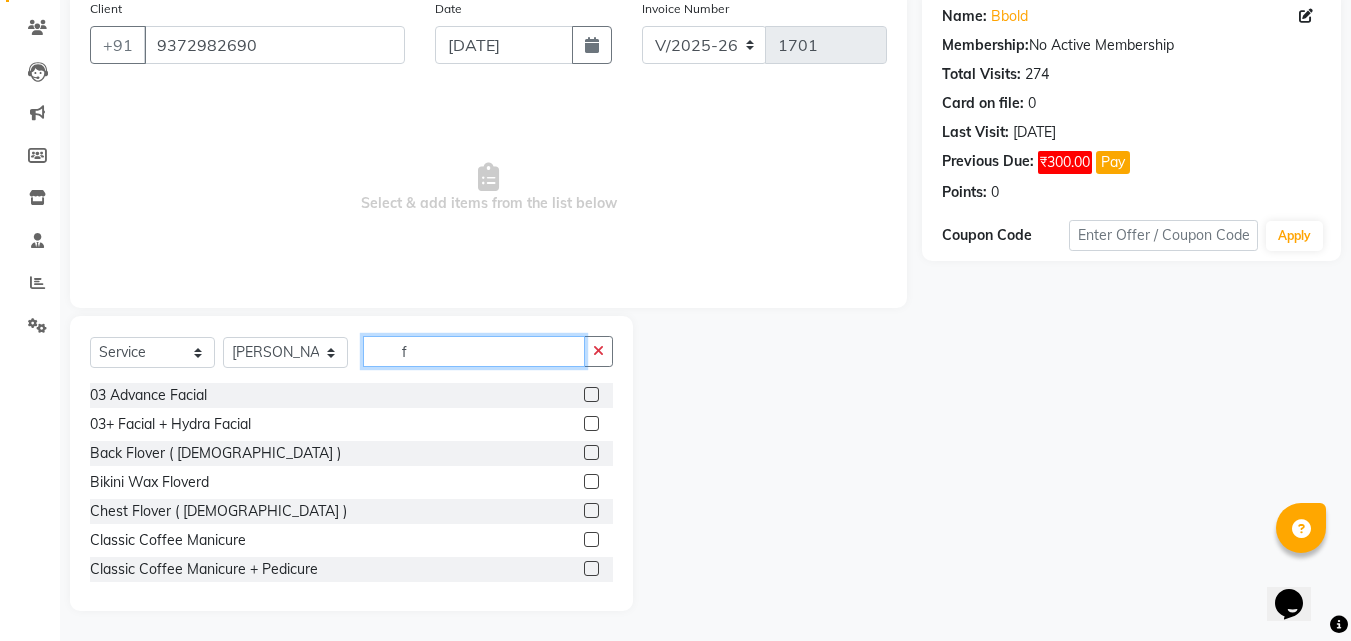 type 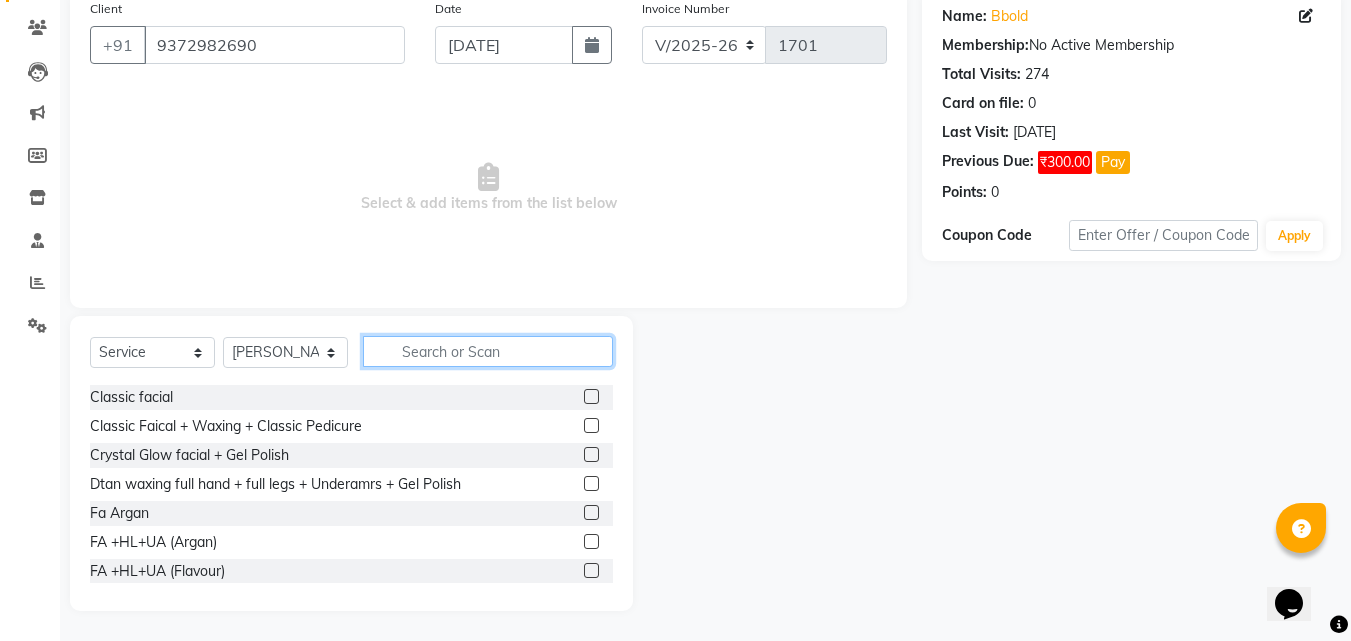 scroll, scrollTop: 1073, scrollLeft: 0, axis: vertical 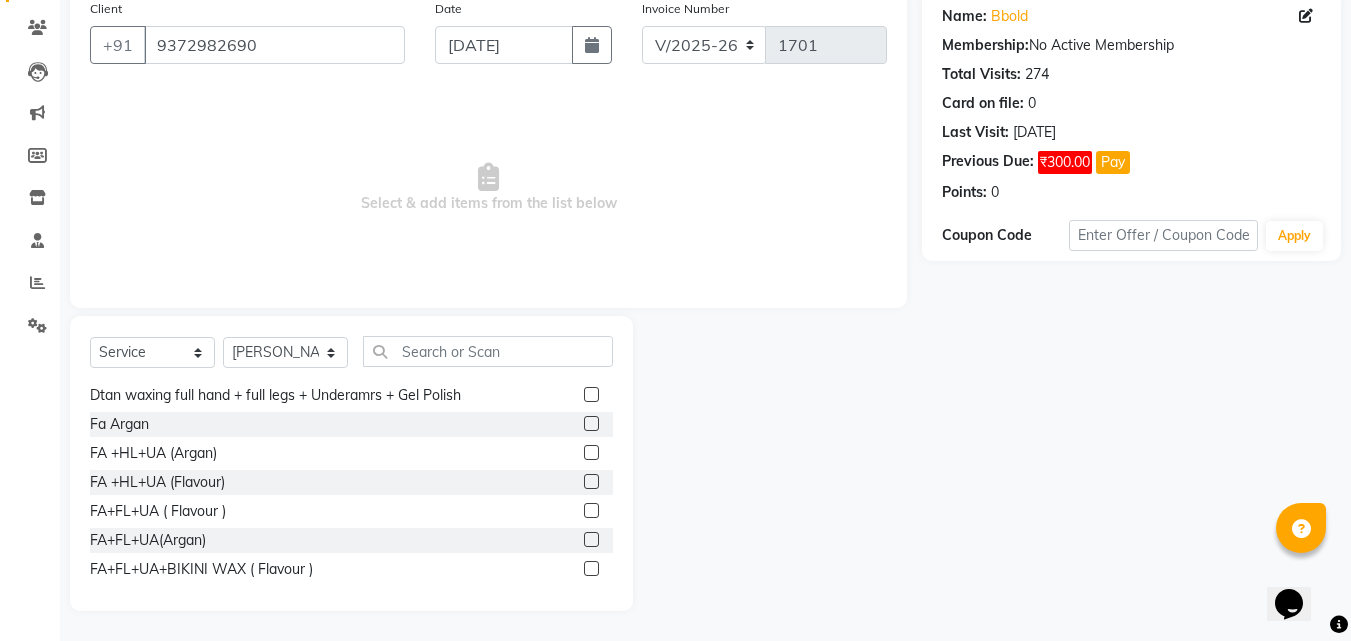 click 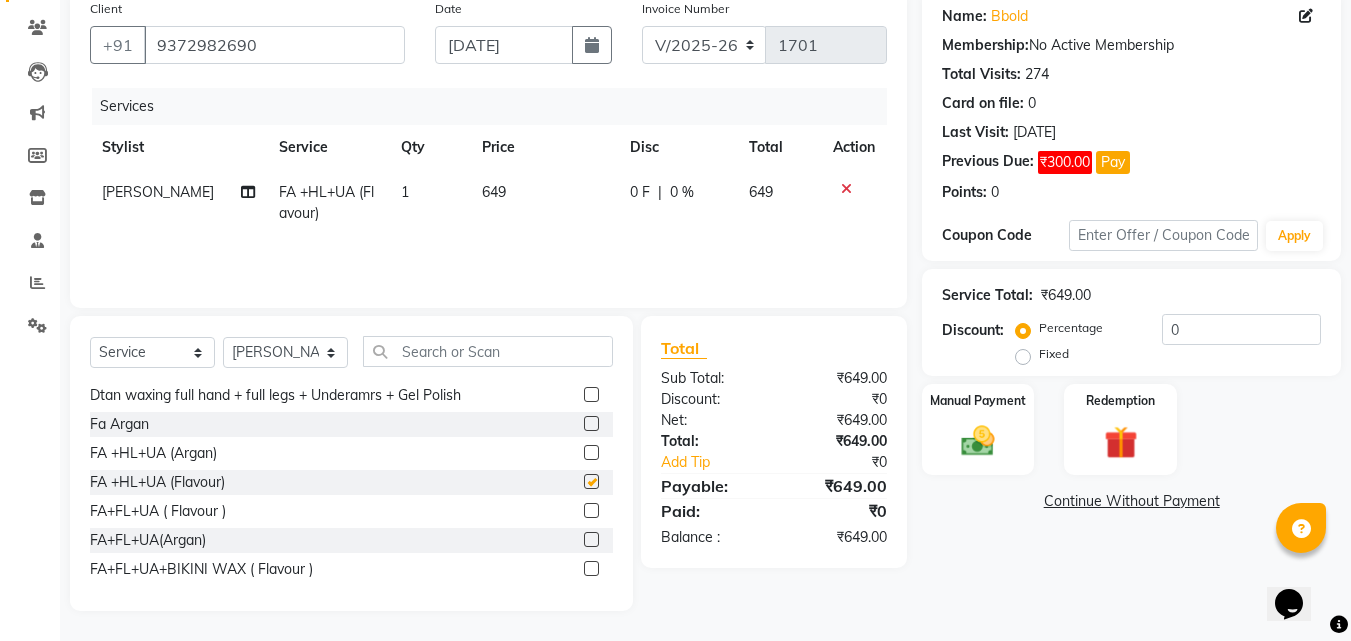 checkbox on "false" 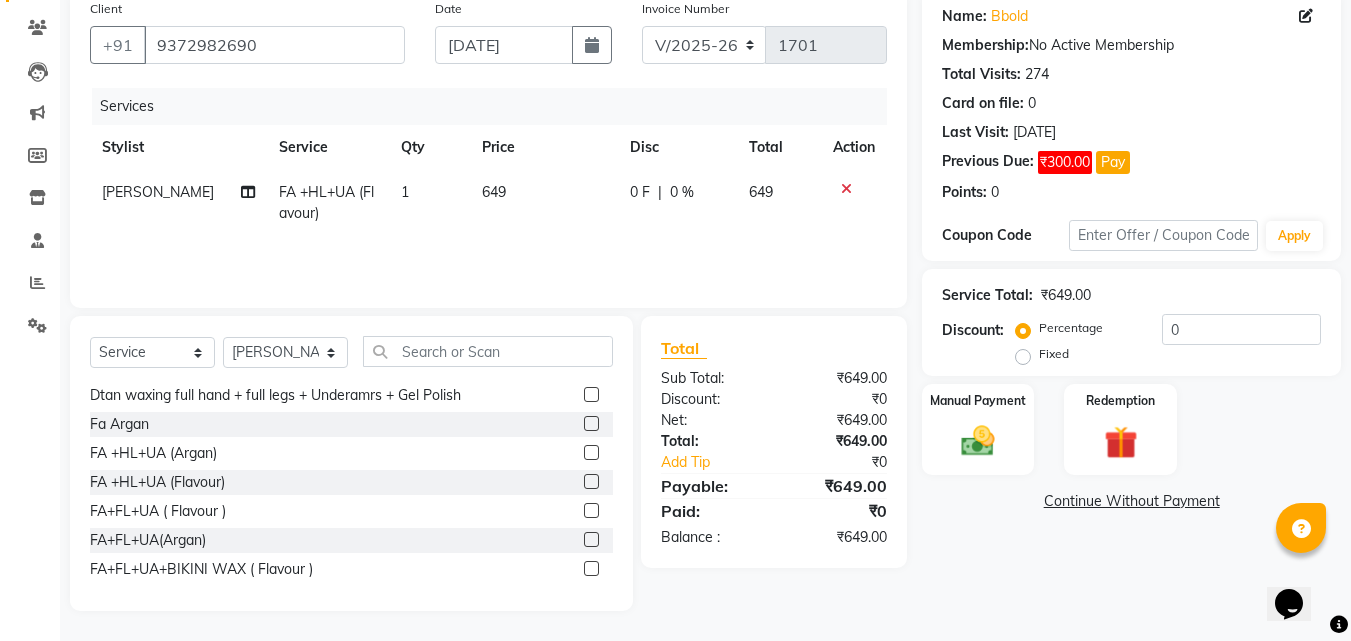 click 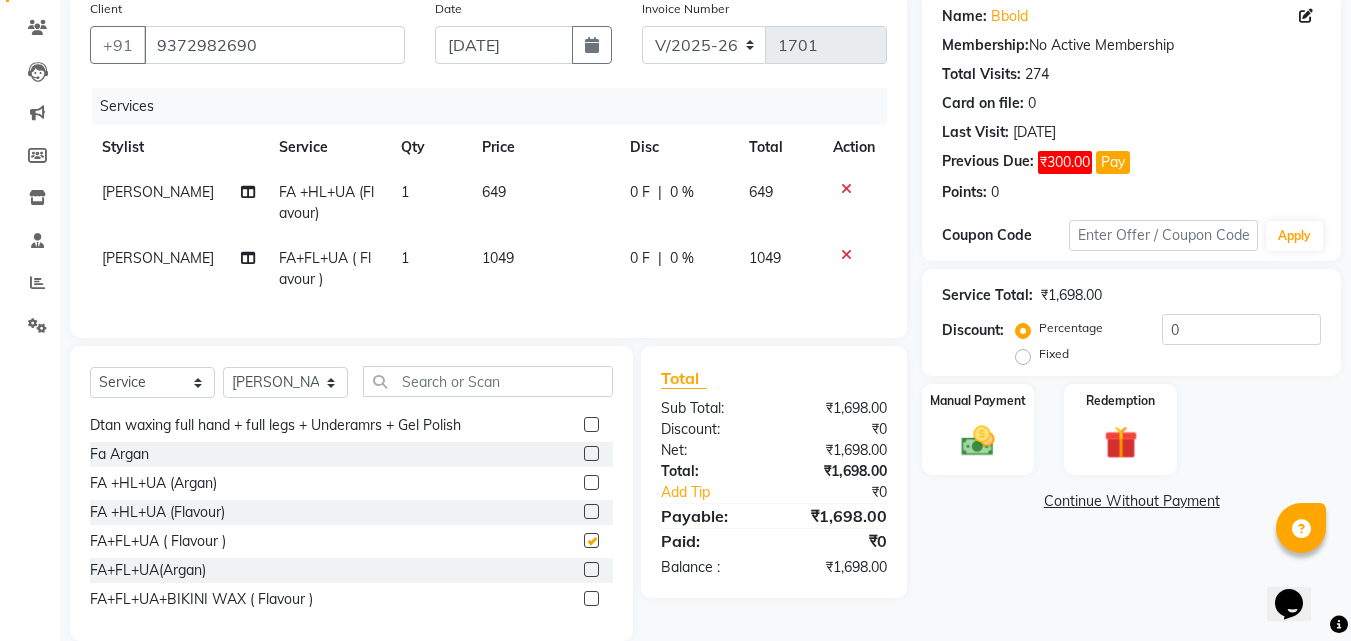 checkbox on "false" 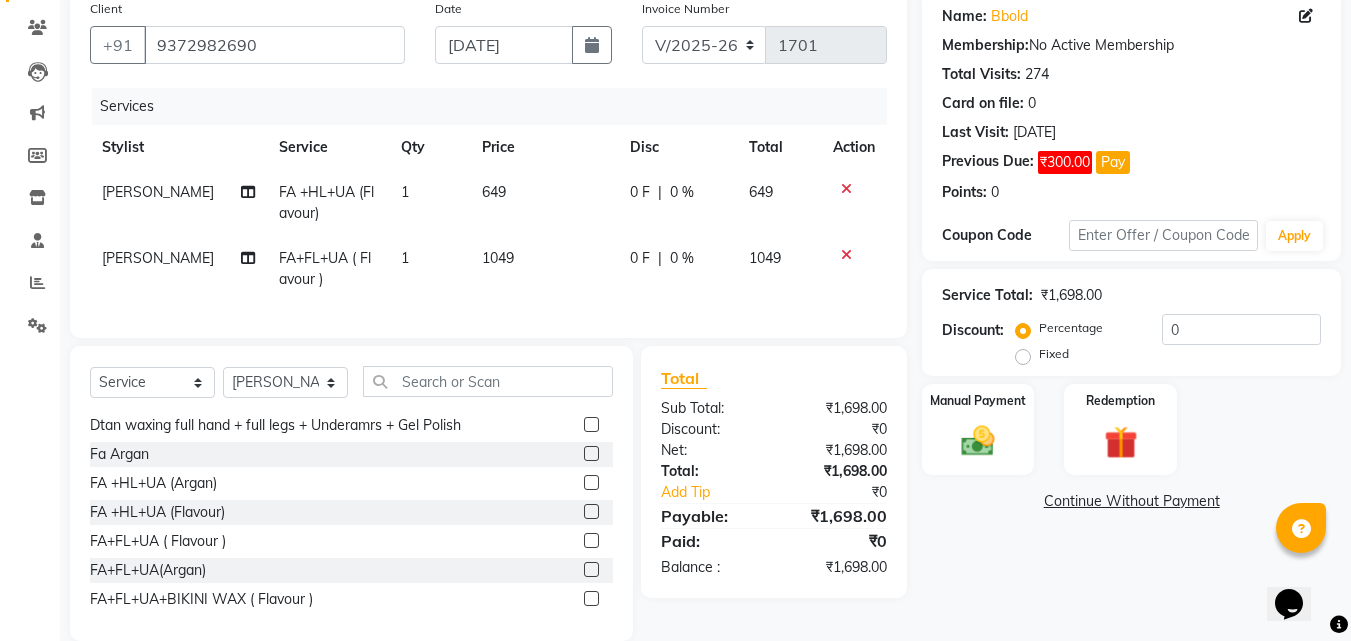 click 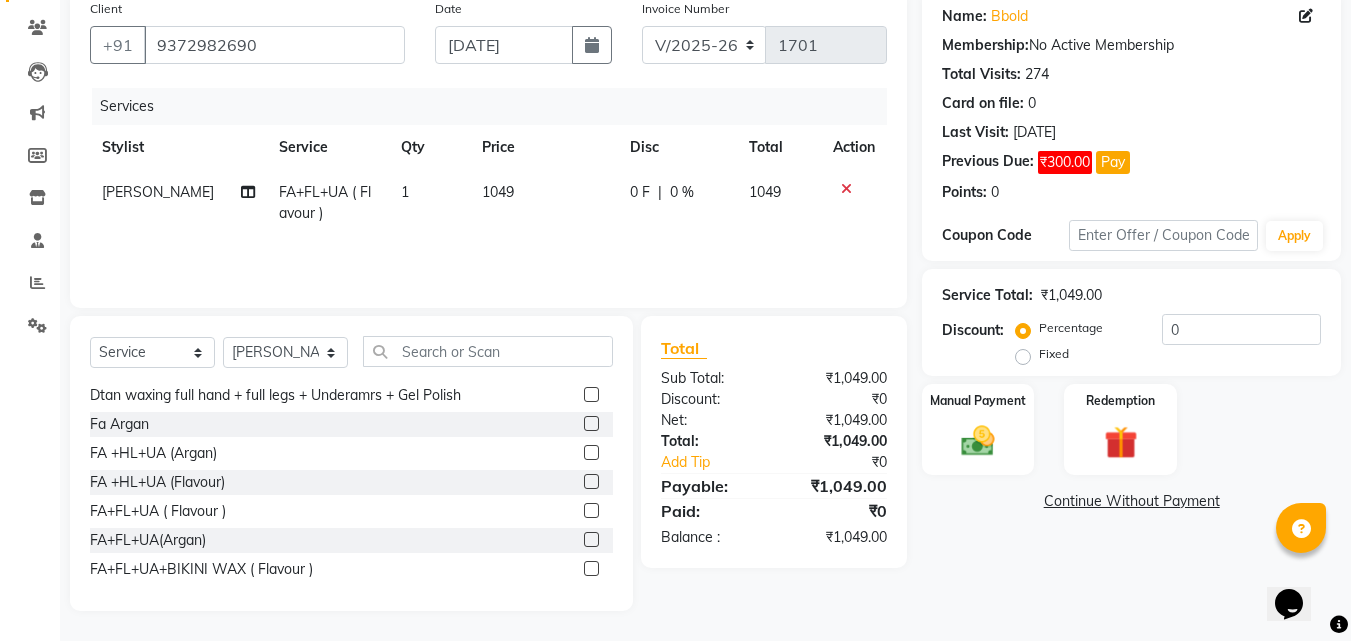 click on "1049" 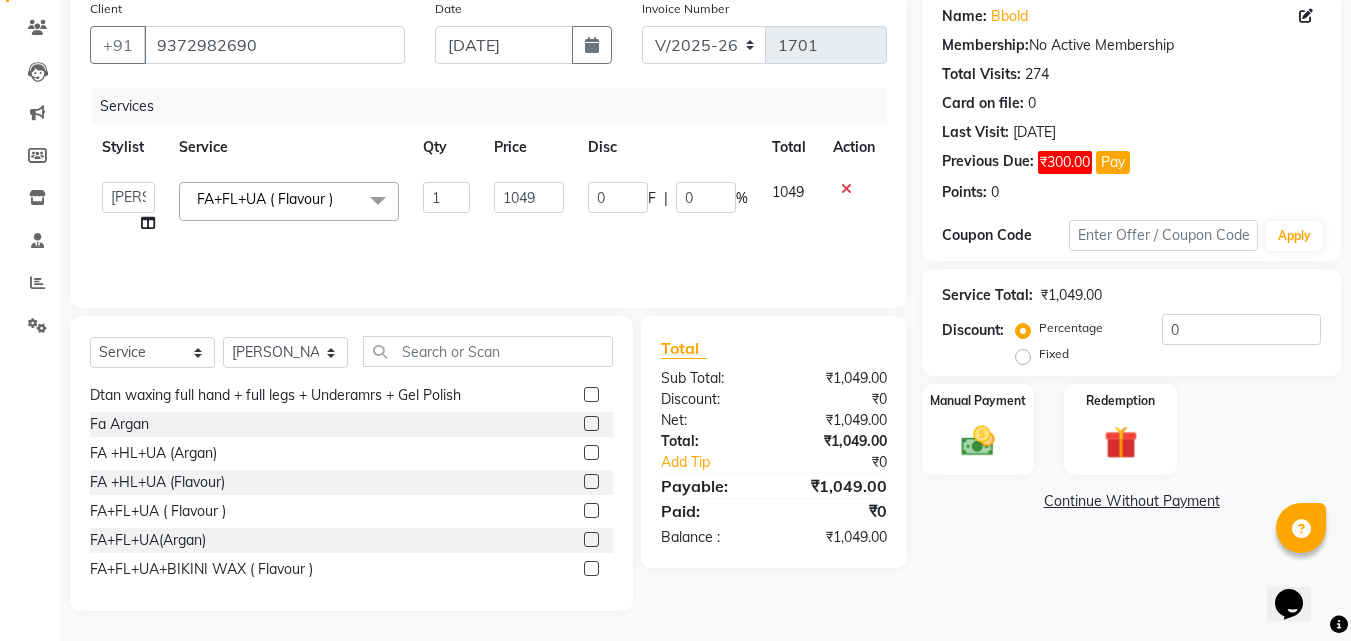 click on "1049" 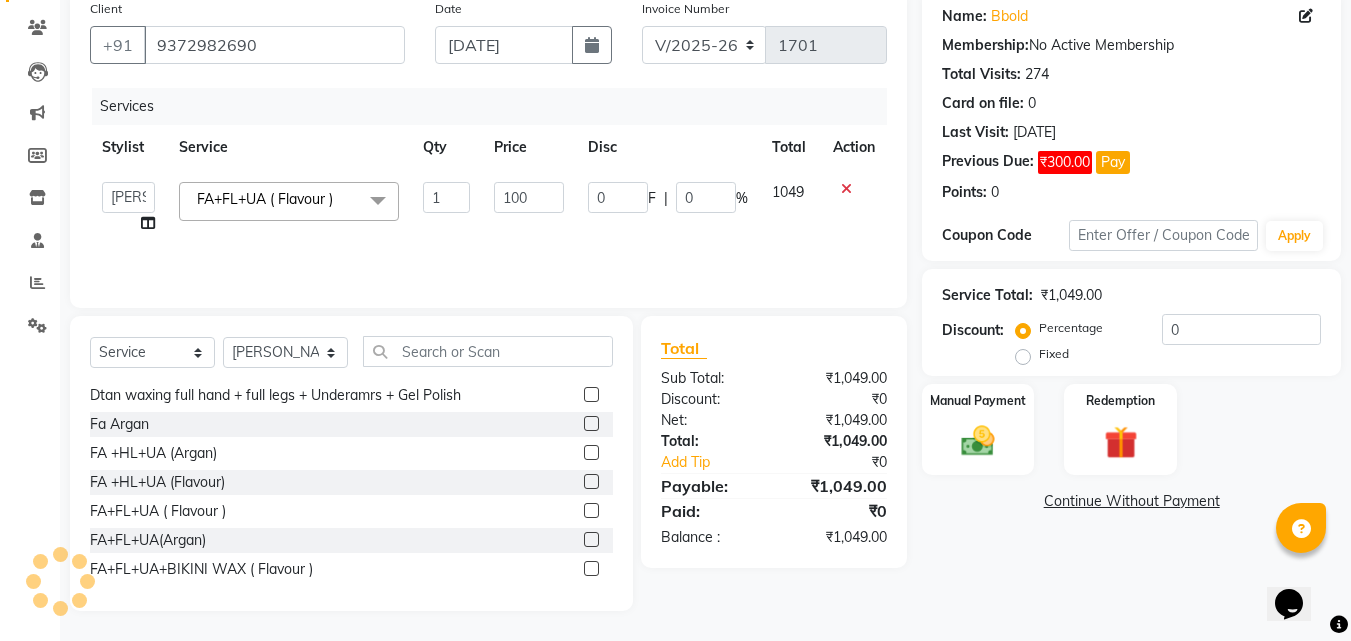type on "1000" 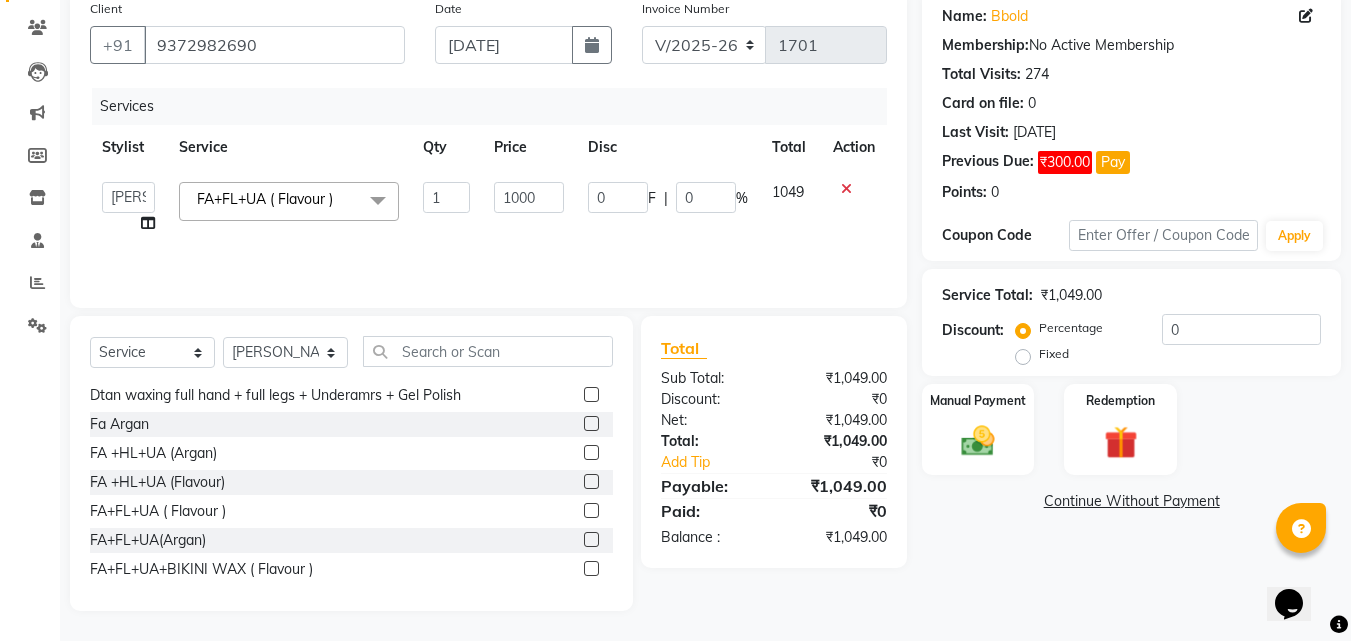 click on "Services Stylist Service Qty Price Disc Total Action  Aarish Qureshi   Areeba   Hetal    karan   Mahima Kelkar   Manager   Nadeem    Pooja    Samiya    Sonam Soni  FA+FL+UA ( Flavour )  x ( Bridal ) Package Advance ( Bride ) Packge Normal ( Groom )  Packges Normal ( Groom ) Packges Advance 03 Advance Facial 03+ Facial  + Hydra Facial 03+ signature 03+ signature hydra Advance Dtan Argan  Underamrs Argan  Upperlips Aroma Essential Pedicure Back  Bleach Back & Chest Back Flover ( Male ) Back massage Back Polish Back wax Basic Makeup Bikini  Wax Argan Bikini Wax Floverd Bikini Wax honey Body Bleach Body massage Body polishing +body bleach Body Polishning Chest Flover ( Male ) Chest Lips Wax Chest wax Chin Argan  wax Chin threading Classic Coffee Manicure Classic Coffee Manicure + Pedicure Classic Coffee Pedicure Classic facial Classic Faical + Waxing + Classic Pedicure Crystal Glow facial + Gel Polish Dtan waxing full hand + full legs + Underamrs + Gel Polish Fa  Argan FA +HL+UA (Argan) FA +HL+UA (Flavour) Mask" 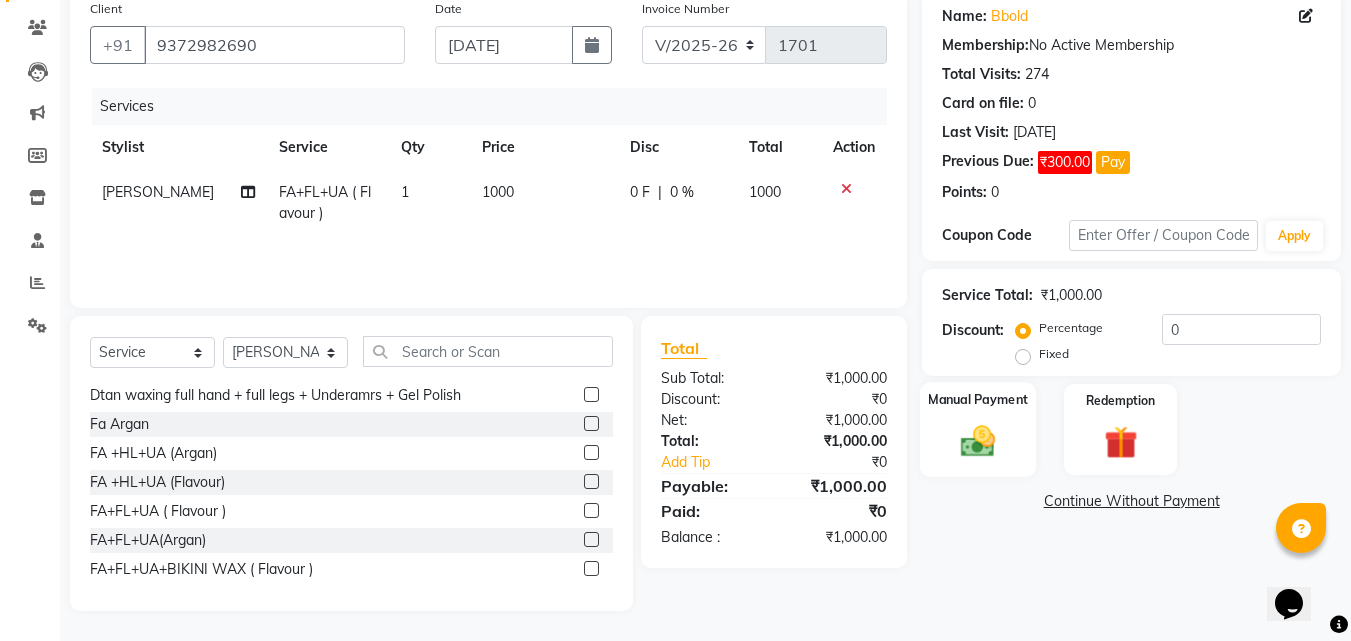 click on "Manual Payment" 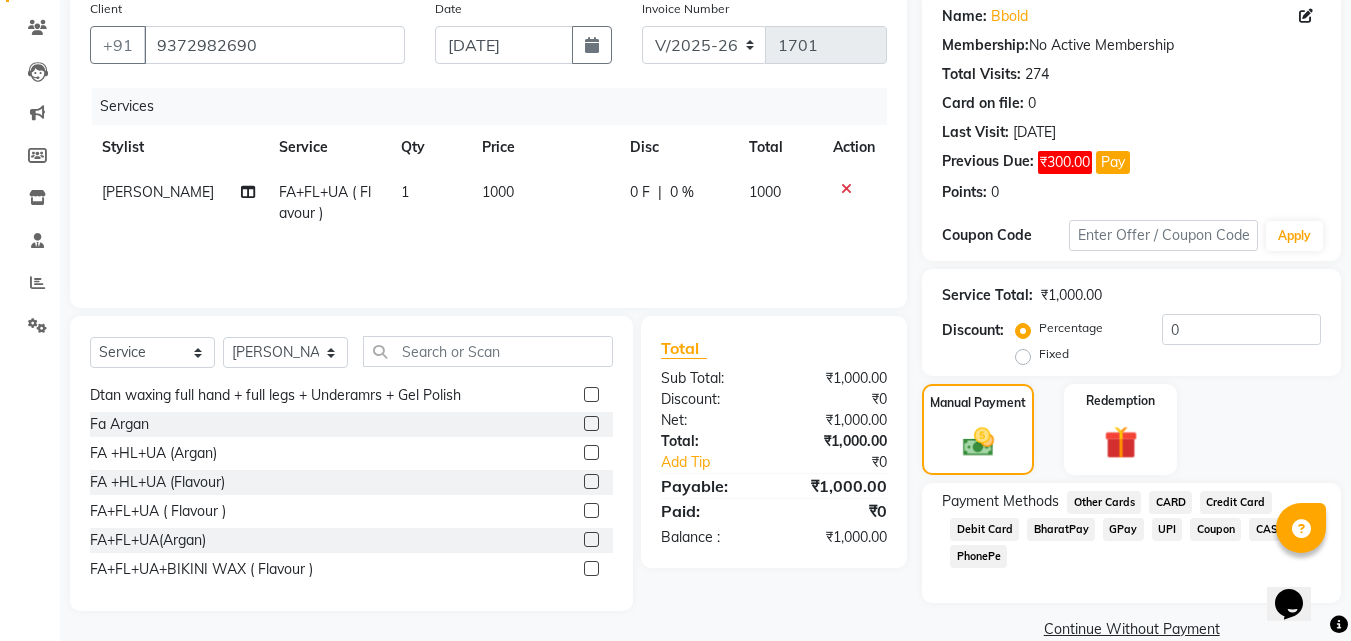 scroll, scrollTop: 193, scrollLeft: 0, axis: vertical 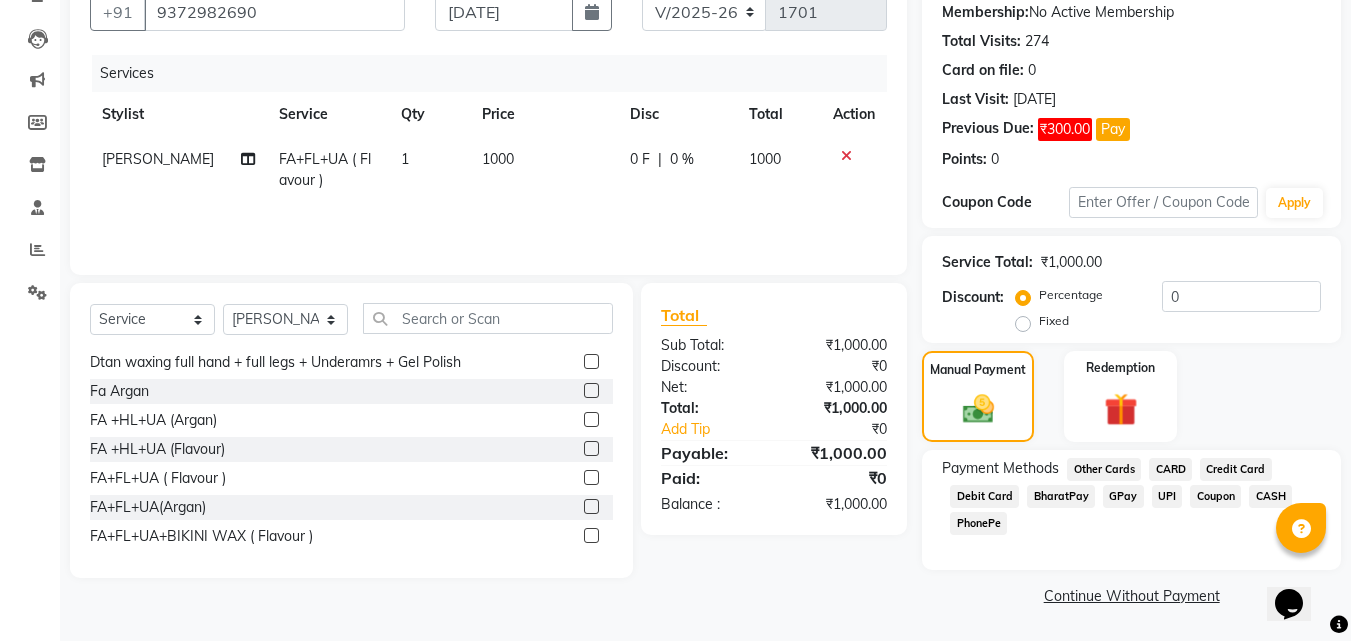 click on "GPay" 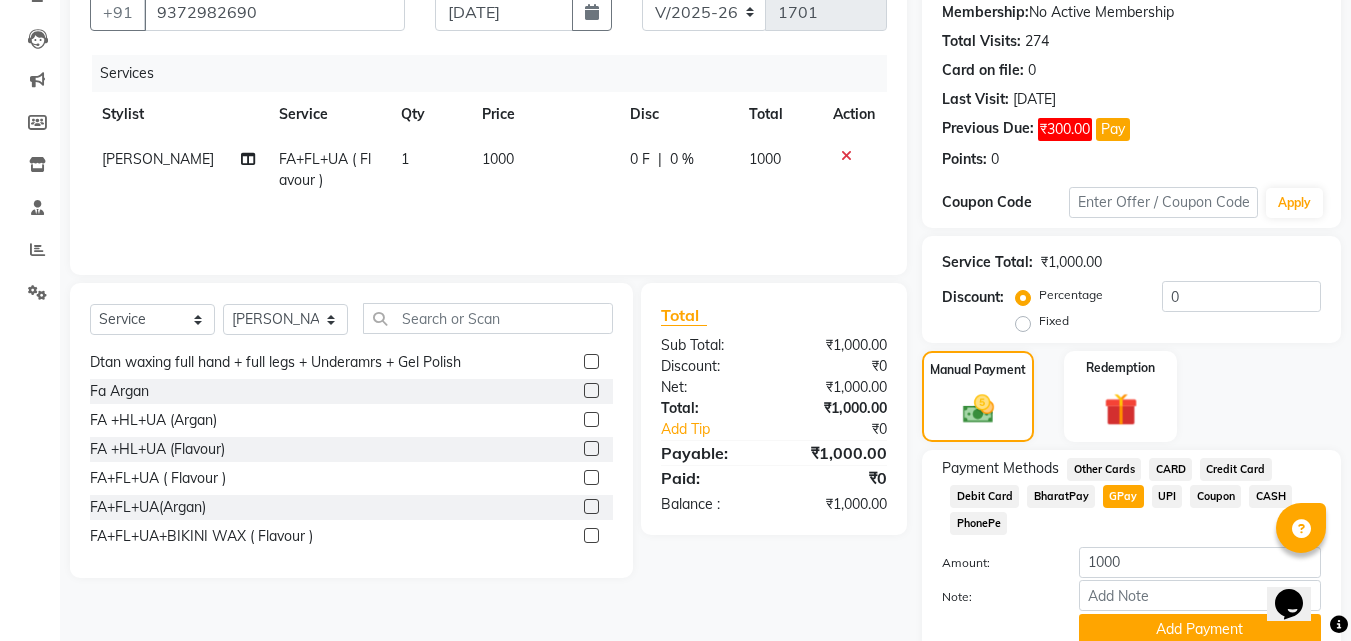 scroll, scrollTop: 276, scrollLeft: 0, axis: vertical 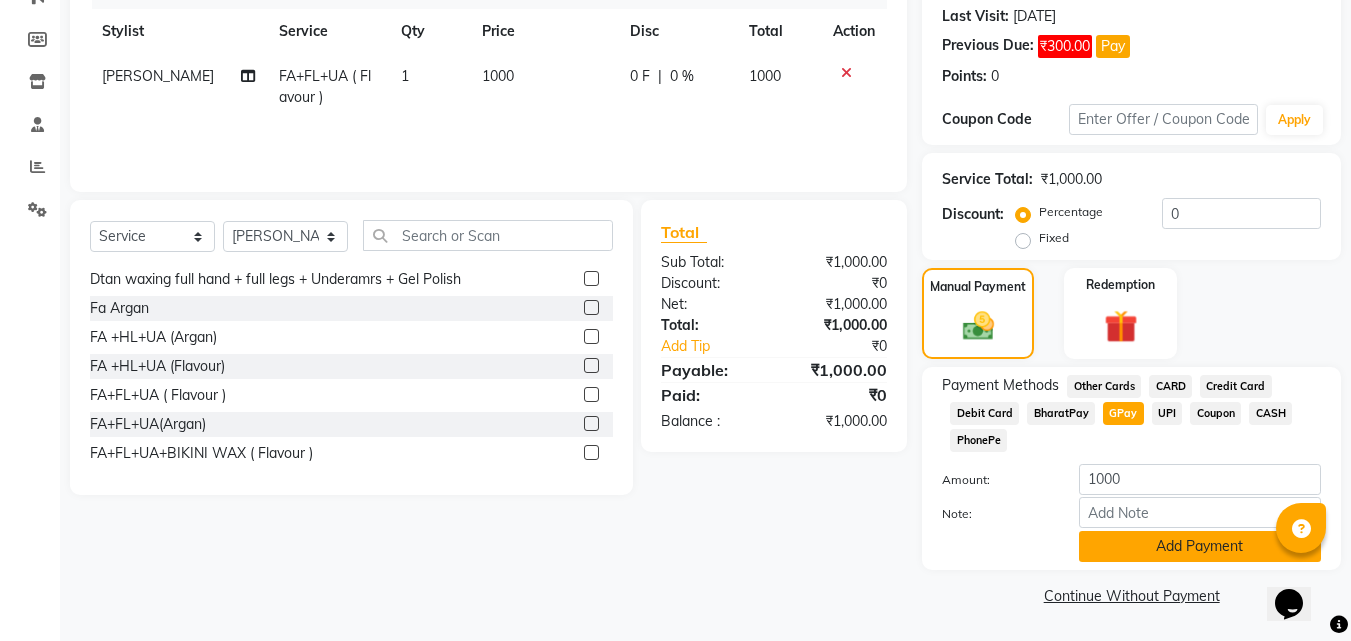 click on "Add Payment" 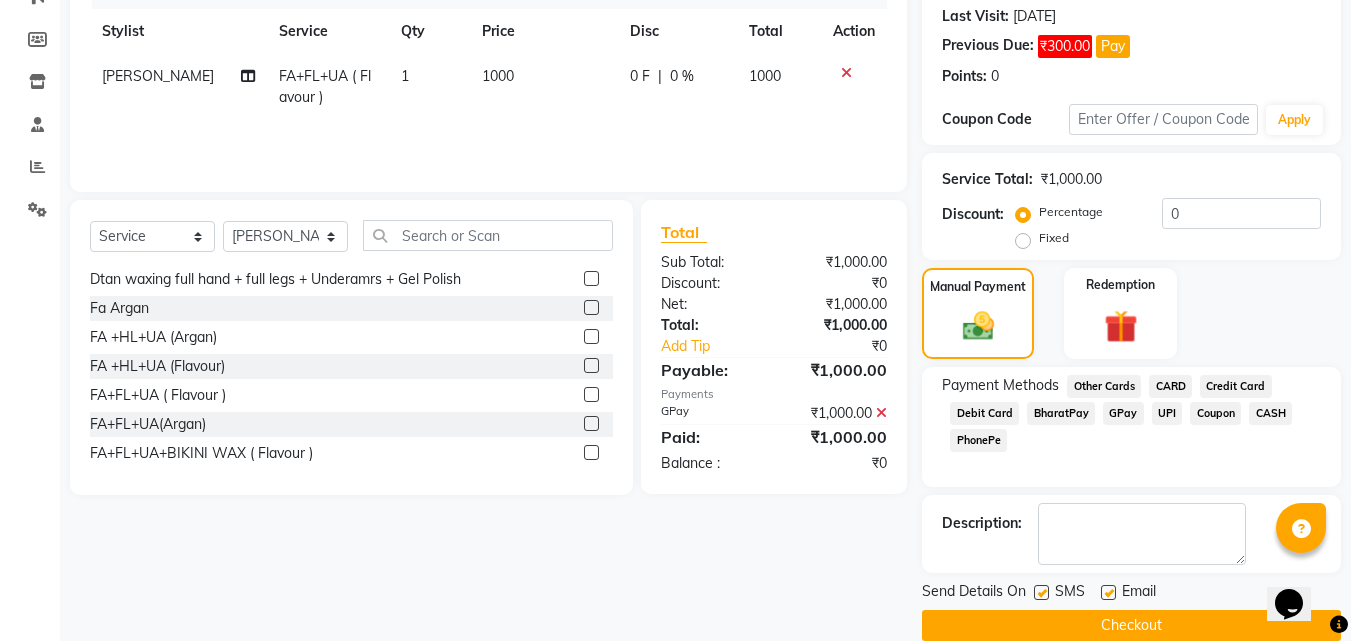 scroll, scrollTop: 306, scrollLeft: 0, axis: vertical 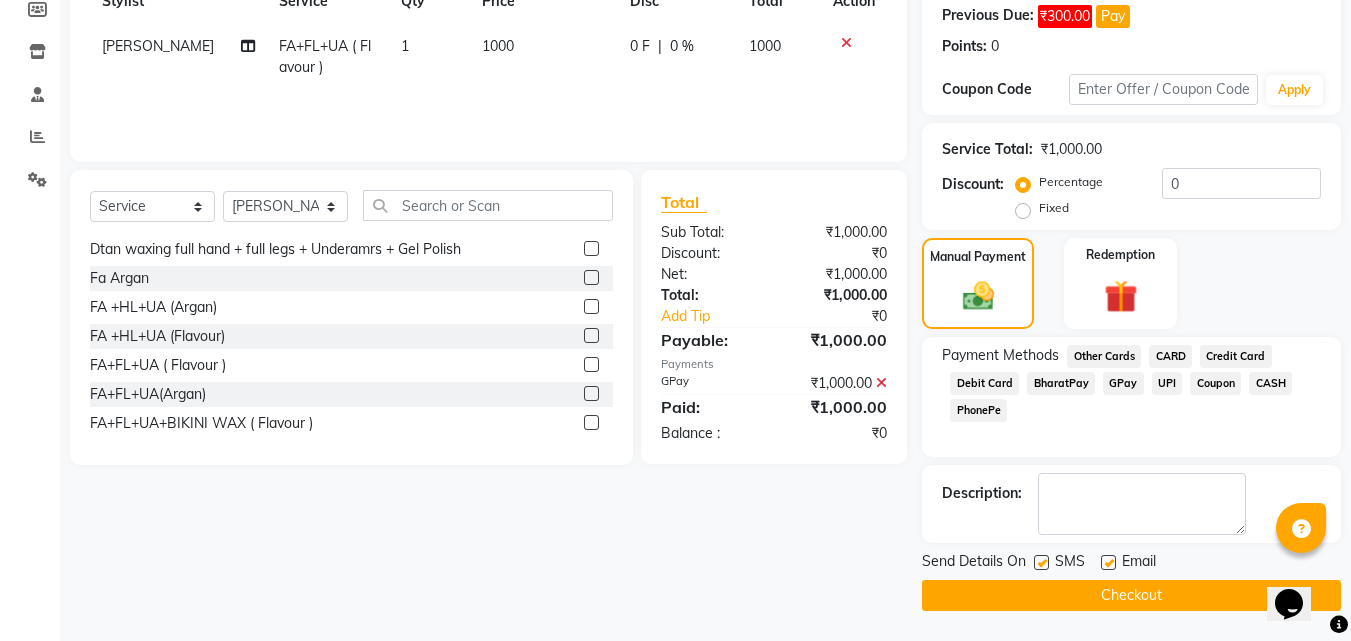 click on "Checkout" 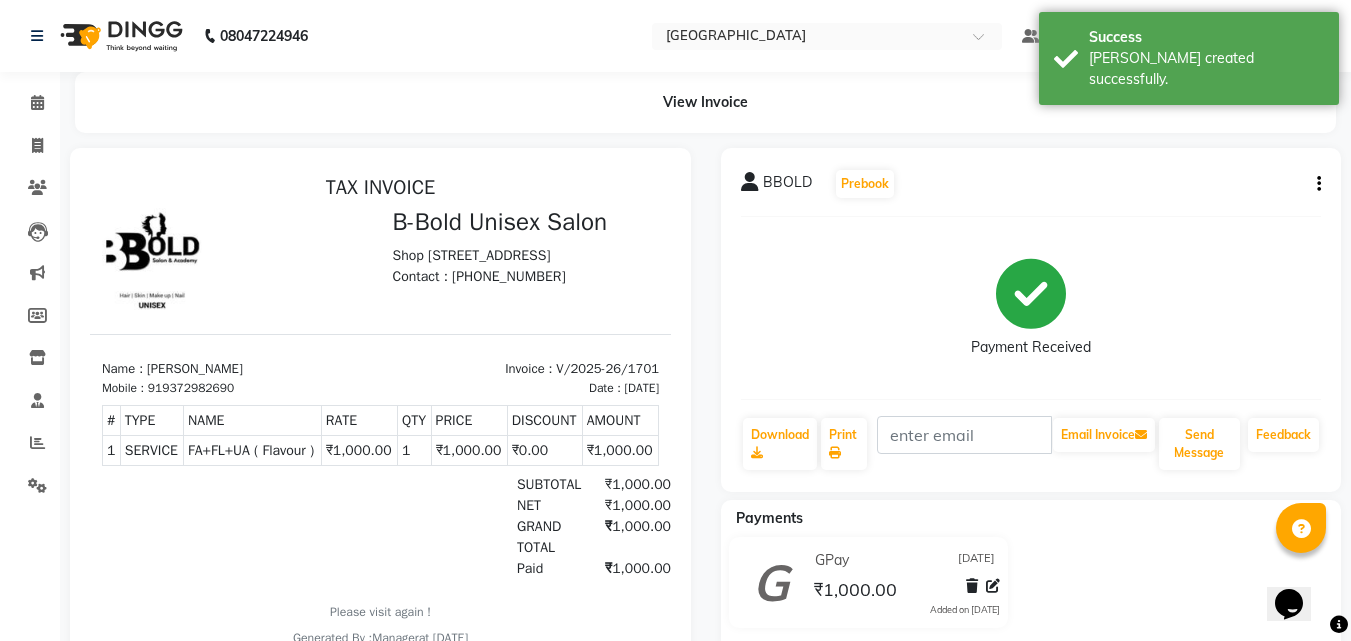 scroll, scrollTop: 0, scrollLeft: 0, axis: both 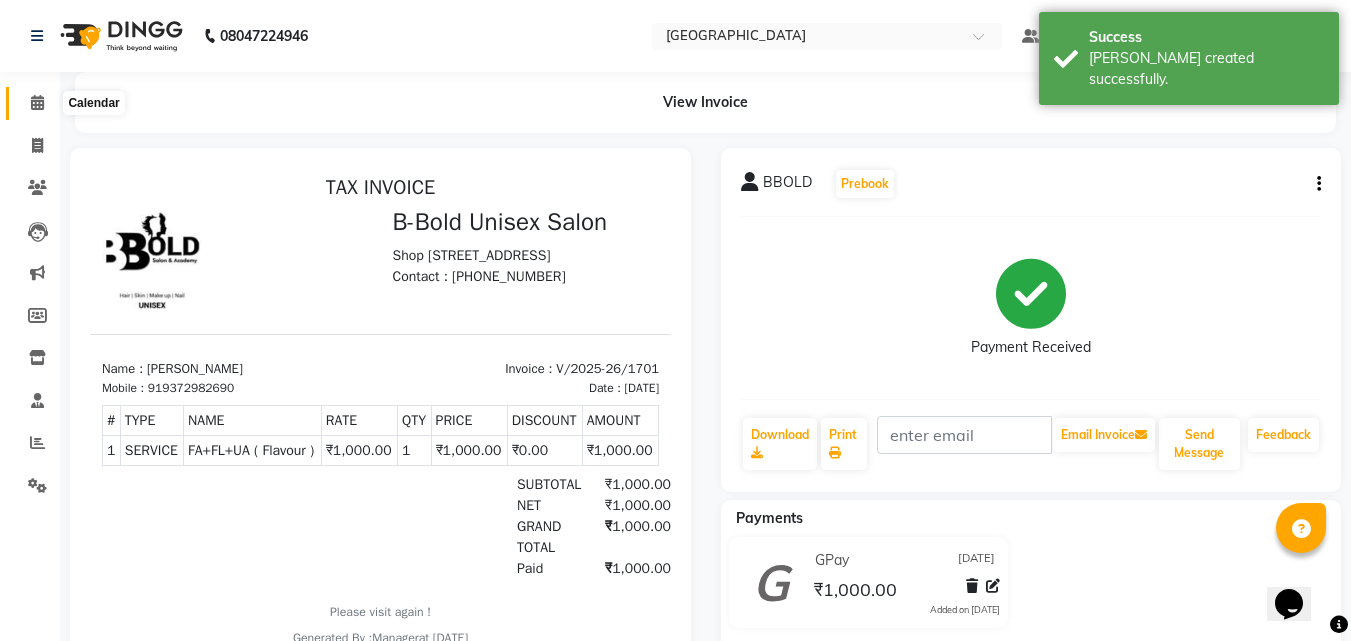 click 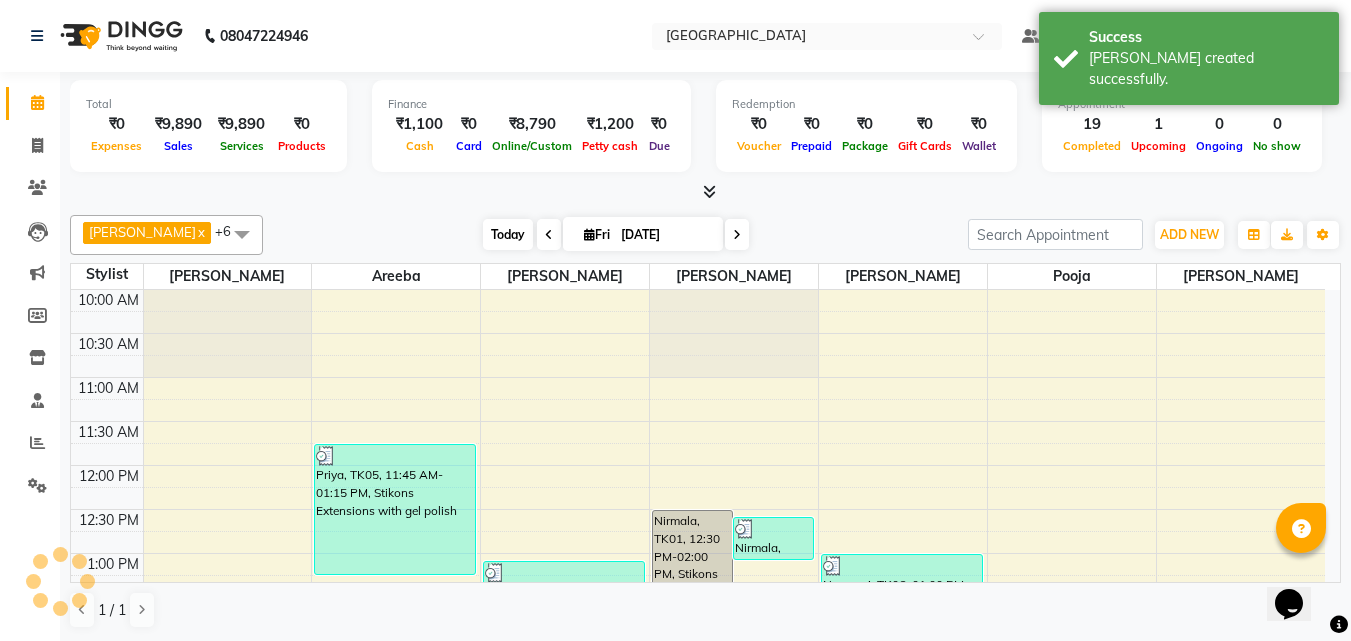 scroll, scrollTop: 0, scrollLeft: 0, axis: both 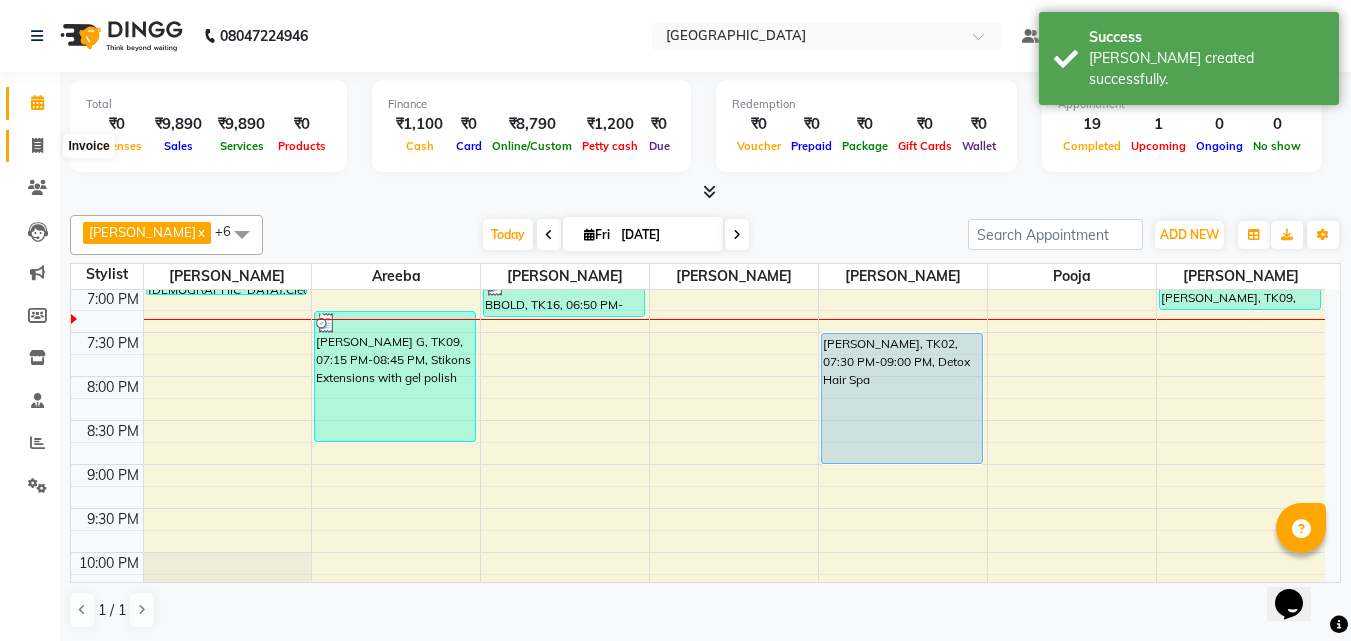 click 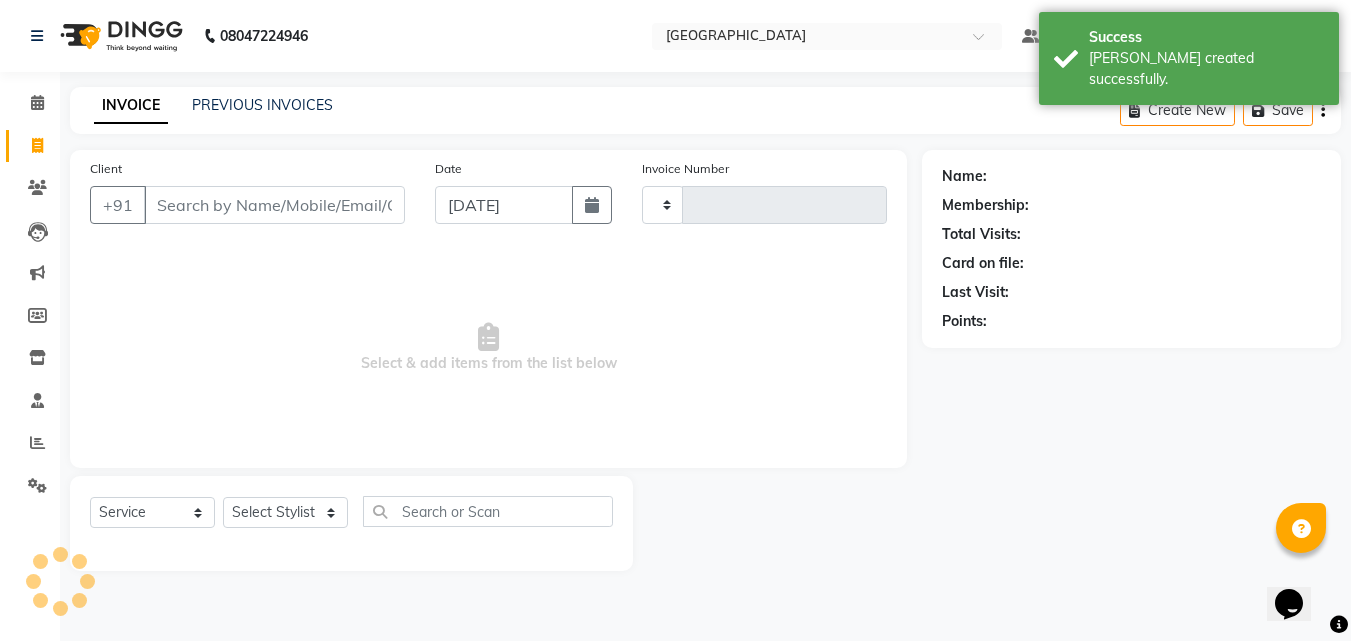 type on "1702" 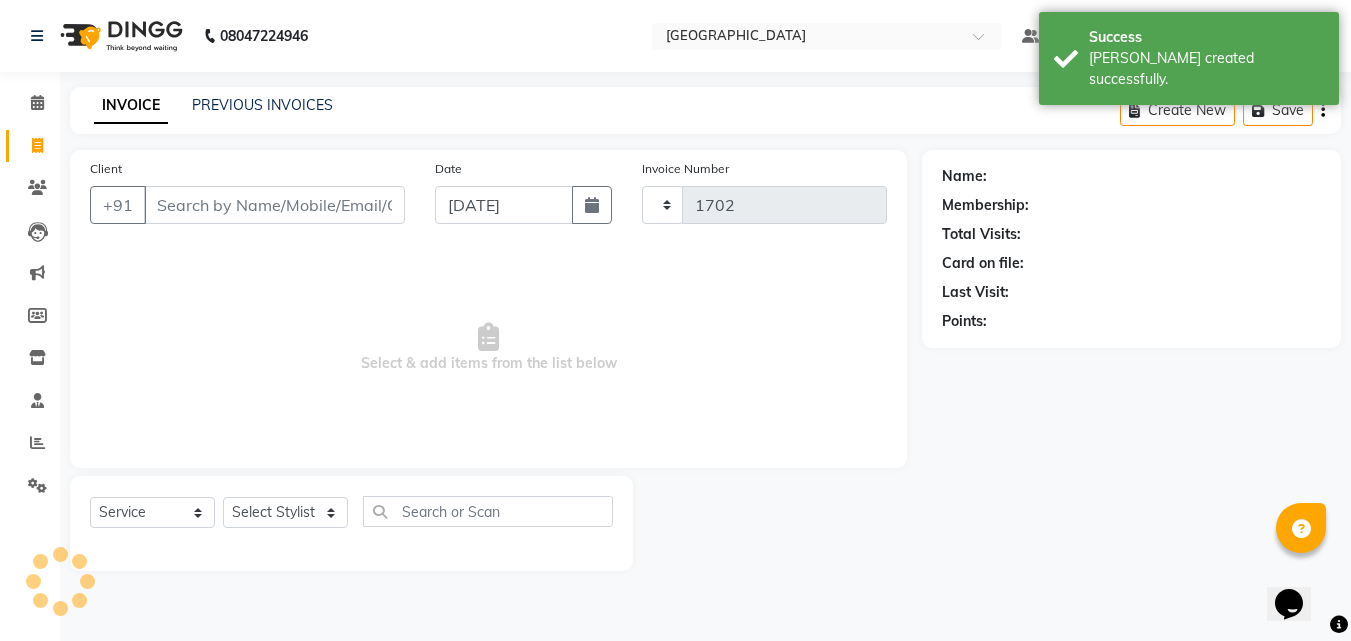 select on "7353" 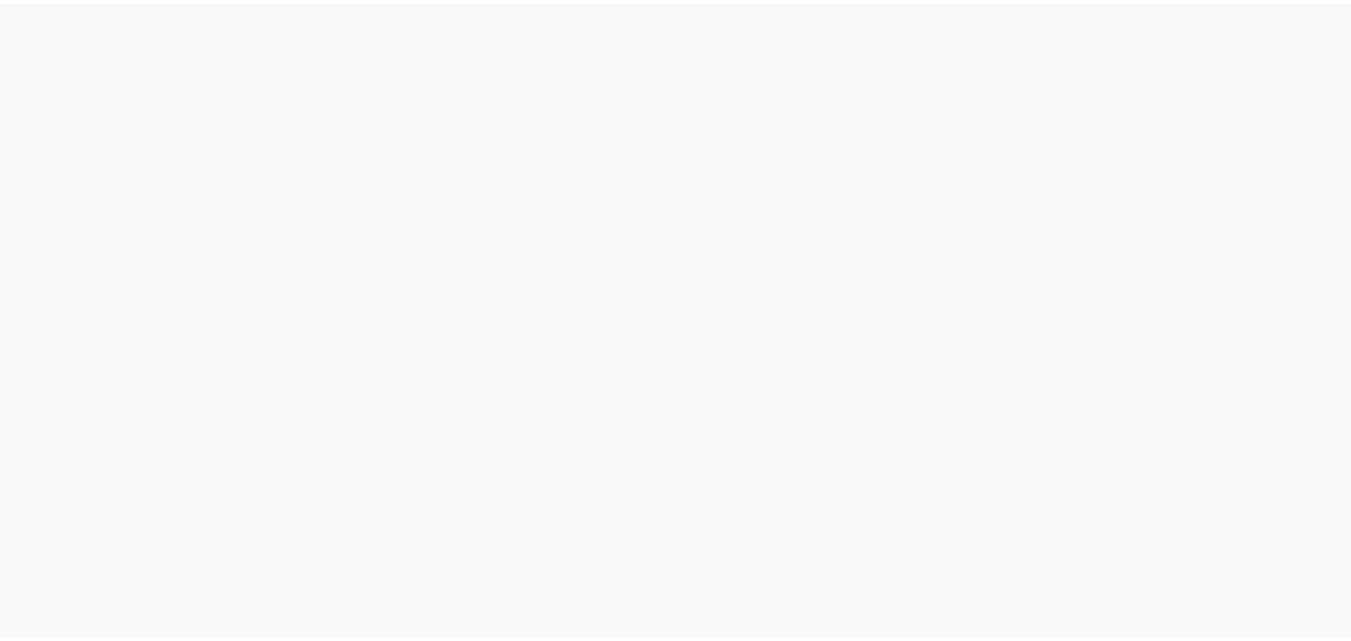 scroll, scrollTop: 0, scrollLeft: 0, axis: both 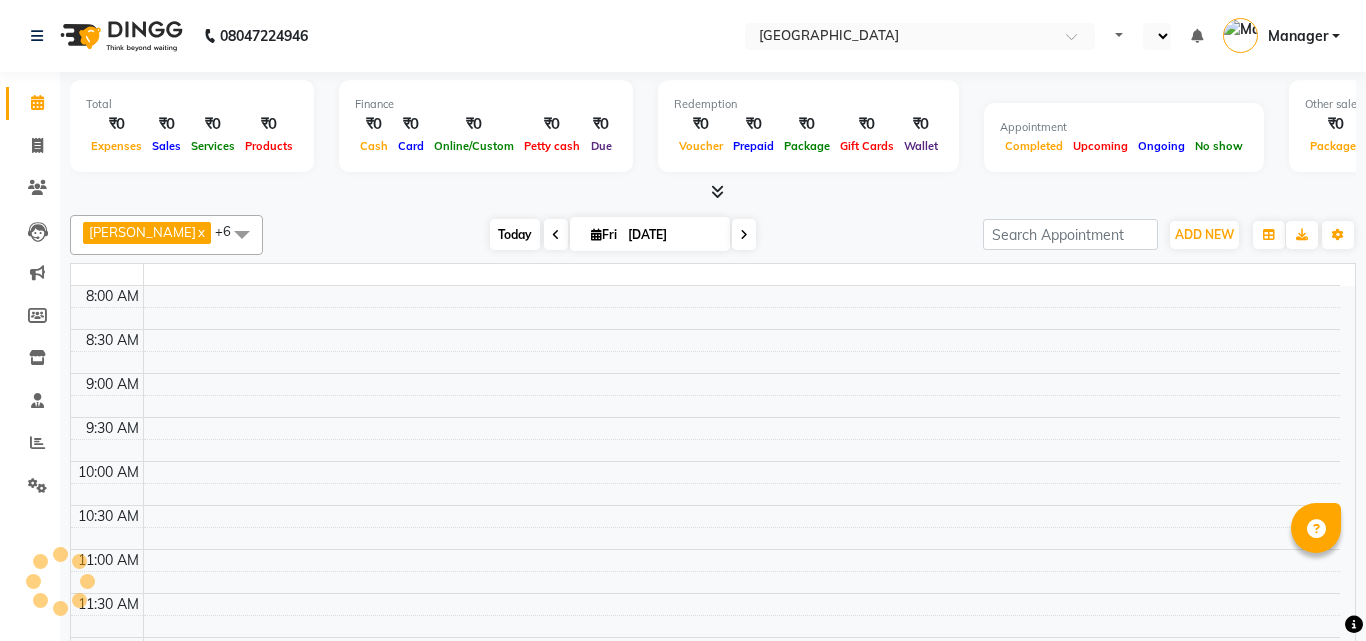 select on "en" 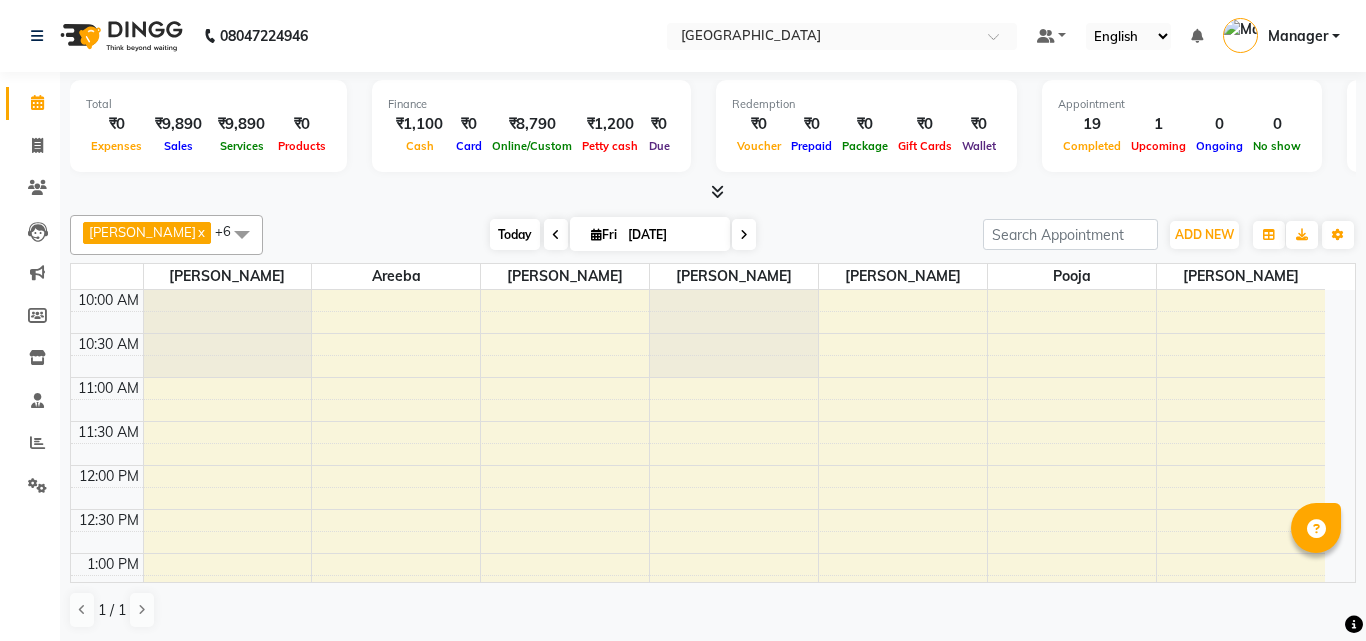 click on "Today" at bounding box center [515, 234] 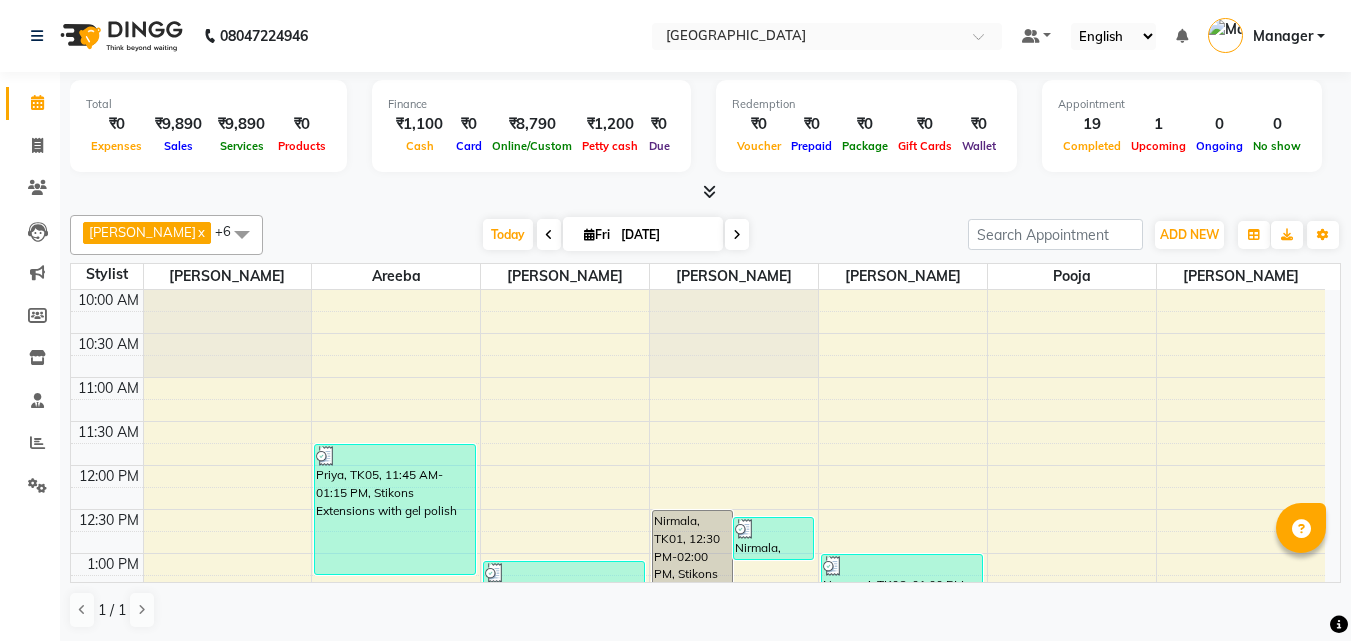scroll, scrollTop: 793, scrollLeft: 0, axis: vertical 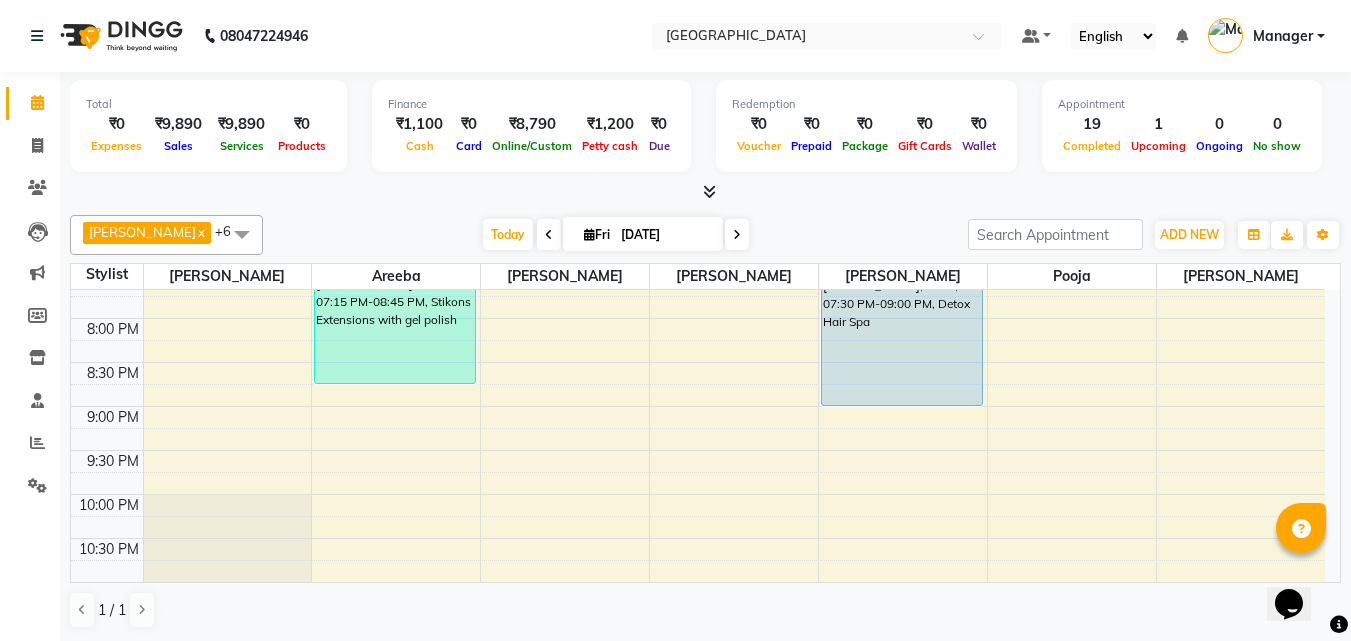 click on "10:00 AM 10:30 AM 11:00 AM 11:30 AM 12:00 PM 12:30 PM 1:00 PM 1:30 PM 2:00 PM 2:30 PM 3:00 PM 3:30 PM 4:00 PM 4:30 PM 5:00 PM 5:30 PM 6:00 PM 6:30 PM 7:00 PM 7:30 PM 8:00 PM 8:30 PM 9:00 PM 9:30 PM 10:00 PM 10:30 PM     [PERSON_NAME] G, TK09, 05:30 PM-06:15 PM, Deep conditioning     [PERSON_NAME], TK15, 06:15 PM-07:05 PM, Haircut [DEMOGRAPHIC_DATA],Clean Shave     Priya, TK05, 11:45 AM-01:15 PM, Stikons Extensions with gel polish     [PERSON_NAME] G, TK09, 07:15 PM-08:45 PM, Stikons Extensions with gel polish     [PERSON_NAME], TK08, 01:05 PM-02:05 PM, Aroma Essential Pedicure     dimple, TK03, 02:30 PM-03:45 PM, Fa+fl+um(honey or cream wax)     [PERSON_NAME], TK14, 05:50 PM-06:40 PM, Threading Eyebrow,Full Hand Flover     BBOLD, TK16, 06:50 PM-07:20 PM, FA+FL+UA ( Flavour )    Nirmala, TK01, 12:30 PM-02:00 PM, Stikons Extensions with gel polish     Nirmala, TK04, 12:35 PM-01:05 PM, Gel polish     bbold, TK13, 06:25 PM-06:40 PM, Gel Polish Remover     Namasvi, TK06, 01:00 PM-01:30 PM, [DEMOGRAPHIC_DATA] Hairwash     [PERSON_NAME] G, TK09, 06:15 PM-06:45 PM, [DEMOGRAPHIC_DATA] Haircut" at bounding box center (706, 436) 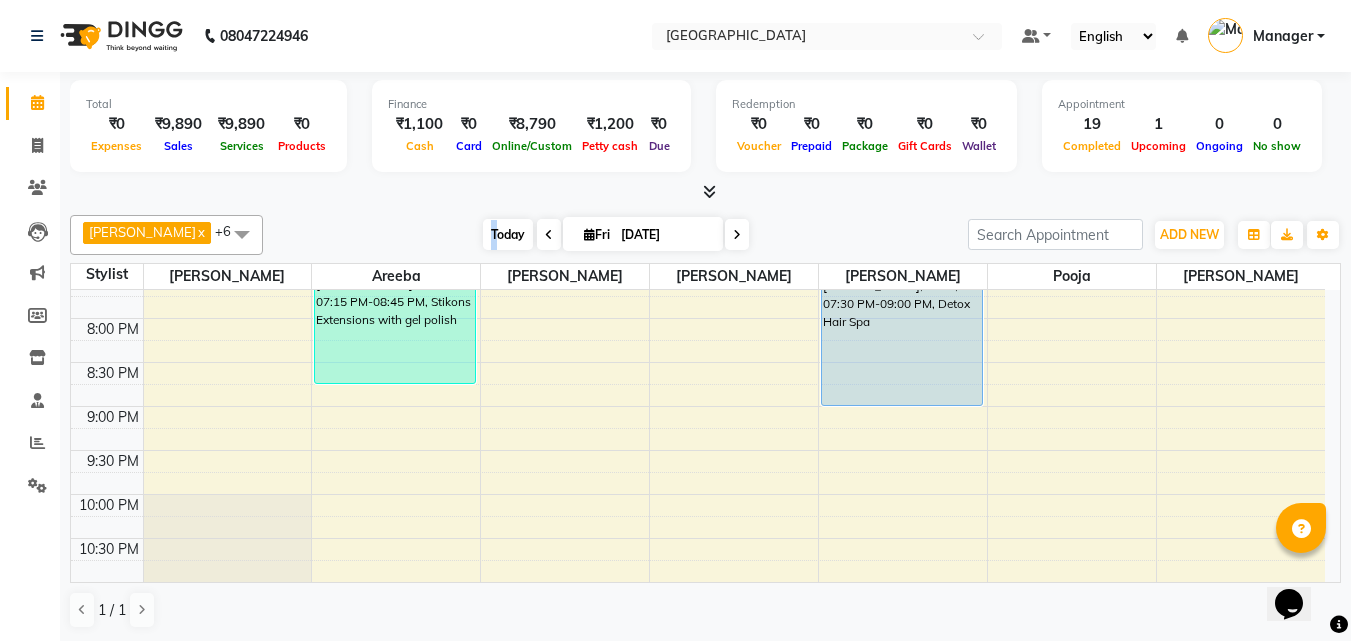 click on "[PERSON_NAME]  x Areeba  x [PERSON_NAME]   x [PERSON_NAME]  x [PERSON_NAME]   x Pooja   x Samiya   x +6 Select All [PERSON_NAME] Areeba [PERSON_NAME] [PERSON_NAME] [PERSON_NAME] Pooja  [PERSON_NAME]  [PERSON_NAME] [DATE]  [DATE] Toggle Dropdown Add Appointment Add Invoice Add Expense Add Attendance Add Client Add Transaction Toggle Dropdown Add Appointment Add Invoice Add Expense Add Attendance Add Client ADD NEW Toggle Dropdown Add Appointment Add Invoice Add Expense Add Attendance Add Client Add Transaction [PERSON_NAME]  x Areeba  x [PERSON_NAME]   x [PERSON_NAME]  x [PERSON_NAME] Pooja   x Samiya   x +6 Select All [PERSON_NAME] Areeba [PERSON_NAME] [PERSON_NAME] [PERSON_NAME] Pooja  Samiya  [PERSON_NAME] Group By  Staff View   Room View  View as Vertical  Vertical - Week View  Horizontal  Horizontal - Week View  List  Toggle Dropdown Calendar Settings Manage Tags   Arrange Stylists   Reset Stylists  Full Screen Appointment Form Zoom 100% Staff/Room Display Count 10" at bounding box center (705, 235) 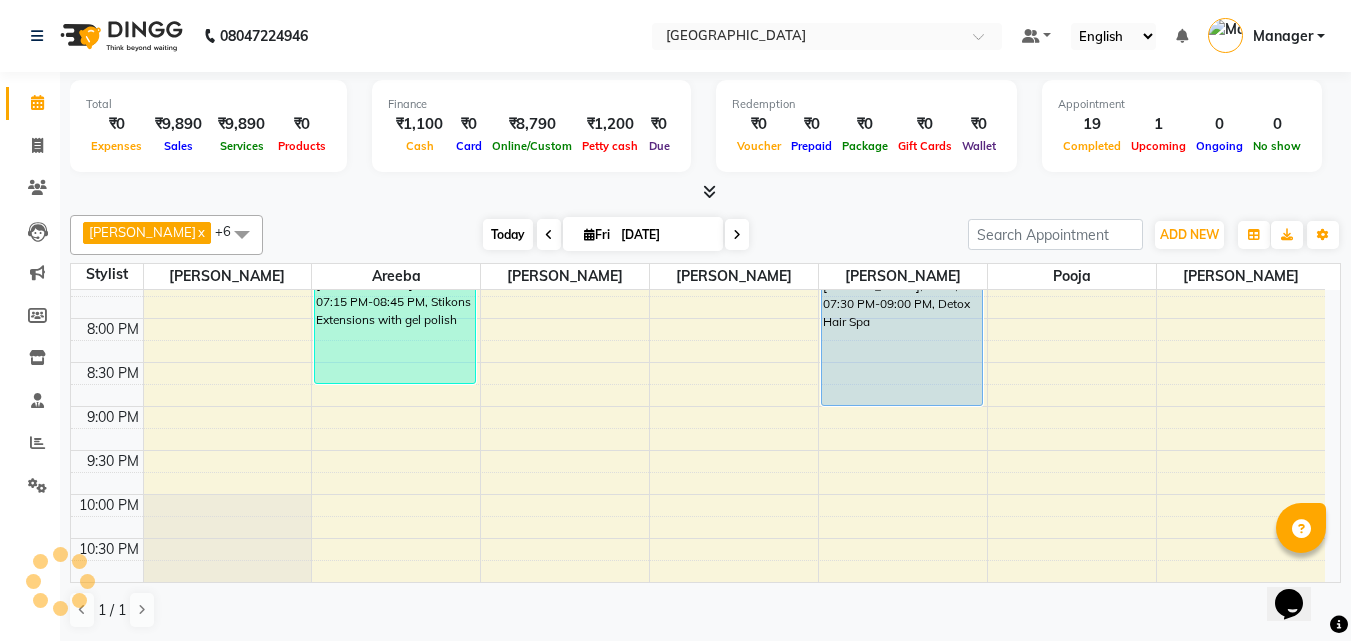 scroll, scrollTop: 793, scrollLeft: 0, axis: vertical 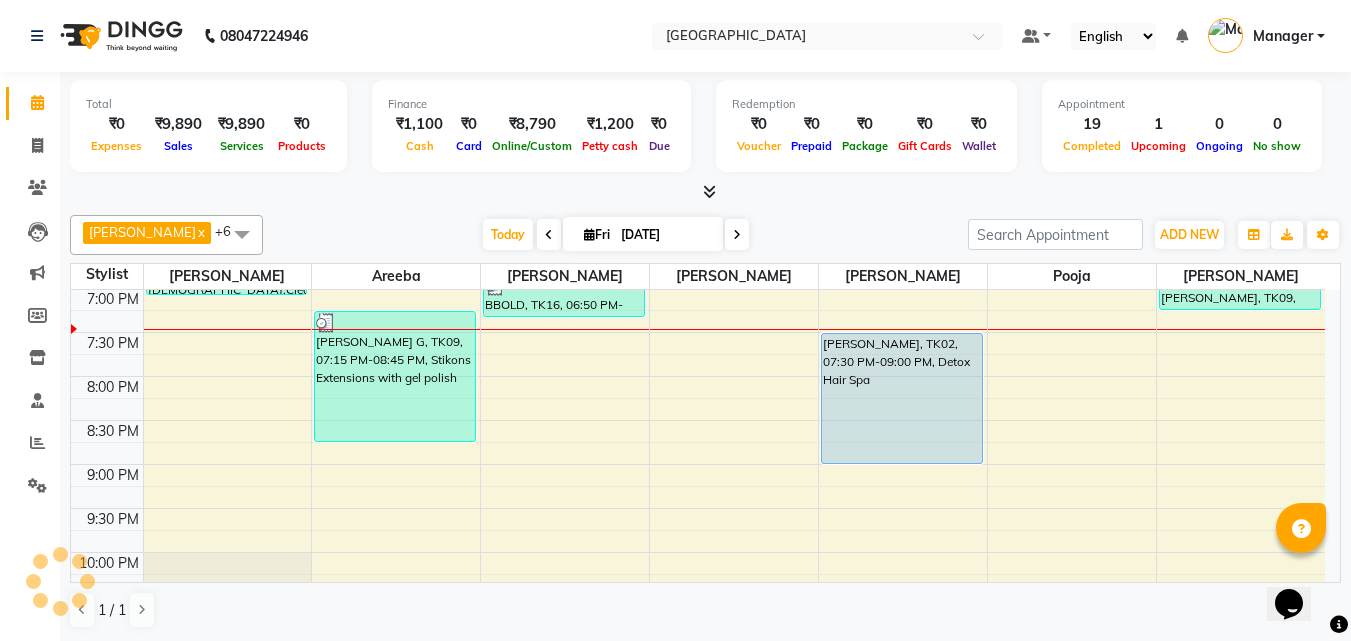 click at bounding box center [705, 192] 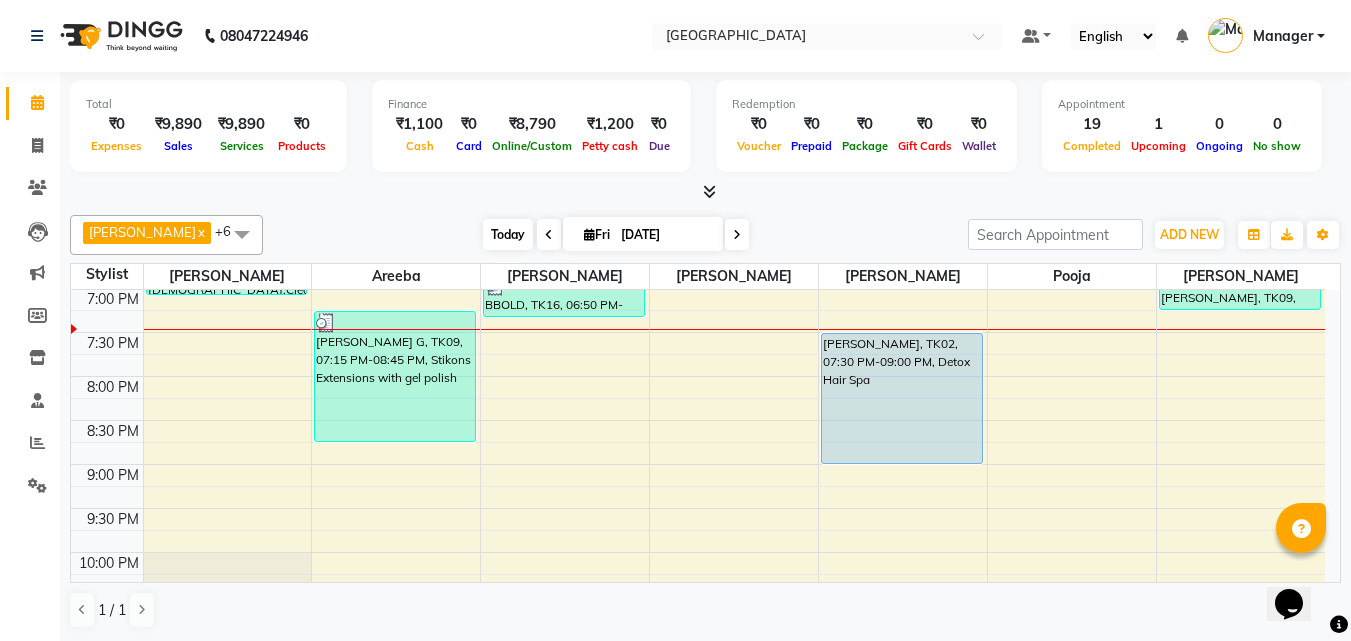 click on "Today" at bounding box center [508, 234] 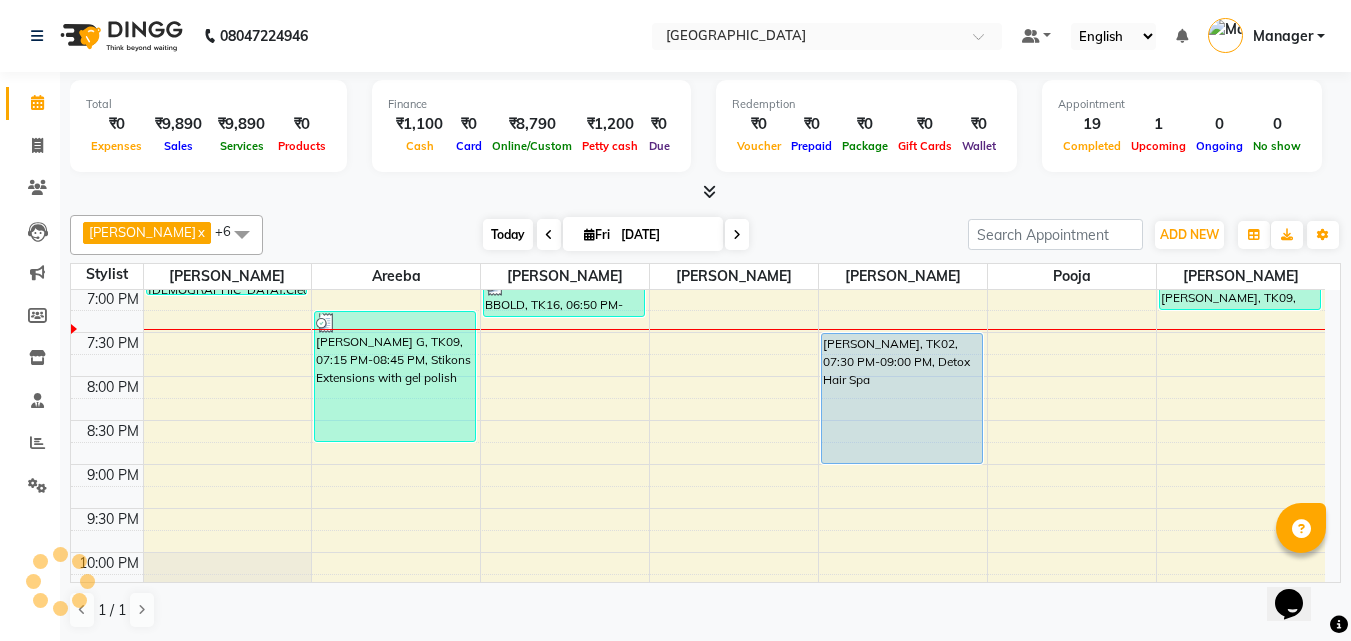 scroll, scrollTop: 793, scrollLeft: 0, axis: vertical 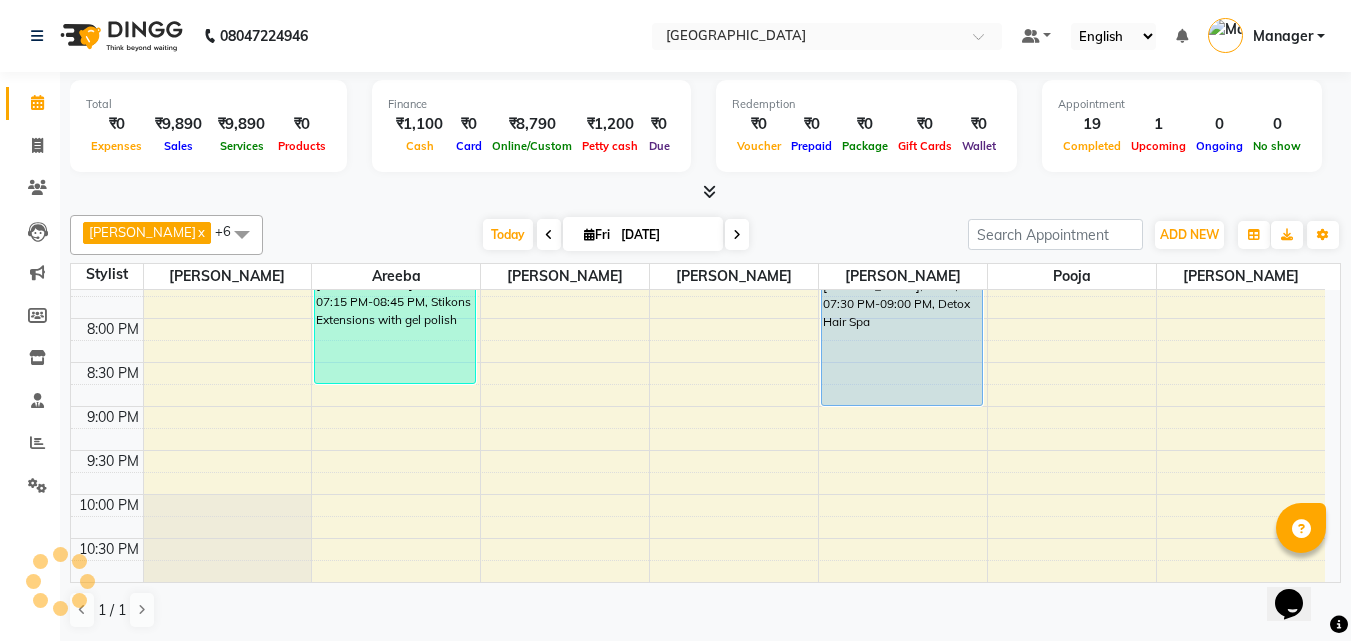 click on "10:00 AM 10:30 AM 11:00 AM 11:30 AM 12:00 PM 12:30 PM 1:00 PM 1:30 PM 2:00 PM 2:30 PM 3:00 PM 3:30 PM 4:00 PM 4:30 PM 5:00 PM 5:30 PM 6:00 PM 6:30 PM 7:00 PM 7:30 PM 8:00 PM 8:30 PM 9:00 PM 9:30 PM 10:00 PM 10:30 PM     [PERSON_NAME] G, TK09, 05:30 PM-06:15 PM, Deep conditioning     [PERSON_NAME], TK15, 06:15 PM-07:05 PM, Haircut [DEMOGRAPHIC_DATA],Clean Shave     Priya, TK05, 11:45 AM-01:15 PM, Stikons Extensions with gel polish     [PERSON_NAME] G, TK09, 07:15 PM-08:45 PM, Stikons Extensions with gel polish     [PERSON_NAME], TK08, 01:05 PM-02:05 PM, Aroma Essential Pedicure     dimple, TK03, 02:30 PM-03:45 PM, Fa+fl+um(honey or cream wax)     [PERSON_NAME], TK14, 05:50 PM-06:40 PM, Threading Eyebrow,Full Hand Flover     BBOLD, TK16, 06:50 PM-07:20 PM, FA+FL+UA ( Flavour )    Nirmala, TK01, 12:30 PM-02:00 PM, Stikons Extensions with gel polish     Nirmala, TK04, 12:35 PM-01:05 PM, Gel polish     bbold, TK13, 06:25 PM-06:40 PM, Gel Polish Remover     Namasvi, TK06, 01:00 PM-01:30 PM, [DEMOGRAPHIC_DATA] Hairwash     [PERSON_NAME] G, TK09, 06:15 PM-06:45 PM, [DEMOGRAPHIC_DATA] Haircut" at bounding box center (698, 10) 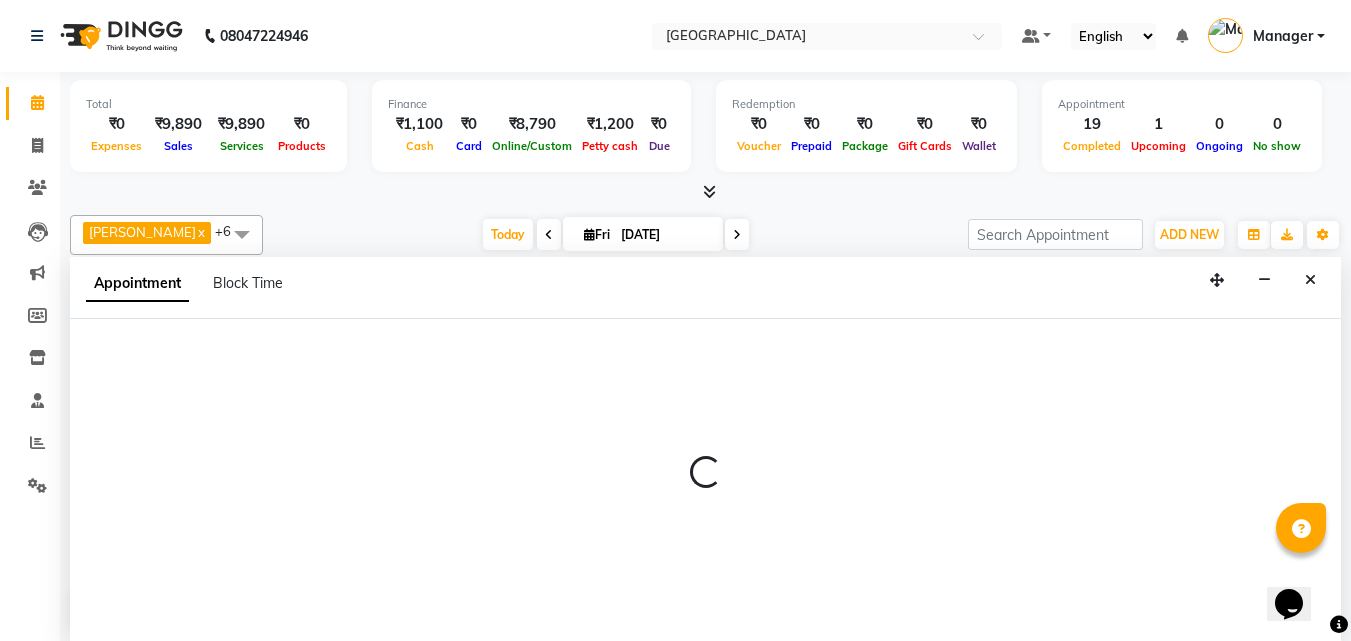 scroll, scrollTop: 1, scrollLeft: 0, axis: vertical 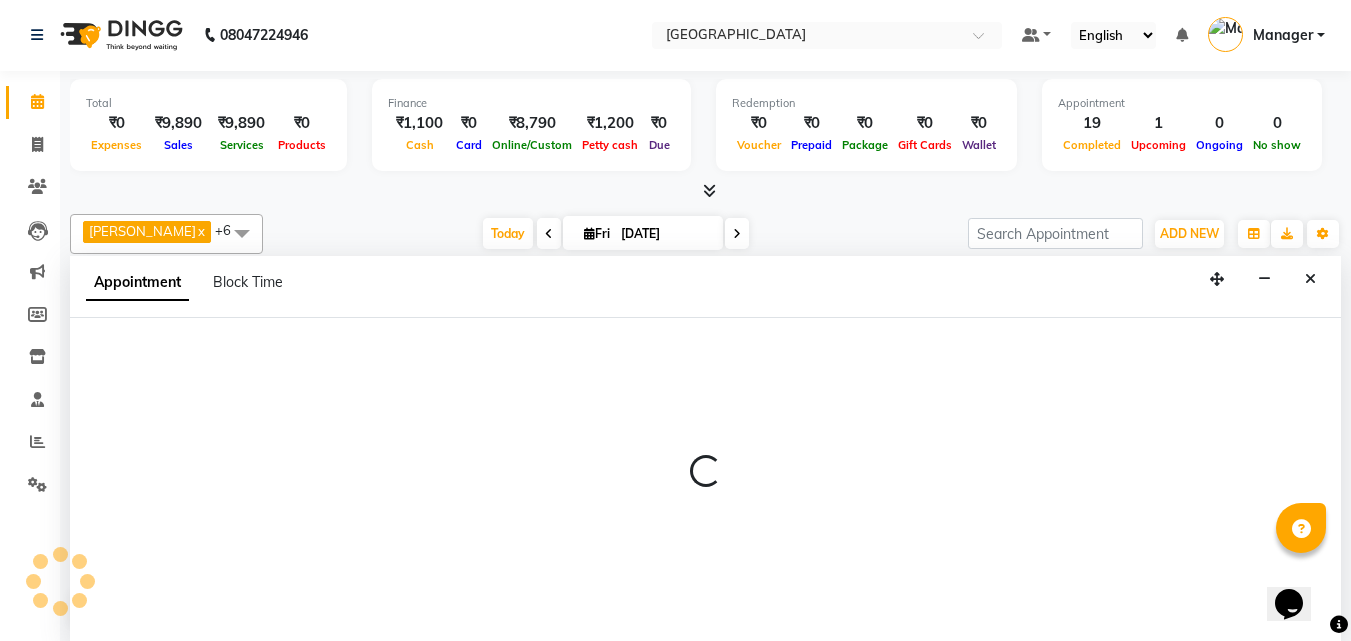 select on "68994" 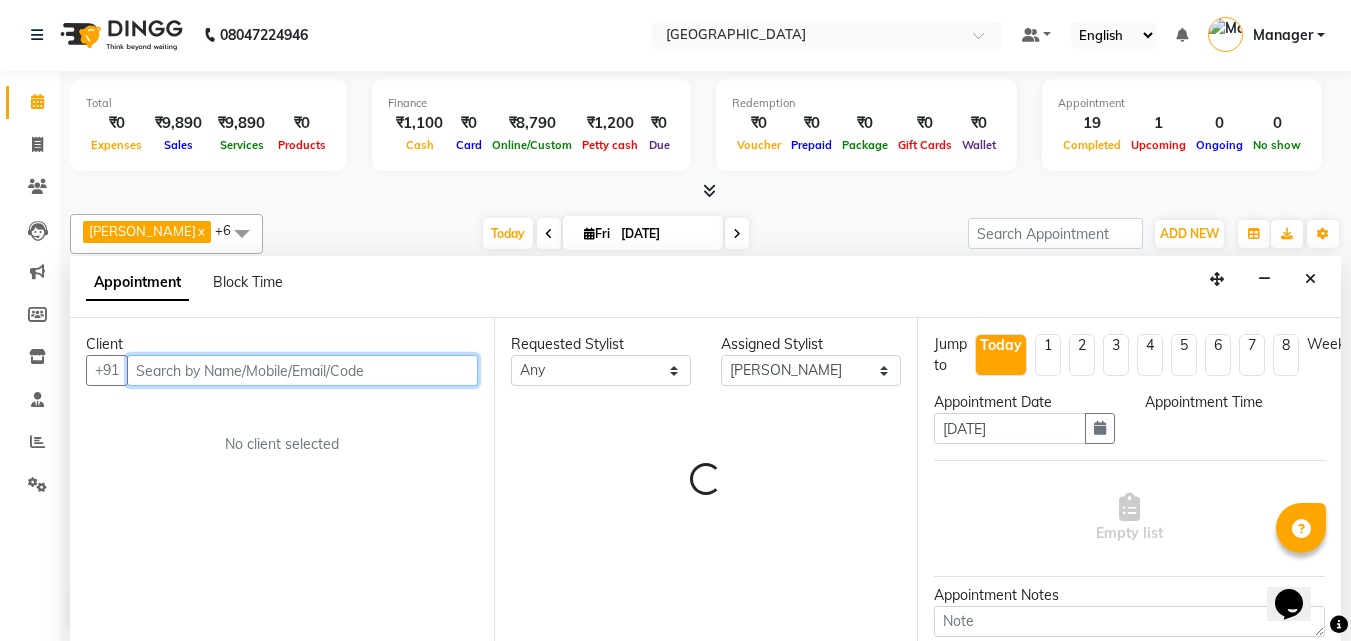 select on "1200" 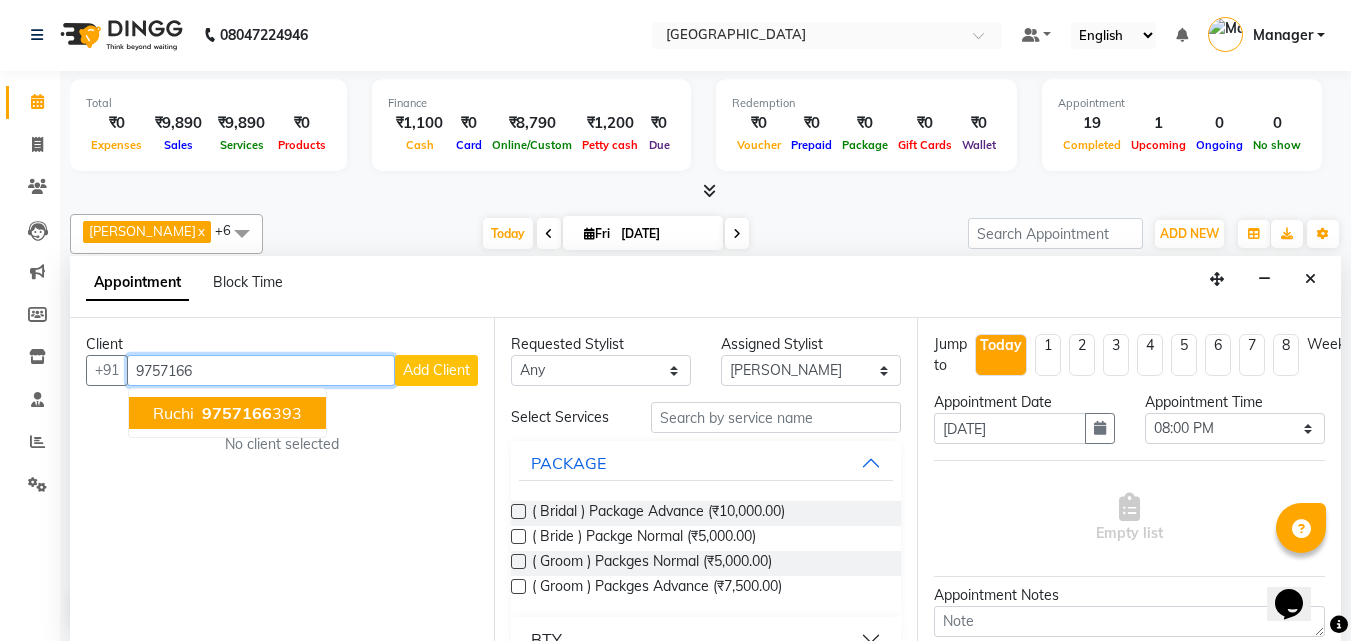click on "9757166 393" at bounding box center (250, 413) 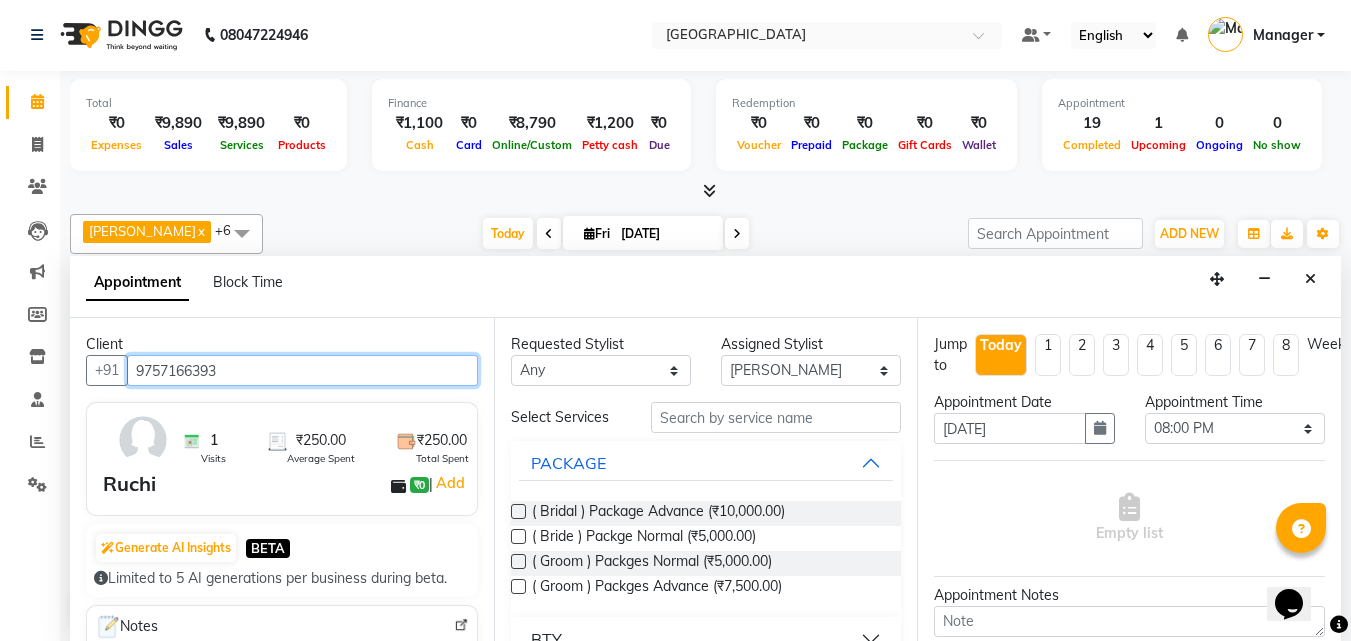 type on "9757166393" 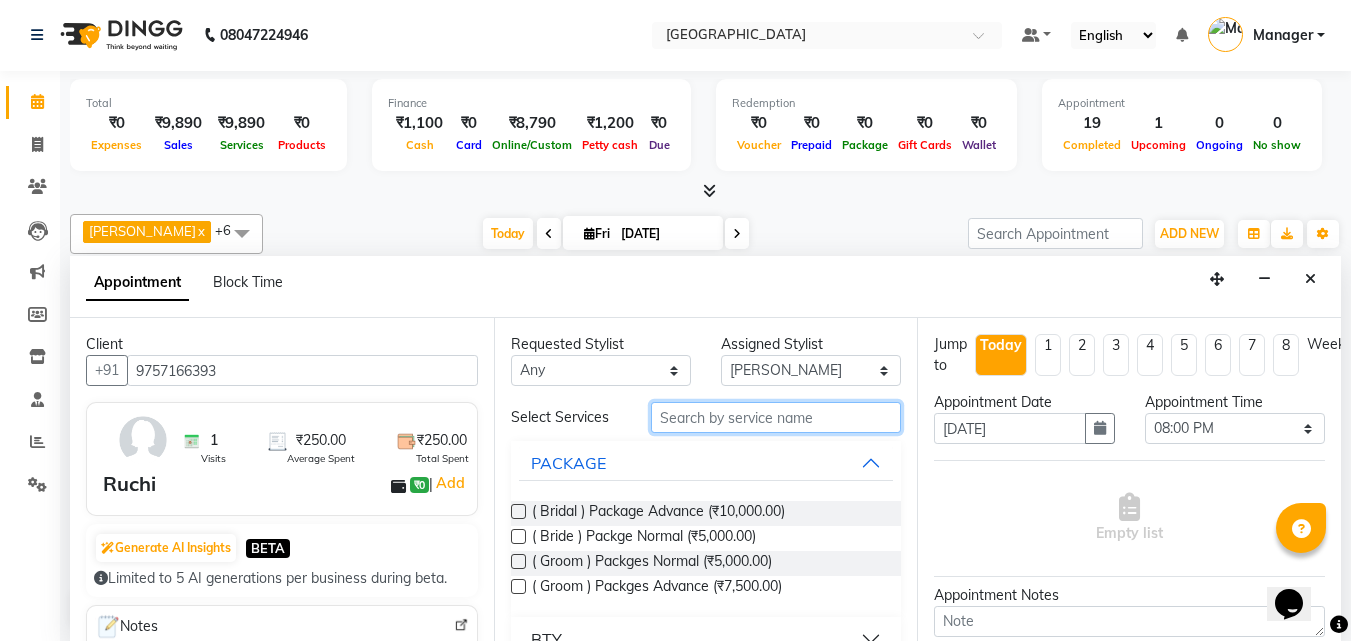 click at bounding box center (776, 417) 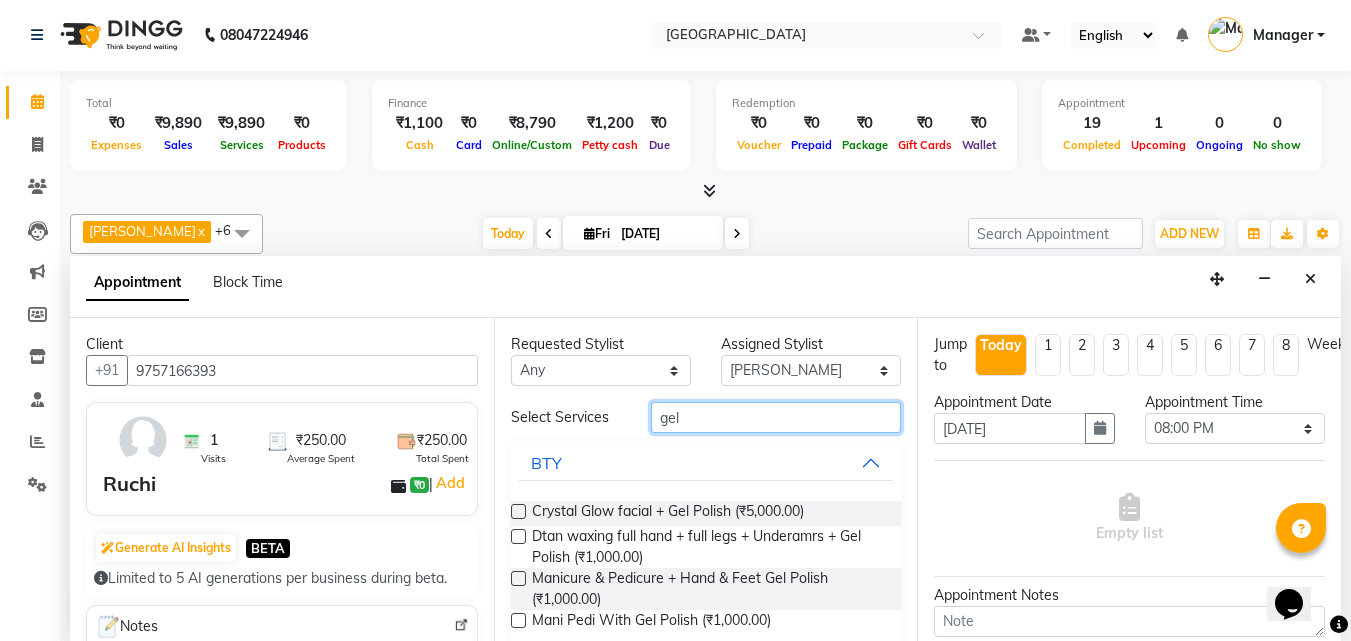 scroll, scrollTop: 114, scrollLeft: 0, axis: vertical 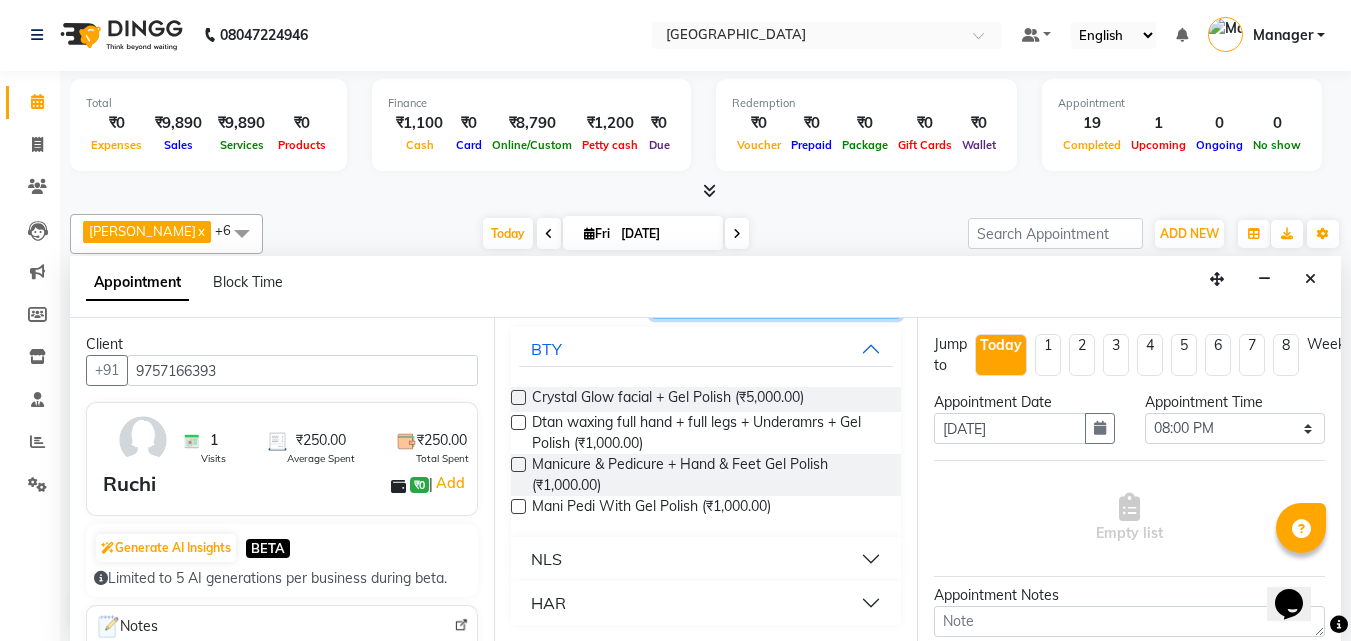 type on "gel" 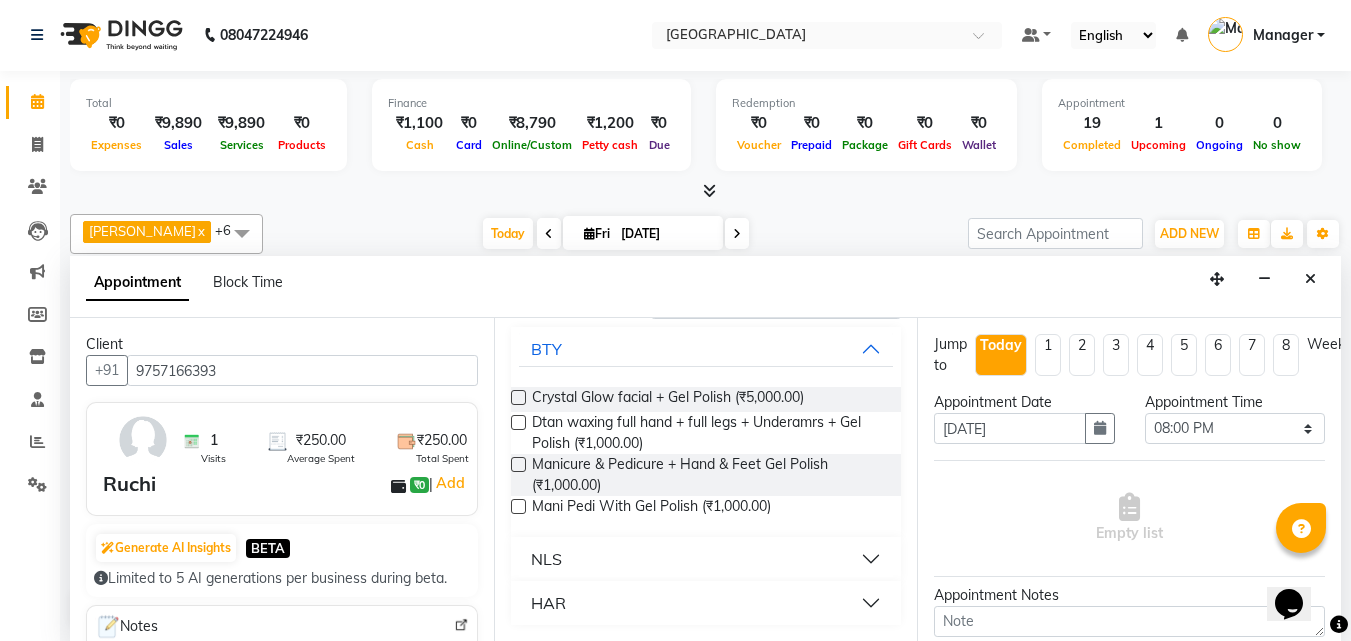 click on "NLS" at bounding box center (706, 559) 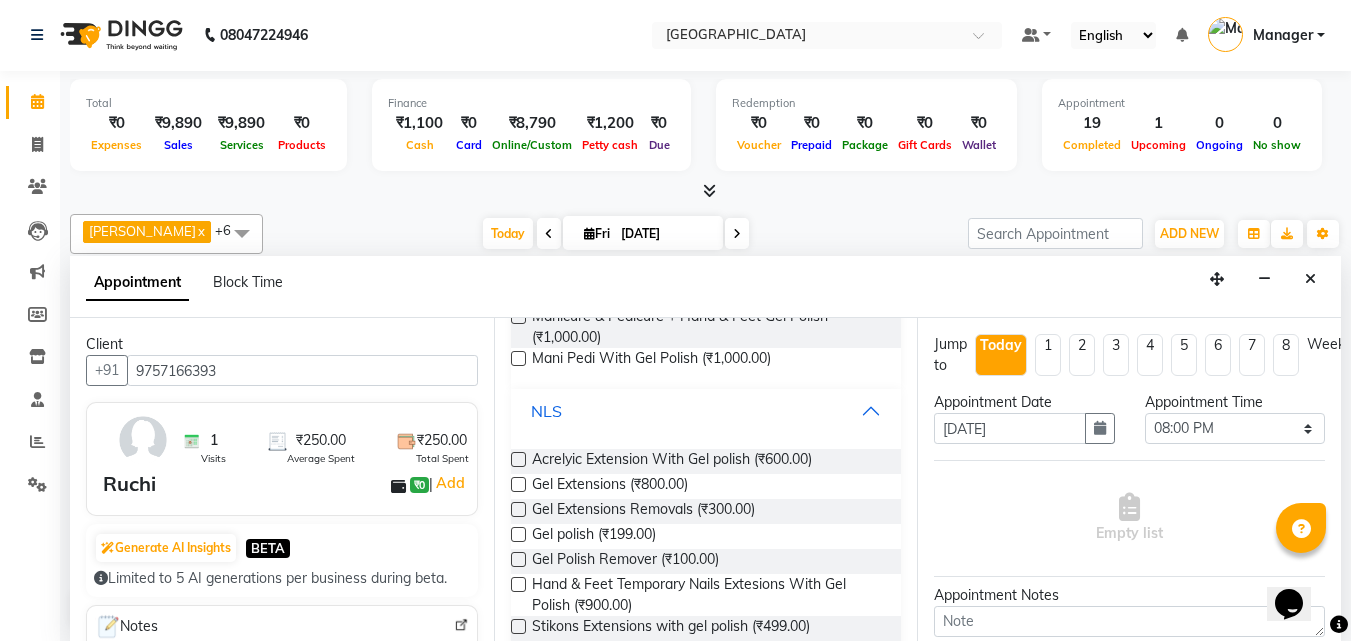 scroll, scrollTop: 303, scrollLeft: 0, axis: vertical 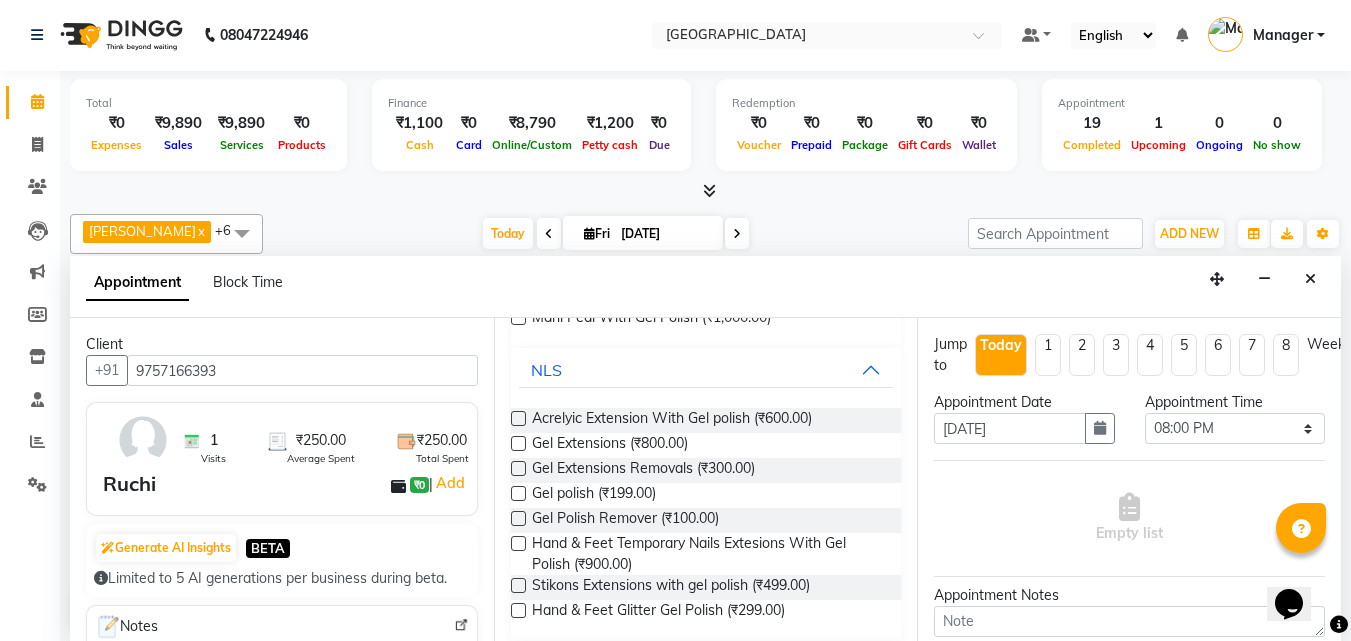 click at bounding box center (518, 493) 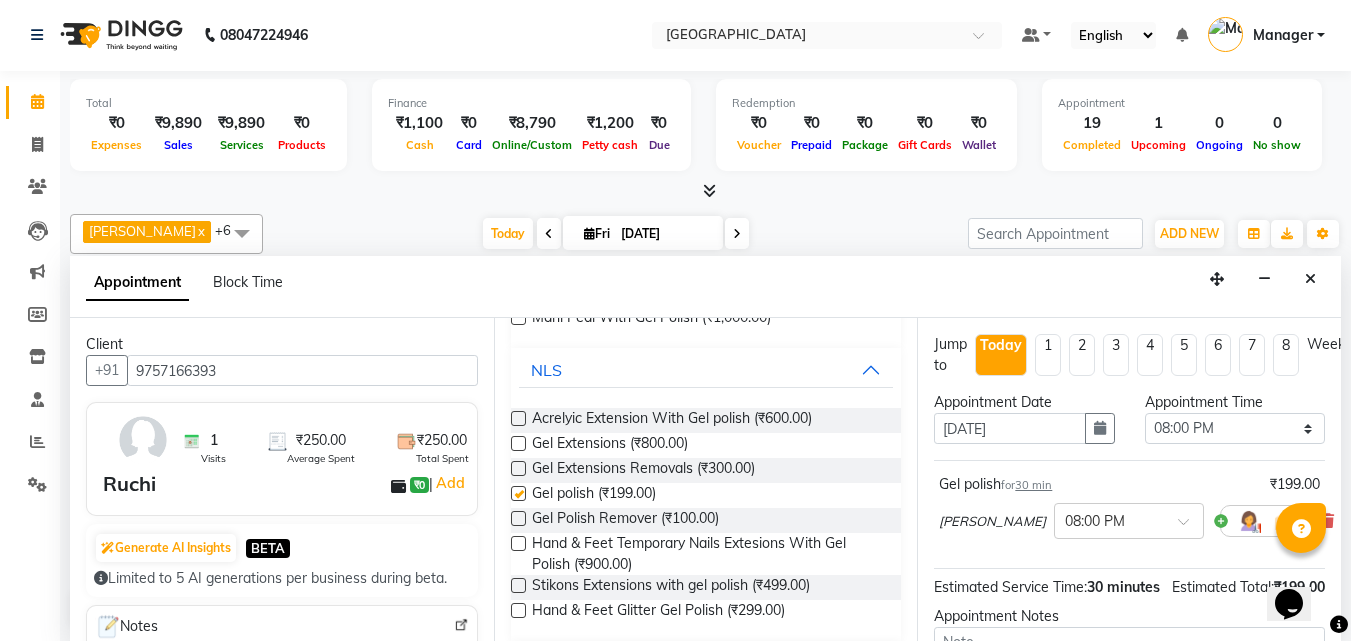 checkbox on "false" 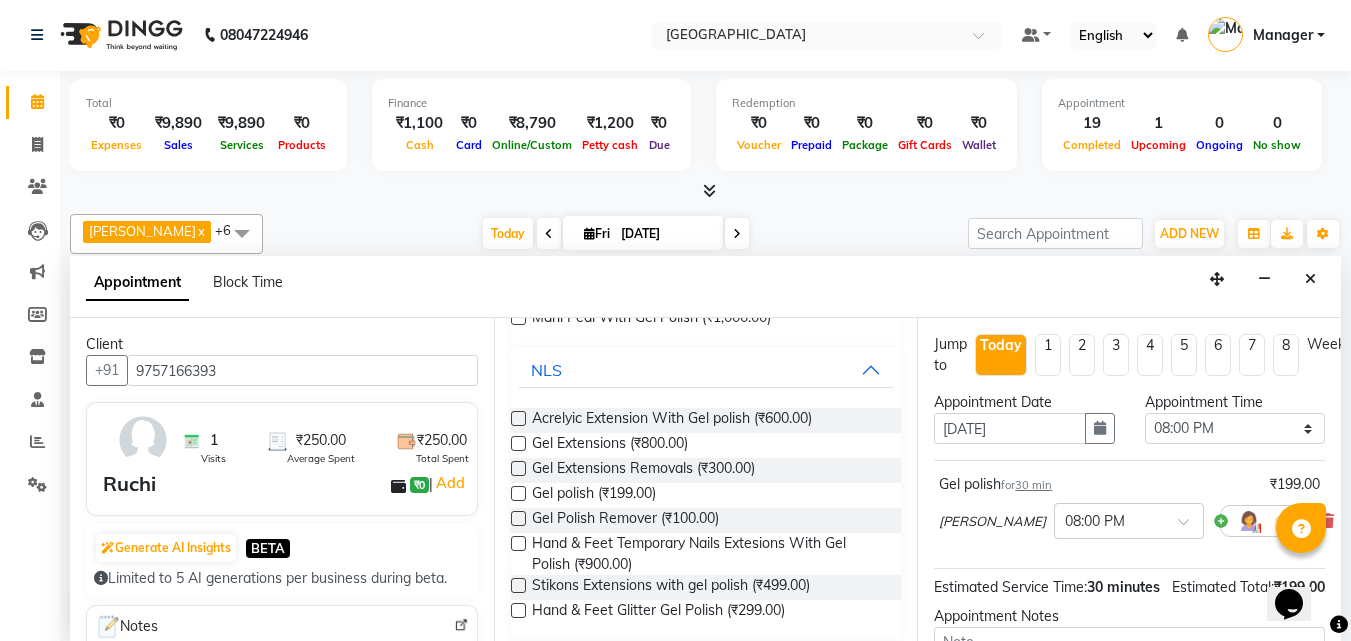 scroll, scrollTop: 242, scrollLeft: 0, axis: vertical 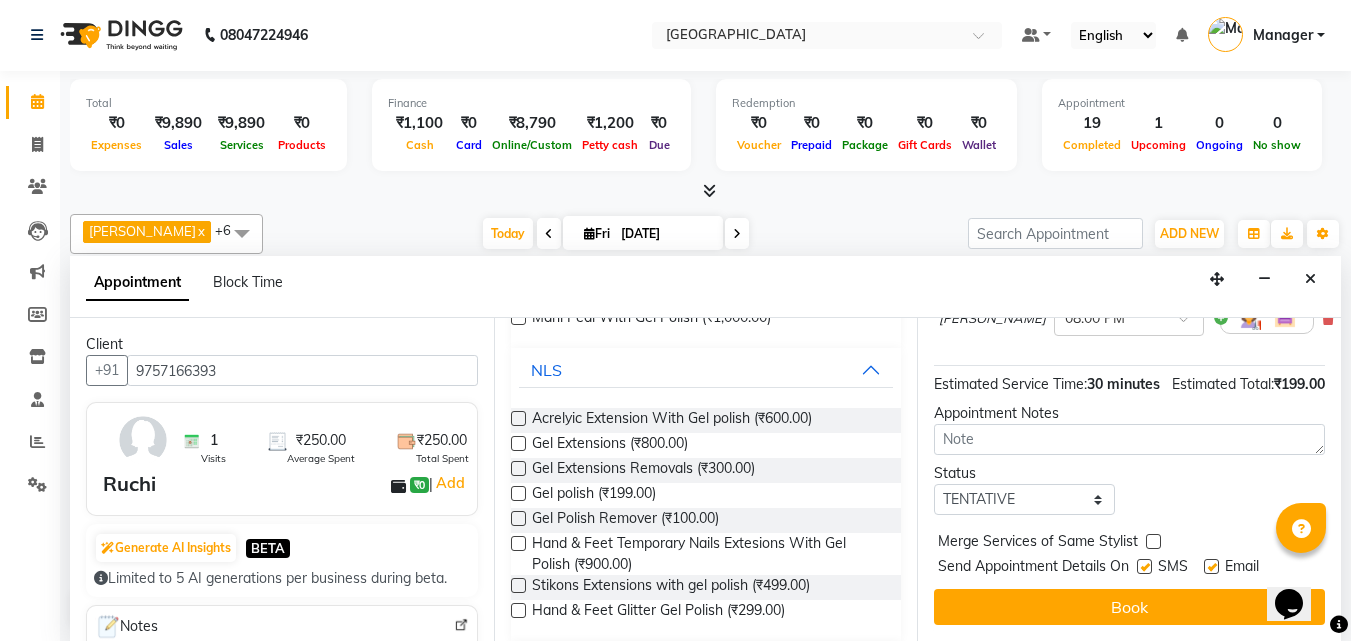 click on "Jump to [DATE] 1 2 3 4 5 6 7 8 Weeks Appointment Date [DATE] Appointment Time Select 11:00 AM 11:15 AM 11:30 AM 11:45 AM 12:00 PM 12:15 PM 12:30 PM 12:45 PM 01:00 PM 01:15 PM 01:30 PM 01:45 PM 02:00 PM 02:15 PM 02:30 PM 02:45 PM 03:00 PM 03:15 PM 03:30 PM 03:45 PM 04:00 PM 04:15 PM 04:30 PM 04:45 PM 05:00 PM 05:15 PM 05:30 PM 05:45 PM 06:00 PM 06:15 PM 06:30 PM 06:45 PM 07:00 PM 07:15 PM 07:30 PM 07:45 PM 08:00 PM 08:15 PM 08:30 PM 08:45 PM 09:00 PM 09:15 PM 09:30 PM 09:45 PM 10:00 PM Gel polish   for  30 min ₹199.00 [PERSON_NAME] × 08:00 PM Estimated Service Time:  30 minutes Estimated Total:  ₹199.00 Appointment Notes Status Select TENTATIVE CONFIRM CHECK-IN UPCOMING Merge Services of Same Stylist Send Appointment Details On SMS Email  Book" at bounding box center [1129, 479] 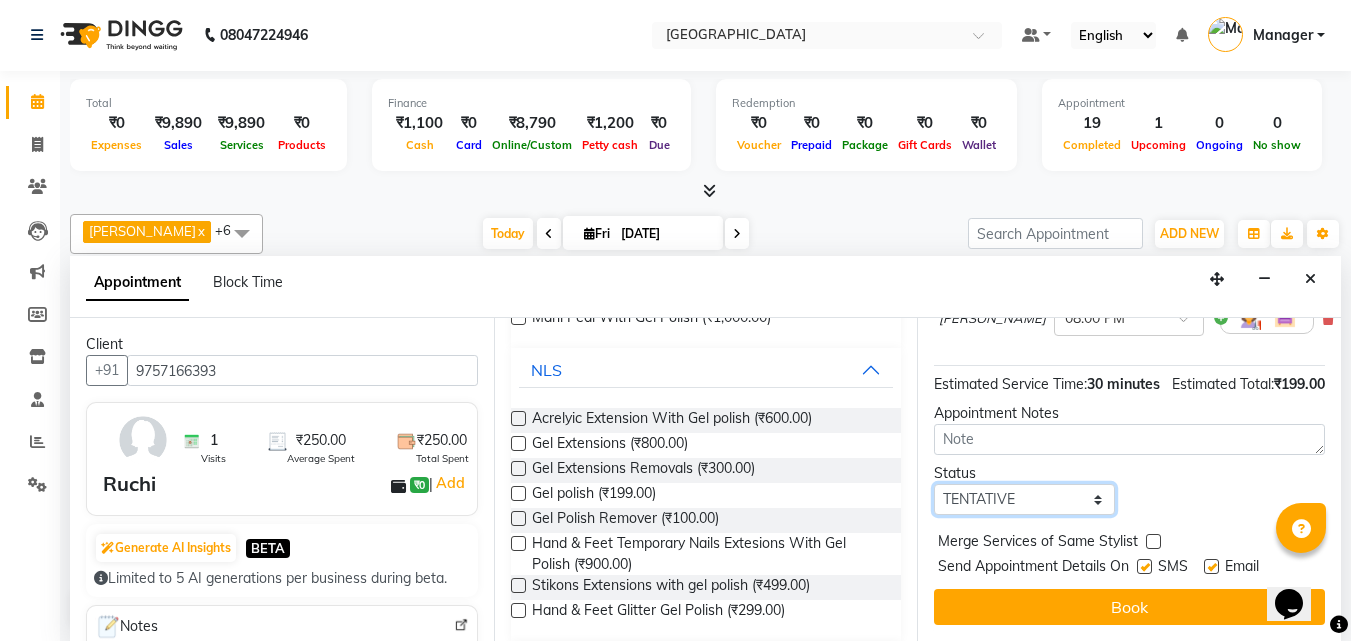 click on "Select TENTATIVE CONFIRM CHECK-IN UPCOMING" at bounding box center [1024, 499] 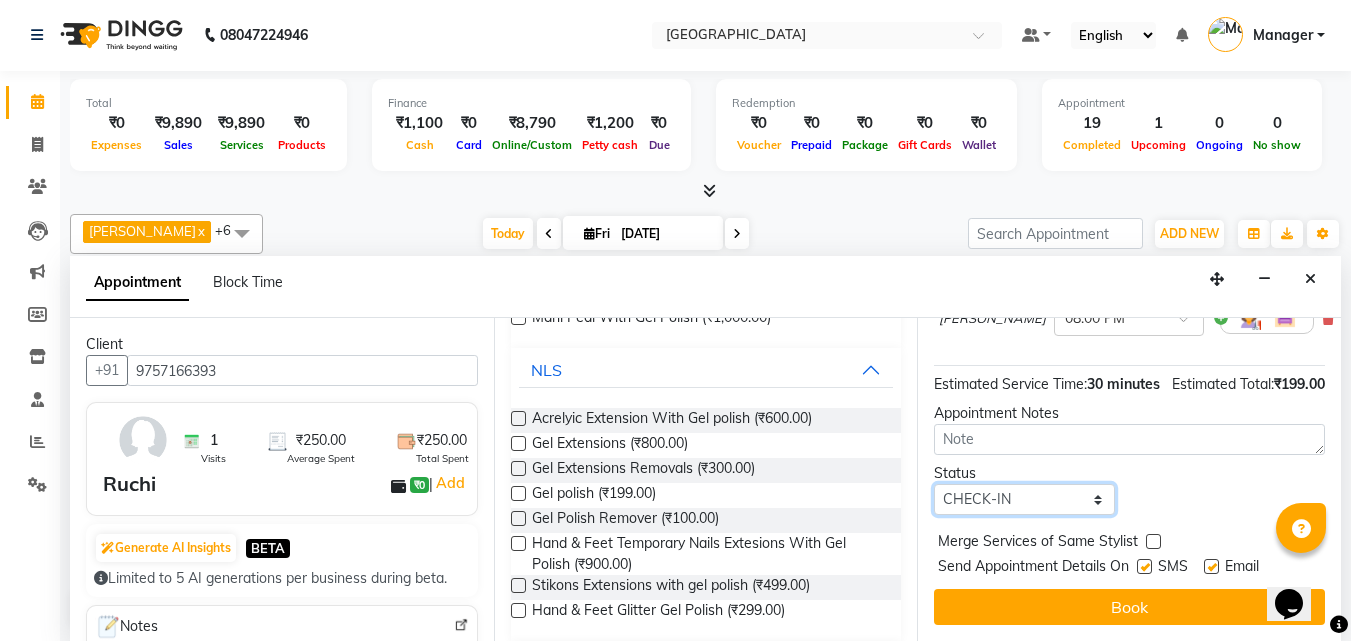 click on "Select TENTATIVE CONFIRM CHECK-IN UPCOMING" at bounding box center (1024, 499) 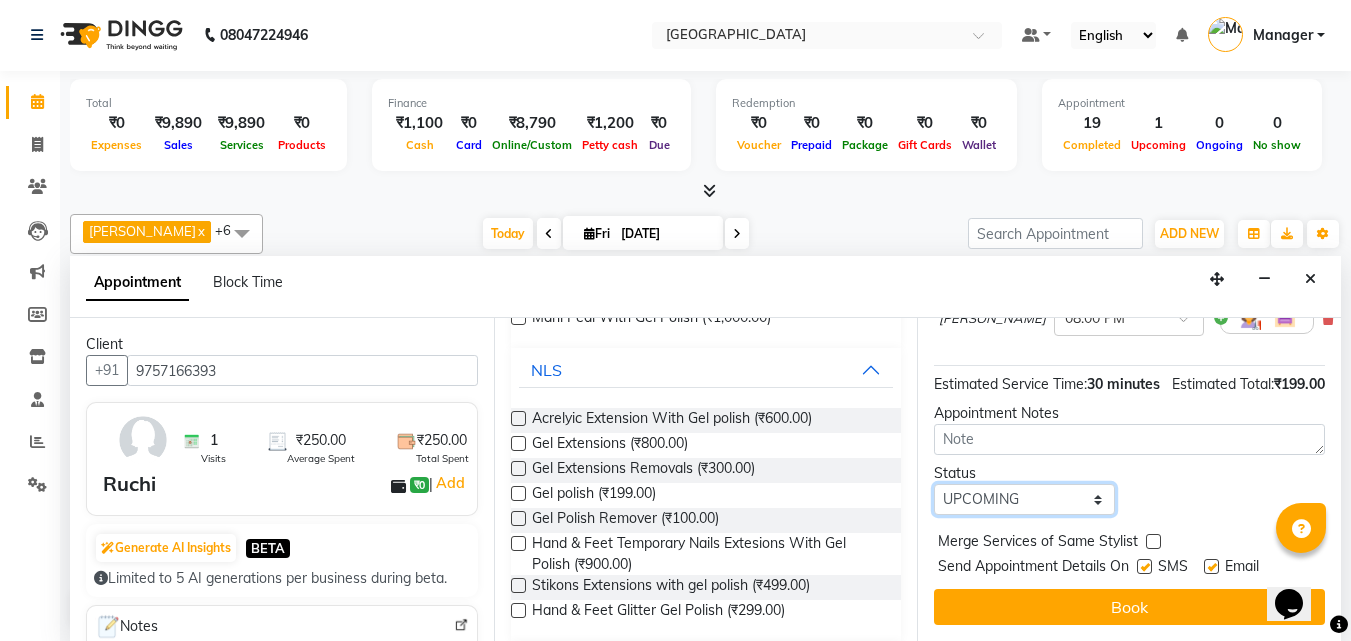 click on "Select TENTATIVE CONFIRM CHECK-IN UPCOMING" at bounding box center (1024, 499) 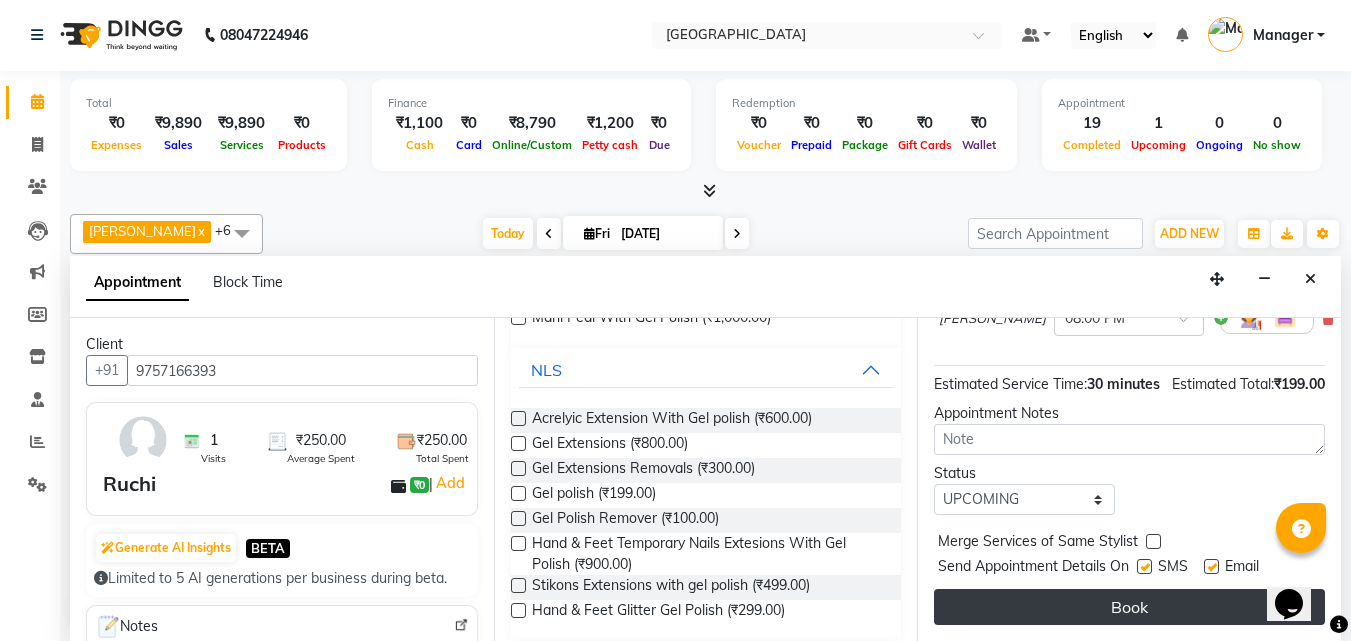 click on "Book" at bounding box center [1129, 607] 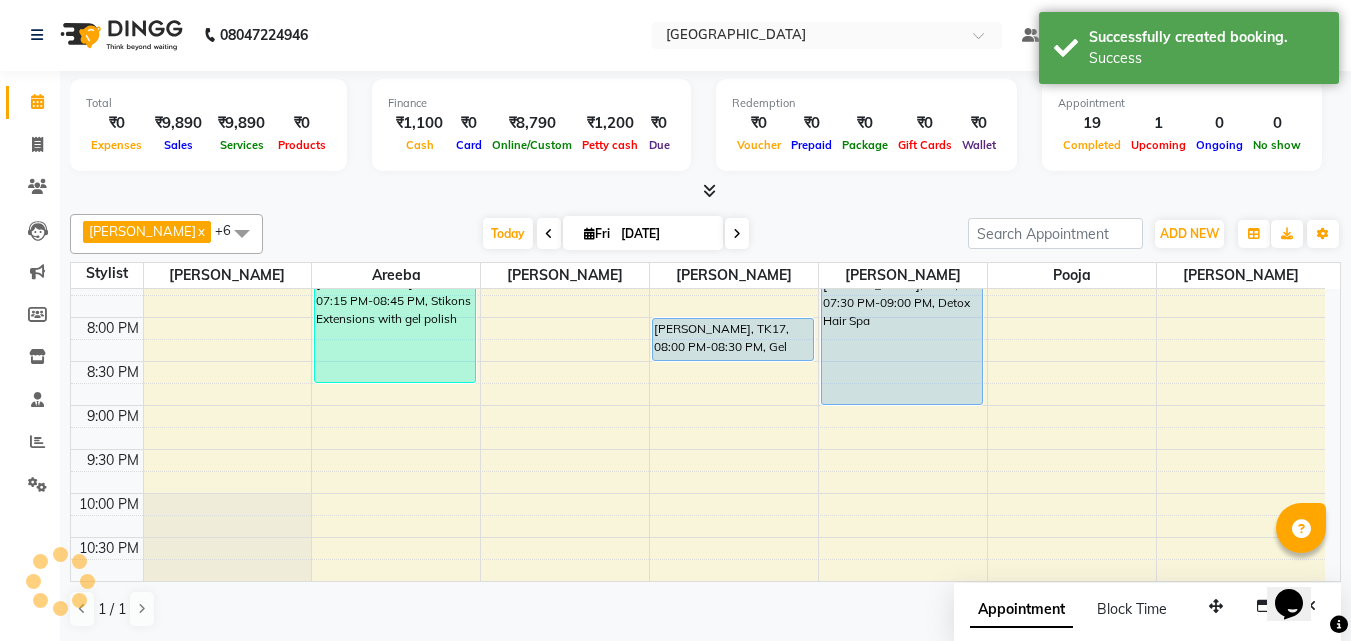 scroll, scrollTop: 0, scrollLeft: 0, axis: both 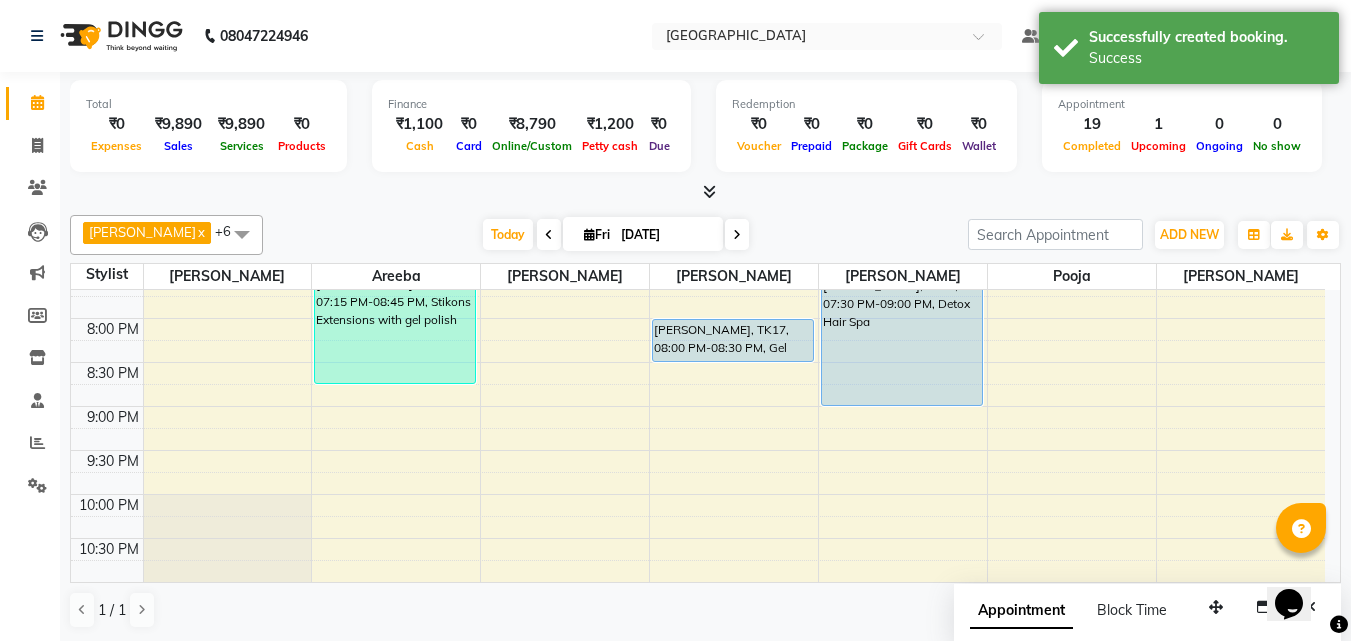 click on "Appointment Block Time" at bounding box center (1080, 614) 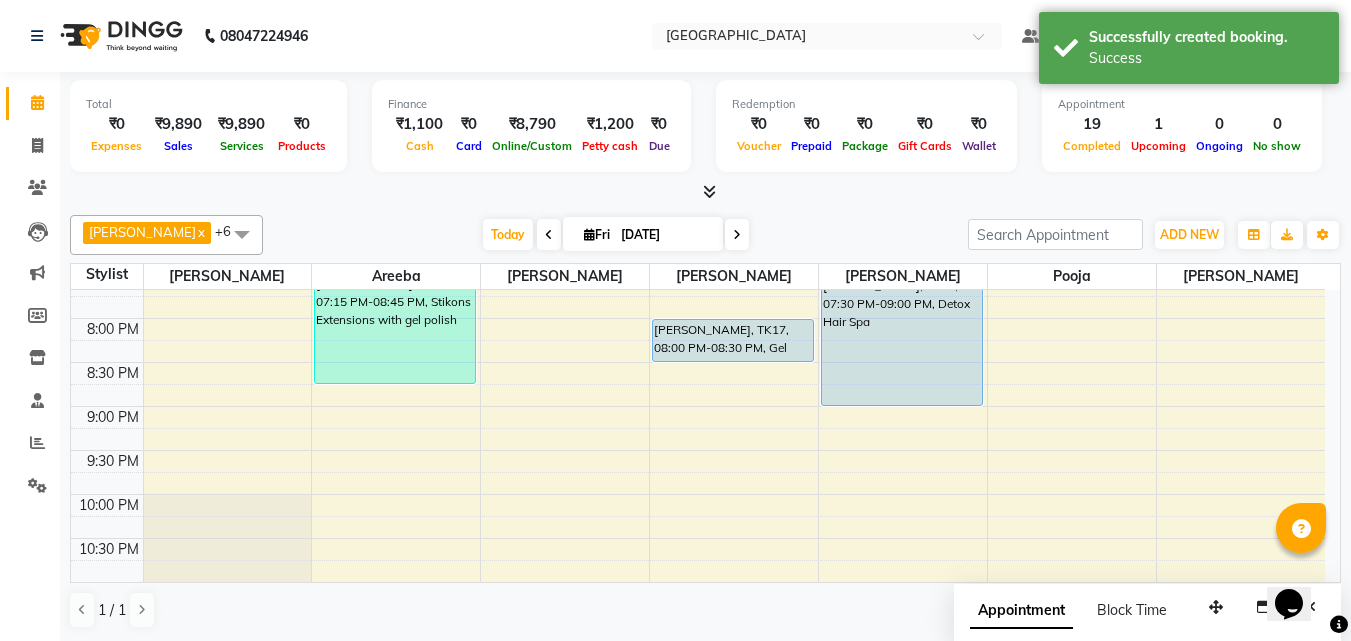 click on "Opens Chat This icon Opens the chat window." at bounding box center (1299, 569) 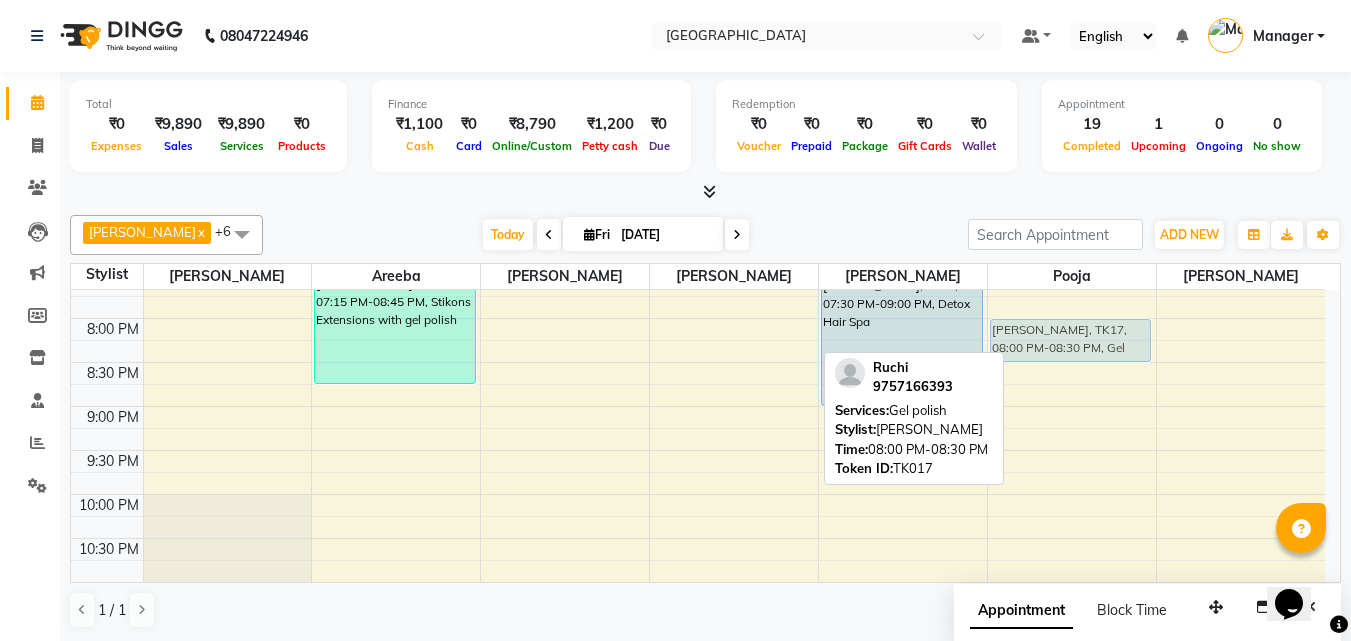 drag, startPoint x: 754, startPoint y: 345, endPoint x: 1010, endPoint y: 342, distance: 256.01758 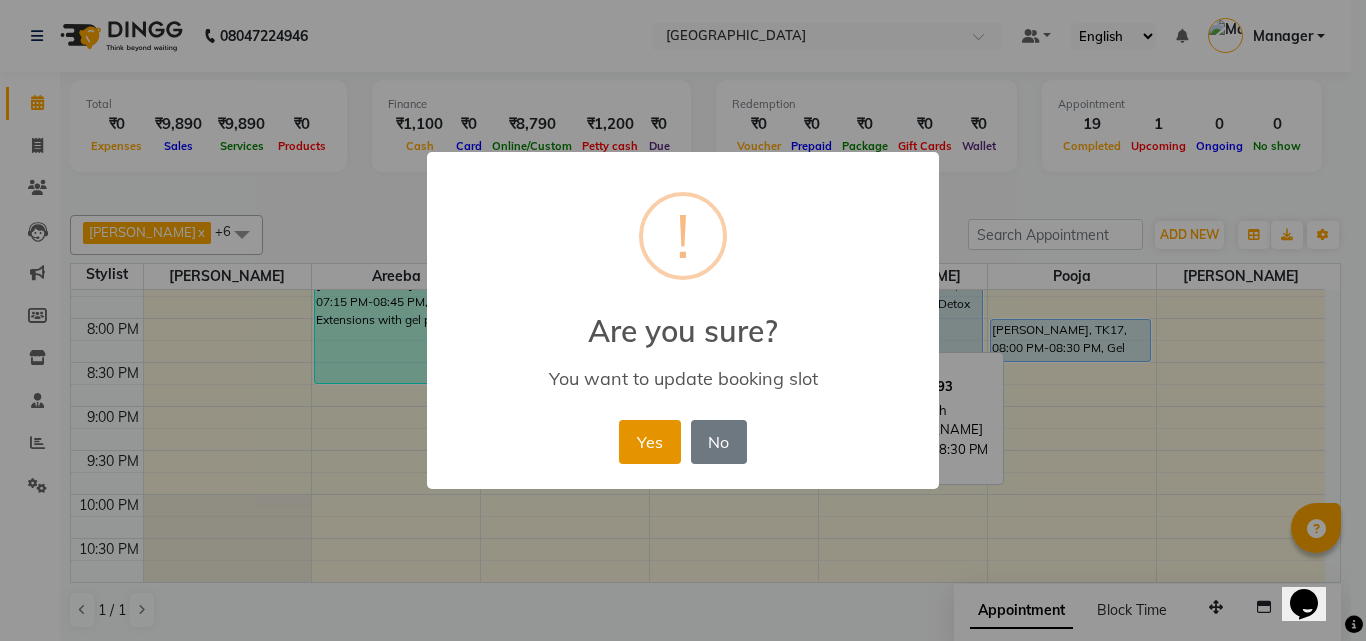 click on "Yes" at bounding box center (649, 442) 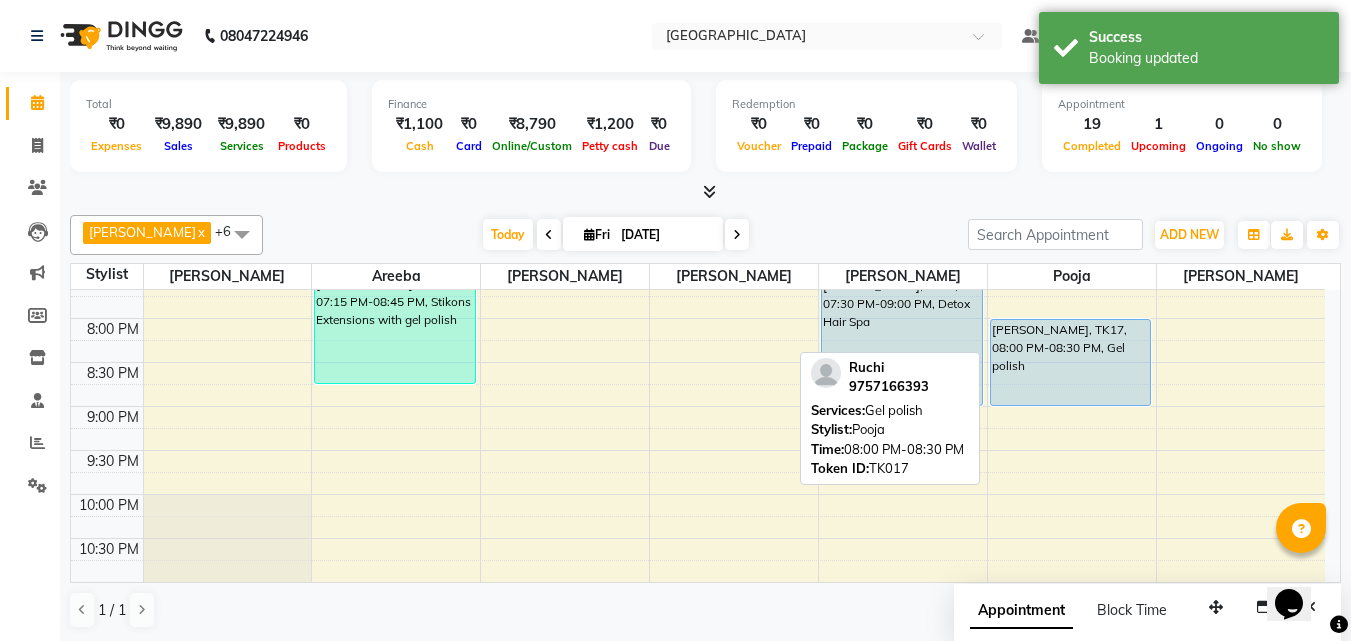 drag, startPoint x: 1033, startPoint y: 358, endPoint x: 1033, endPoint y: 389, distance: 31 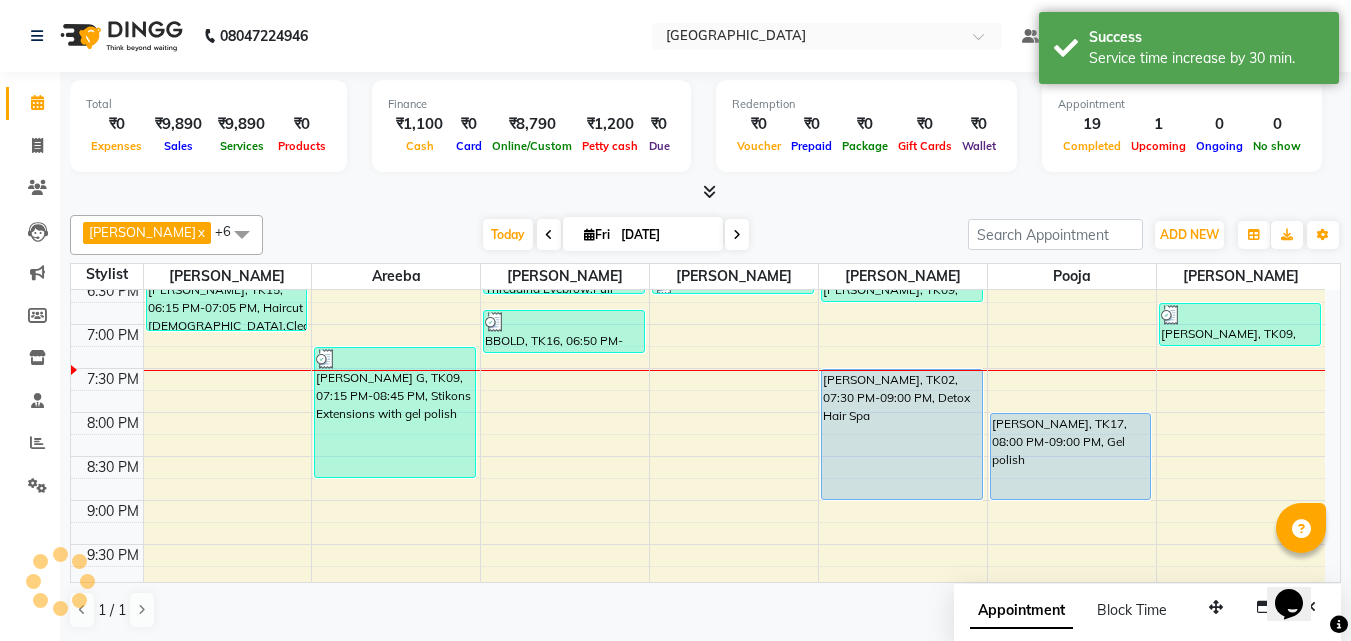 scroll, scrollTop: 789, scrollLeft: 0, axis: vertical 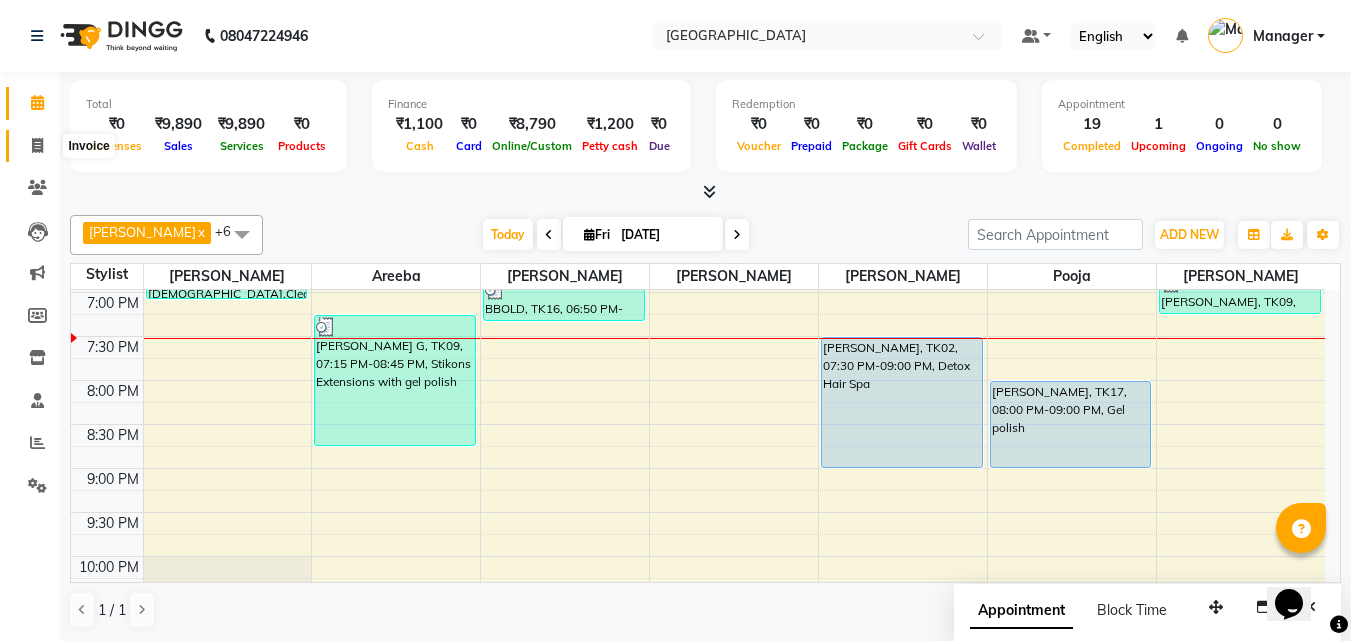 click 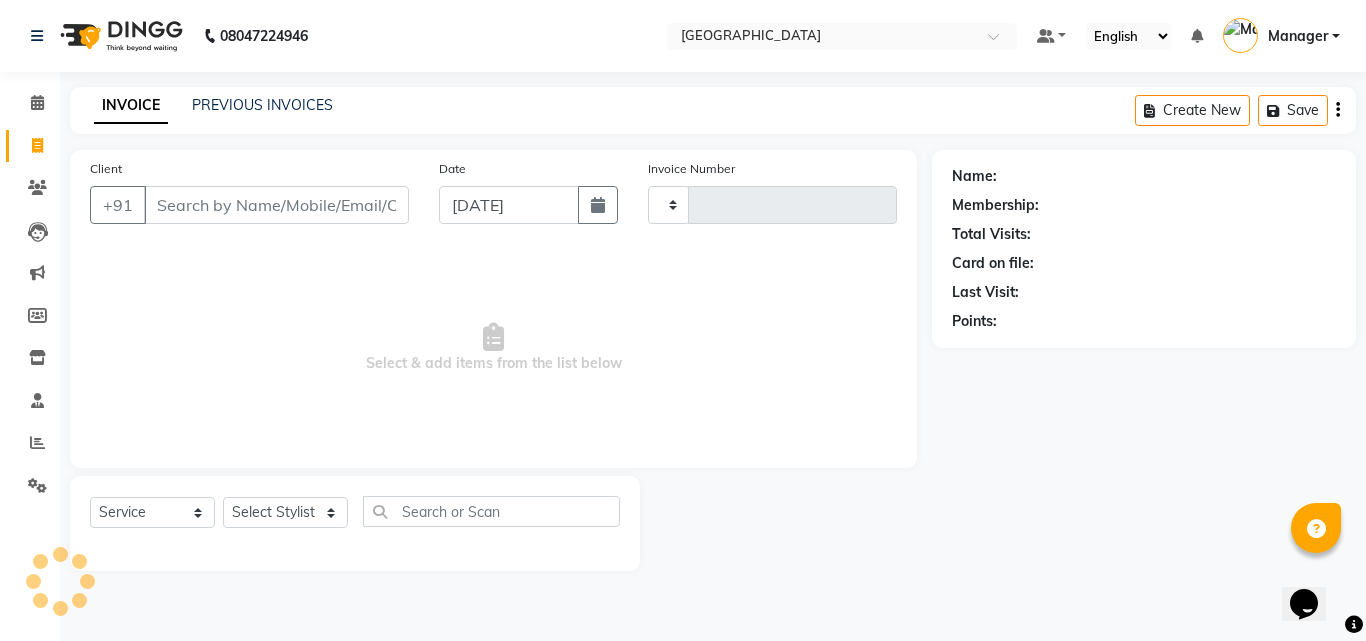 type on "1702" 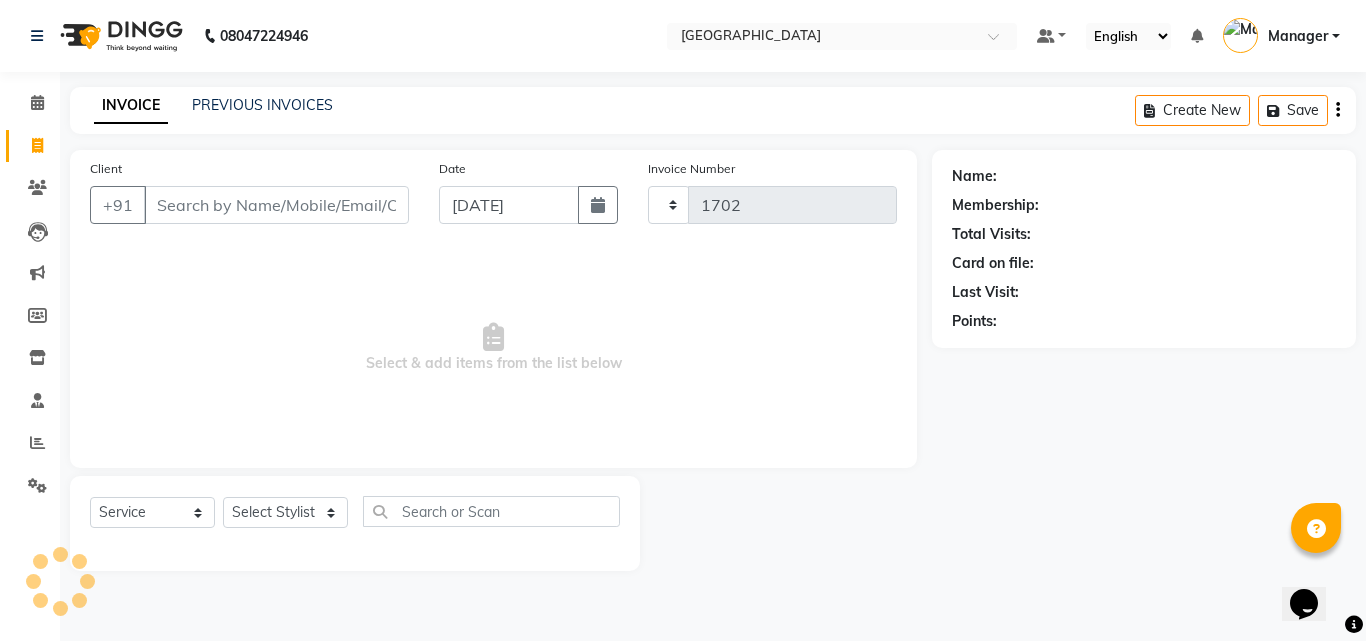 select on "7353" 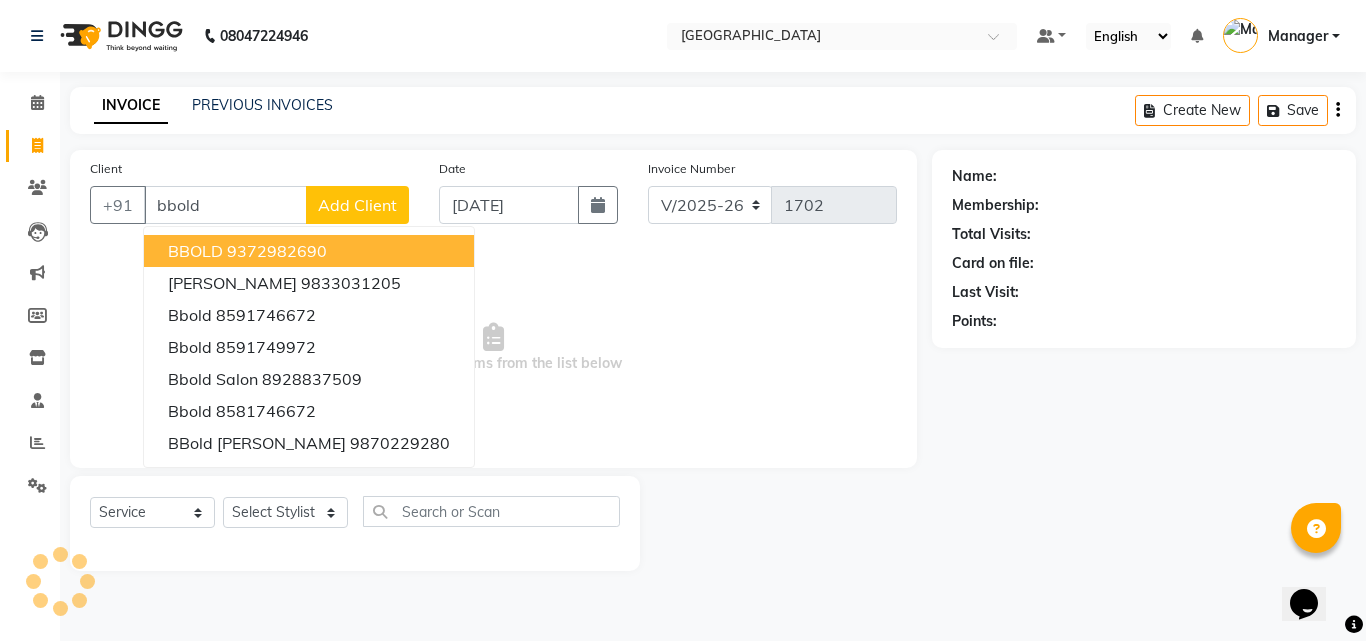 click on "9372982690" at bounding box center (277, 251) 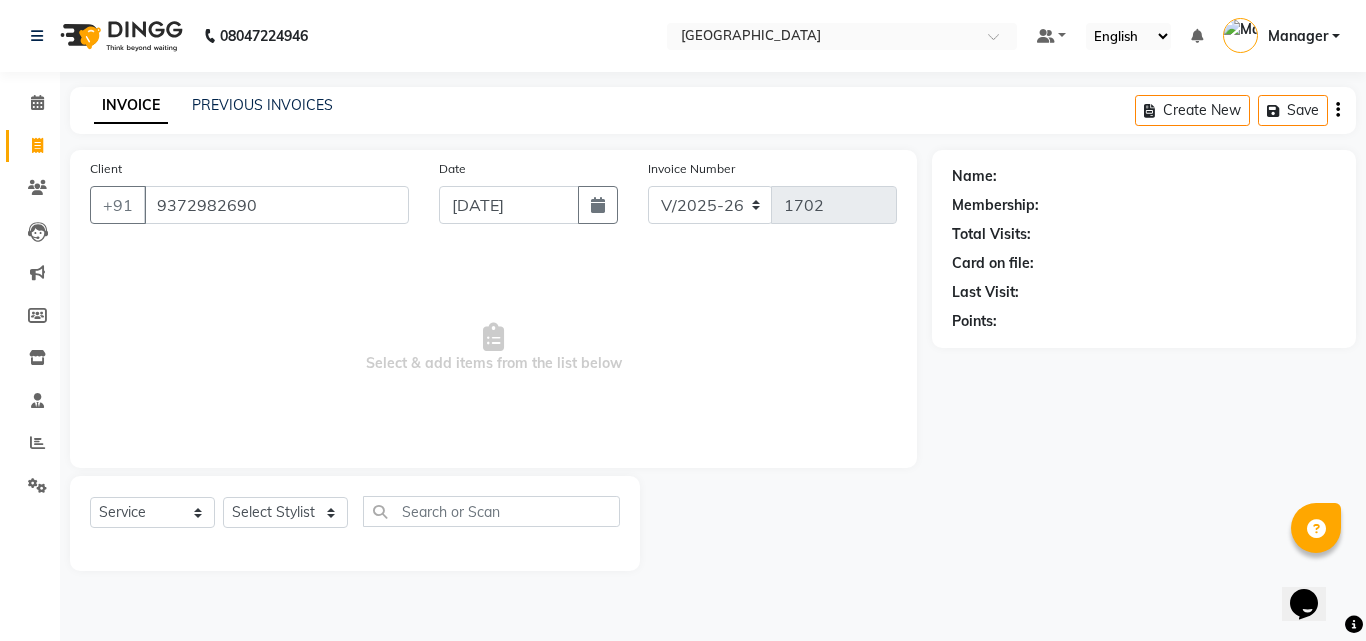 type on "9372982690" 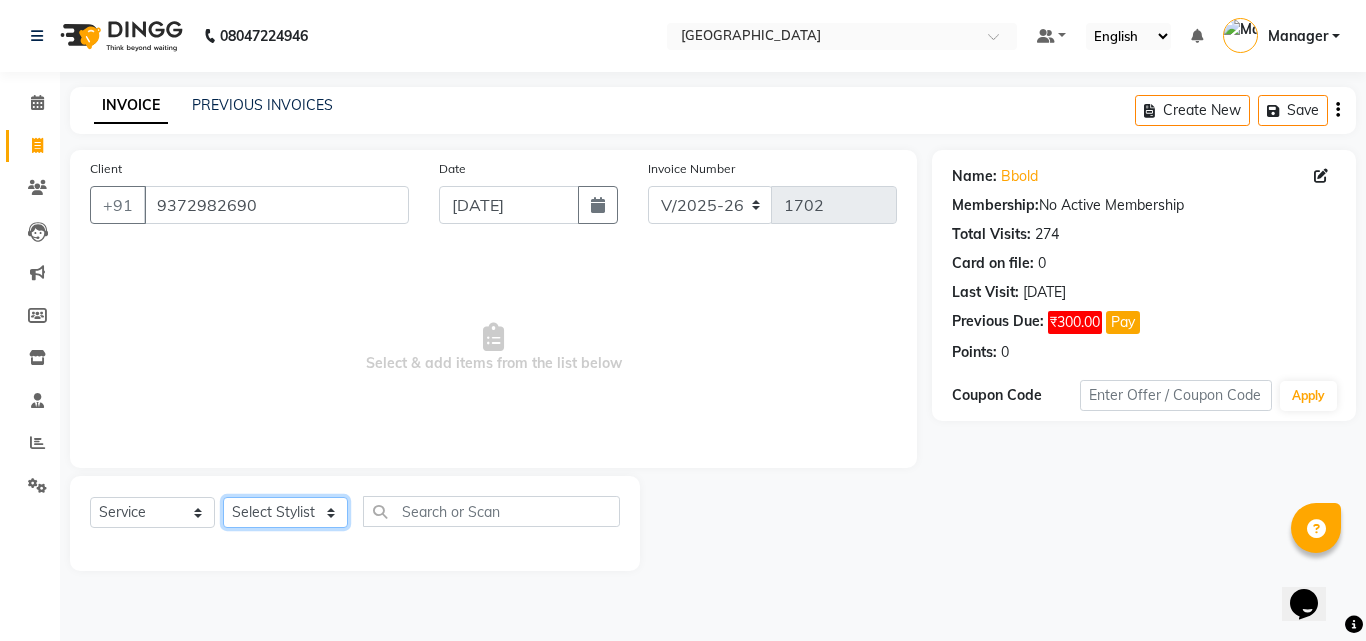 click on "Select Stylist [PERSON_NAME] [PERSON_NAME] [PERSON_NAME] Manager [PERSON_NAME]  [PERSON_NAME]  [PERSON_NAME]" 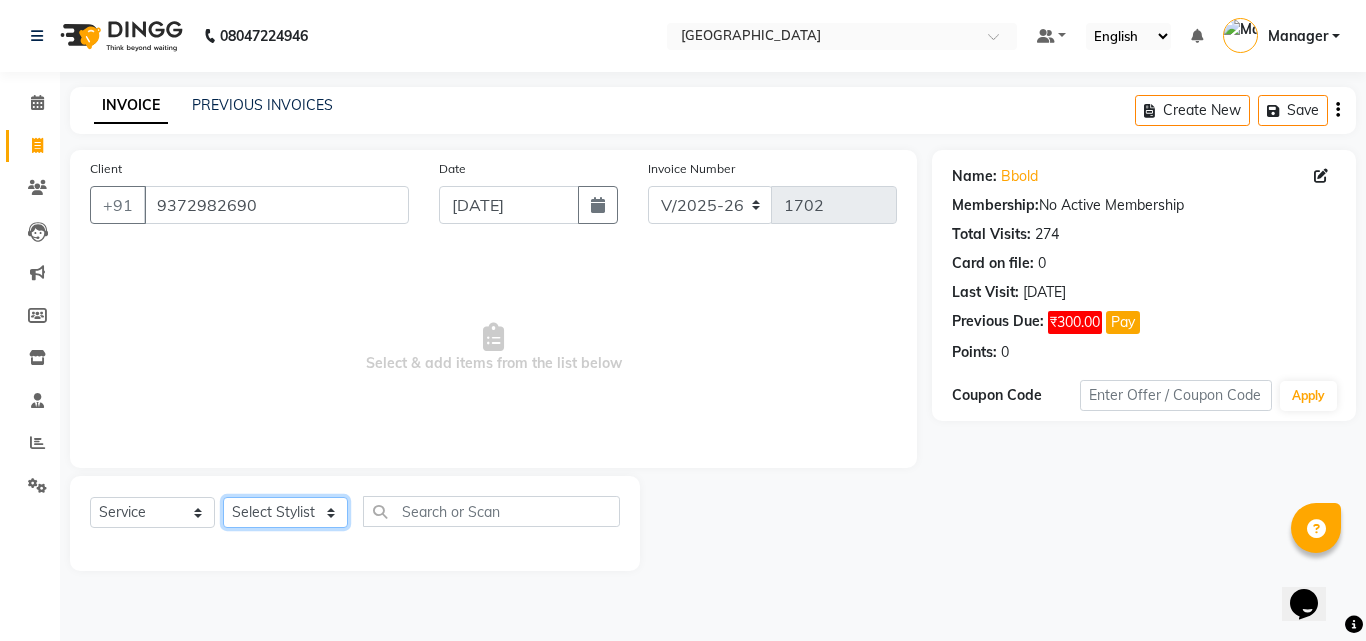 select on "63648" 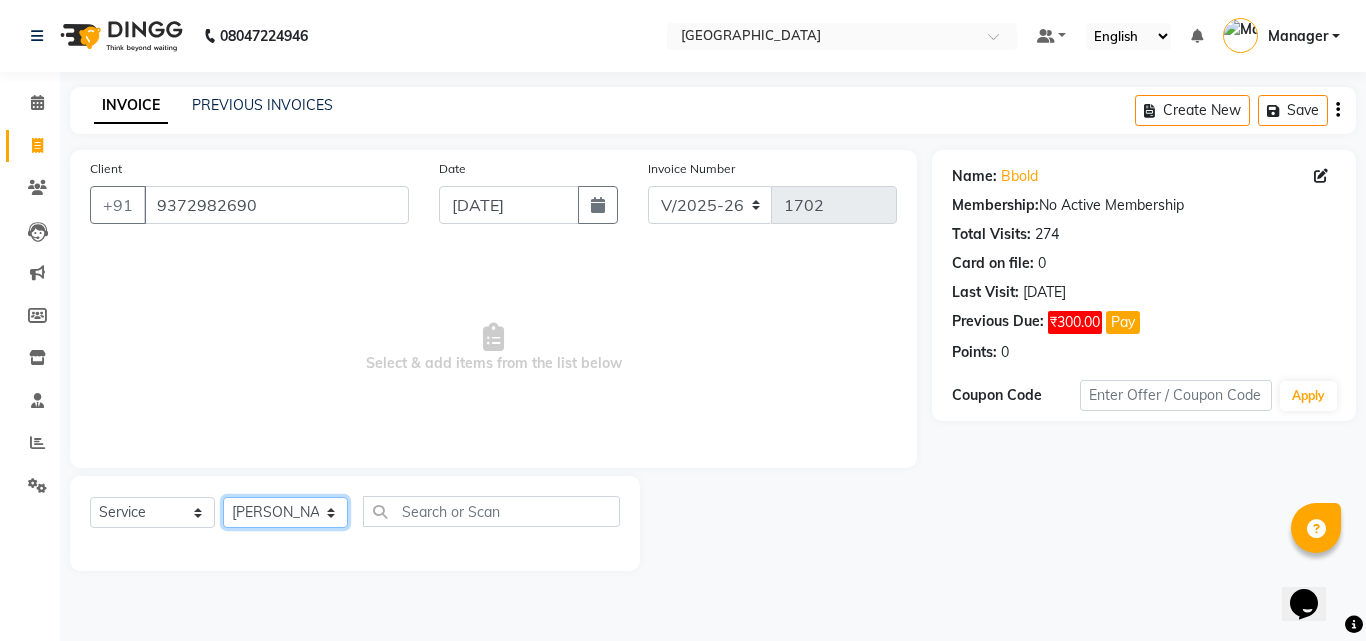 click on "Select Stylist [PERSON_NAME] [PERSON_NAME] [PERSON_NAME] Manager [PERSON_NAME]  [PERSON_NAME]  [PERSON_NAME]" 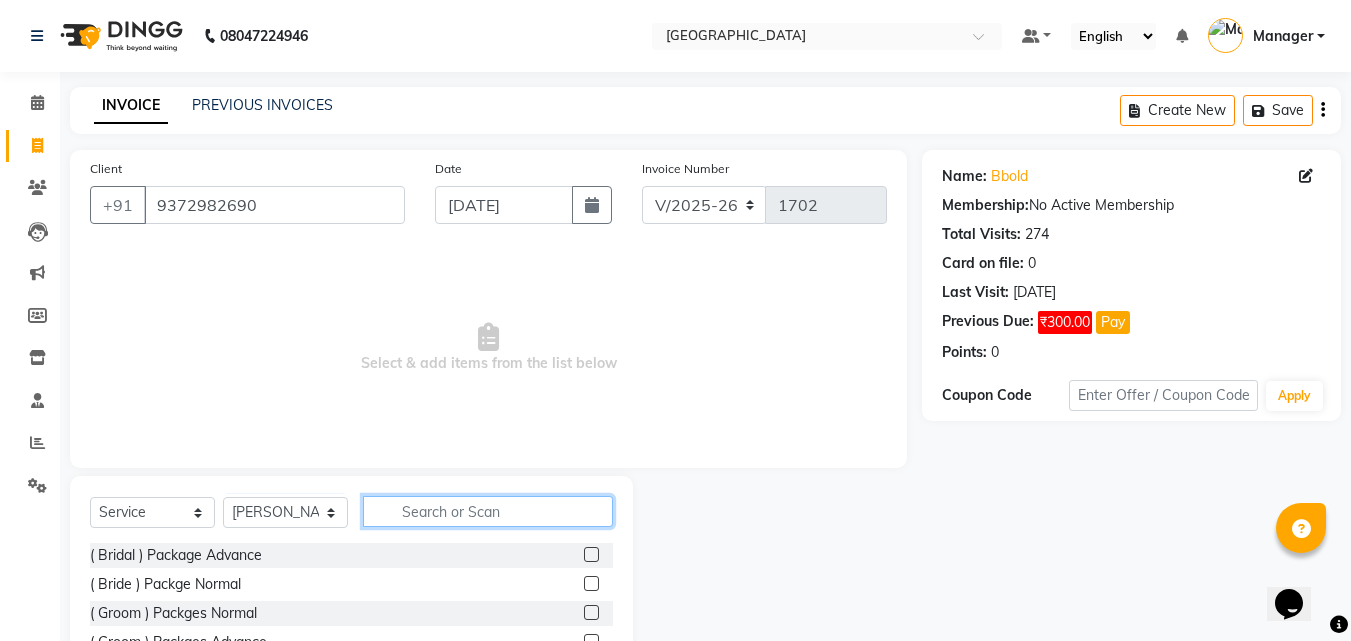 click 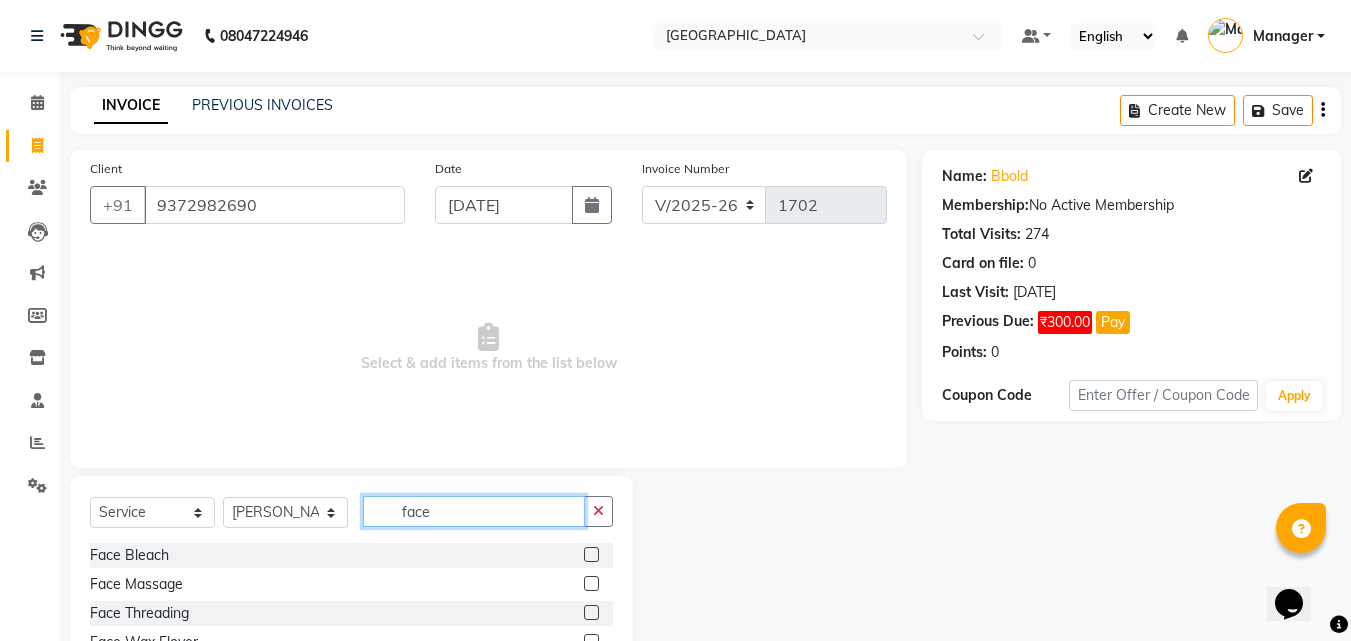 scroll, scrollTop: 105, scrollLeft: 0, axis: vertical 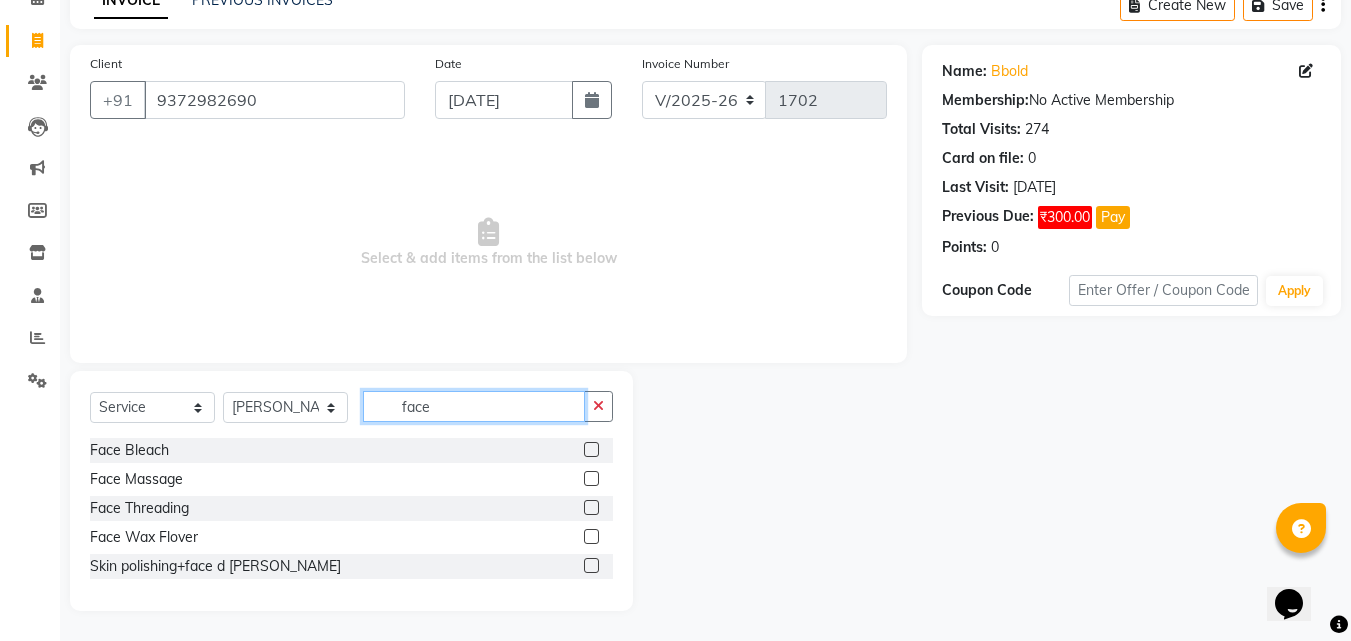 type on "face" 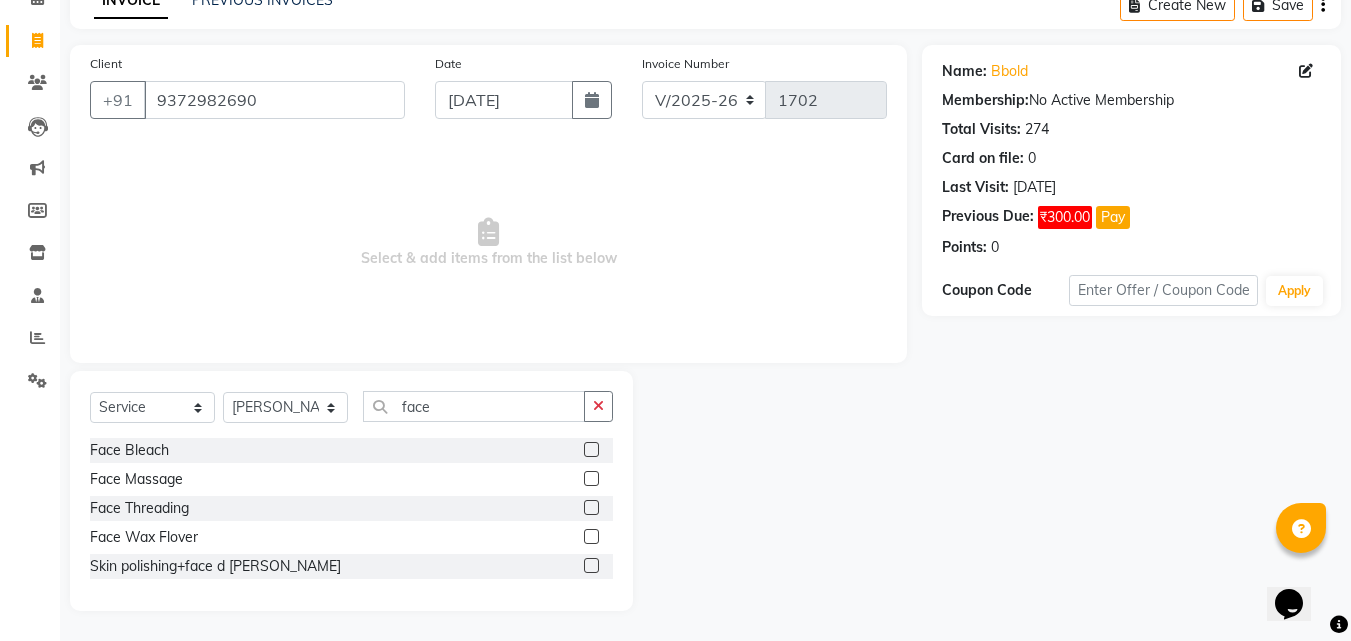 click 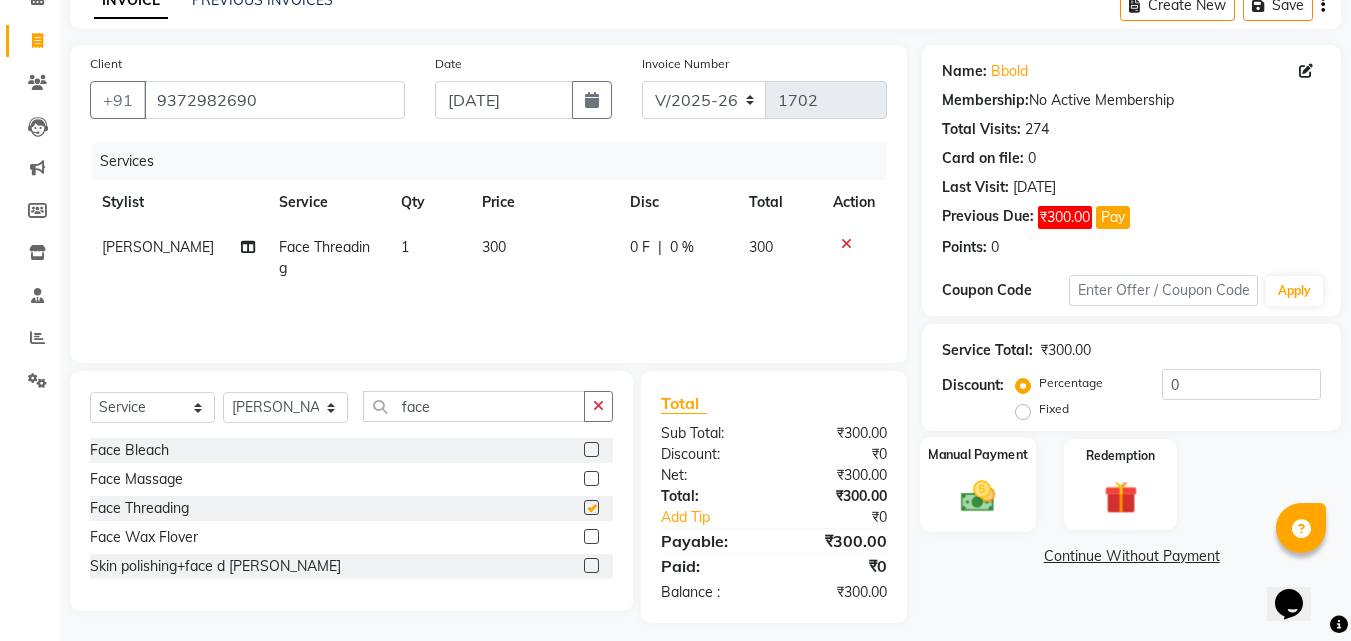 checkbox on "false" 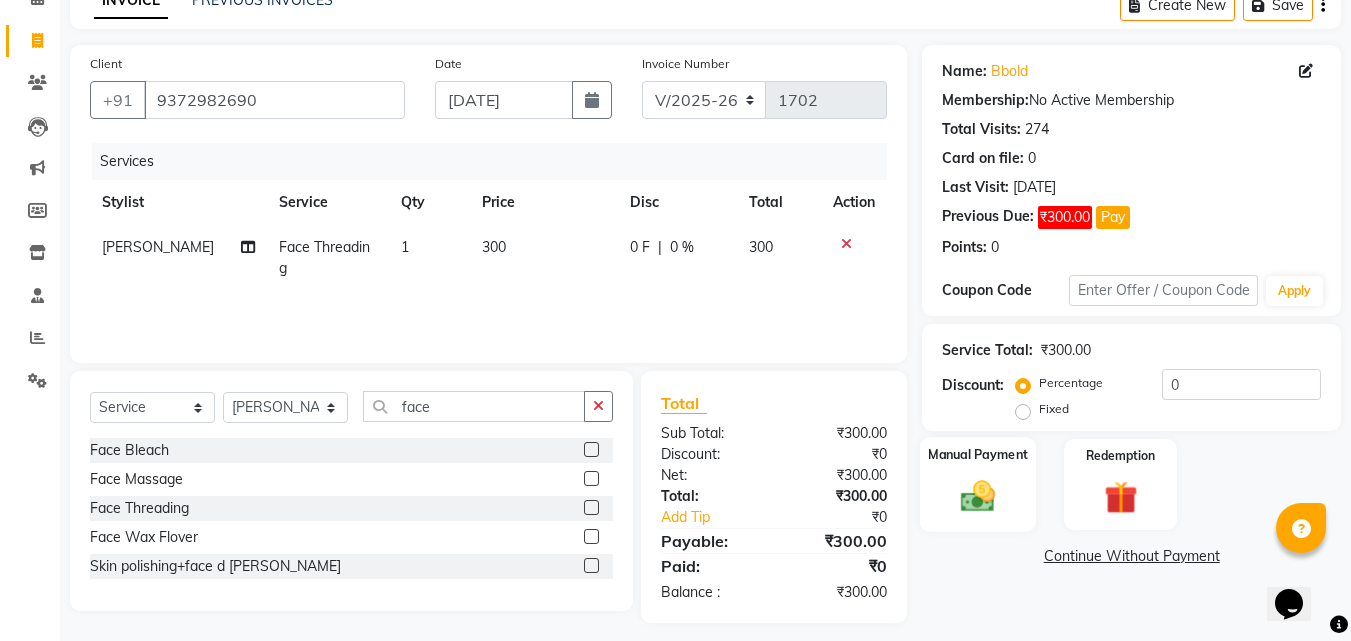 click 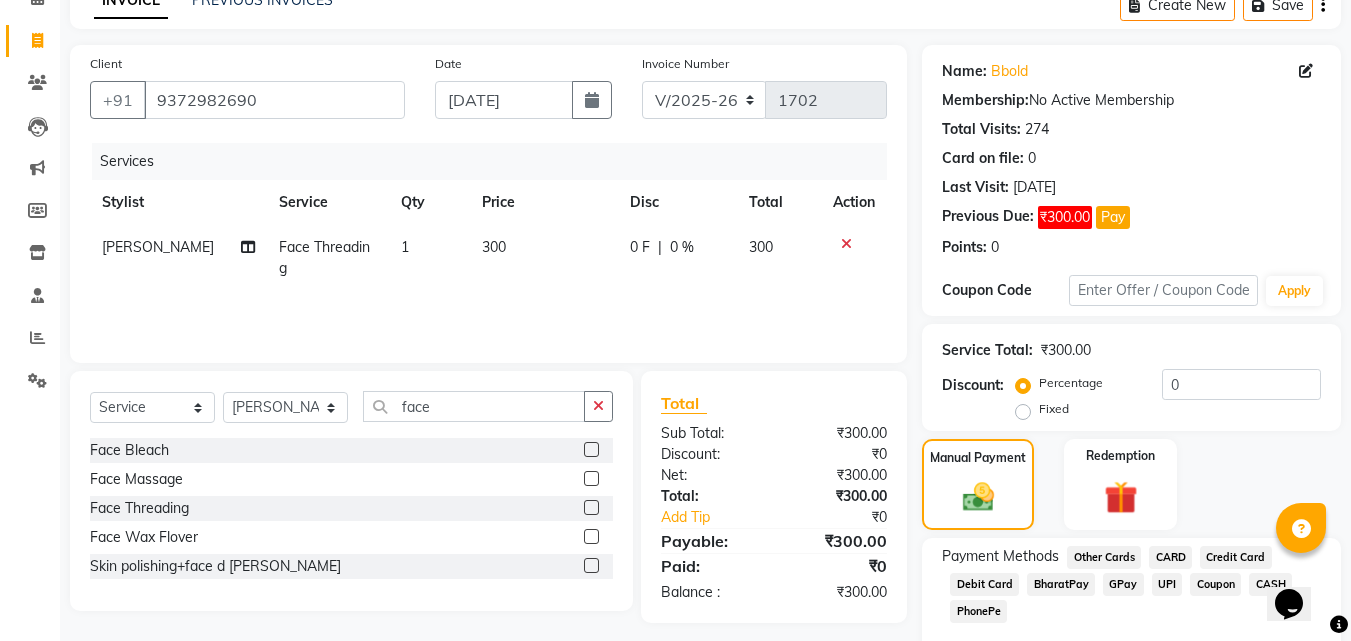 drag, startPoint x: 517, startPoint y: 214, endPoint x: 514, endPoint y: 224, distance: 10.440307 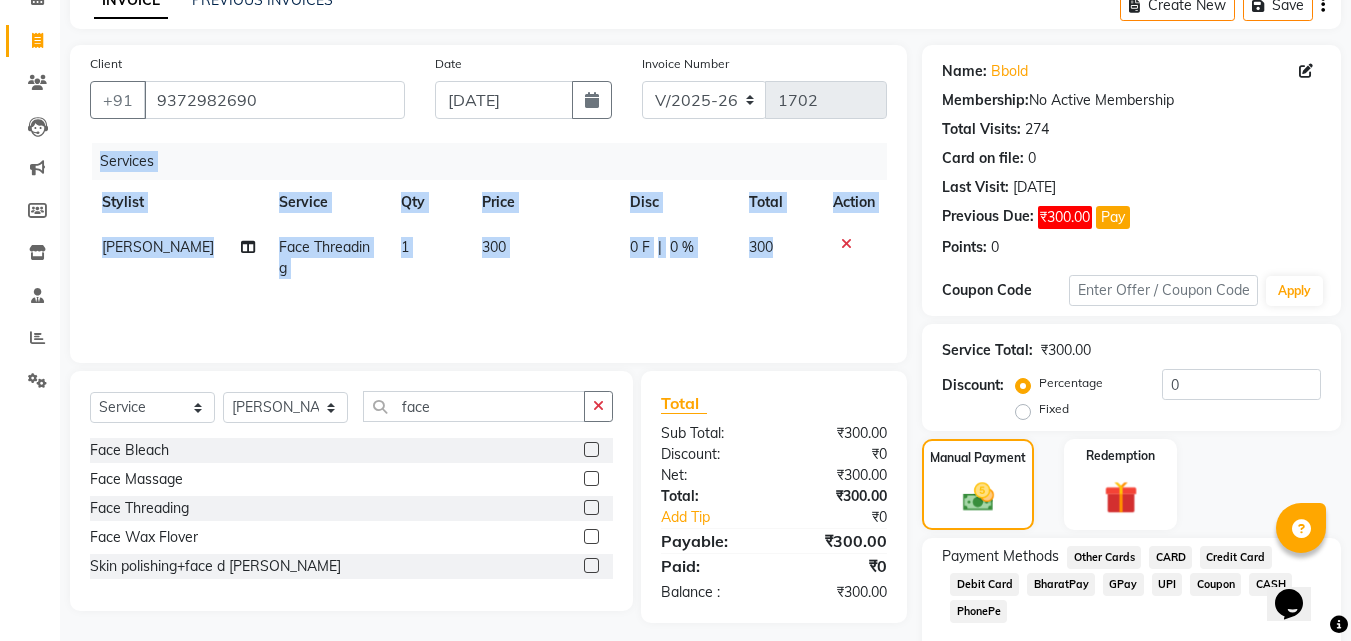 click on "Services Stylist Service Qty Price Disc Total Action [PERSON_NAME]  Face Threading 1 300 0 F | 0 % 300" 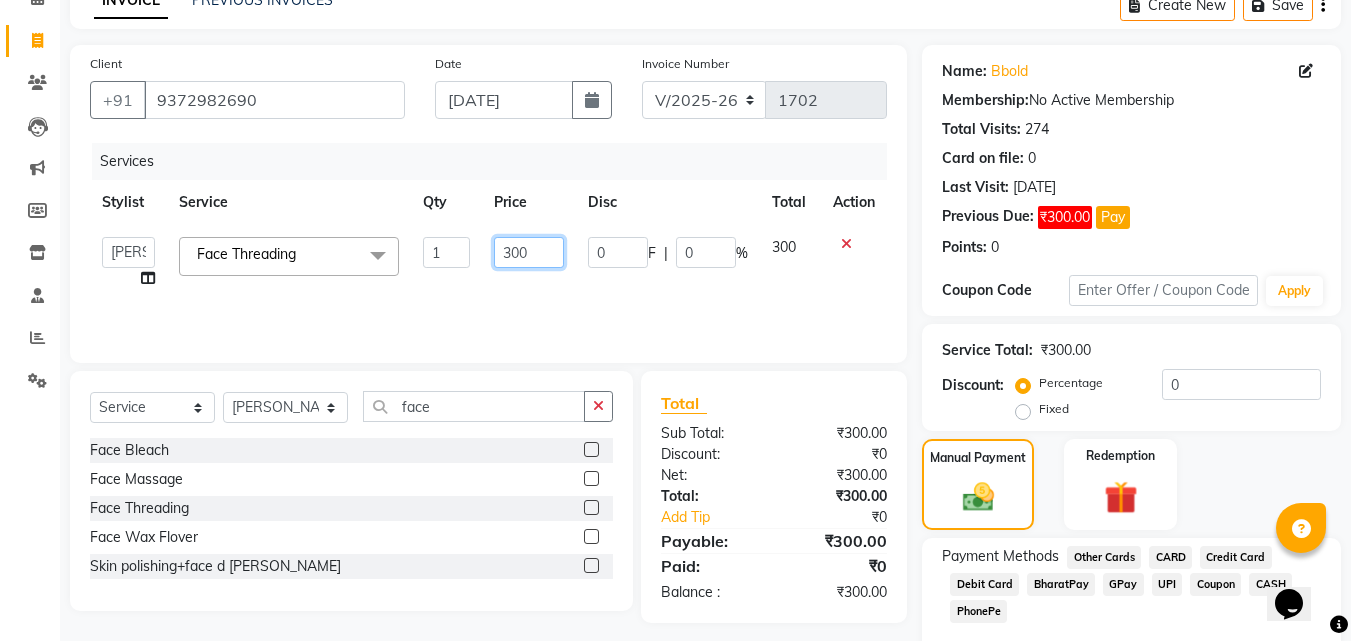 click on "300" 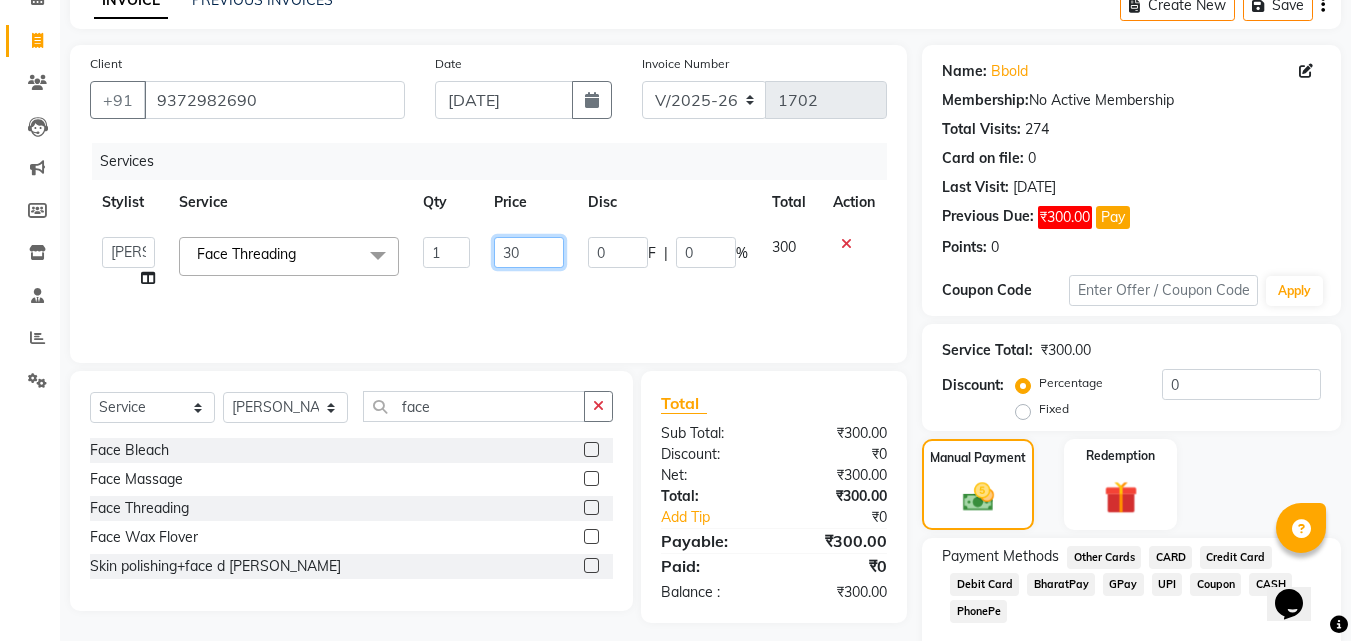 type on "3" 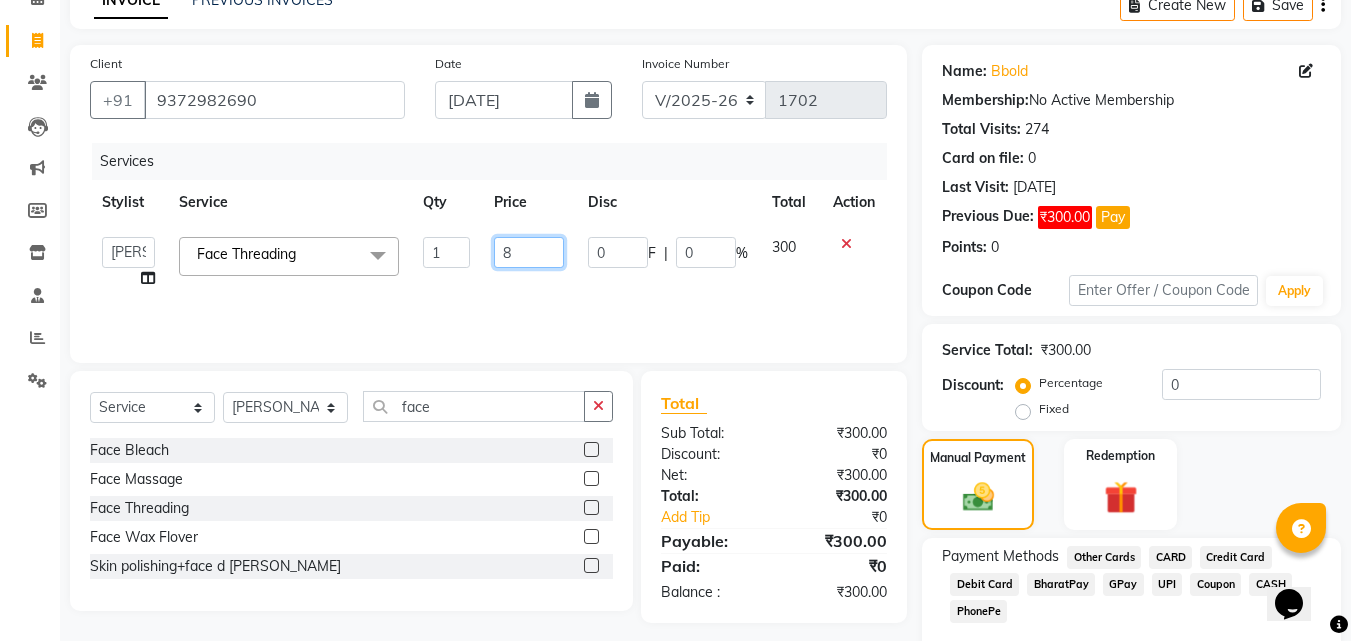 type on "80" 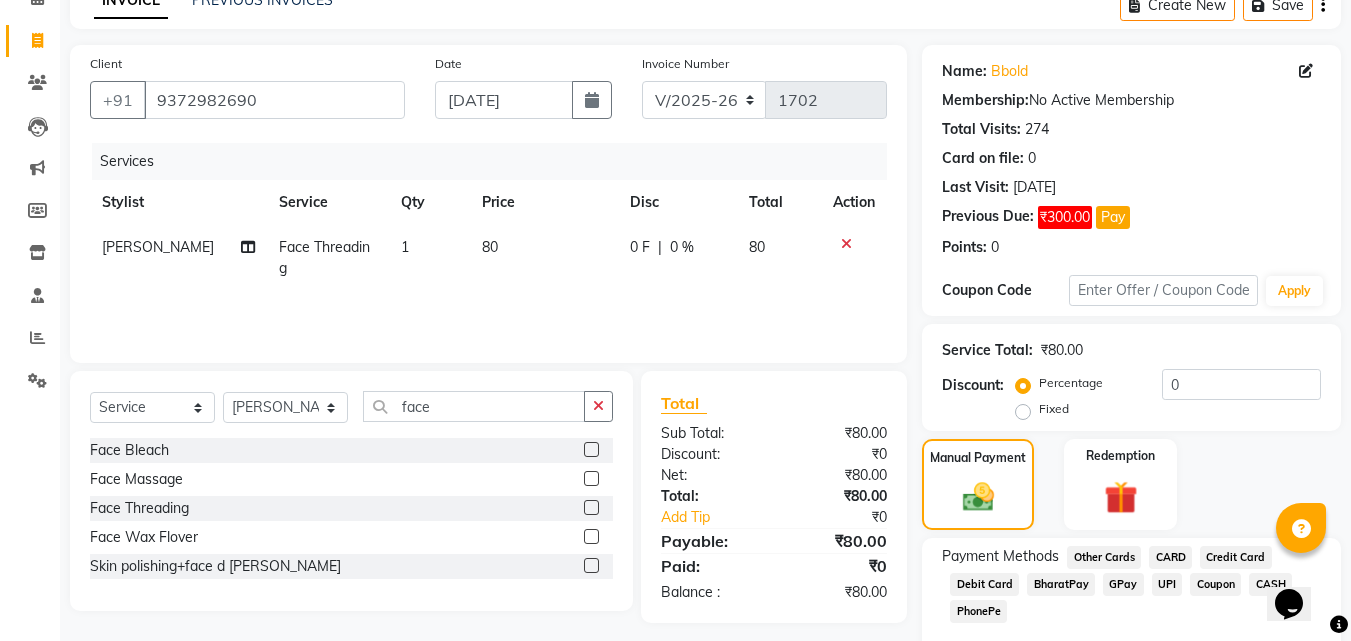 click on "Services Stylist Service Qty Price Disc Total Action [PERSON_NAME]  Face Threading 1 80 0 F | 0 % 80" 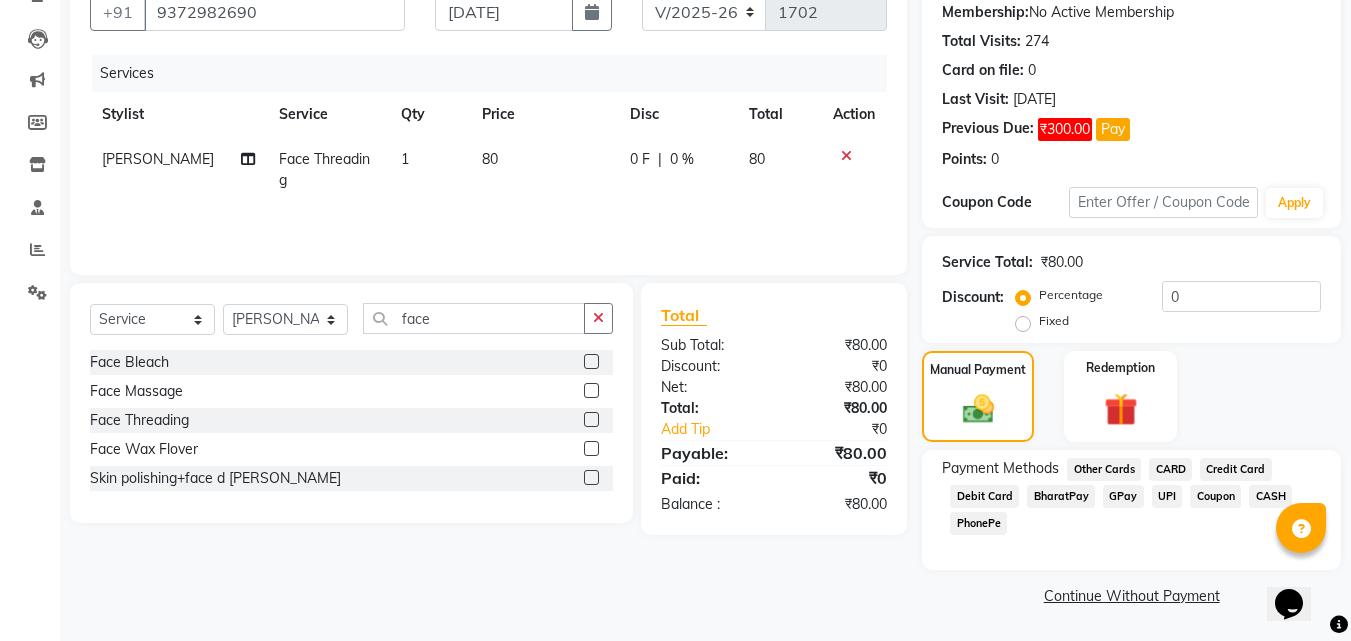 click on "GPay" 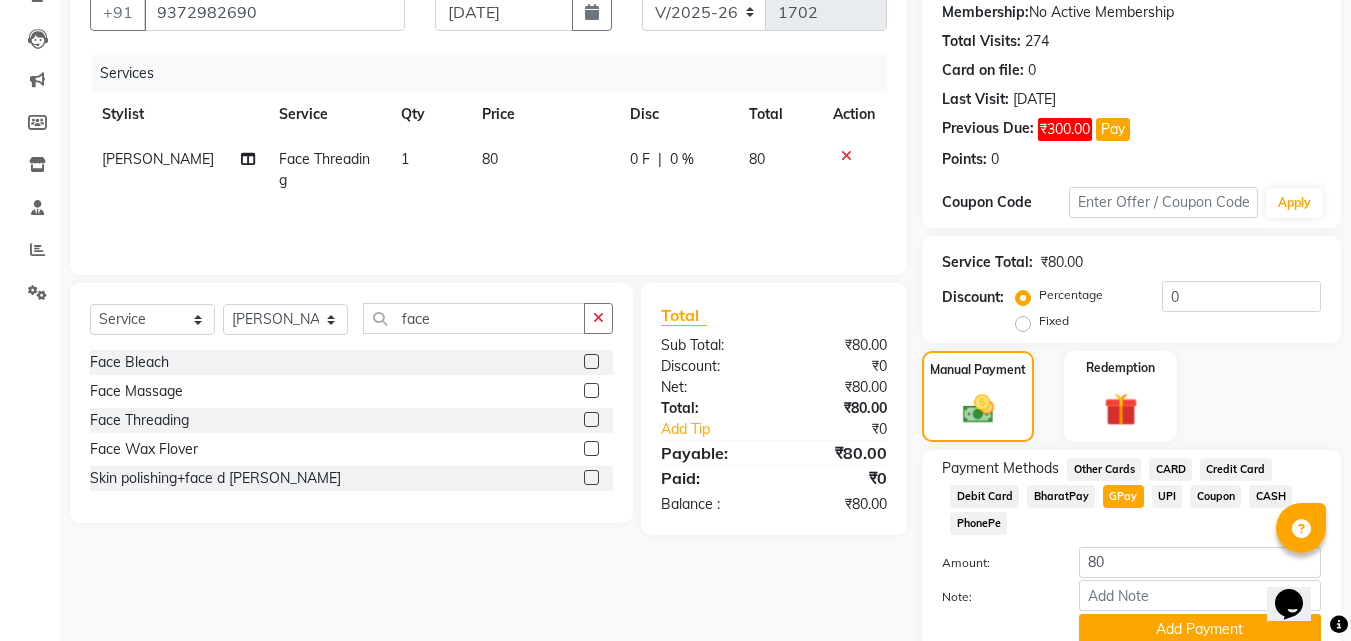 scroll, scrollTop: 276, scrollLeft: 0, axis: vertical 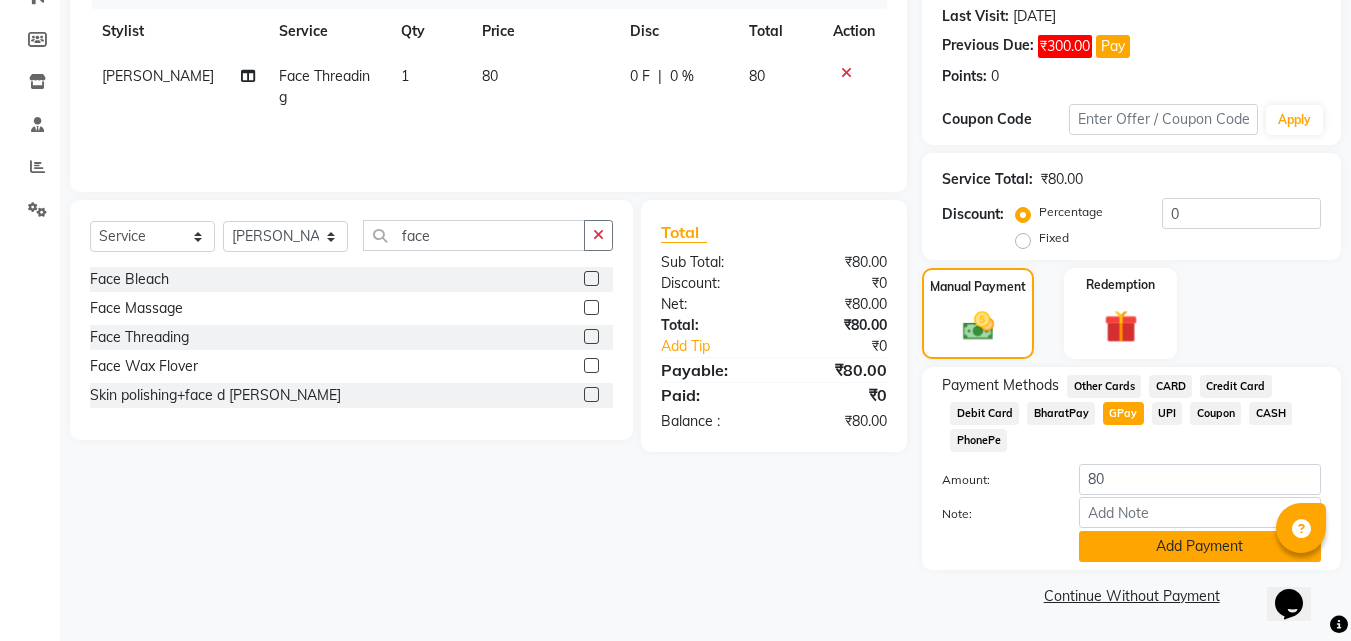 click on "Add Payment" 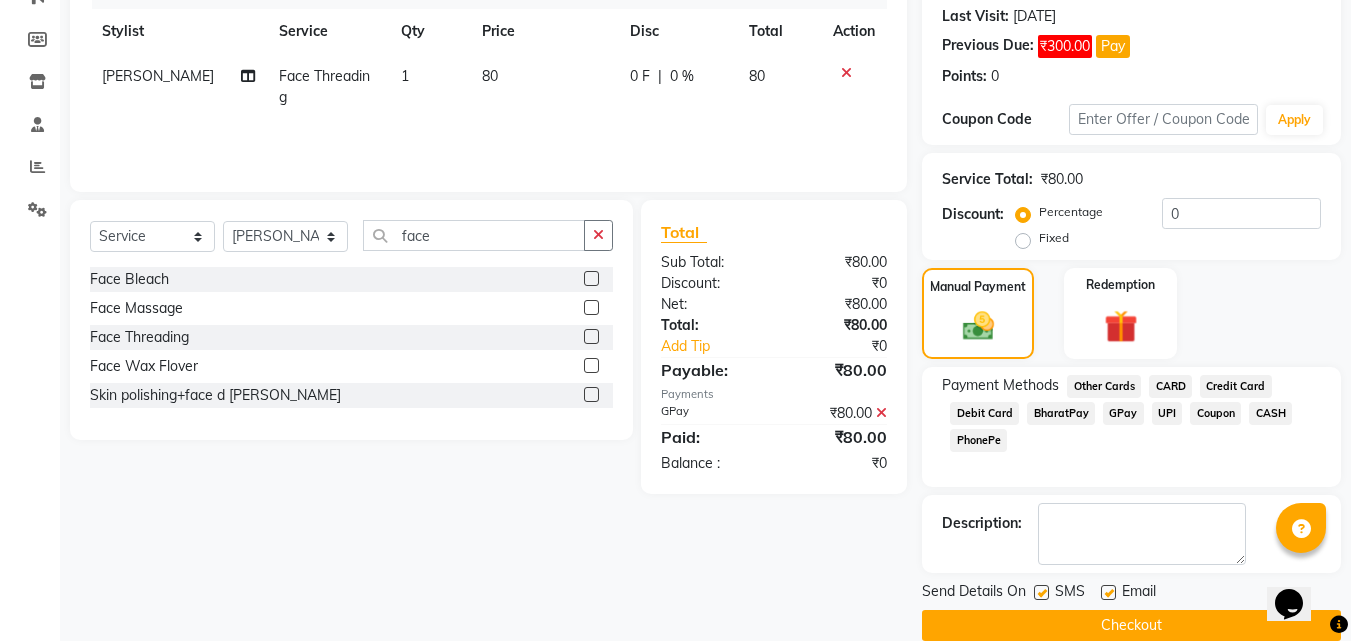 scroll, scrollTop: 306, scrollLeft: 0, axis: vertical 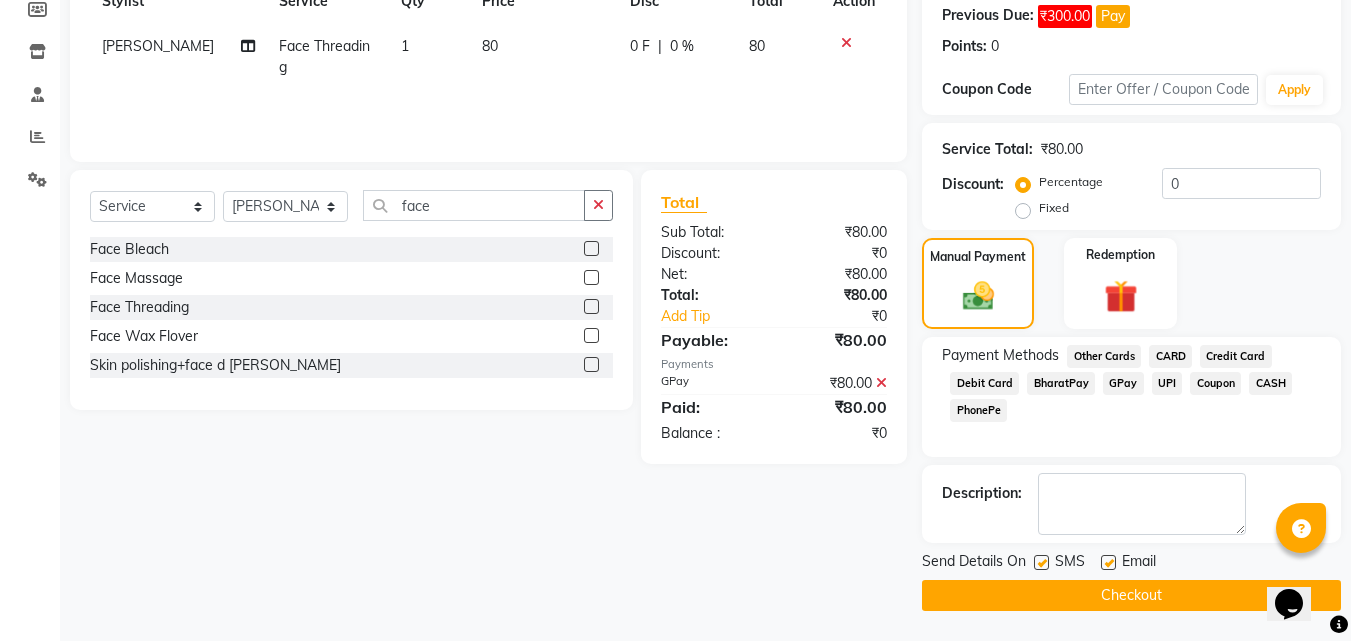 click on "Checkout" 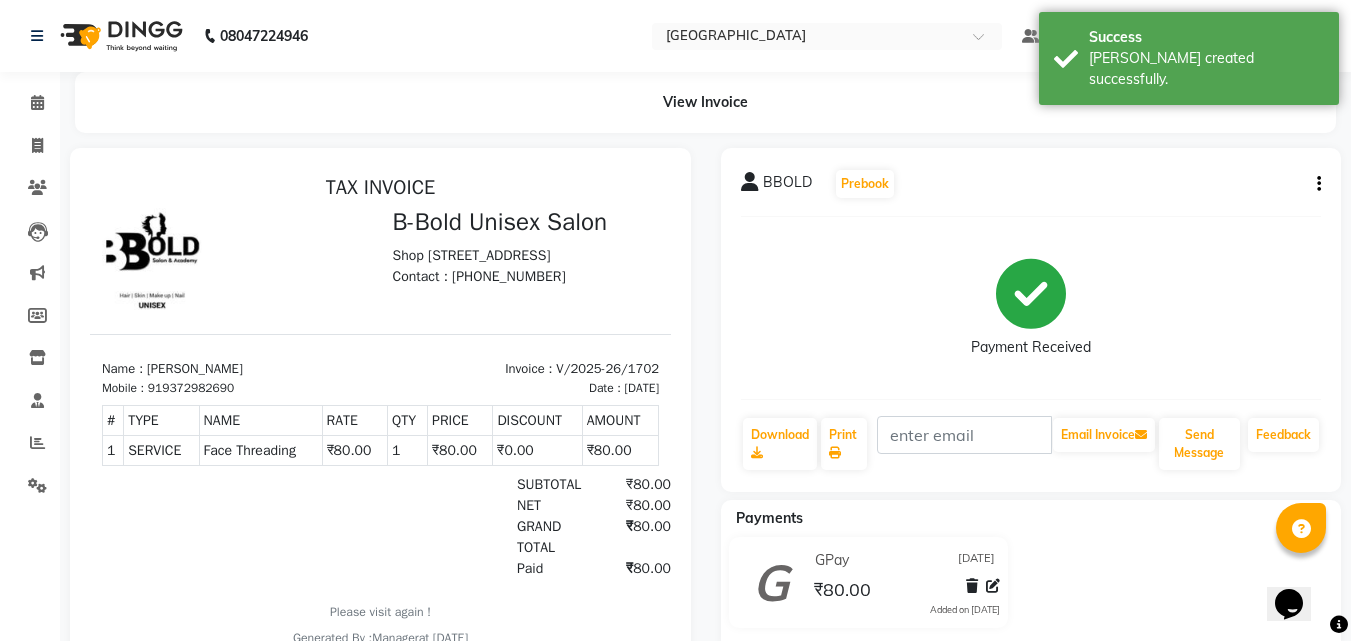 scroll, scrollTop: 0, scrollLeft: 0, axis: both 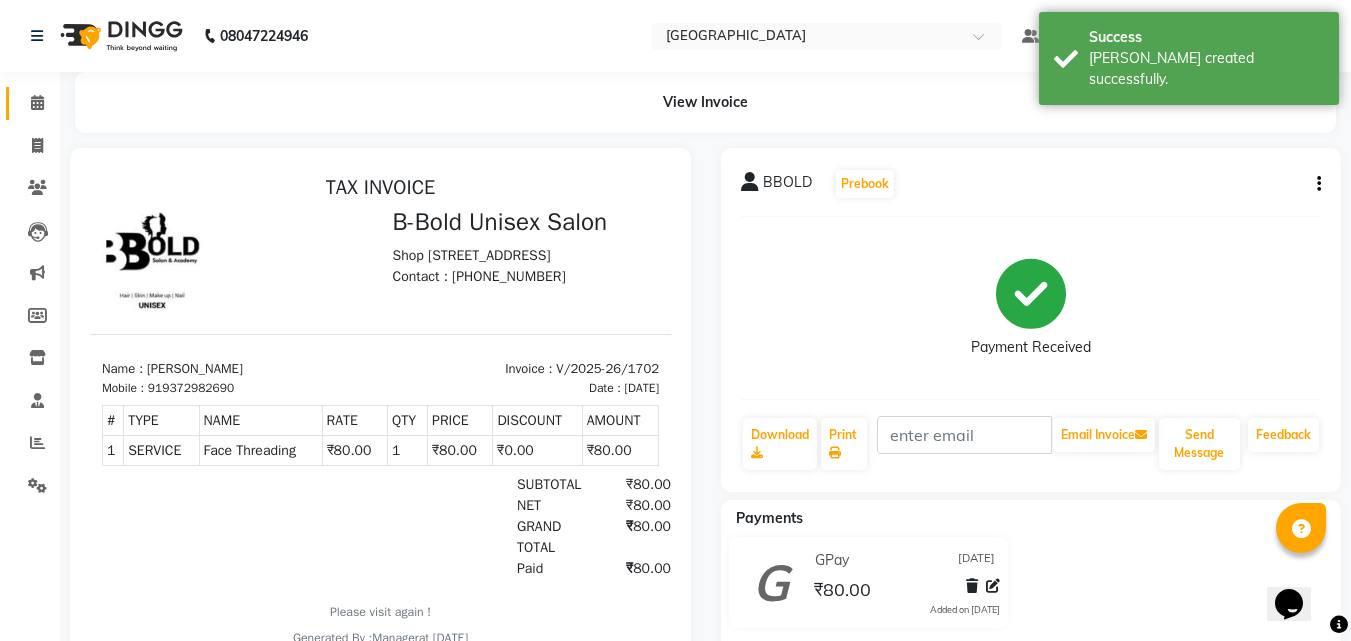 click on "Calendar" 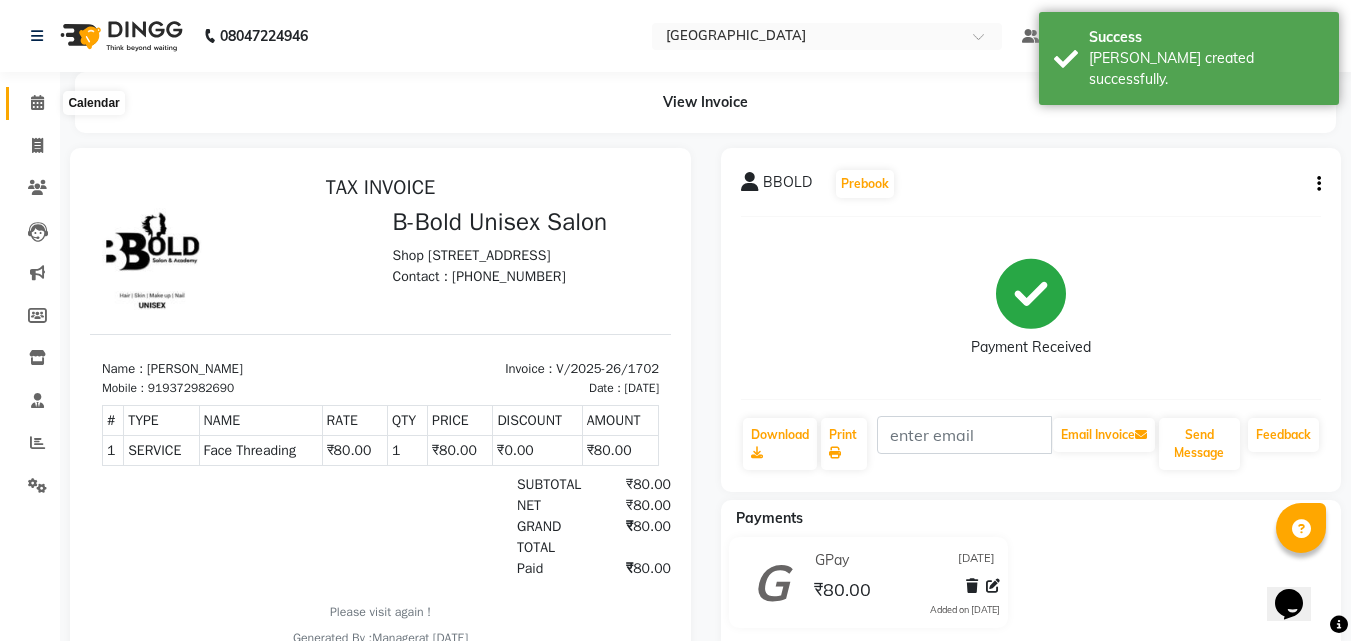 click 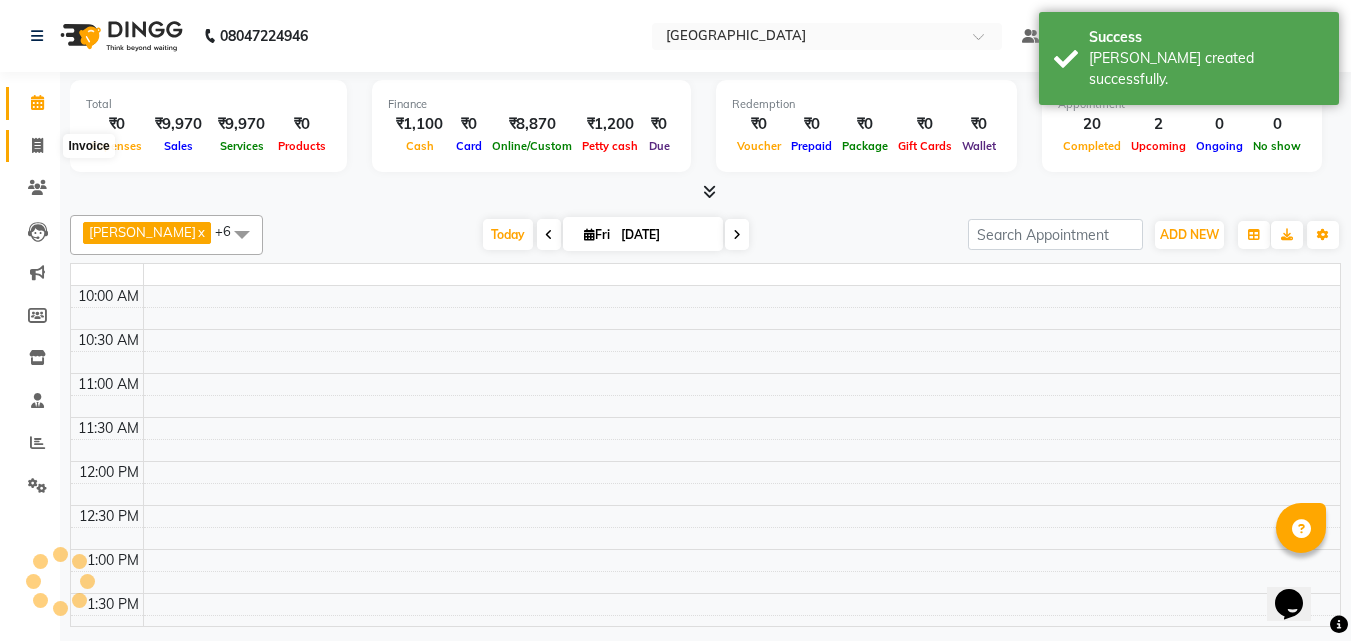 click 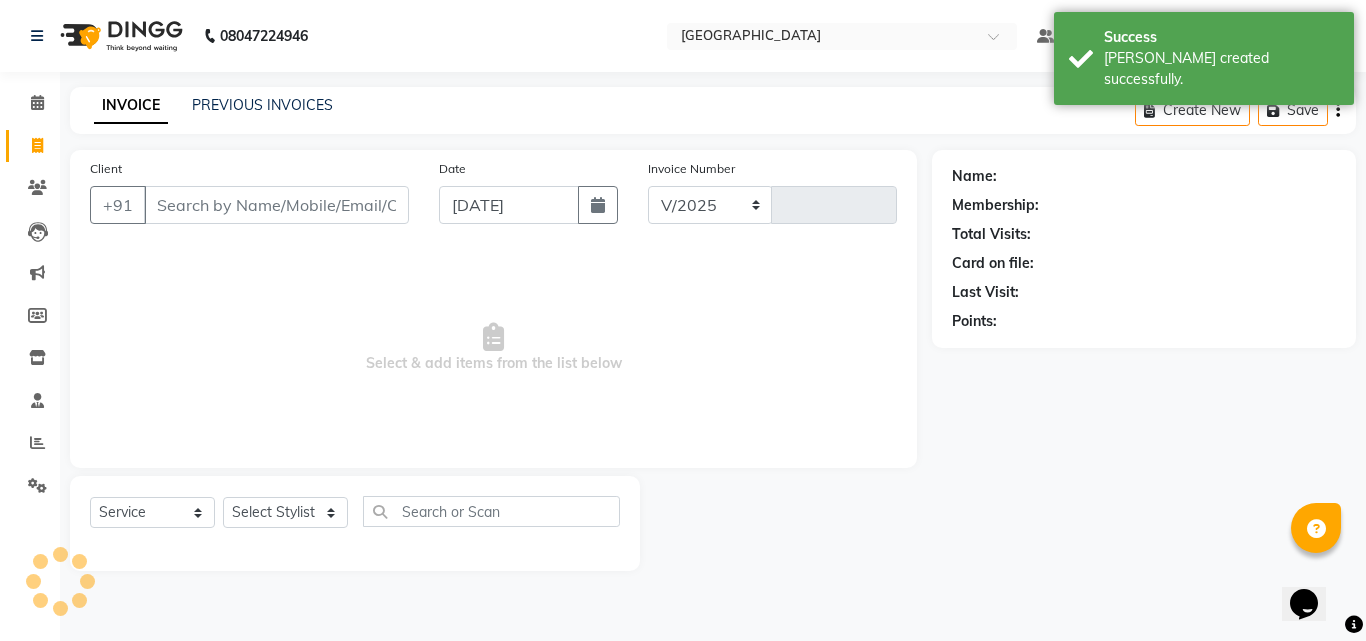 select on "7353" 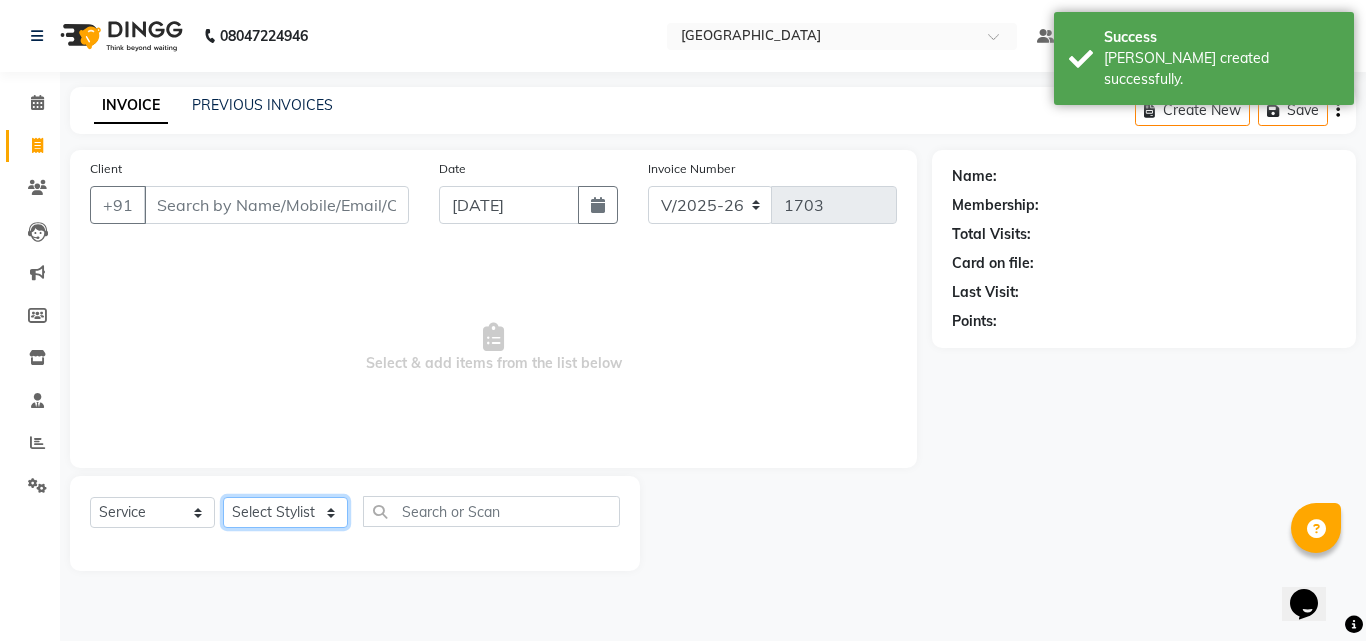 click on "Select Stylist [PERSON_NAME] [PERSON_NAME] [PERSON_NAME] Manager [PERSON_NAME]  [PERSON_NAME]  [PERSON_NAME]" 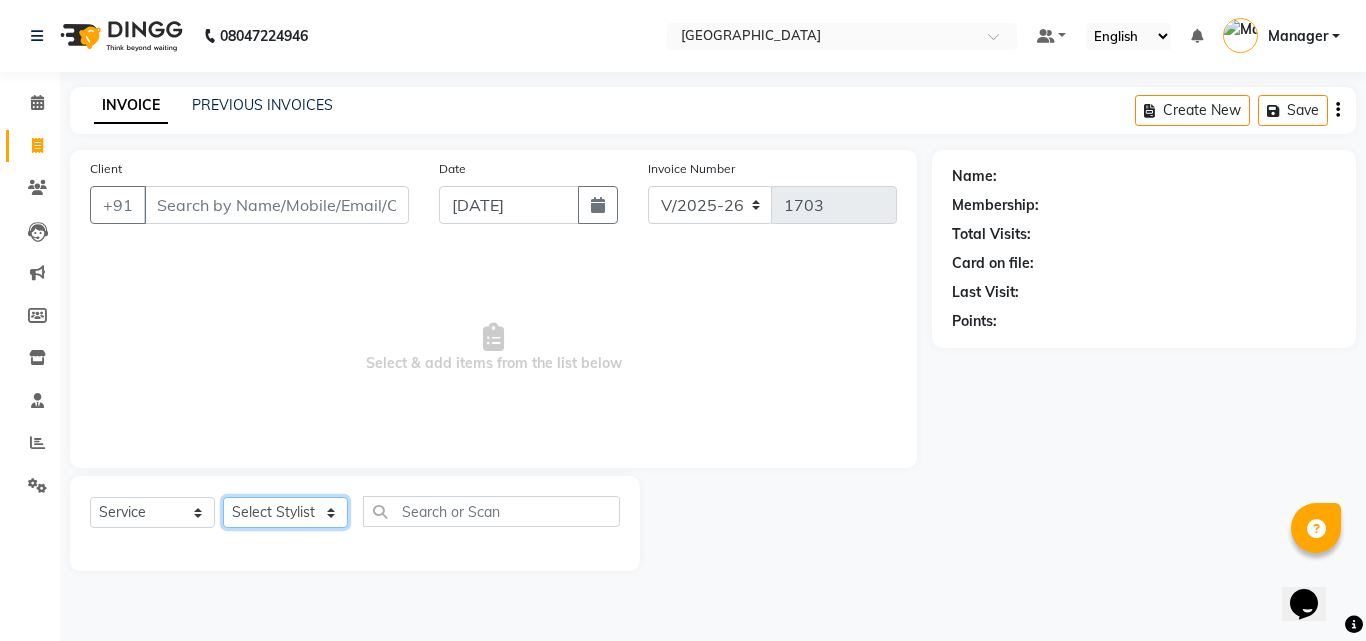 select on "63645" 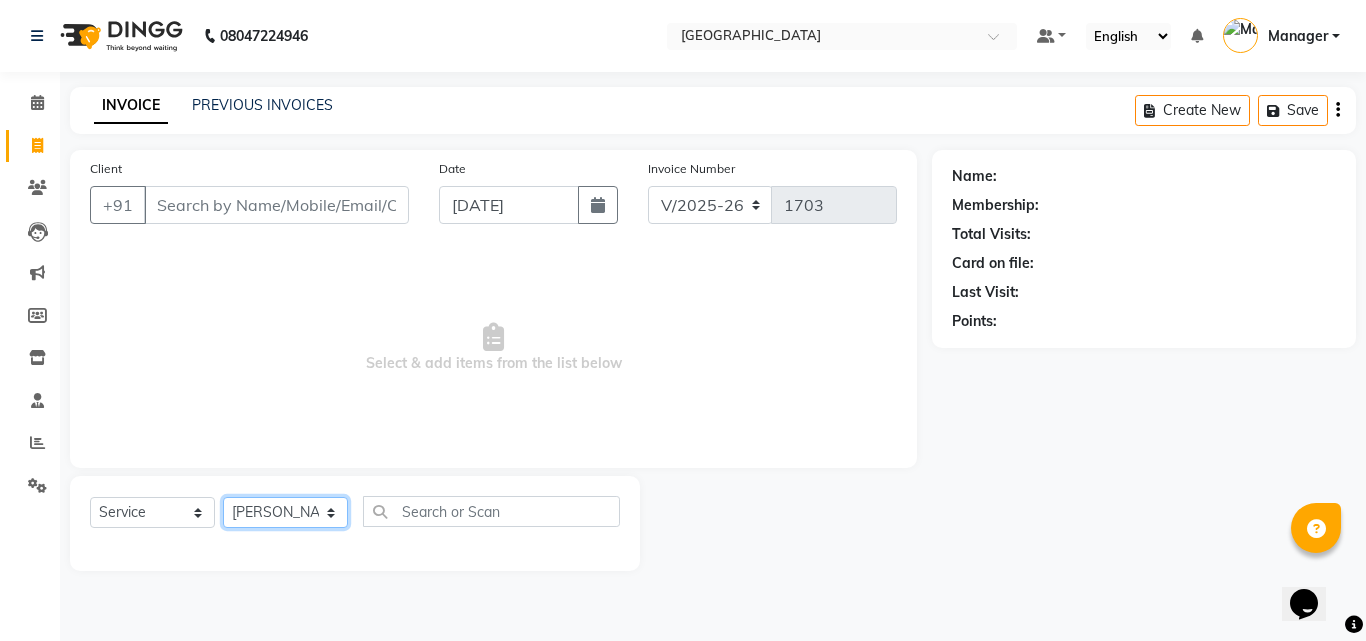 click on "Select Stylist [PERSON_NAME] [PERSON_NAME] [PERSON_NAME] Manager [PERSON_NAME]  [PERSON_NAME]  [PERSON_NAME]" 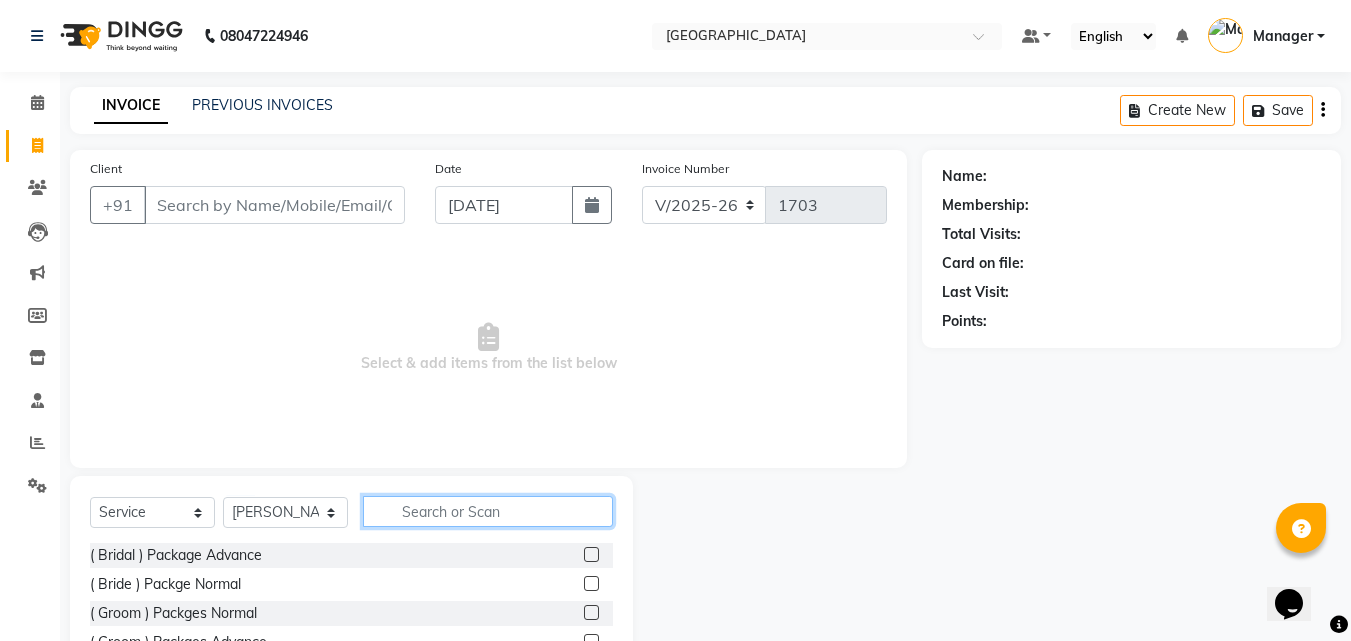 click 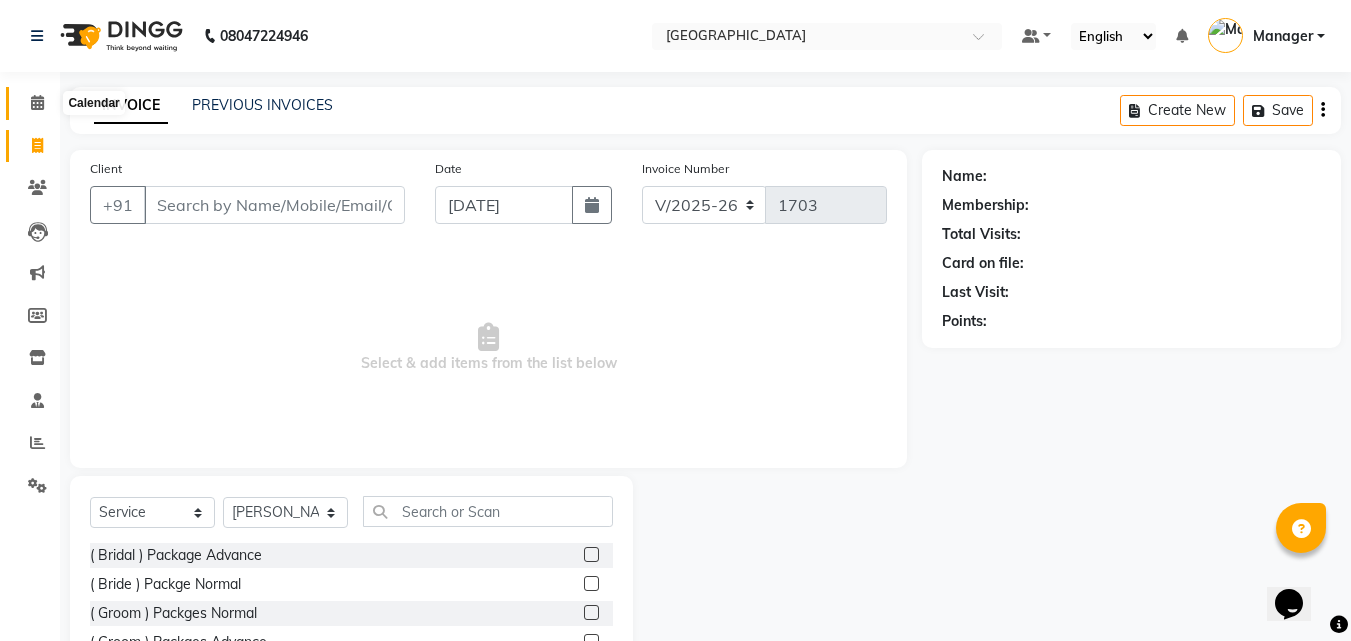 click 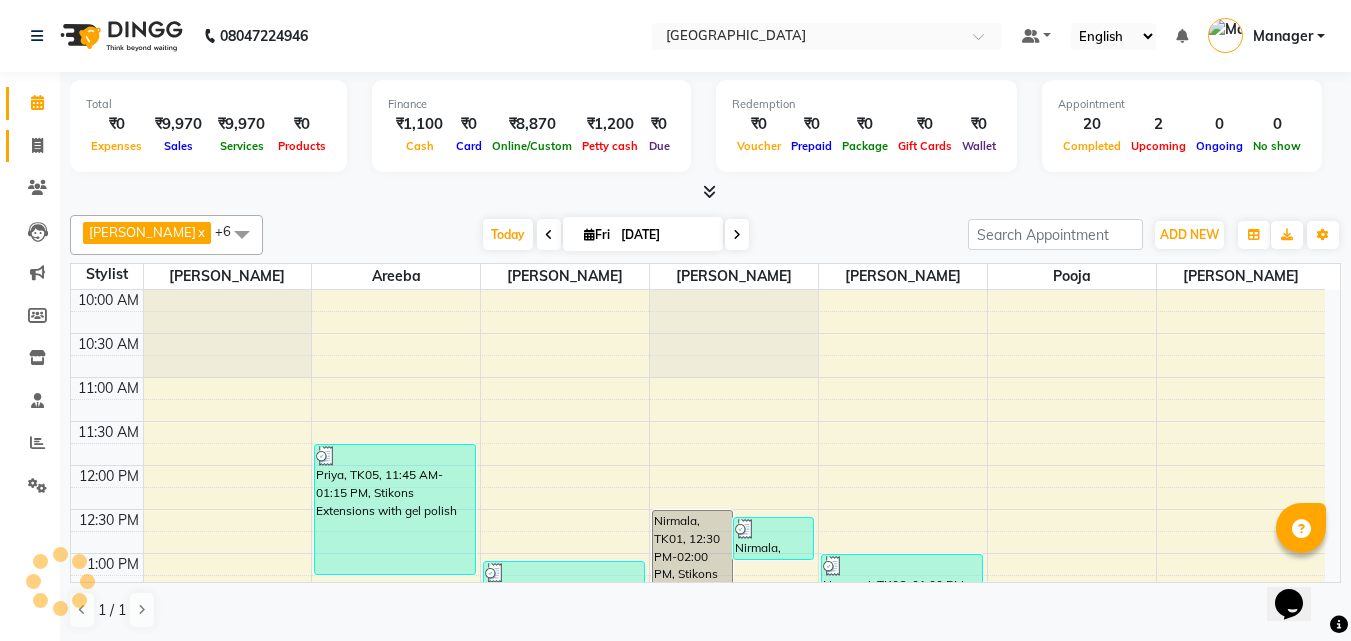 click on "Invoice" 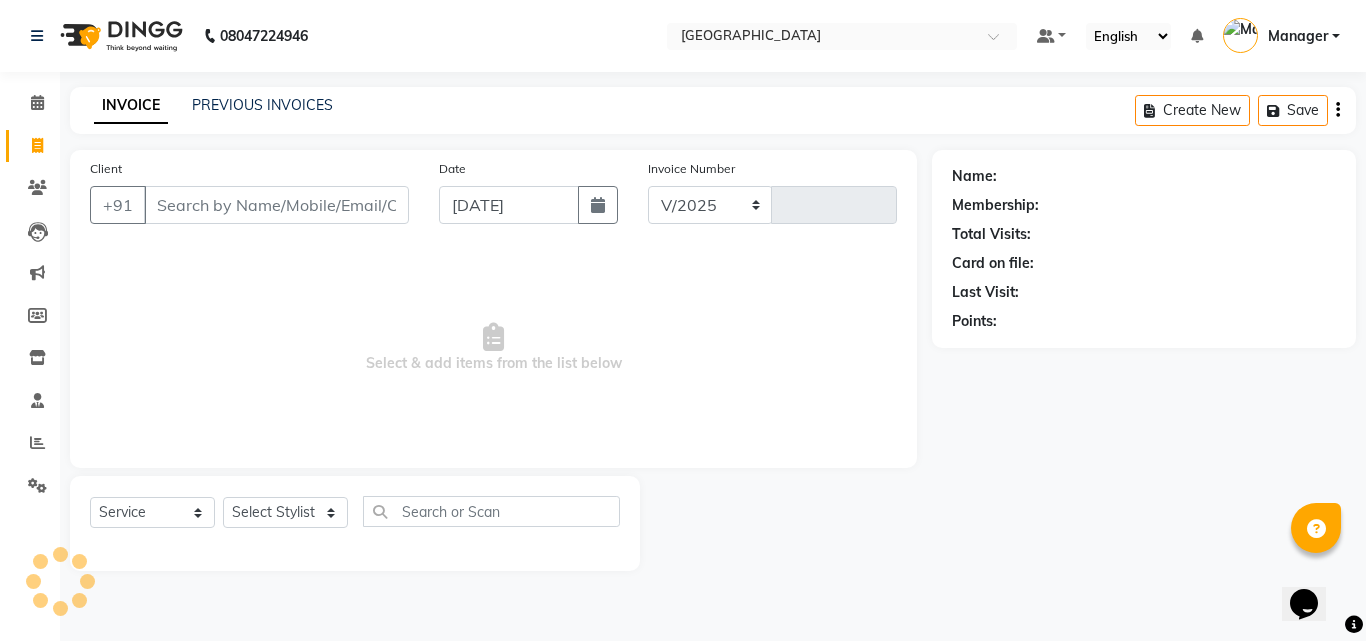 select on "7353" 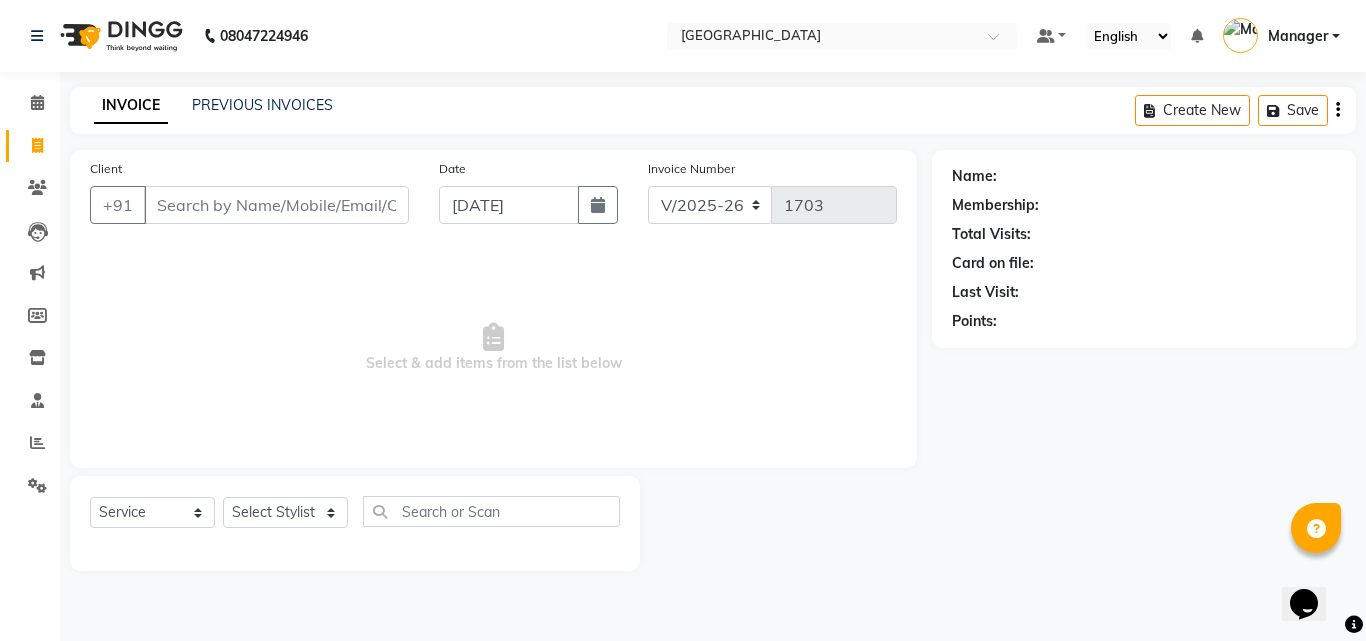 drag, startPoint x: 292, startPoint y: 541, endPoint x: 303, endPoint y: 515, distance: 28.231188 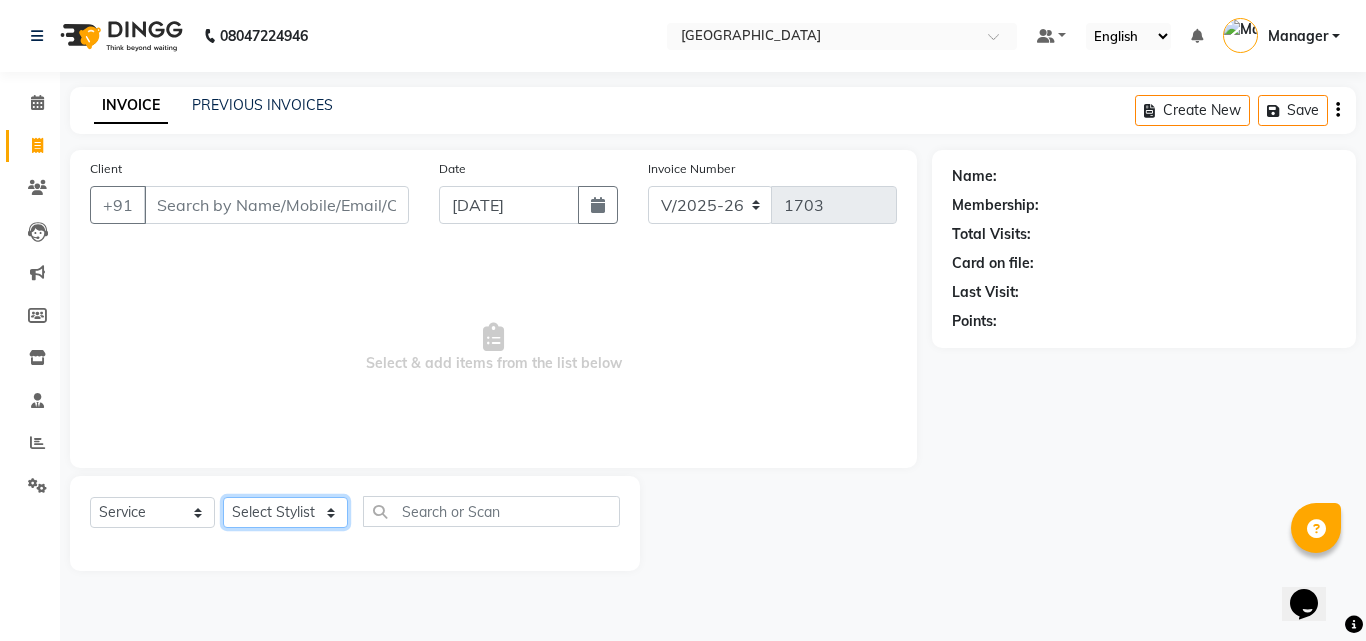 click on "Select Stylist [PERSON_NAME] [PERSON_NAME] [PERSON_NAME] Manager [PERSON_NAME]  [PERSON_NAME]  [PERSON_NAME]" 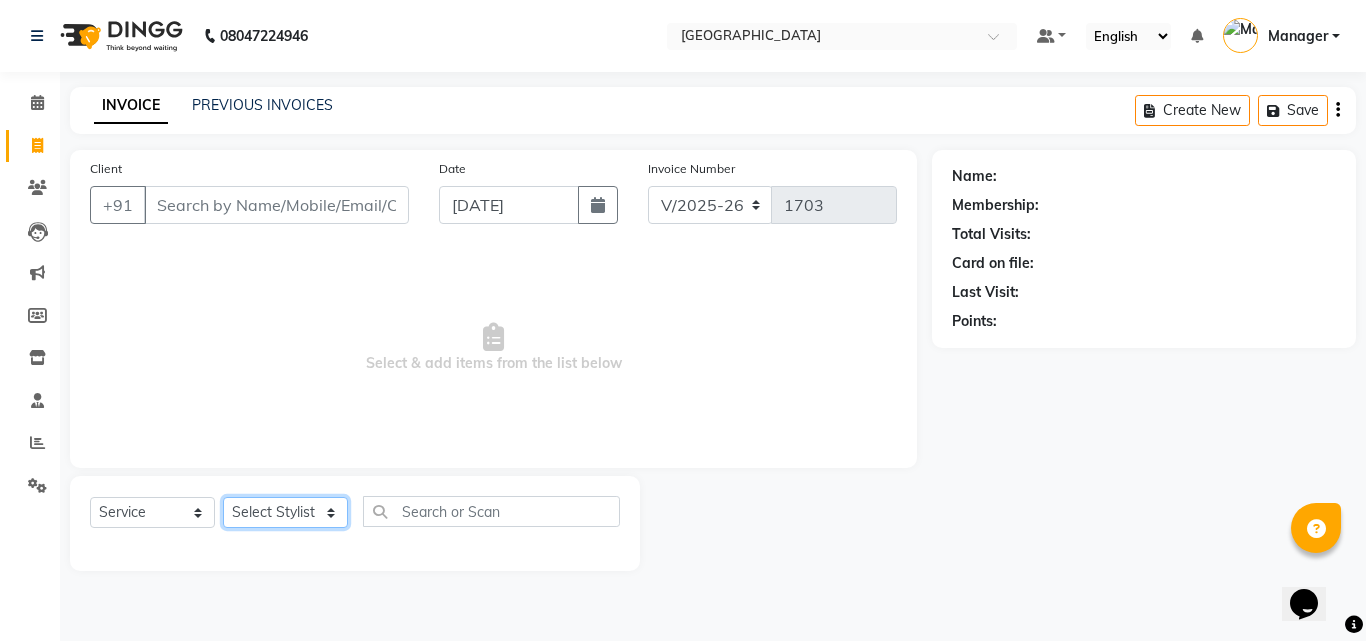 select on "63647" 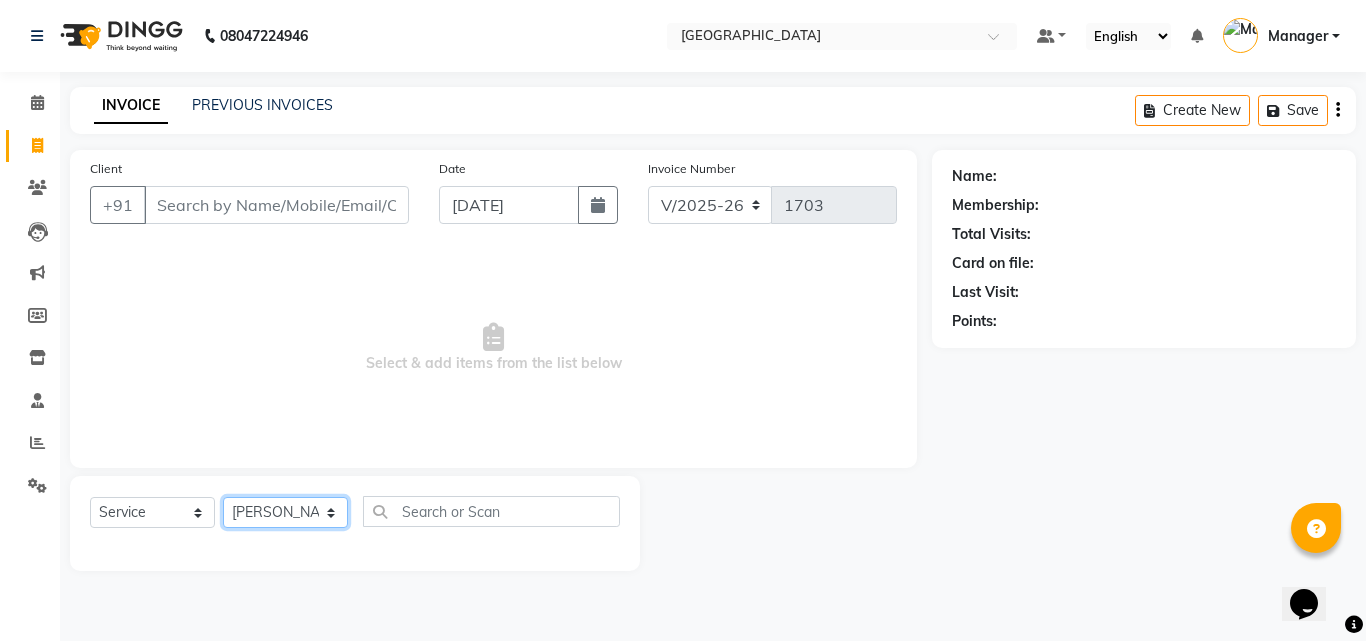 click on "Select Stylist [PERSON_NAME] [PERSON_NAME] [PERSON_NAME] Manager [PERSON_NAME]  [PERSON_NAME]  [PERSON_NAME]" 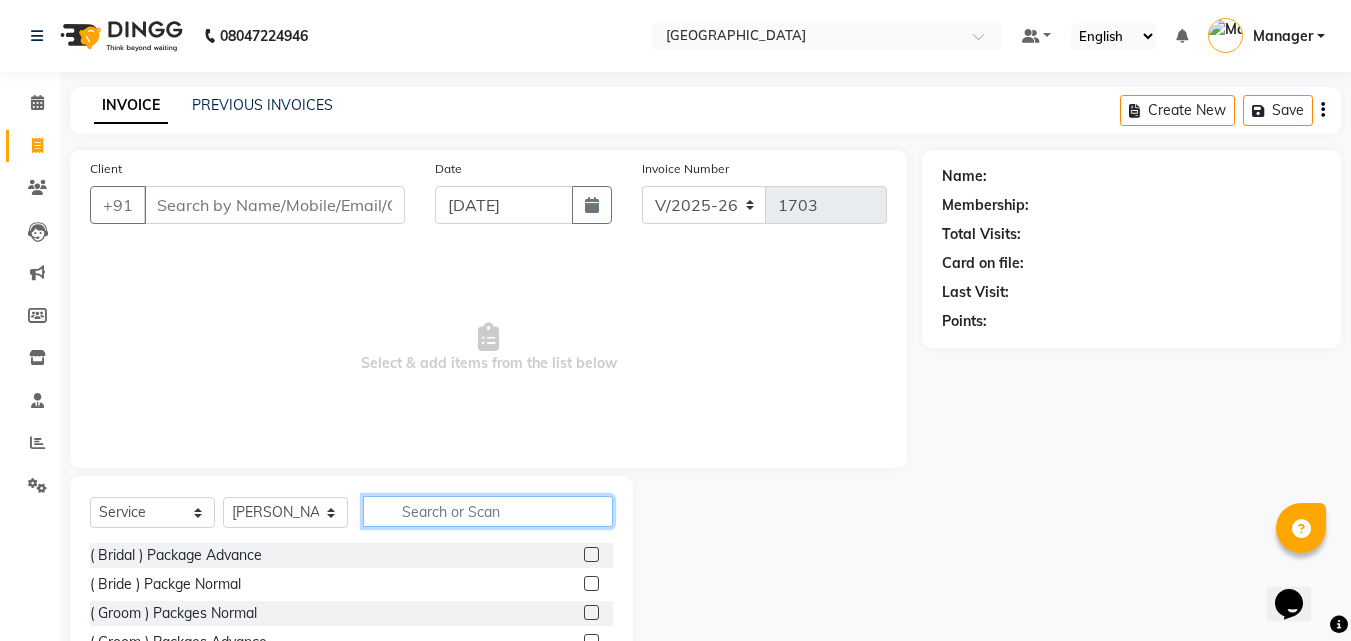 click 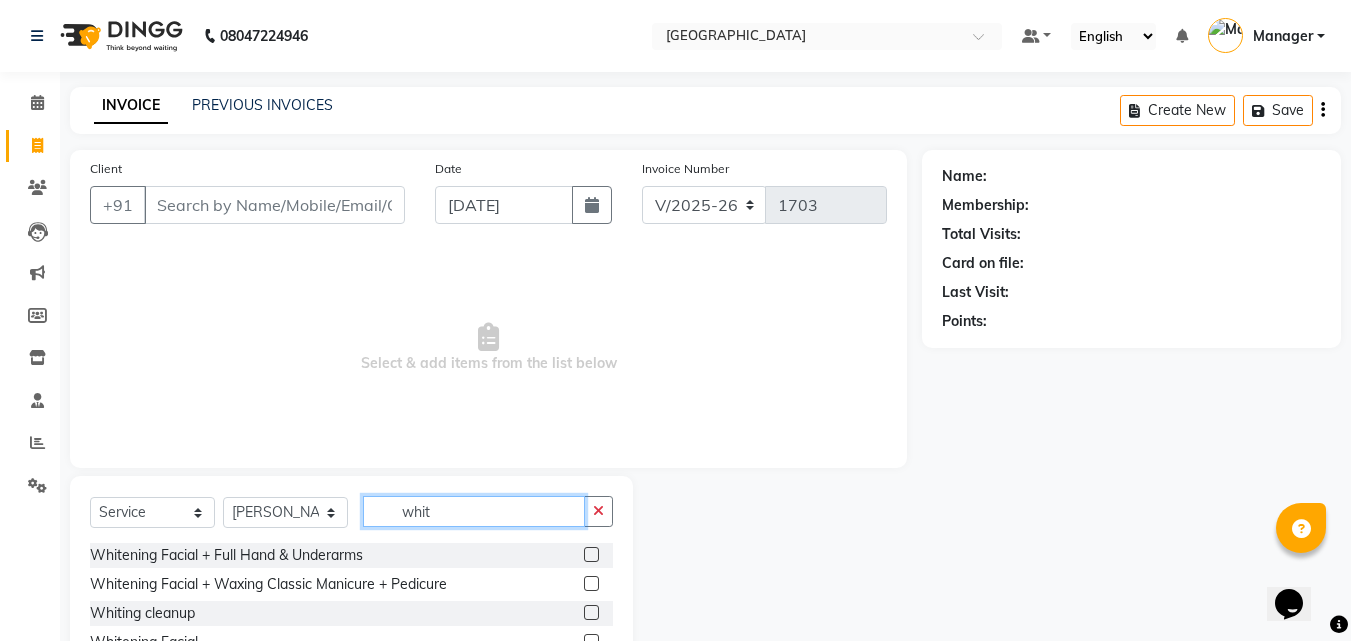 scroll, scrollTop: 105, scrollLeft: 0, axis: vertical 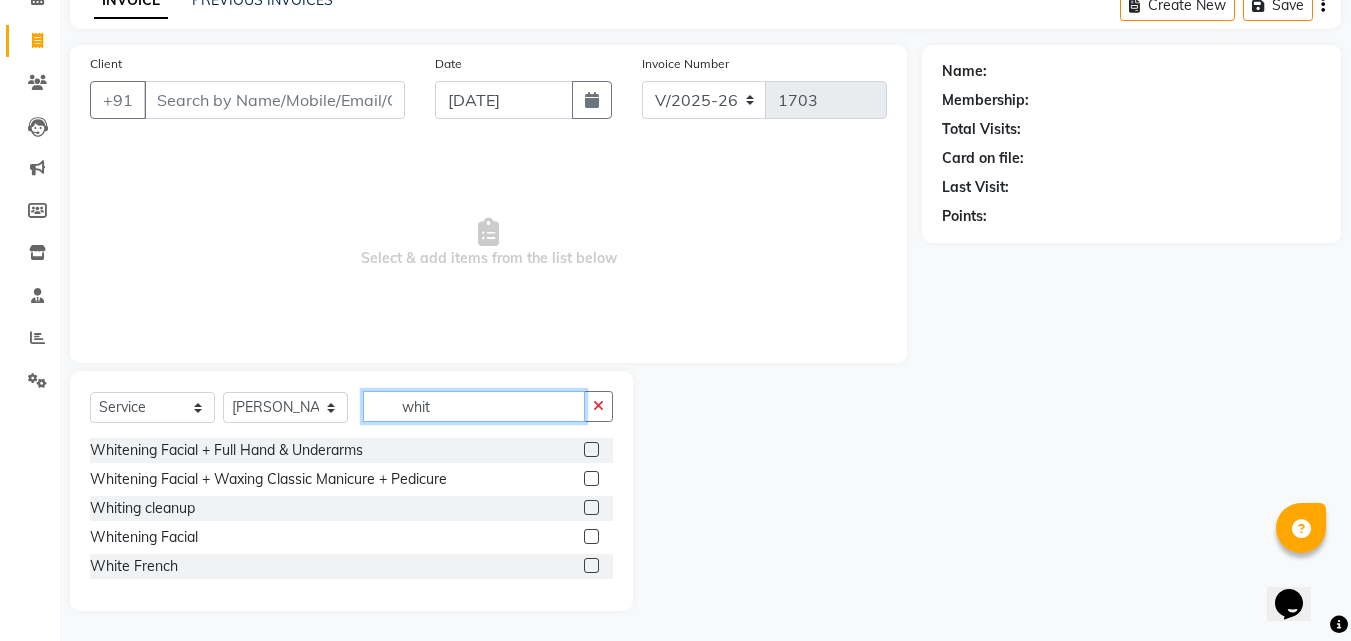 type on "whit" 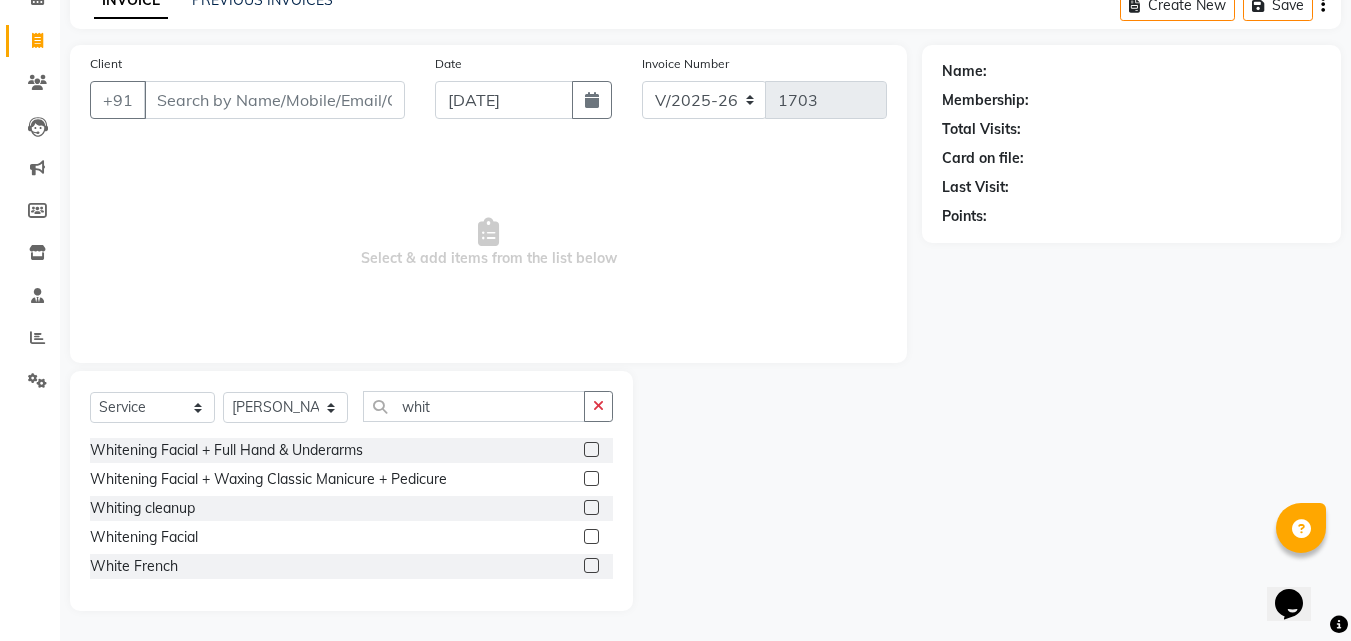 click 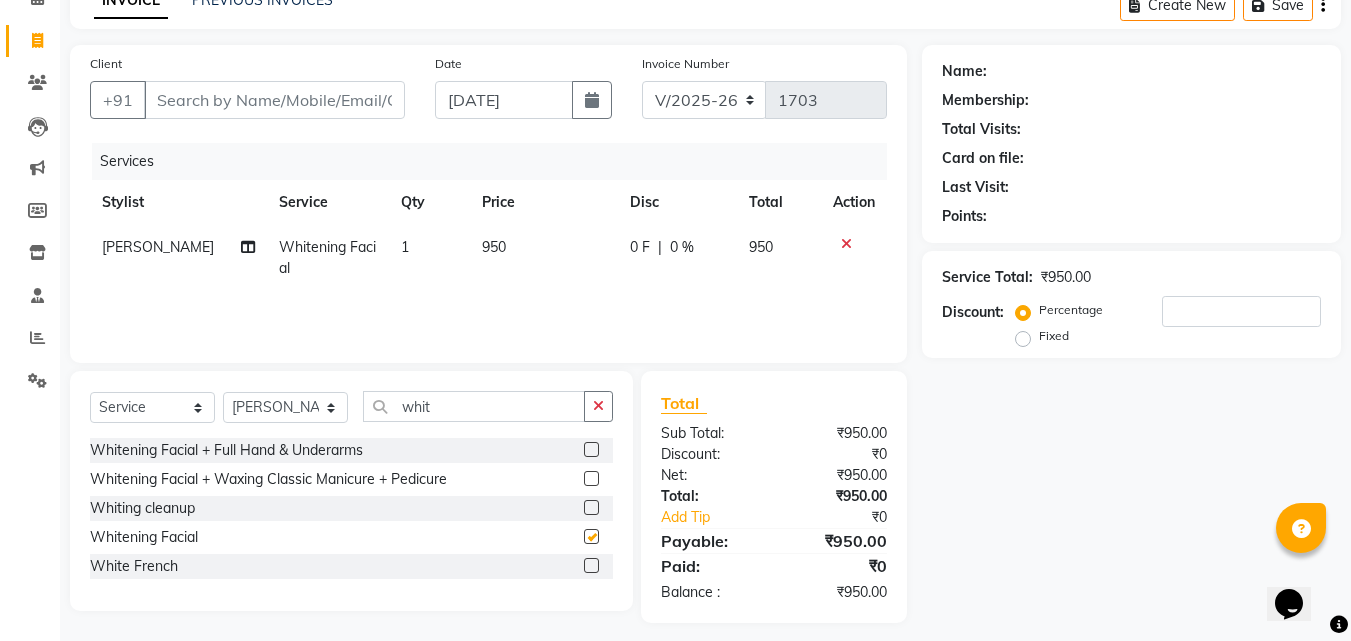checkbox on "false" 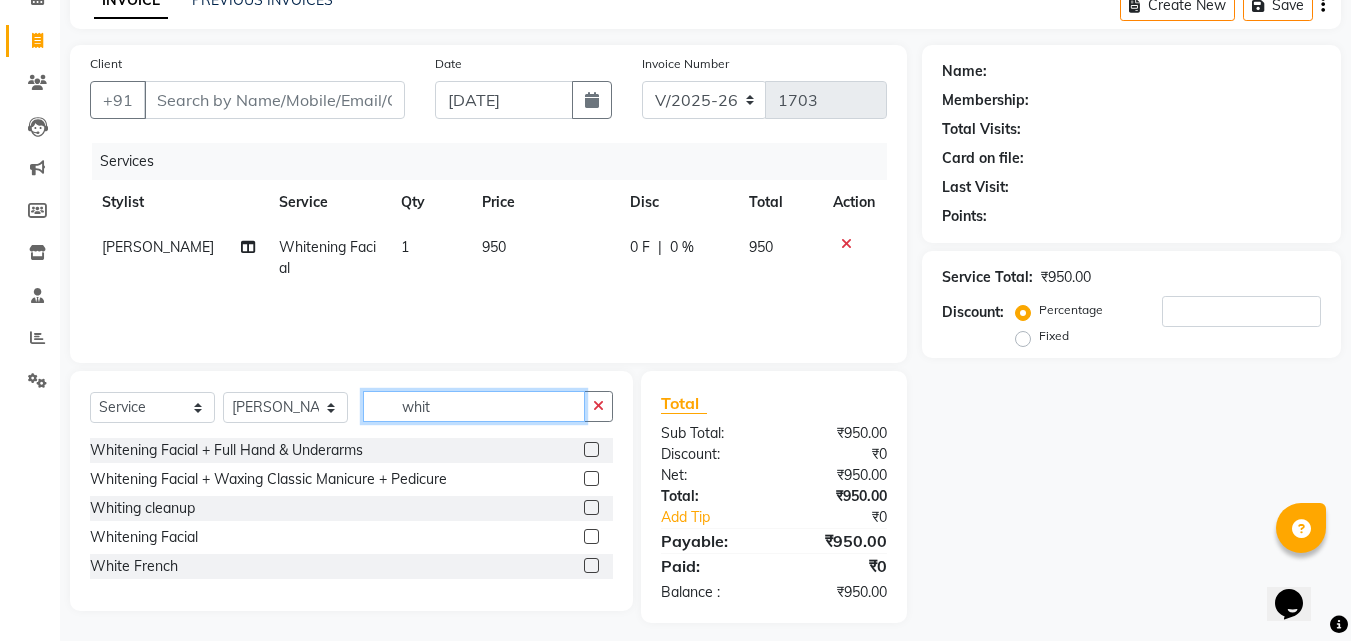 click on "whit" 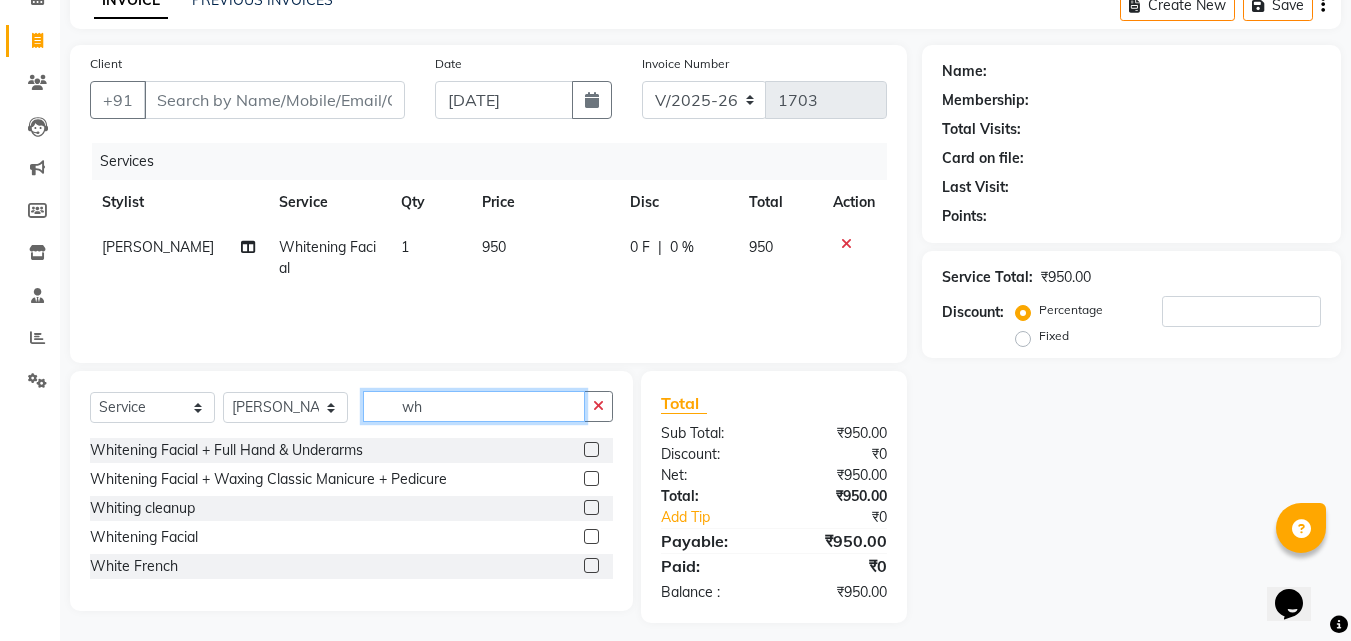 type on "w" 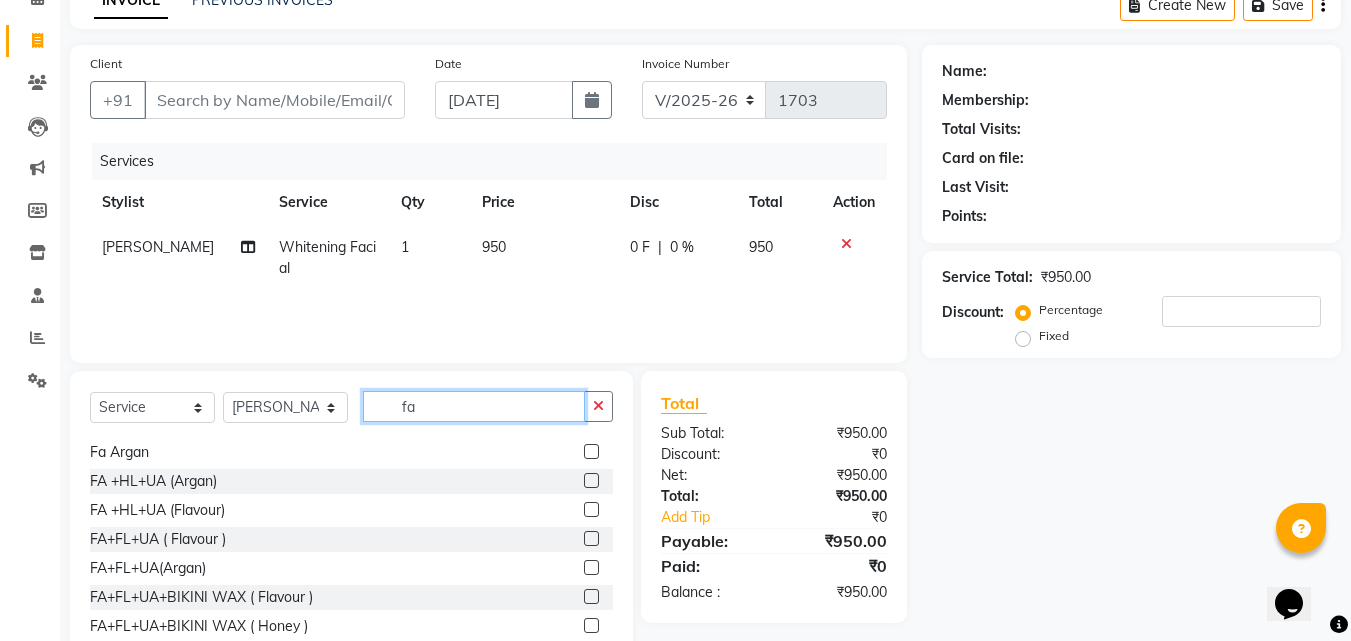 scroll, scrollTop: 151, scrollLeft: 0, axis: vertical 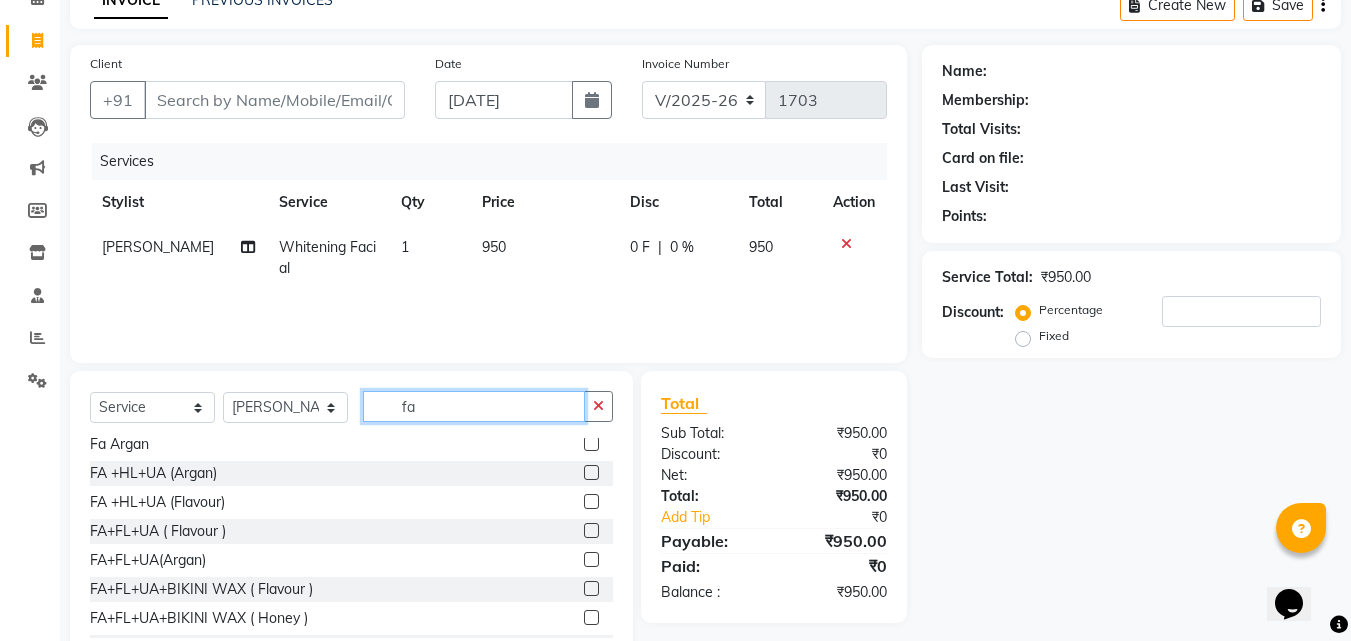 type on "fa" 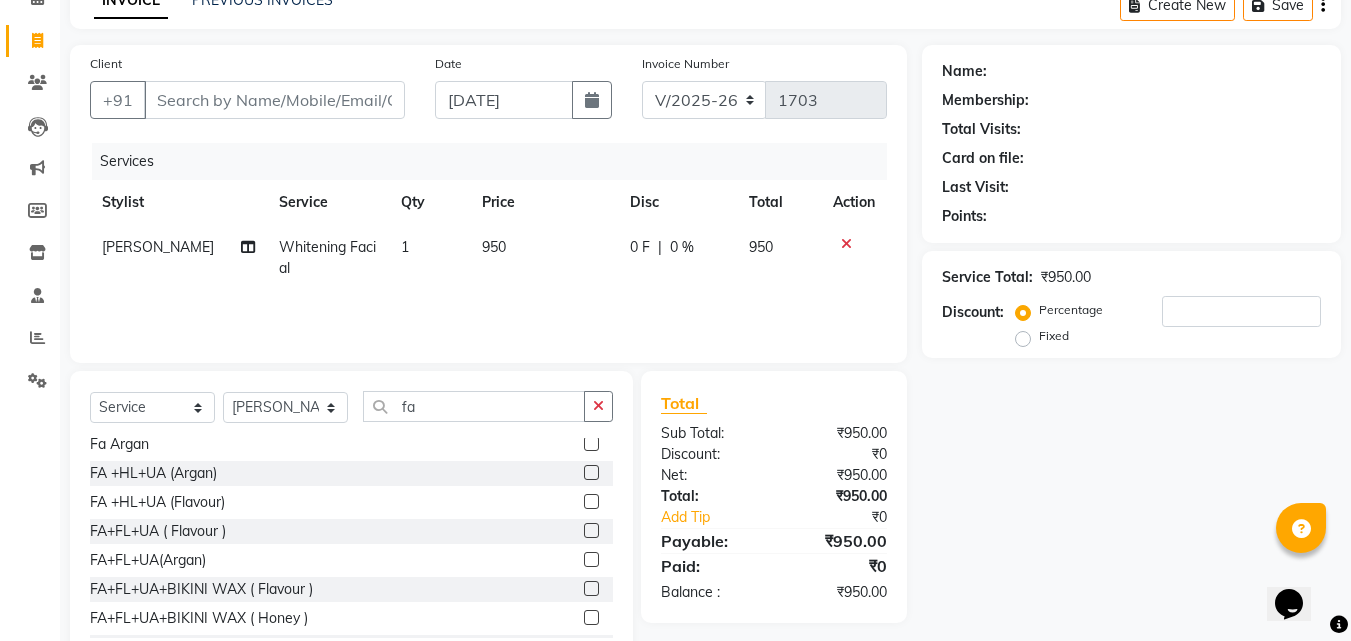 click 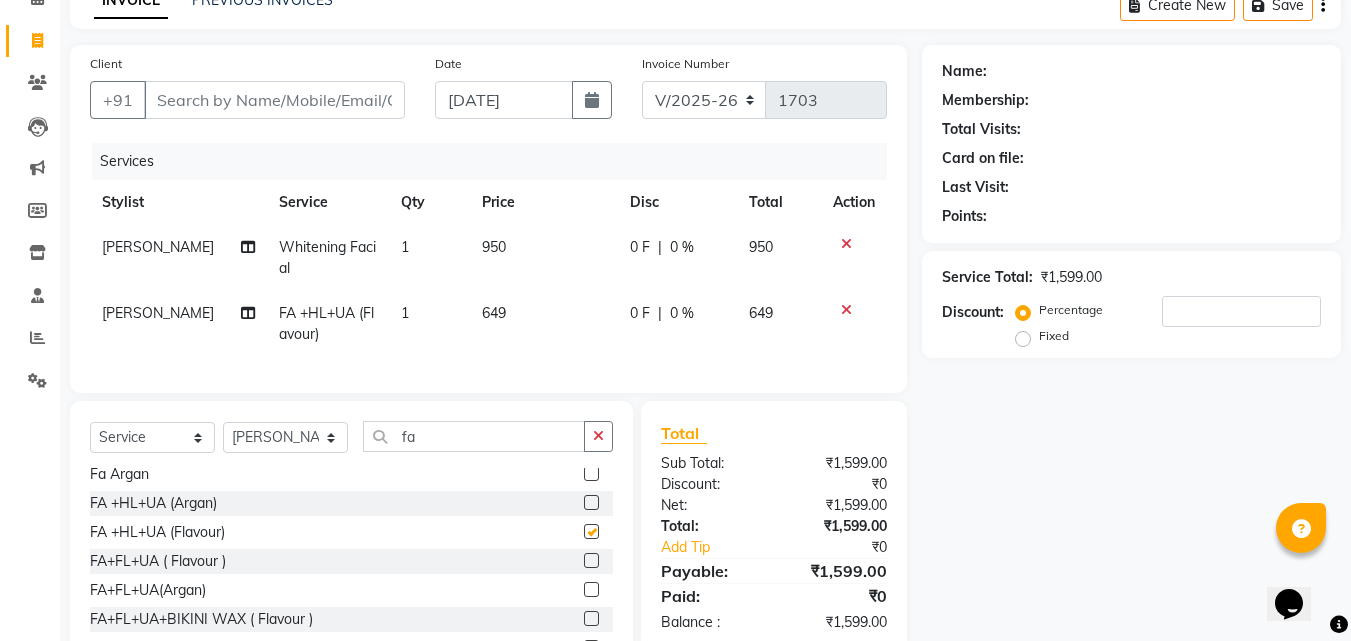 checkbox on "false" 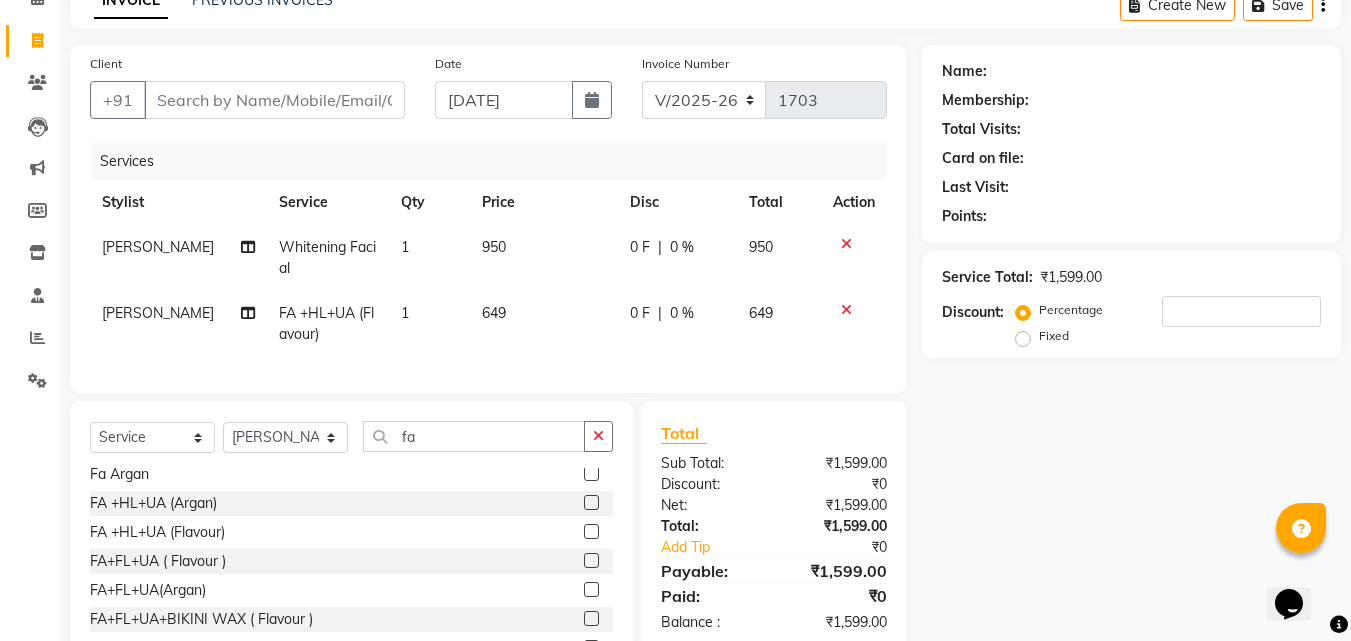 click on "649" 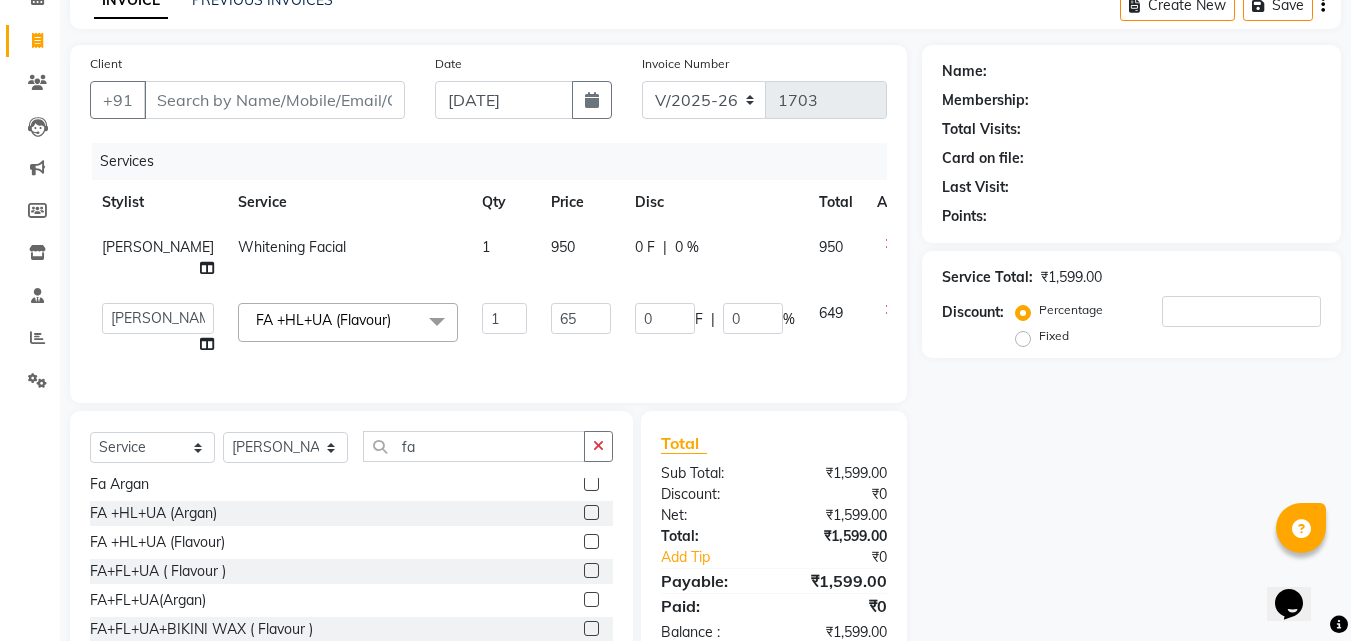 type on "650" 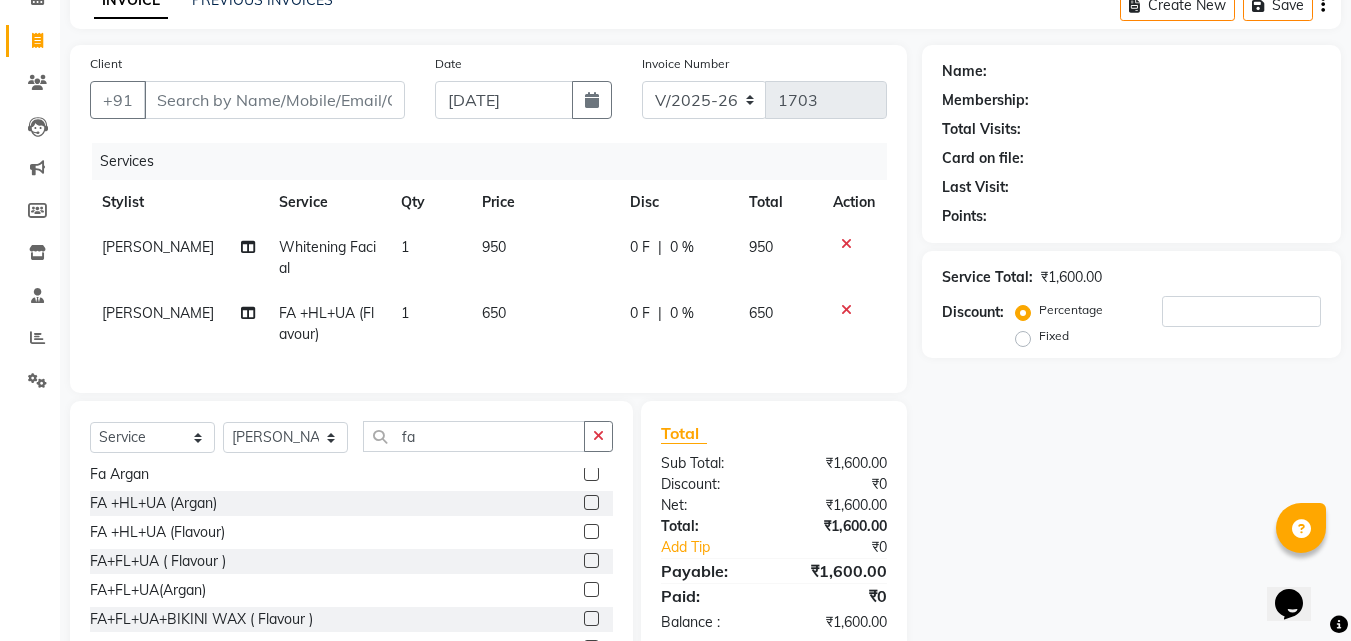 click on "Services Stylist Service Qty Price Disc Total Action Samiya  Whitening Facial 1 950 0 F | 0 % 950 Samiya  FA +HL+UA (Flavour) 1 650 0 F | 0 % 650" 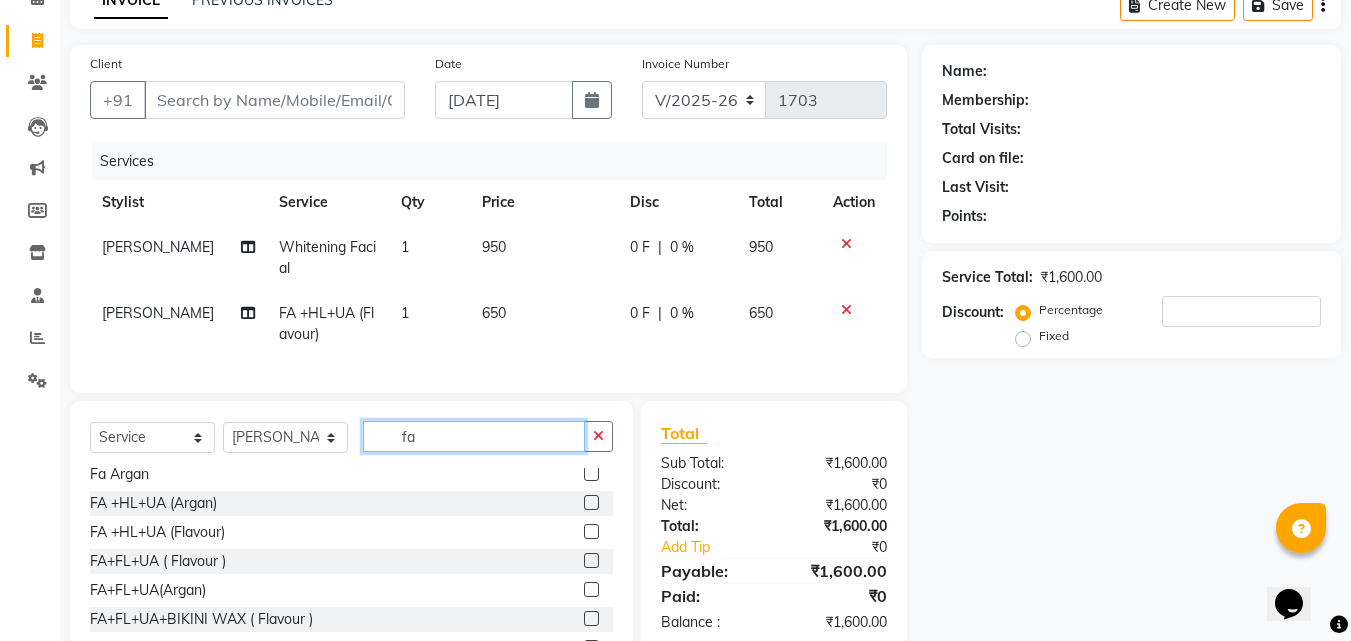 click on "fa" 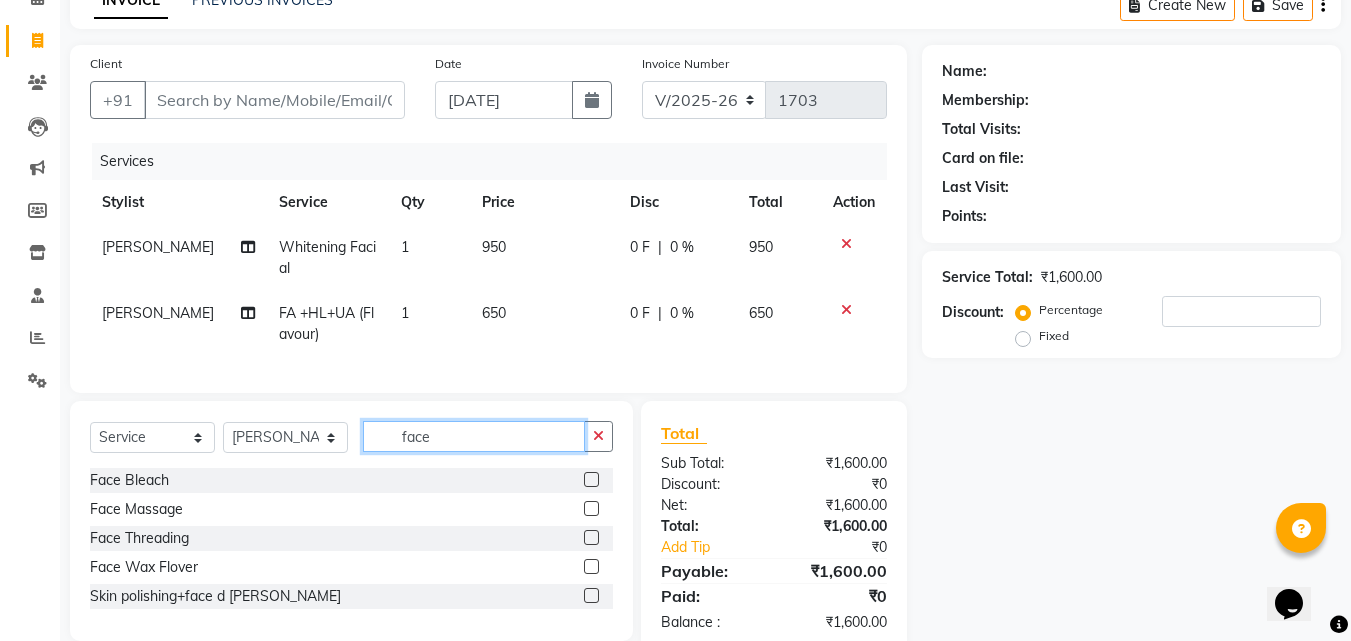 scroll, scrollTop: 0, scrollLeft: 0, axis: both 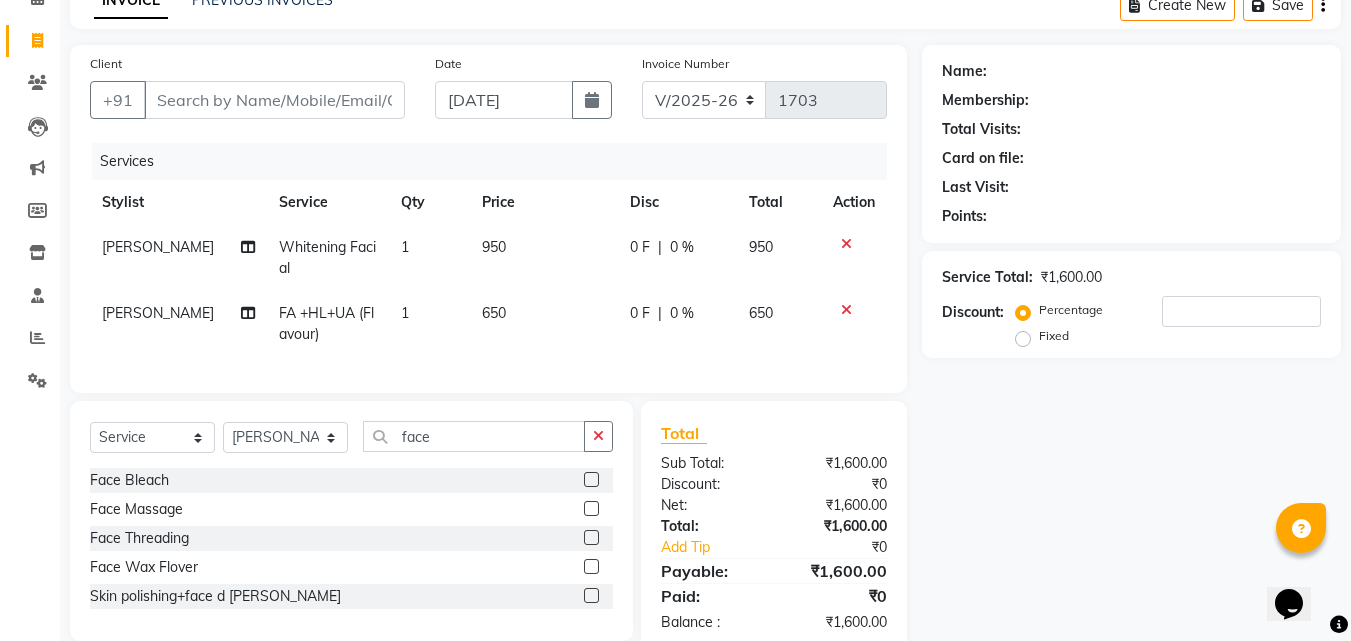 click 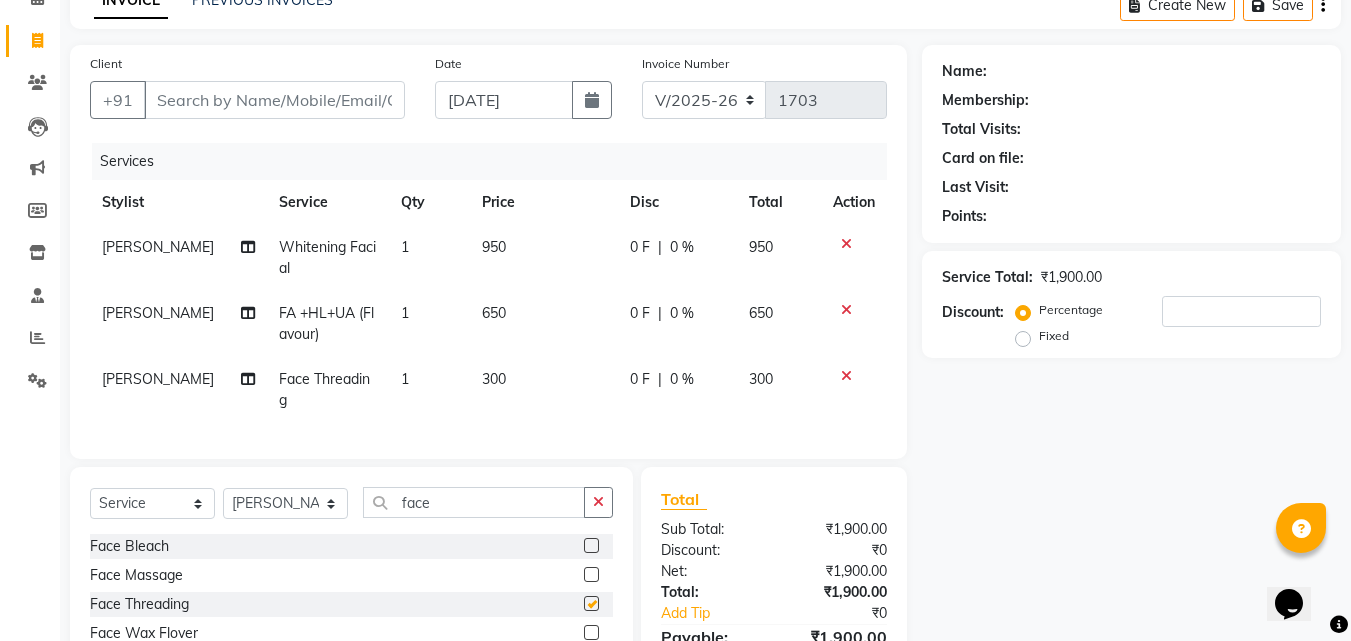 checkbox on "false" 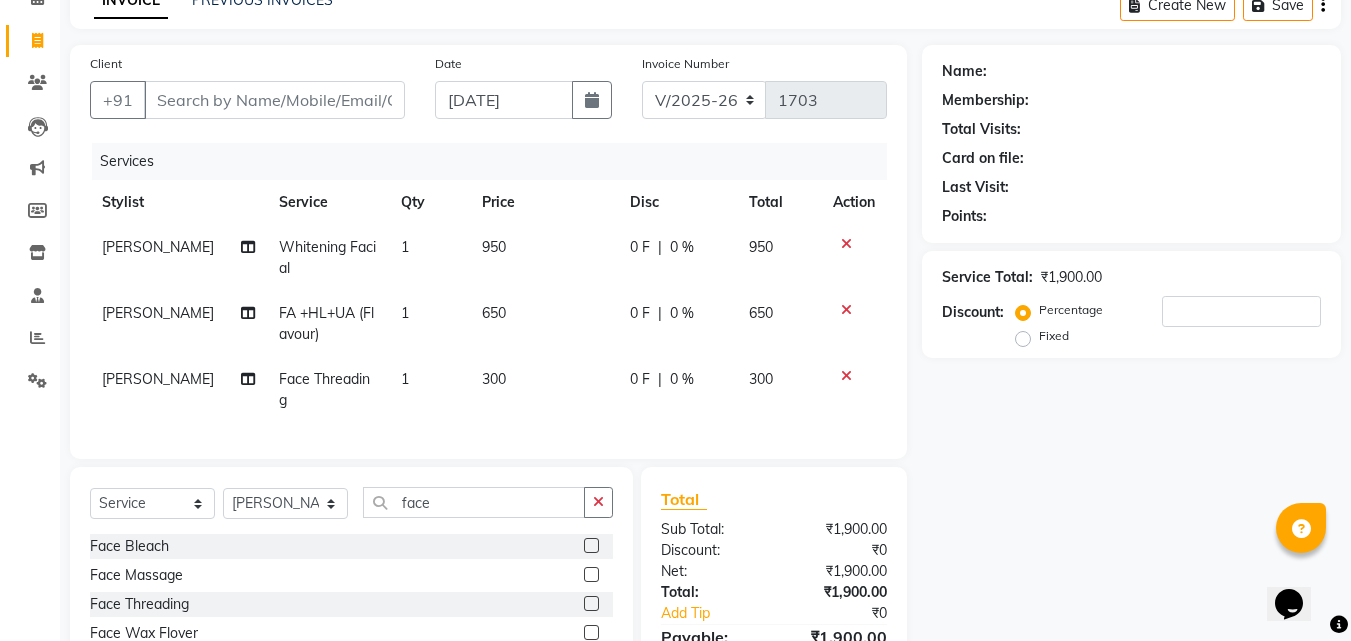 click on "300" 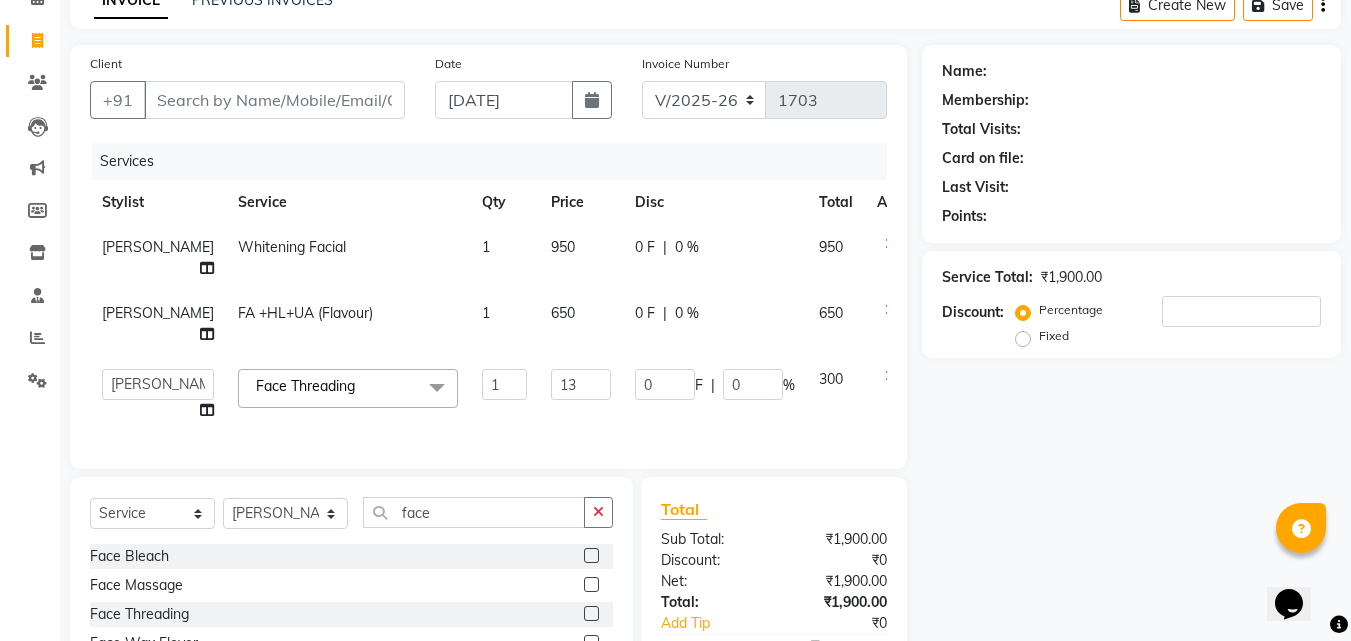 type on "130" 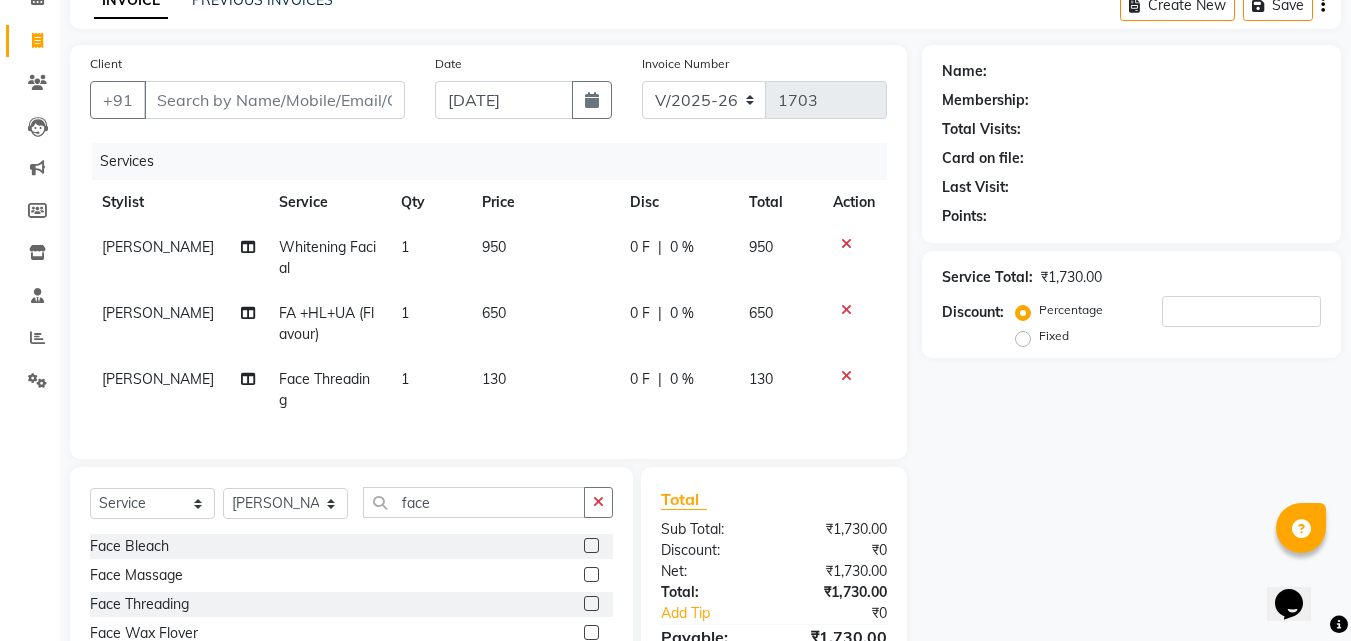 click on "Services Stylist Service Qty Price Disc Total Action Samiya  Whitening Facial 1 950 0 F | 0 % 950 Samiya  FA +HL+UA (Flavour) 1 650 0 F | 0 % 650 Samiya  Face Threading 1 130 0 F | 0 % 130" 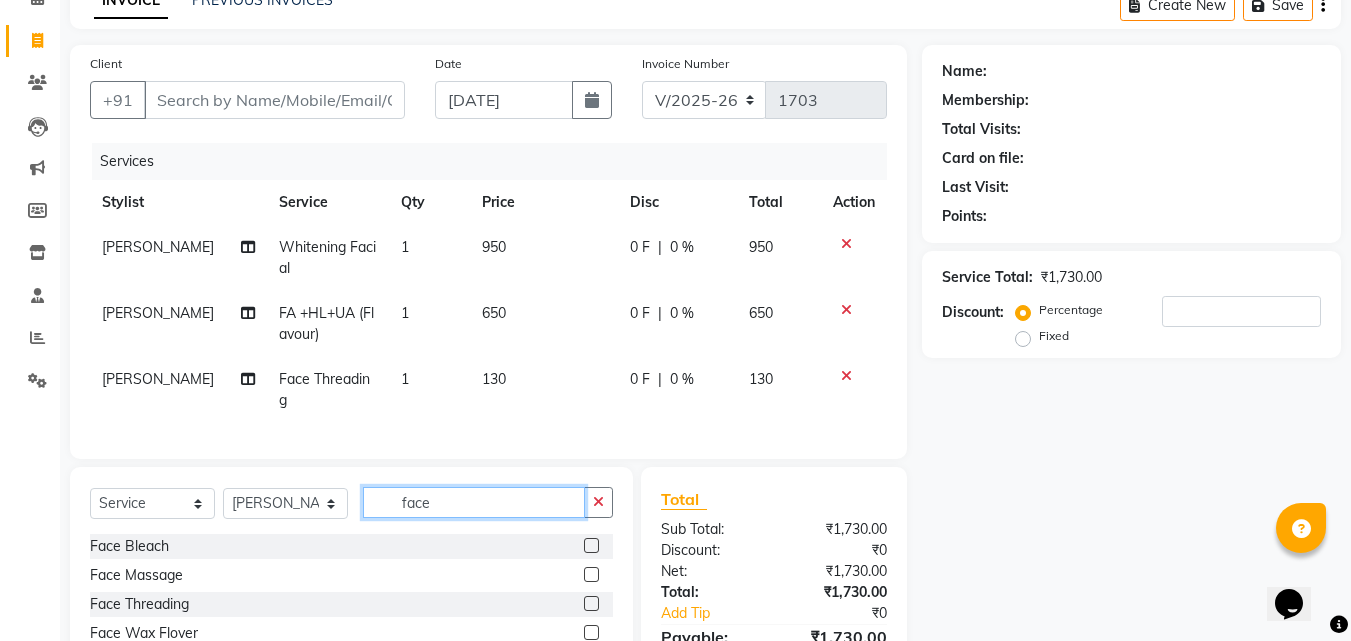 click on "face" 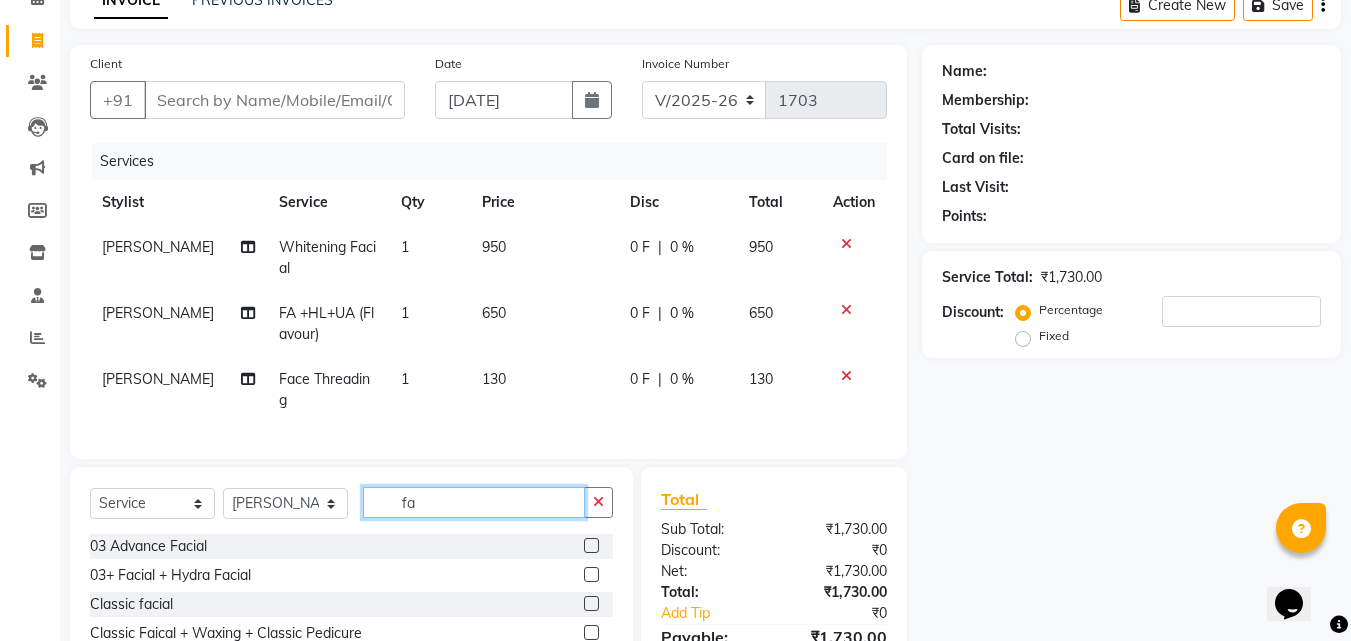 type on "f" 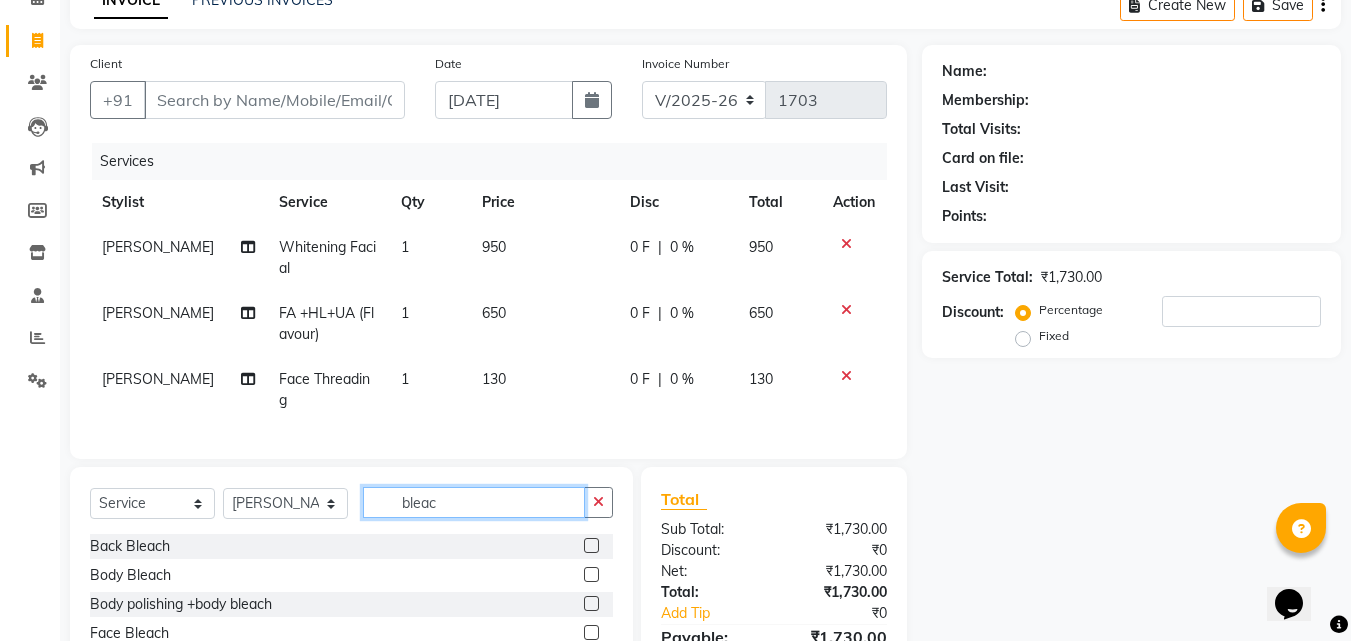 type on "bleac" 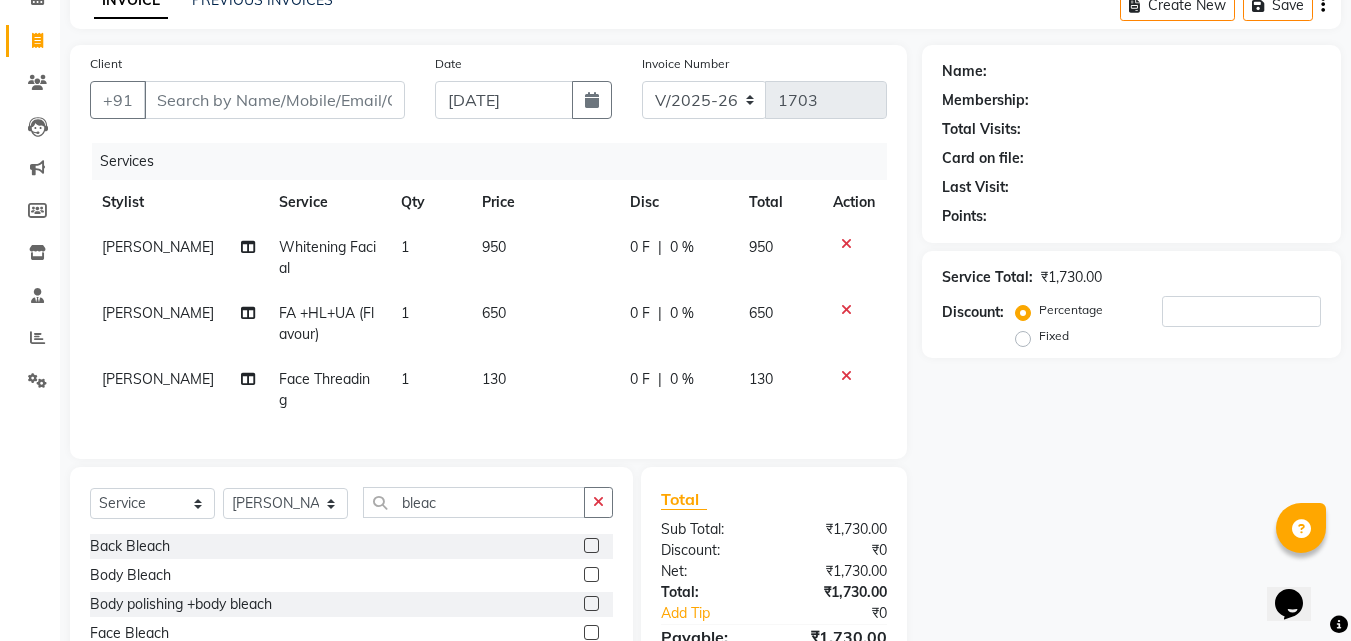 click 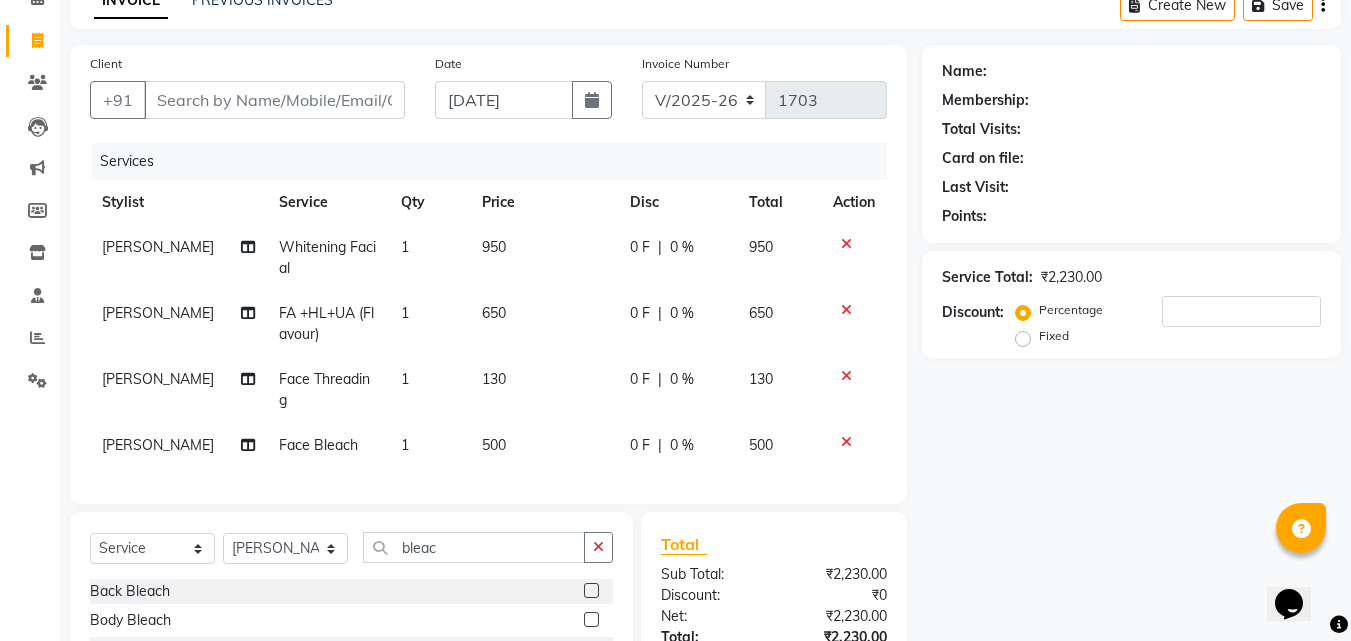 checkbox on "false" 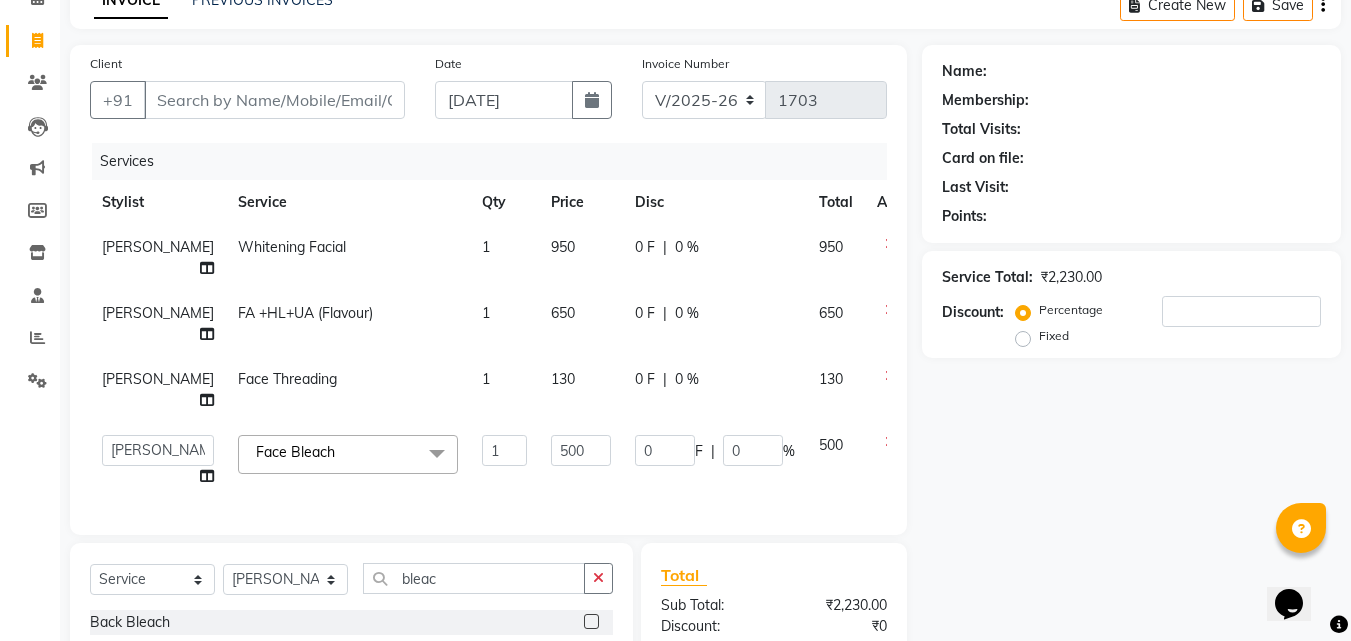 click on "500" 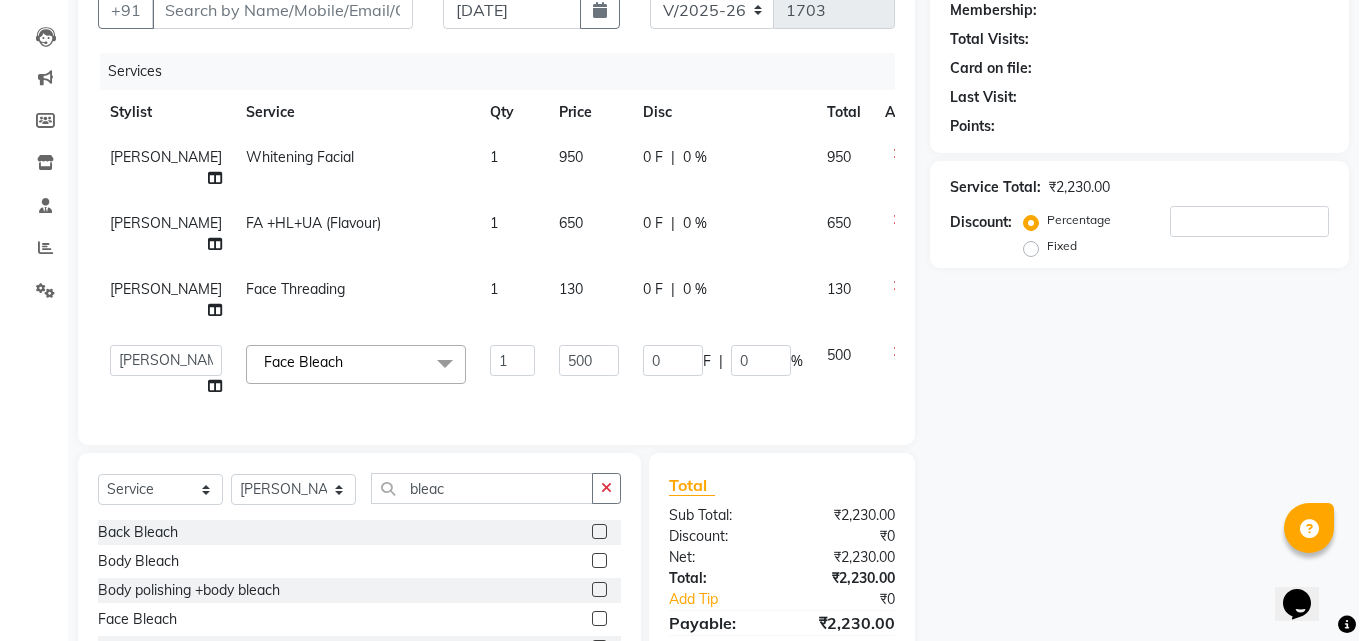 scroll, scrollTop: 7, scrollLeft: 0, axis: vertical 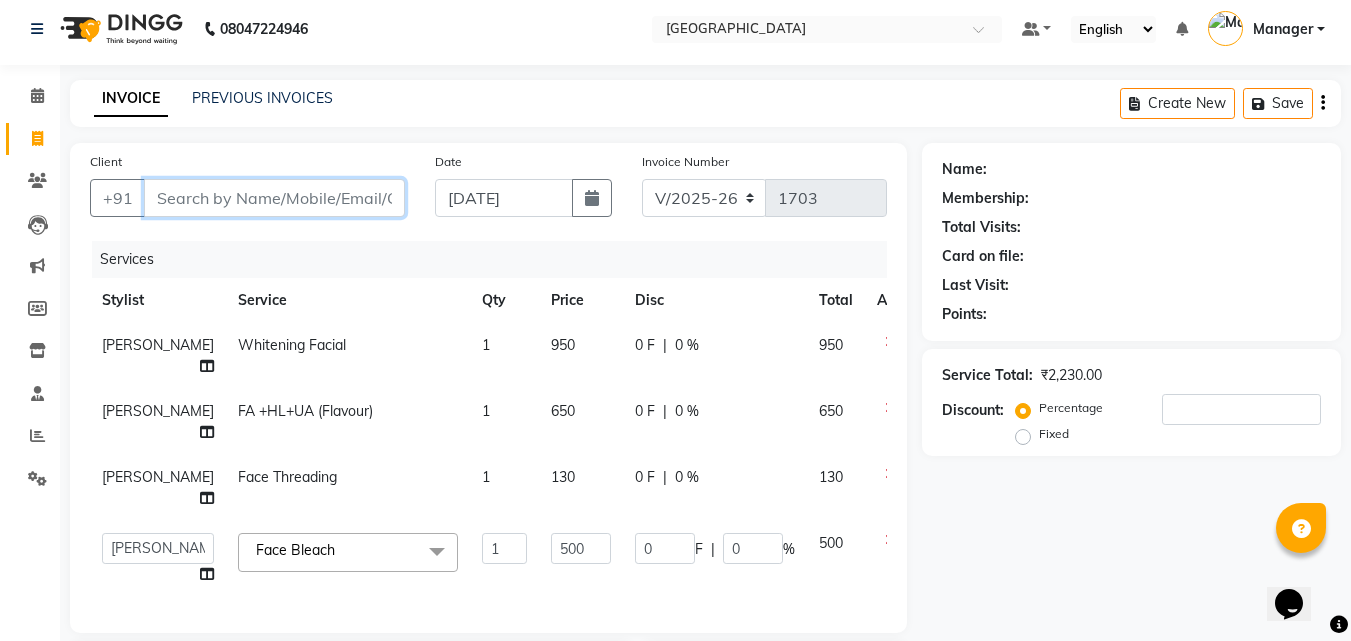 click on "Client" at bounding box center (274, 198) 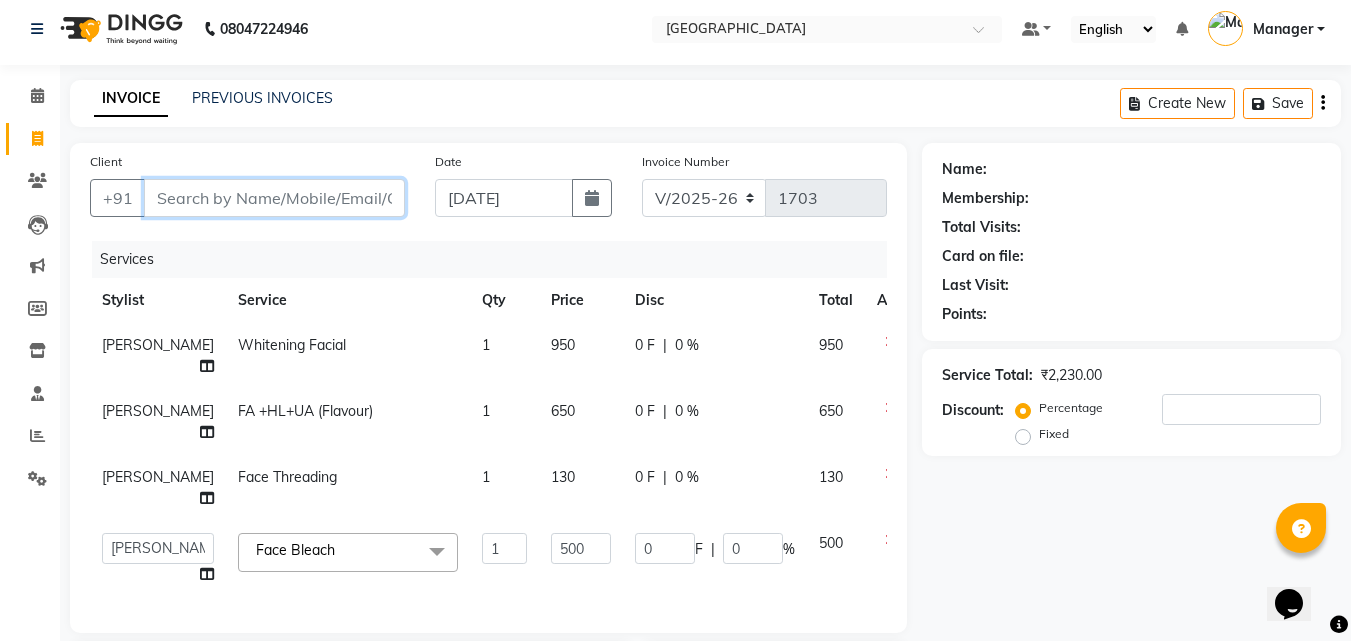 type on "9" 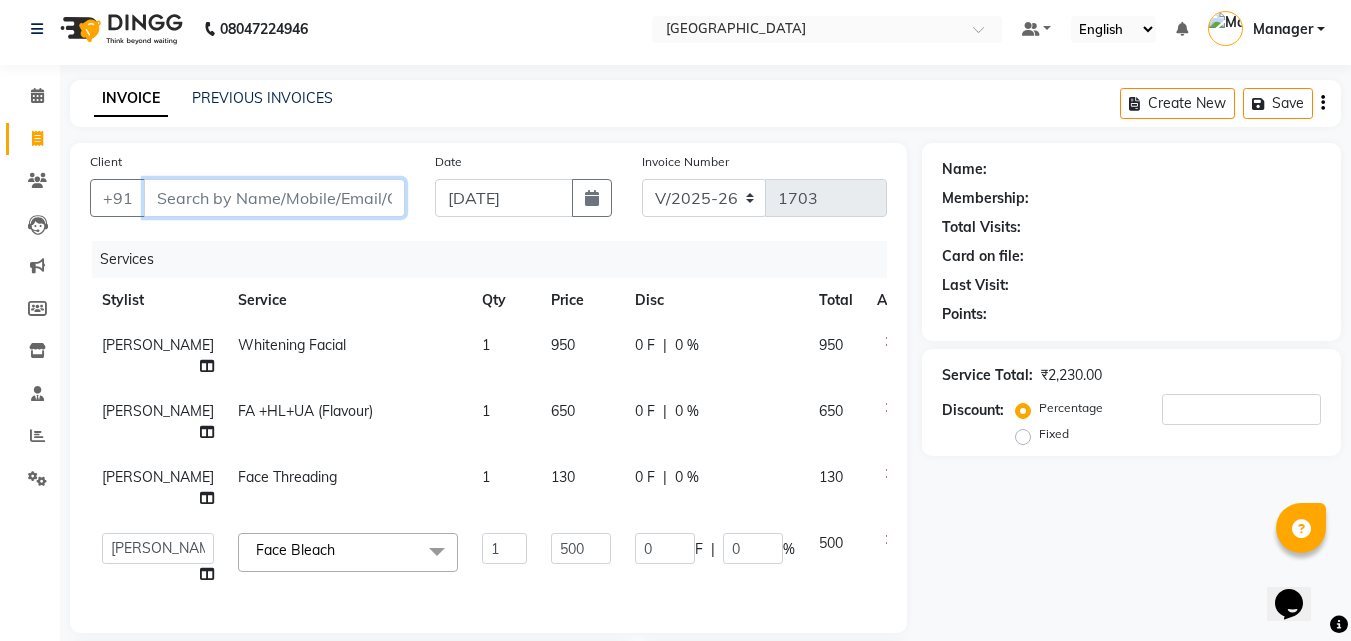 type on "0" 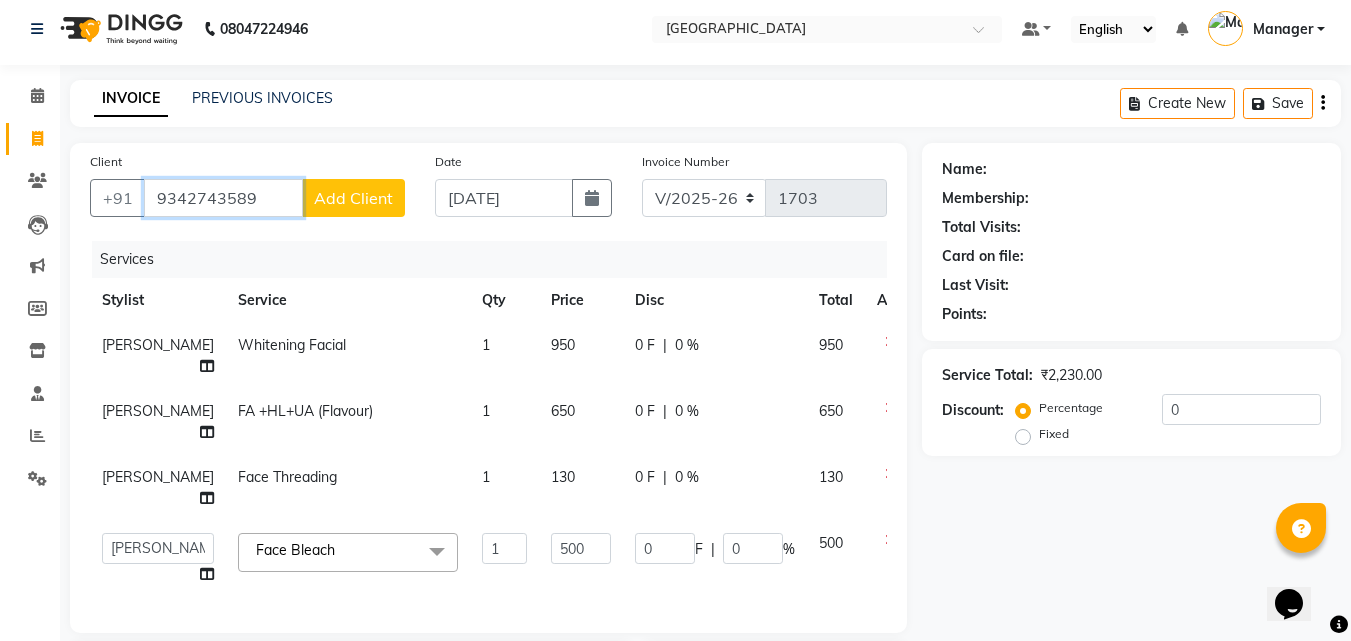 type on "9342743589" 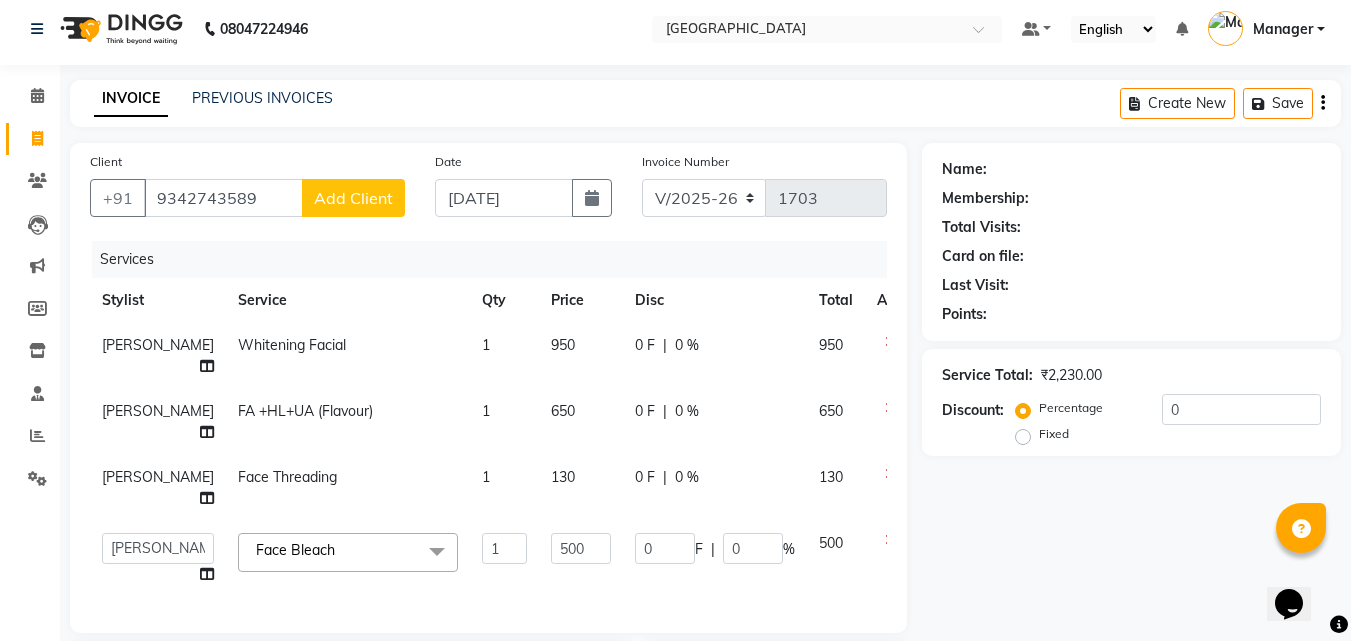 click on "Add Client" 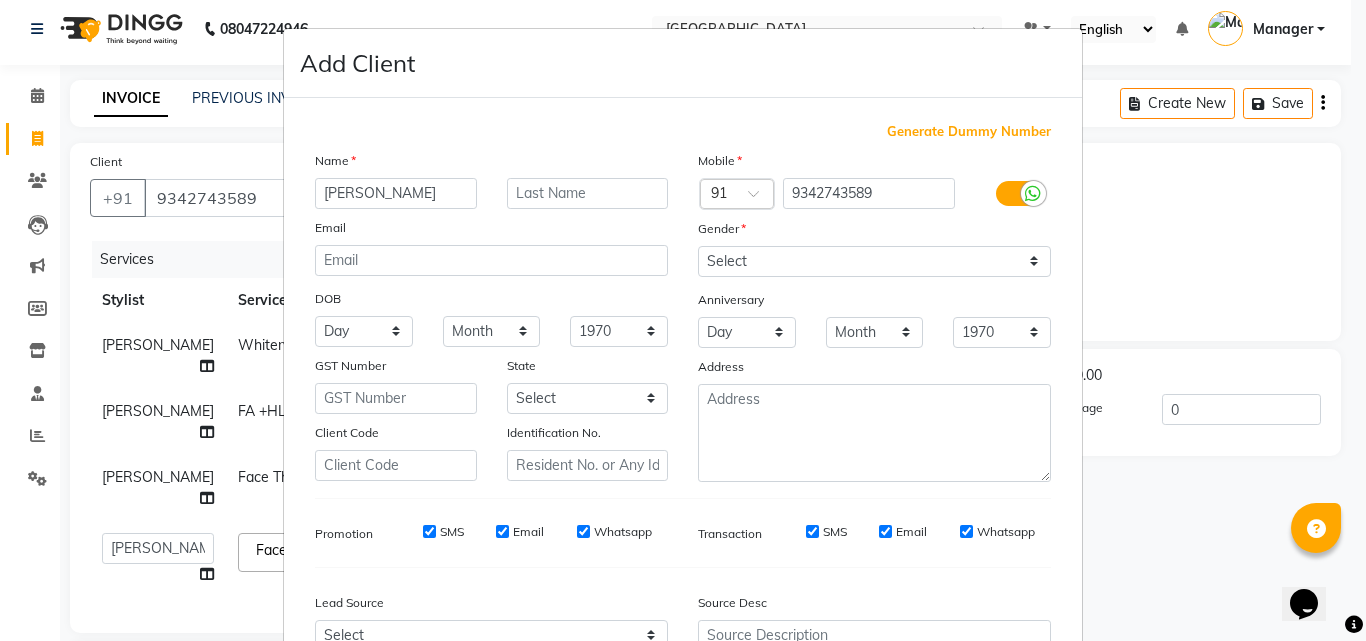 type on "[PERSON_NAME]" 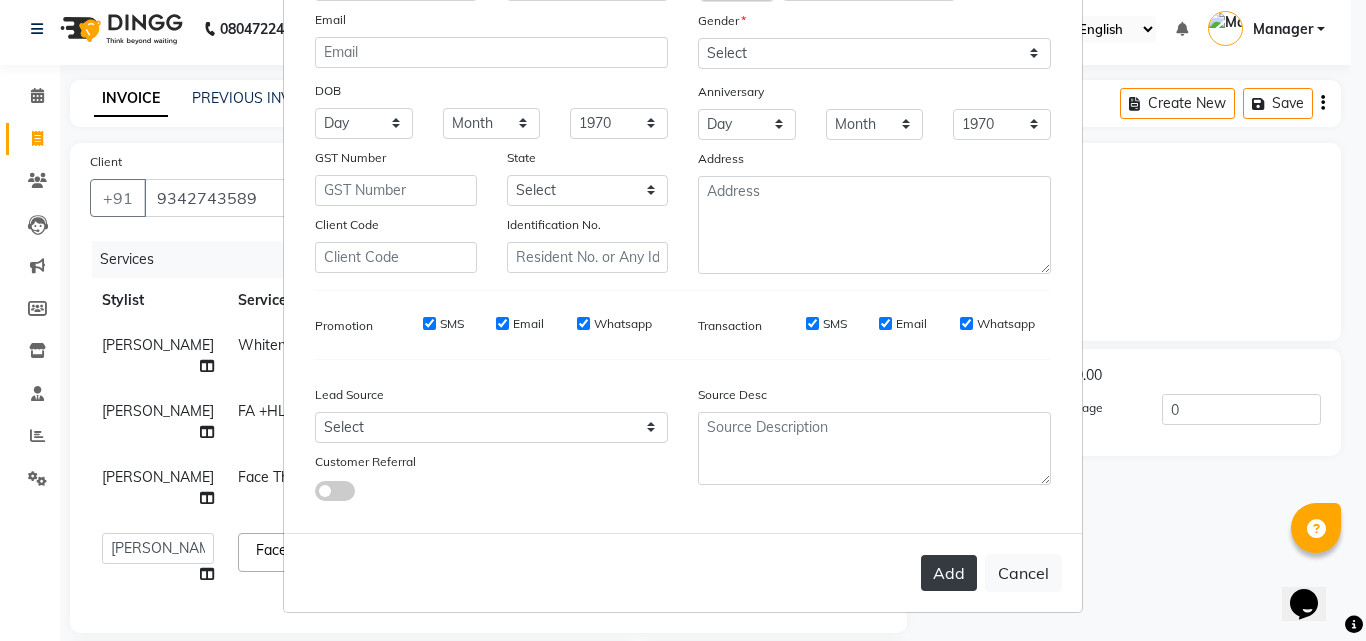 click on "Add" at bounding box center (949, 573) 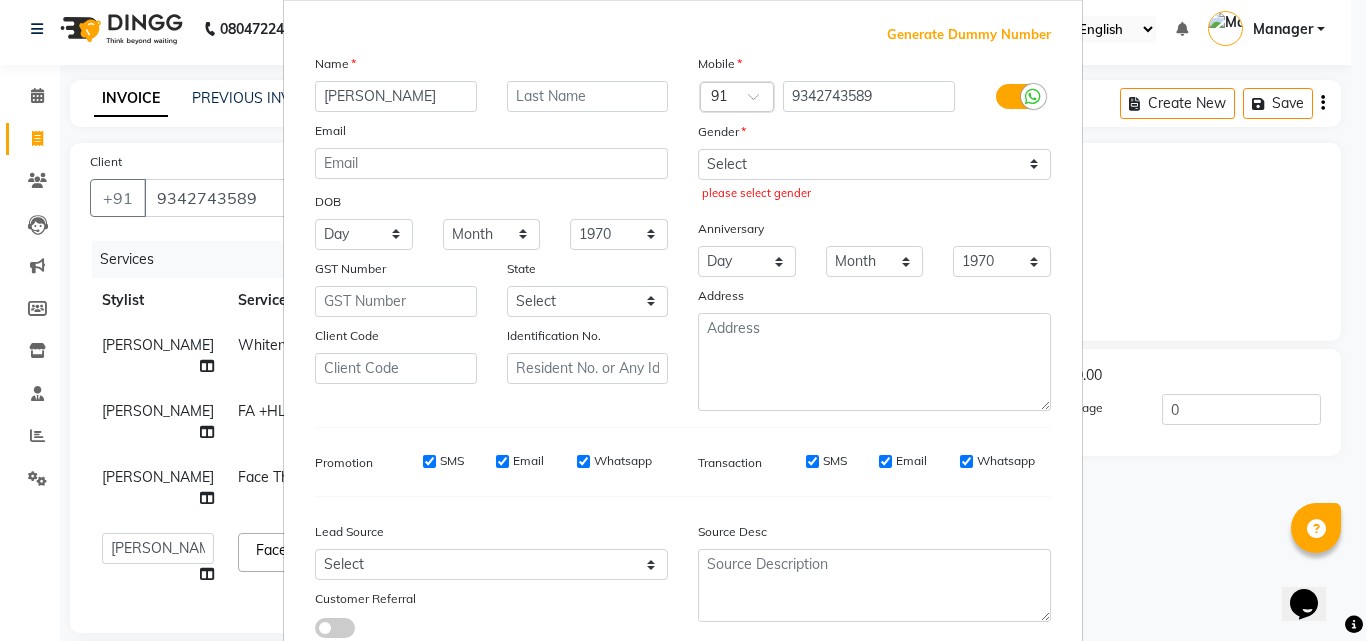 scroll, scrollTop: 27, scrollLeft: 0, axis: vertical 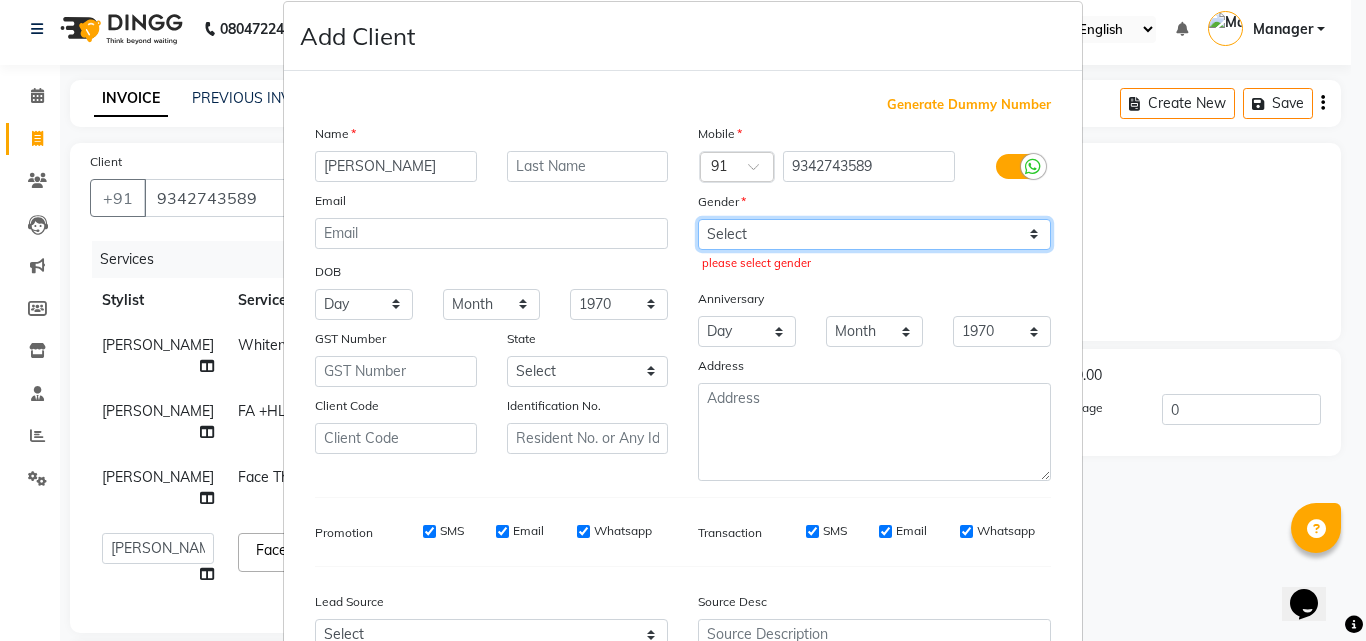 click on "Select [DEMOGRAPHIC_DATA] [DEMOGRAPHIC_DATA] Other Prefer Not To Say" at bounding box center [874, 234] 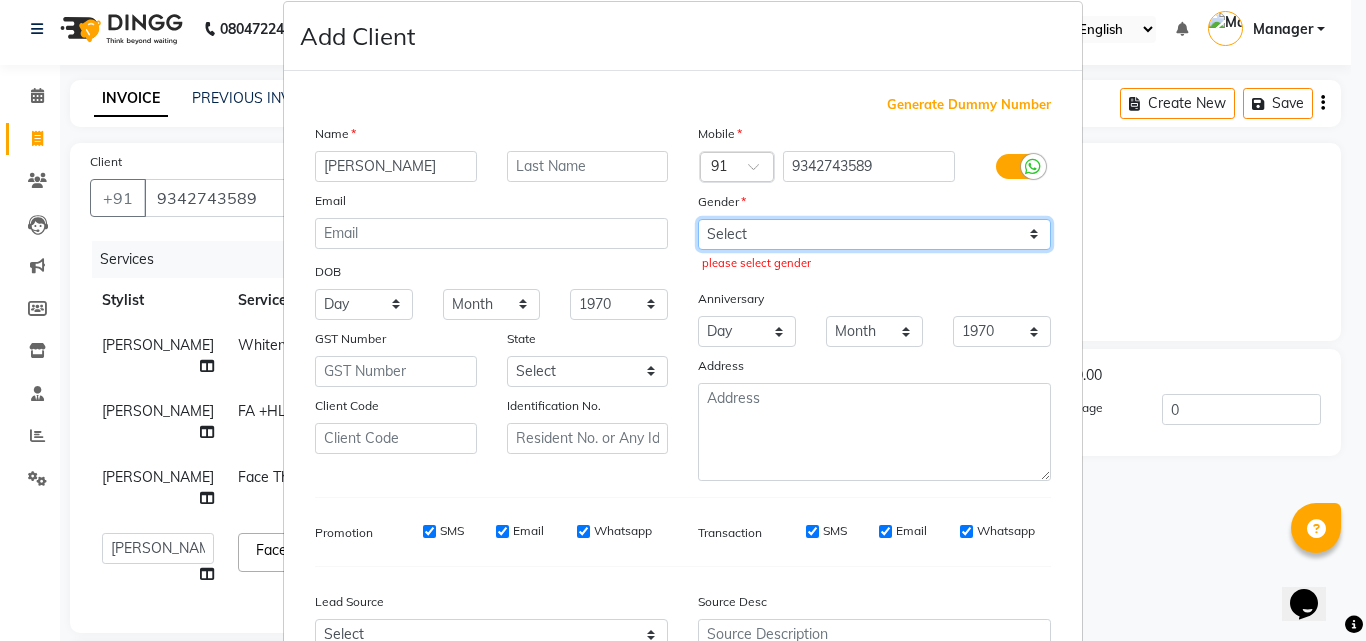 select on "[DEMOGRAPHIC_DATA]" 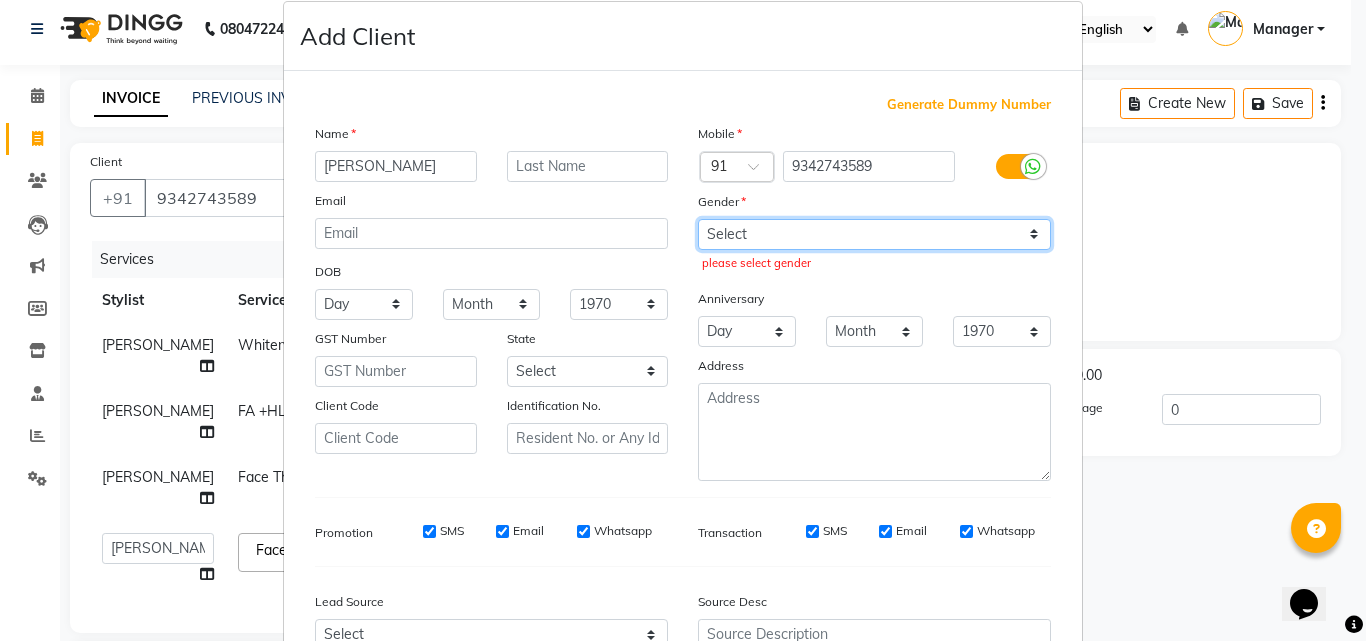 click on "Select [DEMOGRAPHIC_DATA] [DEMOGRAPHIC_DATA] Other Prefer Not To Say" at bounding box center (874, 234) 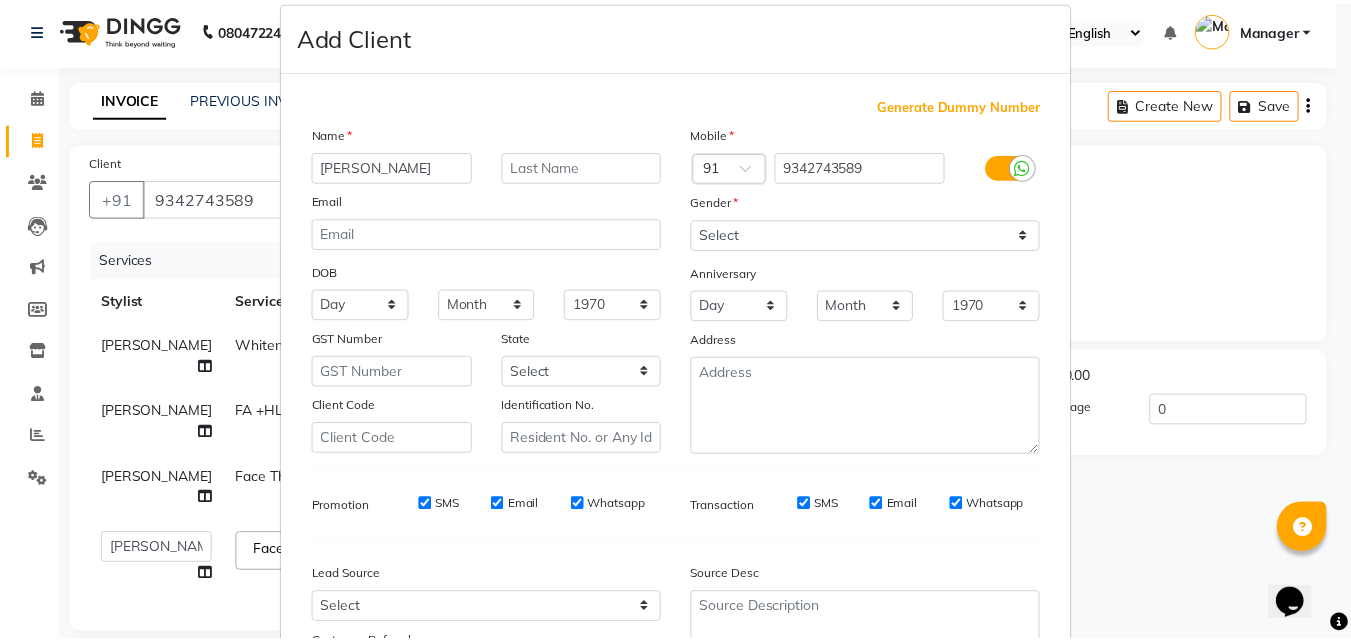 scroll, scrollTop: 208, scrollLeft: 0, axis: vertical 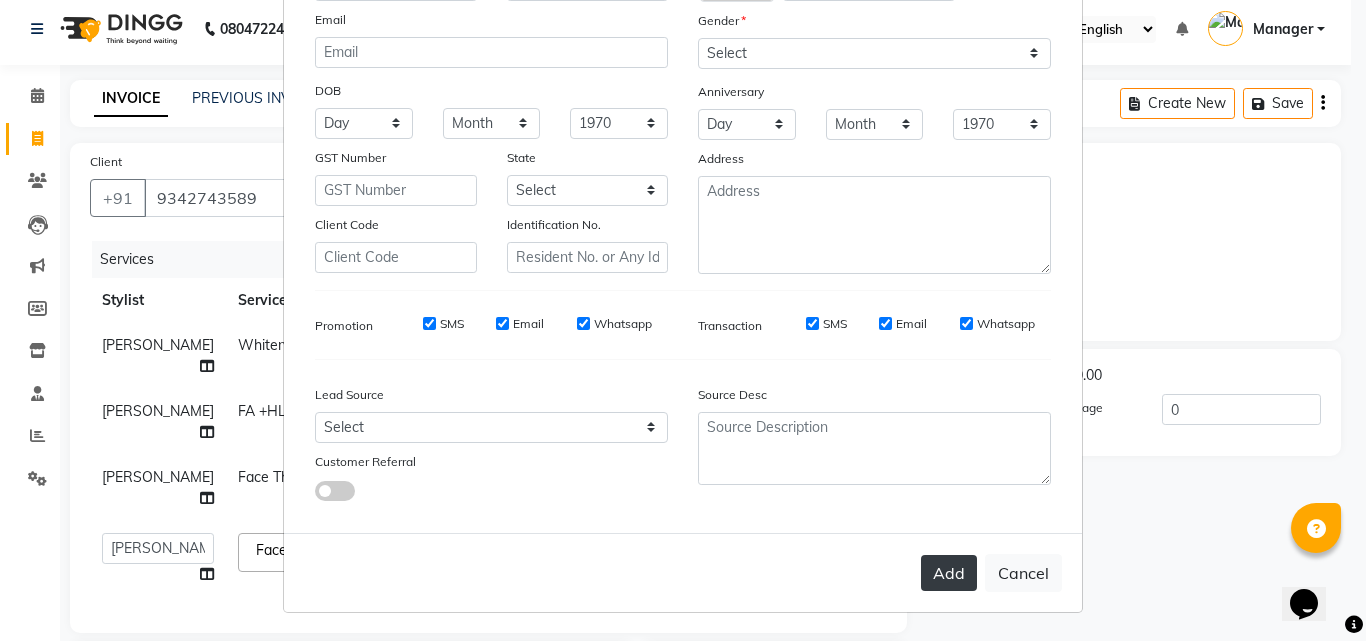 click on "Add" at bounding box center (949, 573) 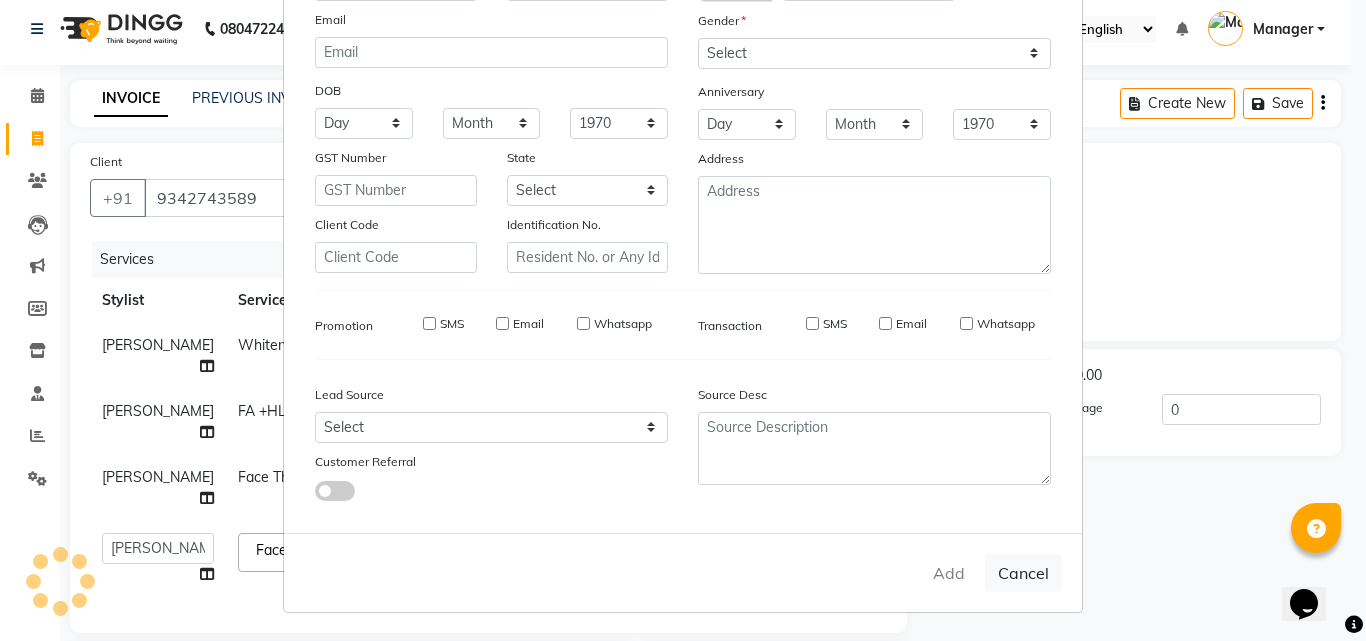 type 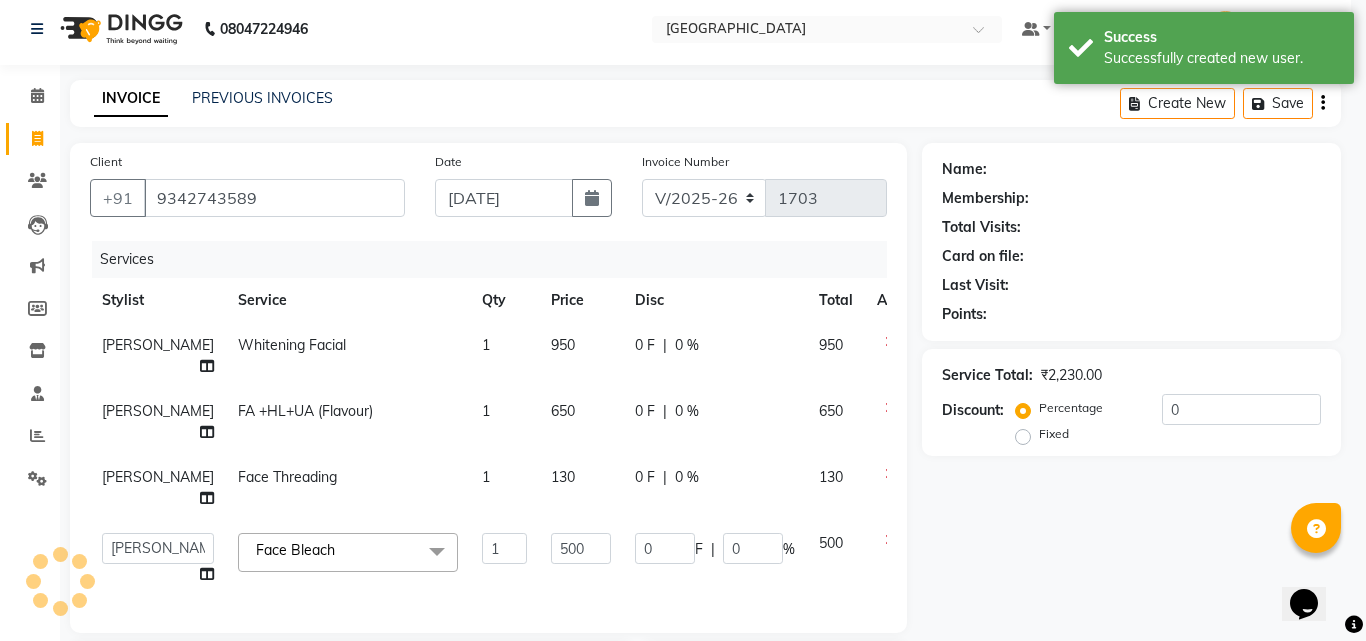 click on "Add Client Generate Dummy Number Name Email DOB Day 01 02 03 04 05 06 07 08 09 10 11 12 13 14 15 16 17 18 19 20 21 22 23 24 25 26 27 28 29 30 31 Month January February March April May June July August September October November [DATE] 1941 1942 1943 1944 1945 1946 1947 1948 1949 1950 1951 1952 1953 1954 1955 1956 1957 1958 1959 1960 1961 1962 1963 1964 1965 1966 1967 1968 1969 1970 1971 1972 1973 1974 1975 1976 1977 1978 1979 1980 1981 1982 1983 1984 1985 1986 1987 1988 1989 1990 1991 1992 1993 1994 1995 1996 1997 1998 1999 2000 2001 2002 2003 2004 2005 2006 2007 2008 2009 2010 2011 2012 2013 2014 2015 2016 2017 2018 2019 2020 2021 2022 2023 2024 GST Number State Select [GEOGRAPHIC_DATA] [GEOGRAPHIC_DATA] [GEOGRAPHIC_DATA] [GEOGRAPHIC_DATA] [GEOGRAPHIC_DATA] [GEOGRAPHIC_DATA] [GEOGRAPHIC_DATA] [GEOGRAPHIC_DATA] and [GEOGRAPHIC_DATA] [GEOGRAPHIC_DATA] [GEOGRAPHIC_DATA] [GEOGRAPHIC_DATA] [GEOGRAPHIC_DATA] [GEOGRAPHIC_DATA] [GEOGRAPHIC_DATA] [GEOGRAPHIC_DATA] [GEOGRAPHIC_DATA] [GEOGRAPHIC_DATA] [GEOGRAPHIC_DATA] [GEOGRAPHIC_DATA] [GEOGRAPHIC_DATA] [GEOGRAPHIC_DATA] [GEOGRAPHIC_DATA] [GEOGRAPHIC_DATA] [GEOGRAPHIC_DATA] [GEOGRAPHIC_DATA] [GEOGRAPHIC_DATA] [GEOGRAPHIC_DATA] [GEOGRAPHIC_DATA] [GEOGRAPHIC_DATA] [GEOGRAPHIC_DATA]" at bounding box center [683, 166] 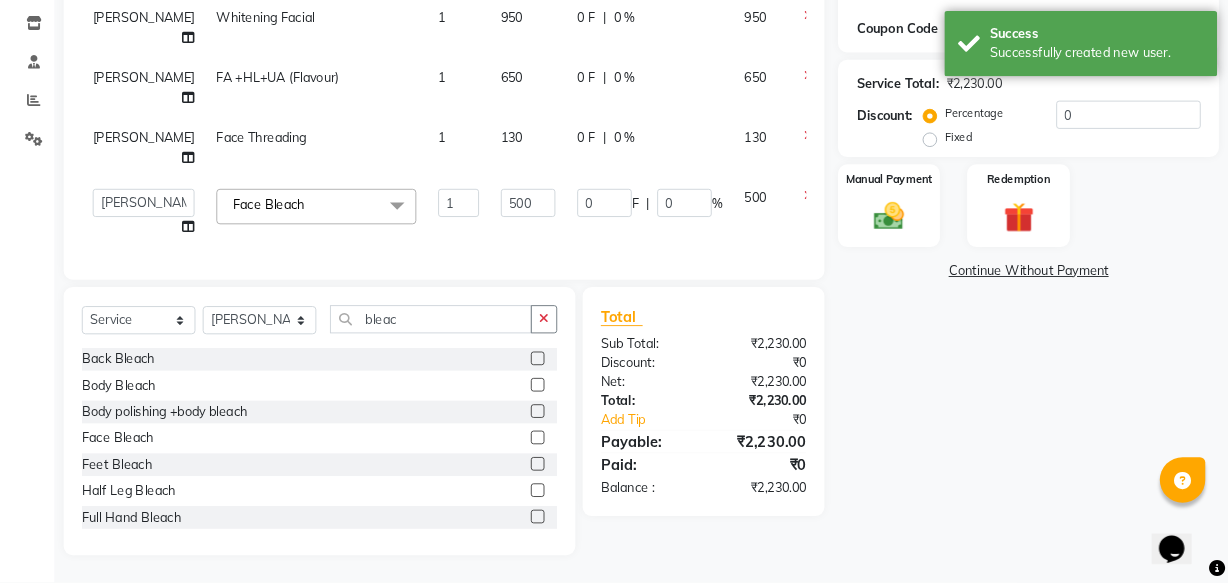 scroll, scrollTop: 347, scrollLeft: 0, axis: vertical 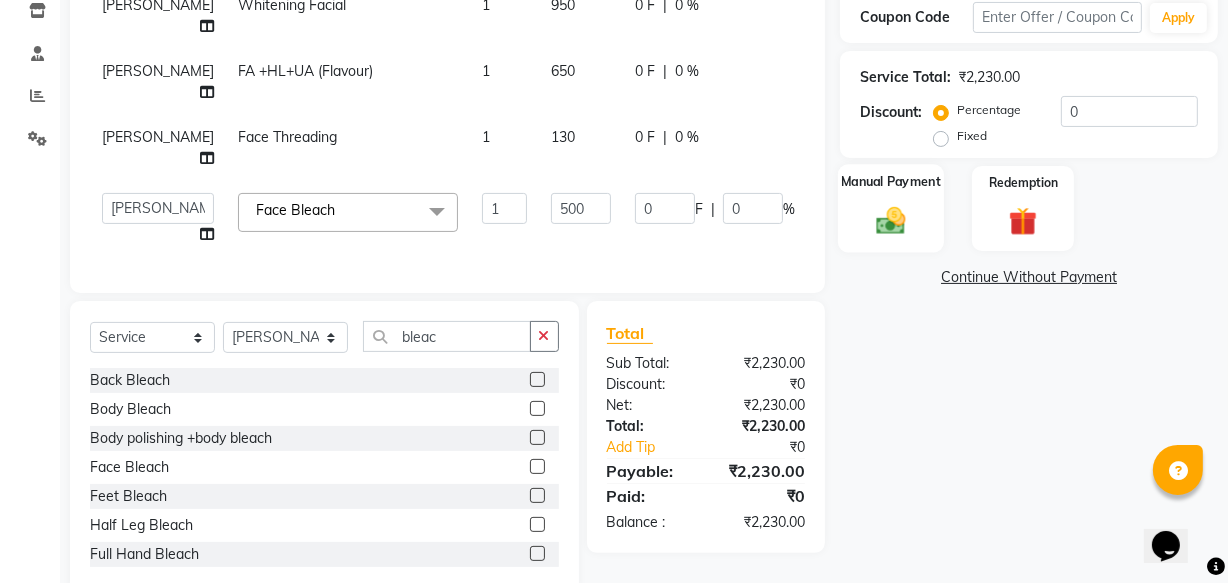 click 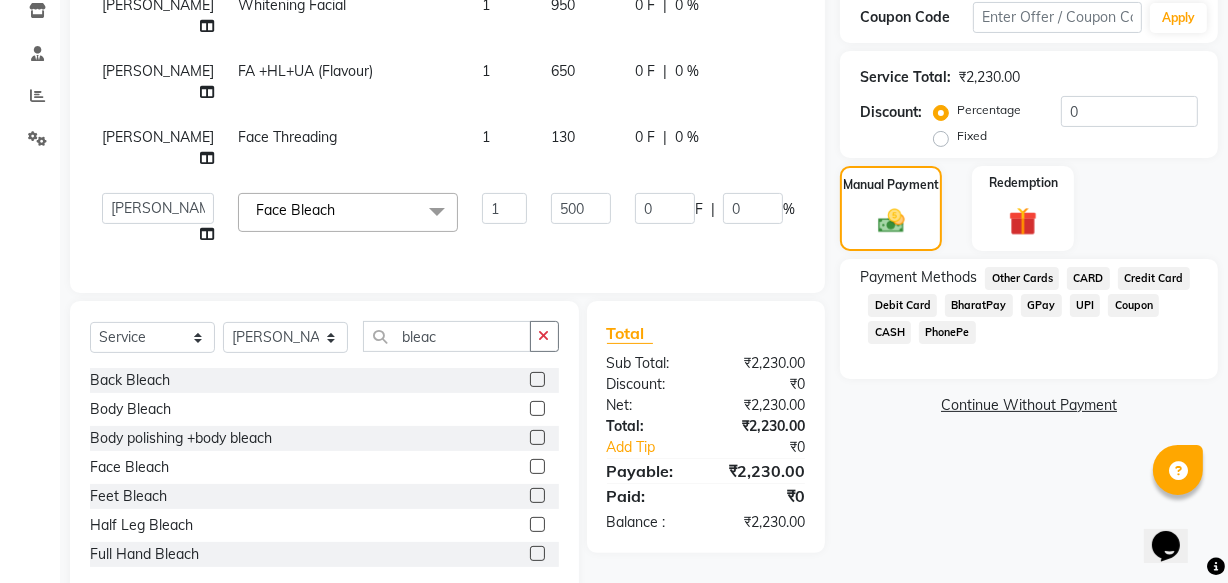click on "GPay" 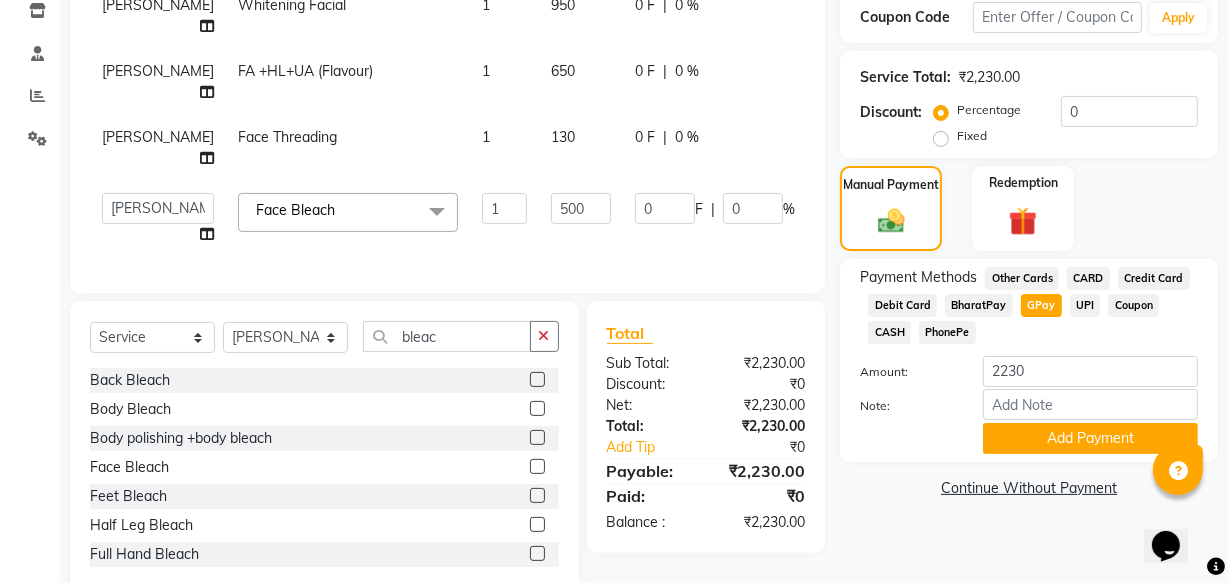click on "Debit Card" 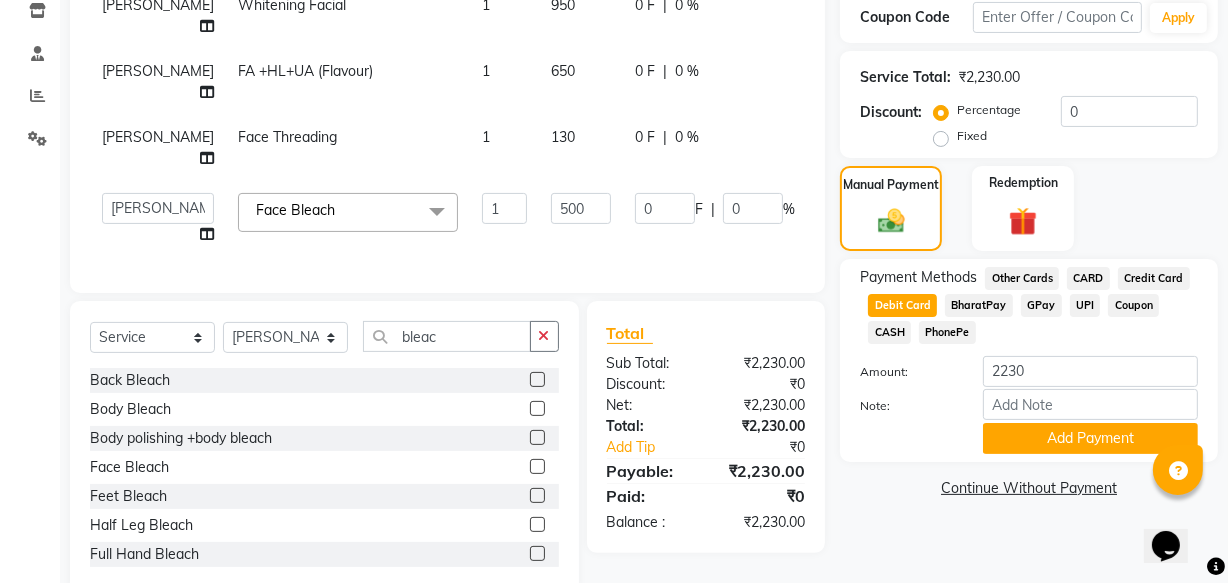 scroll, scrollTop: 404, scrollLeft: 0, axis: vertical 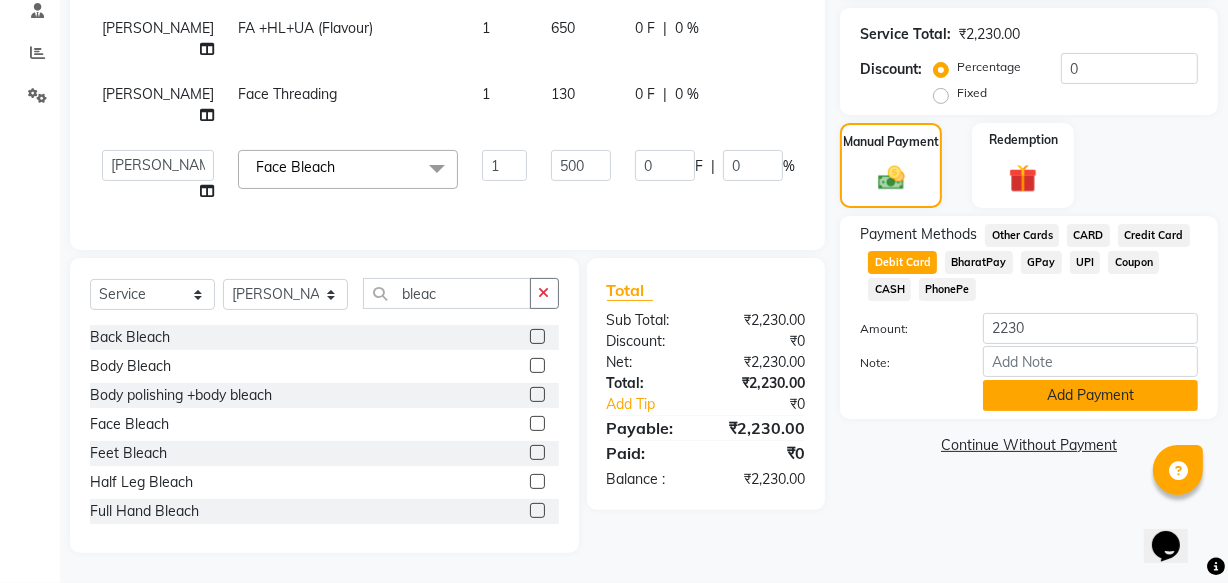 click on "Add Payment" 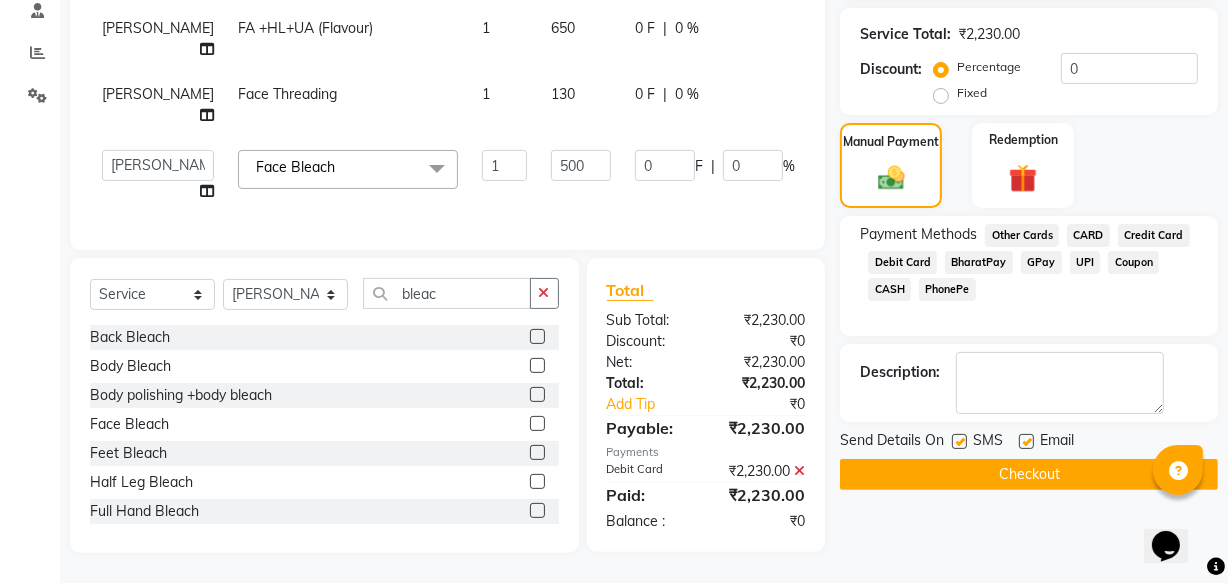 click on "Checkout" 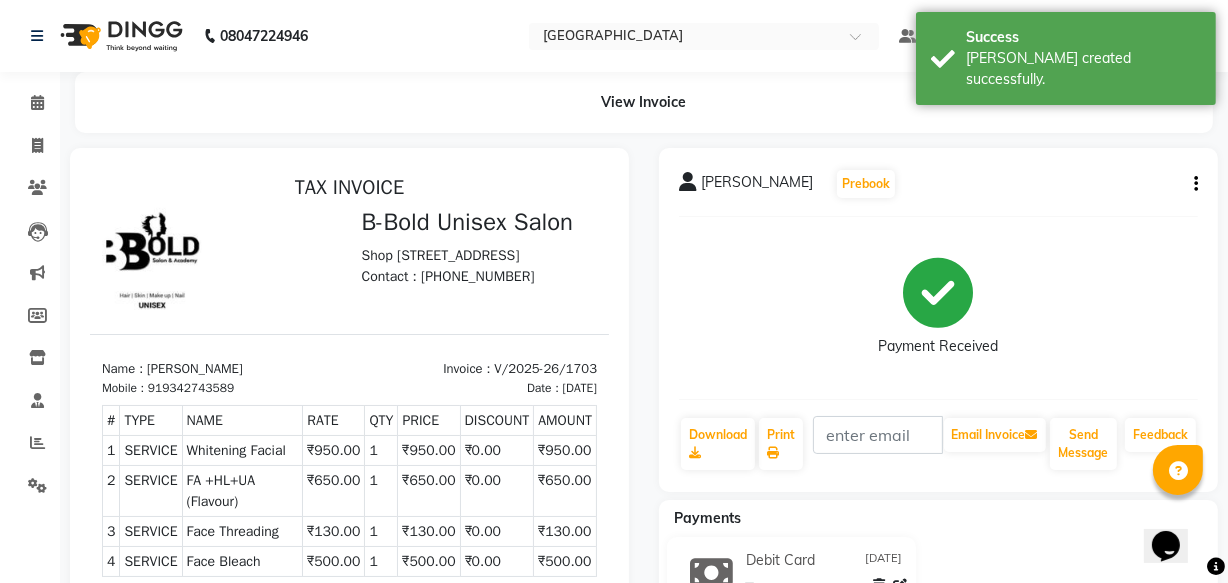 scroll, scrollTop: 0, scrollLeft: 0, axis: both 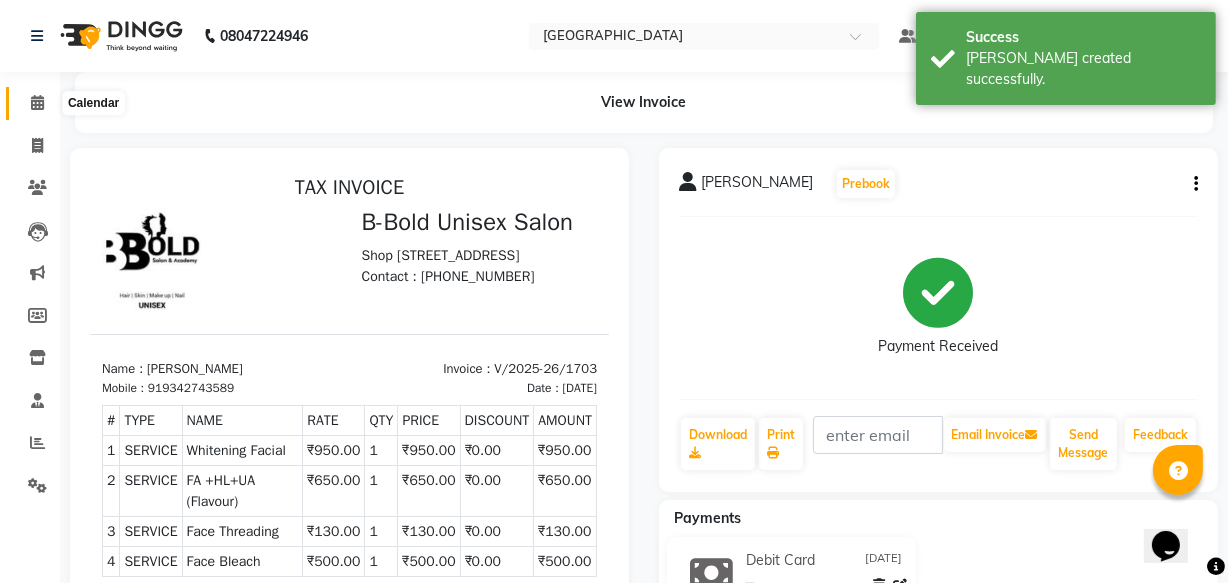 click 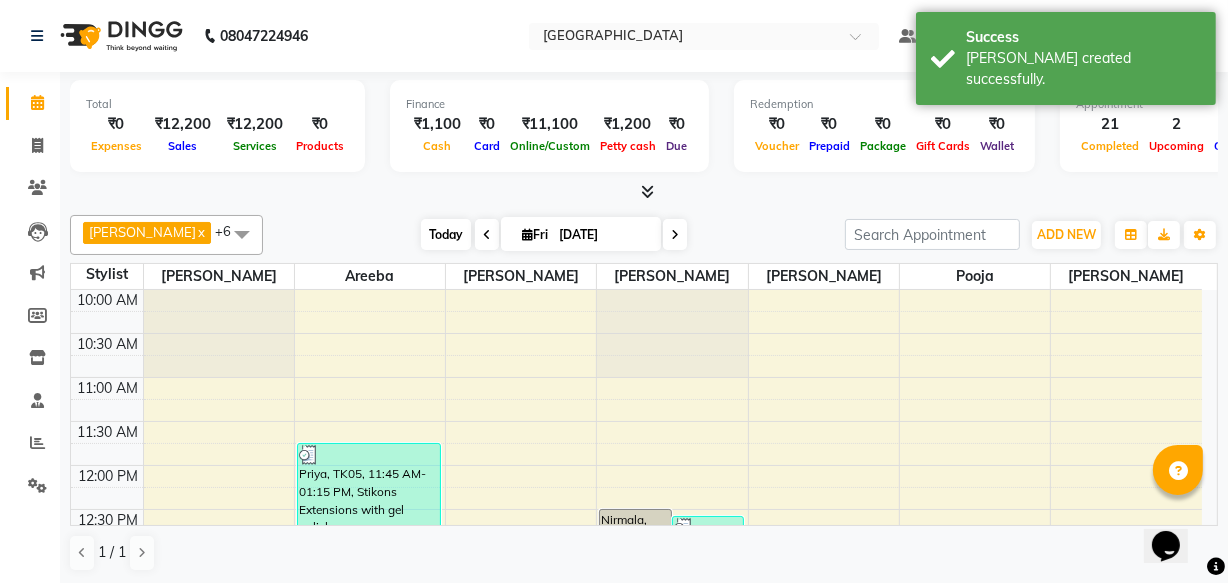 click on "Today" at bounding box center (446, 234) 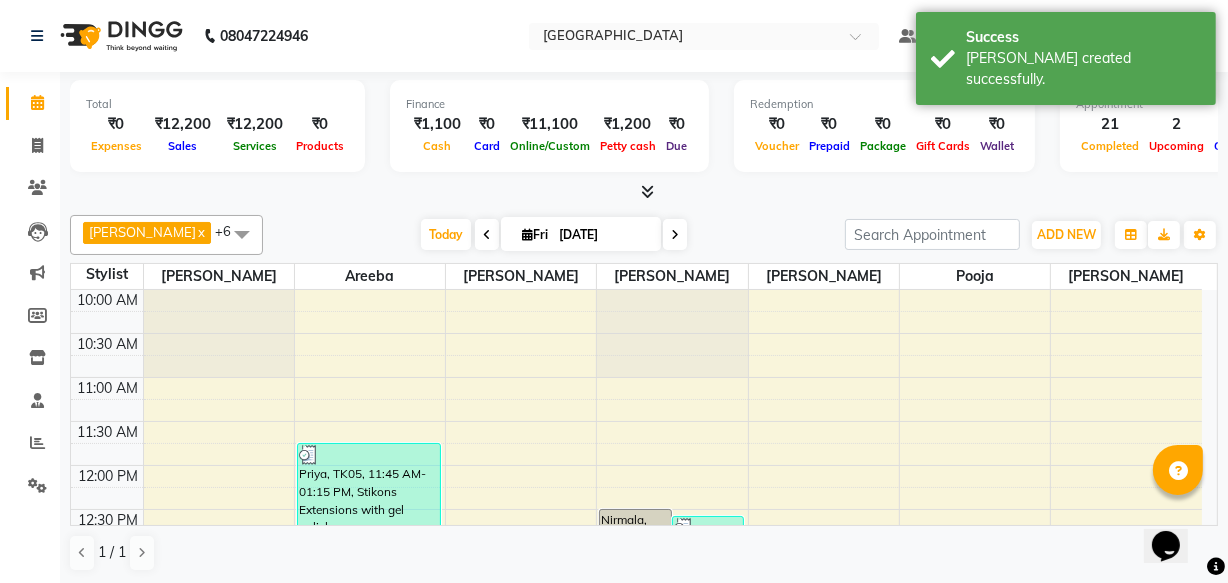 scroll, scrollTop: 790, scrollLeft: 0, axis: vertical 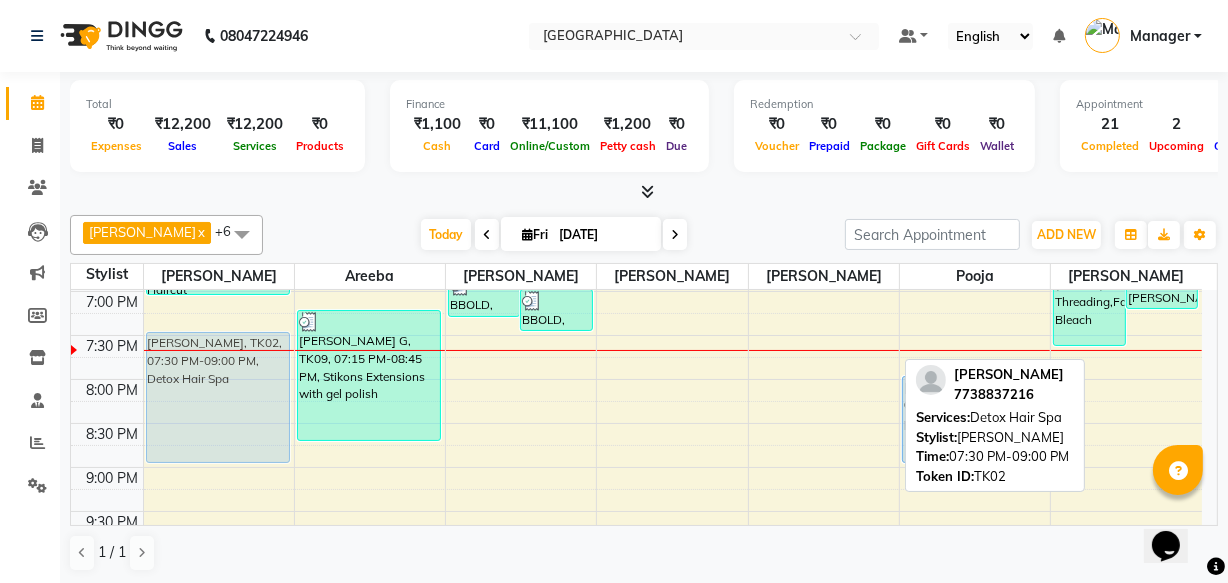 drag, startPoint x: 788, startPoint y: 369, endPoint x: 239, endPoint y: 371, distance: 549.00366 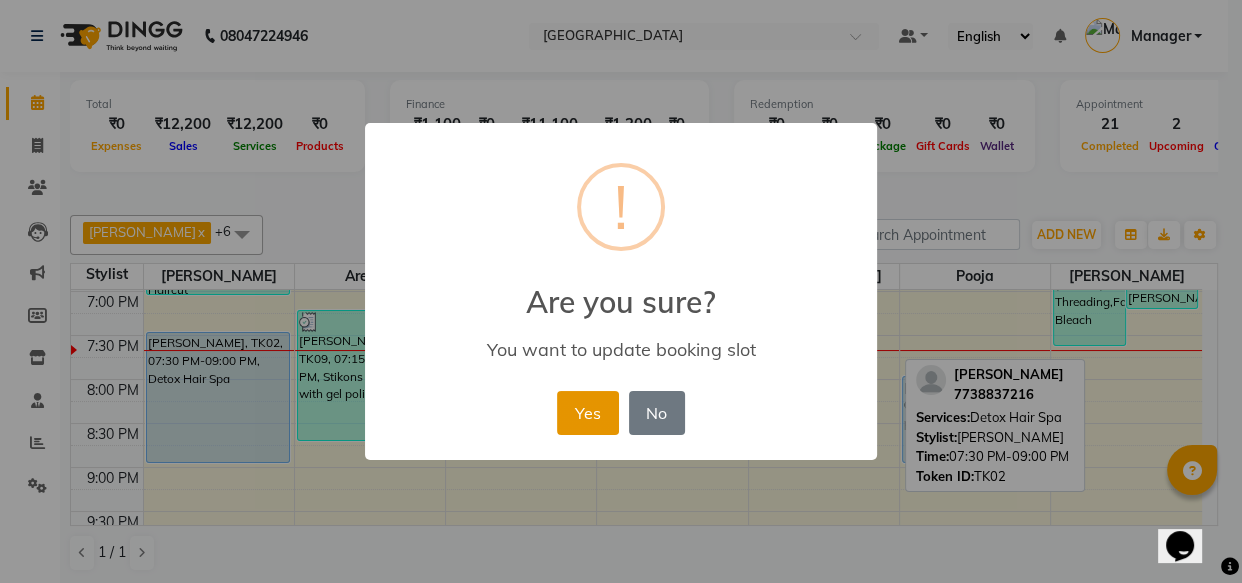 click on "Yes" at bounding box center [587, 413] 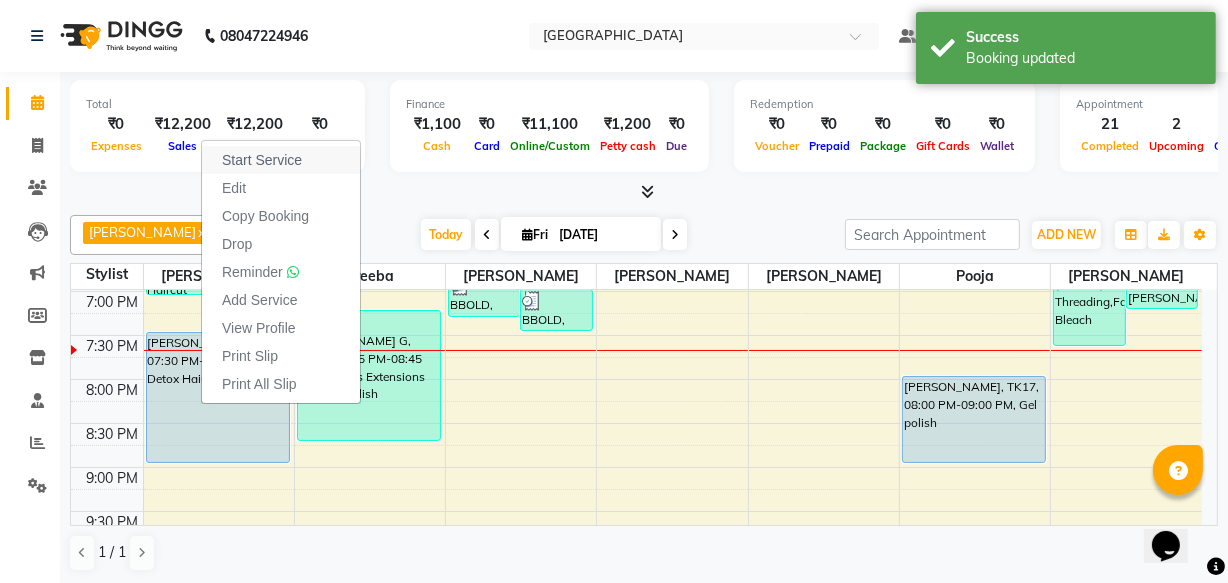 click on "Start Service" at bounding box center (262, 160) 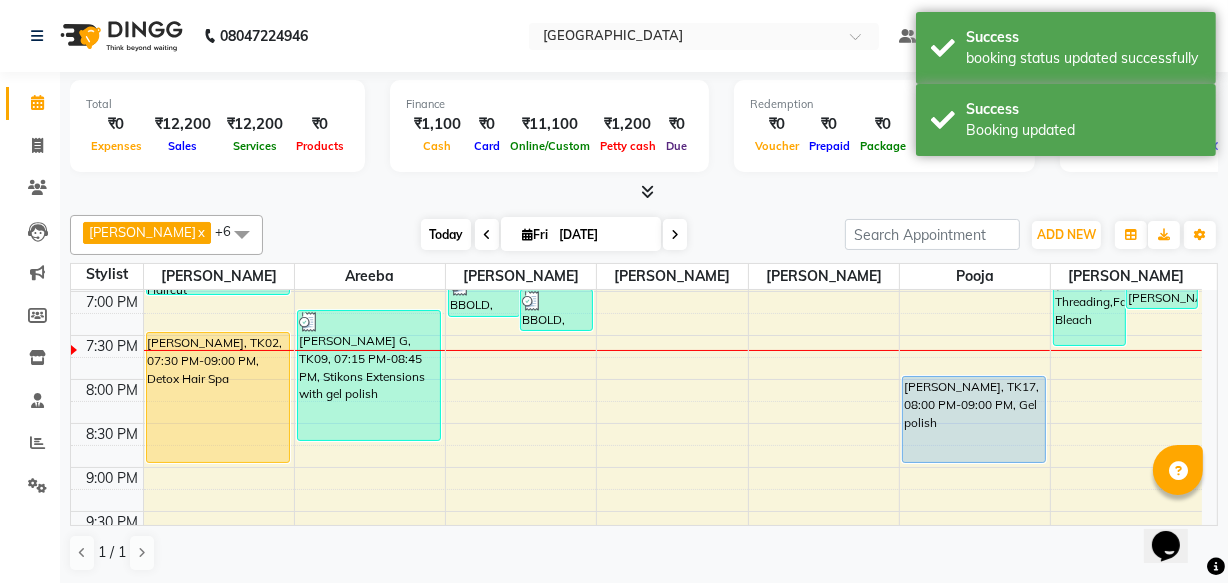 click on "Today" at bounding box center [446, 234] 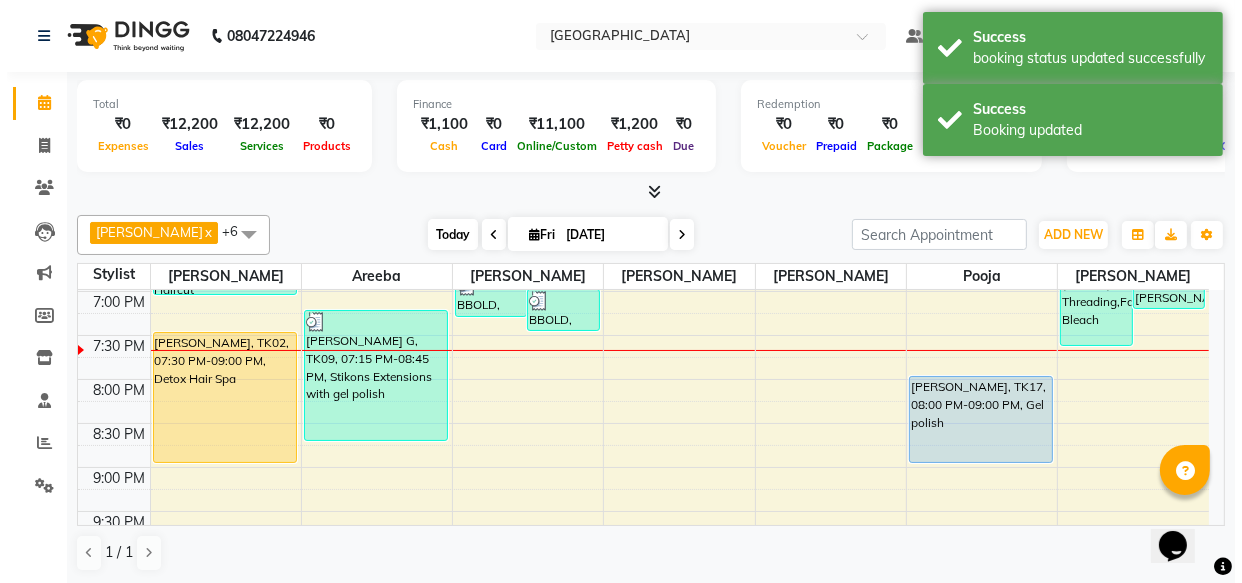 scroll, scrollTop: 790, scrollLeft: 0, axis: vertical 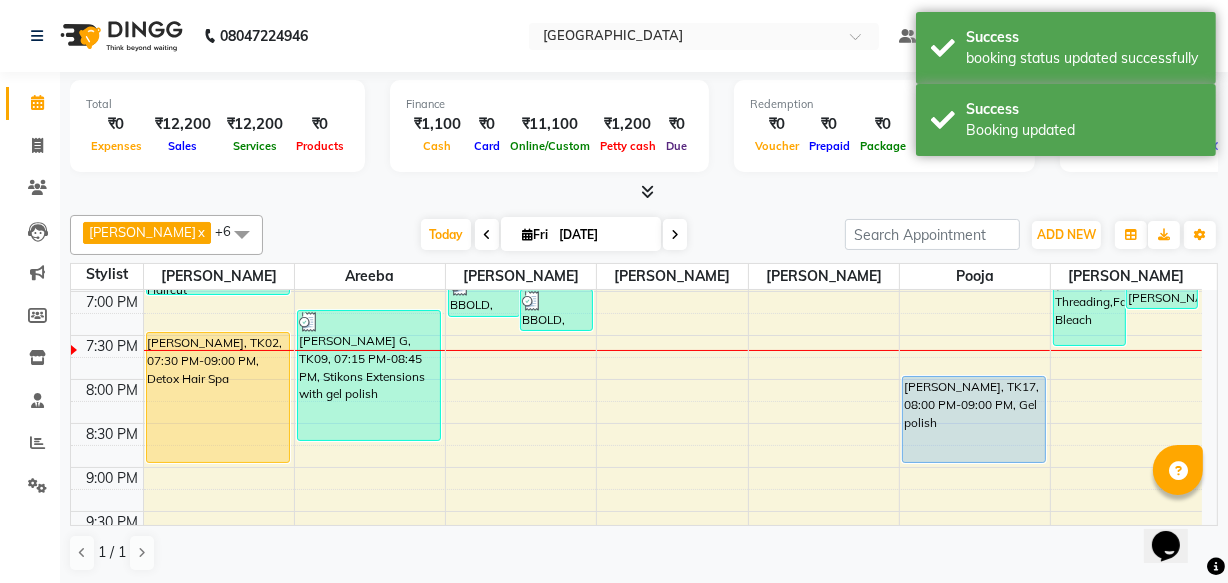 click on "[DATE]  [DATE]" at bounding box center [554, 235] 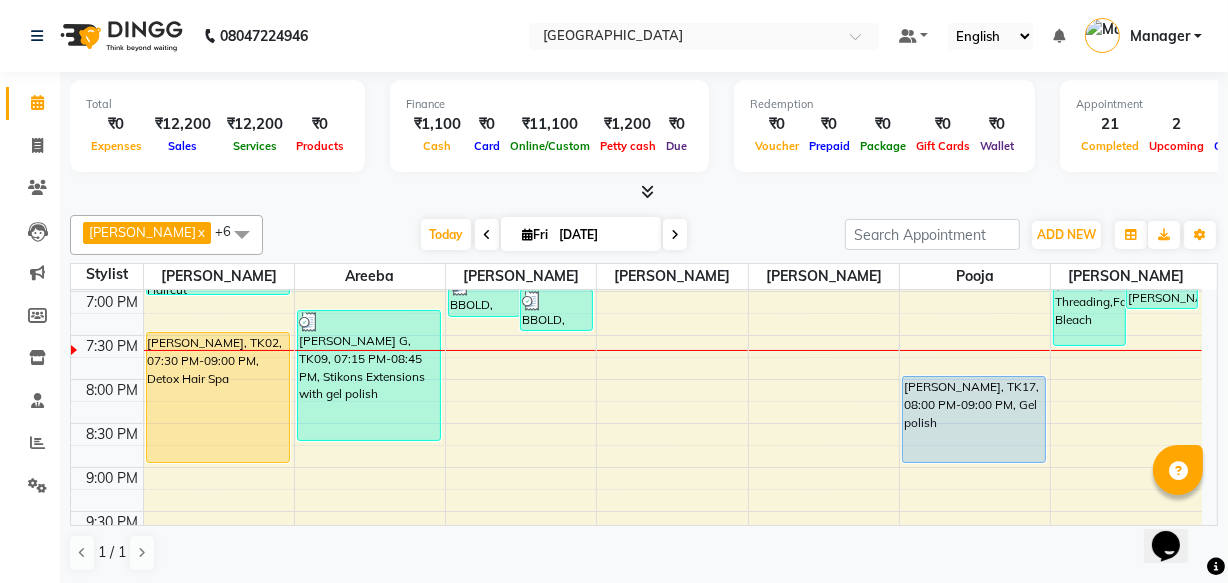 click on "Manager" at bounding box center (1143, 36) 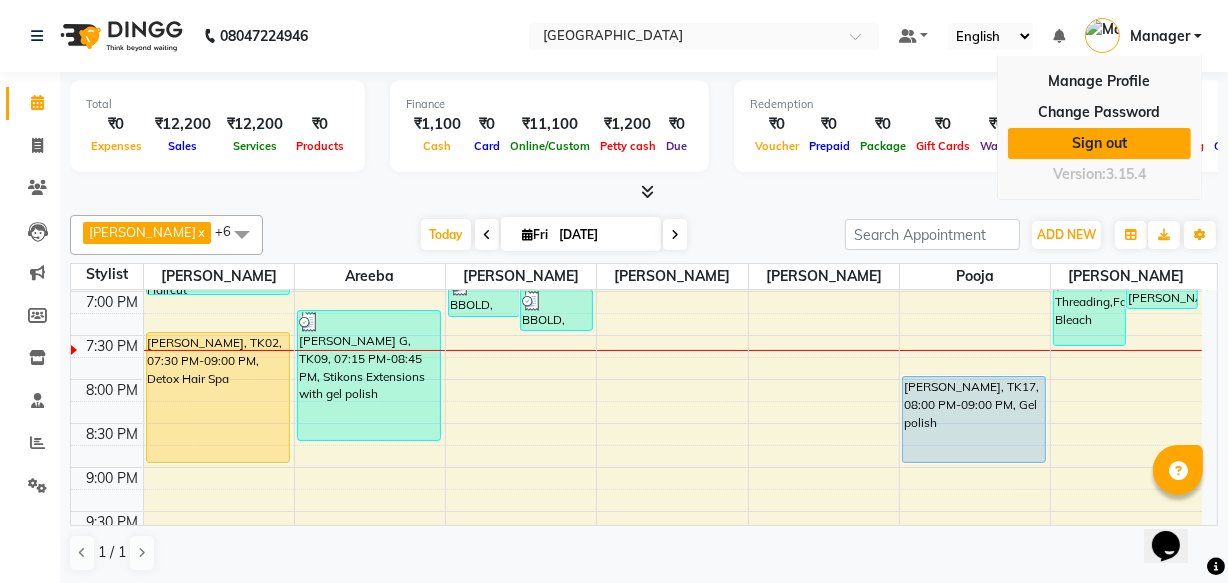 click on "Sign out" at bounding box center (1099, 143) 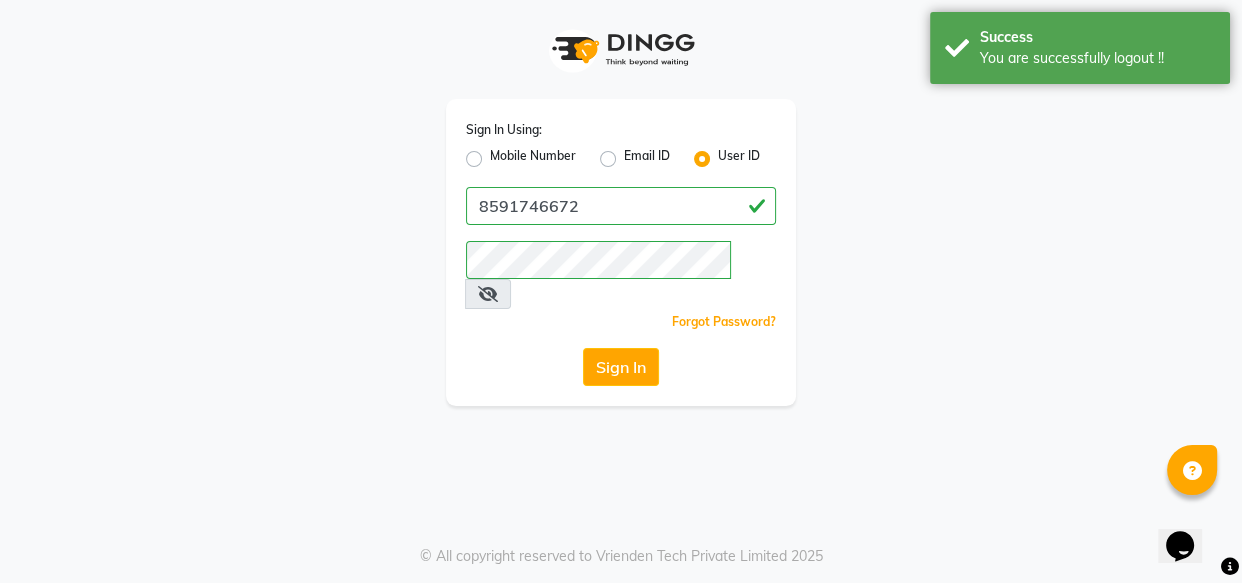 drag, startPoint x: 612, startPoint y: 182, endPoint x: 610, endPoint y: 194, distance: 12.165525 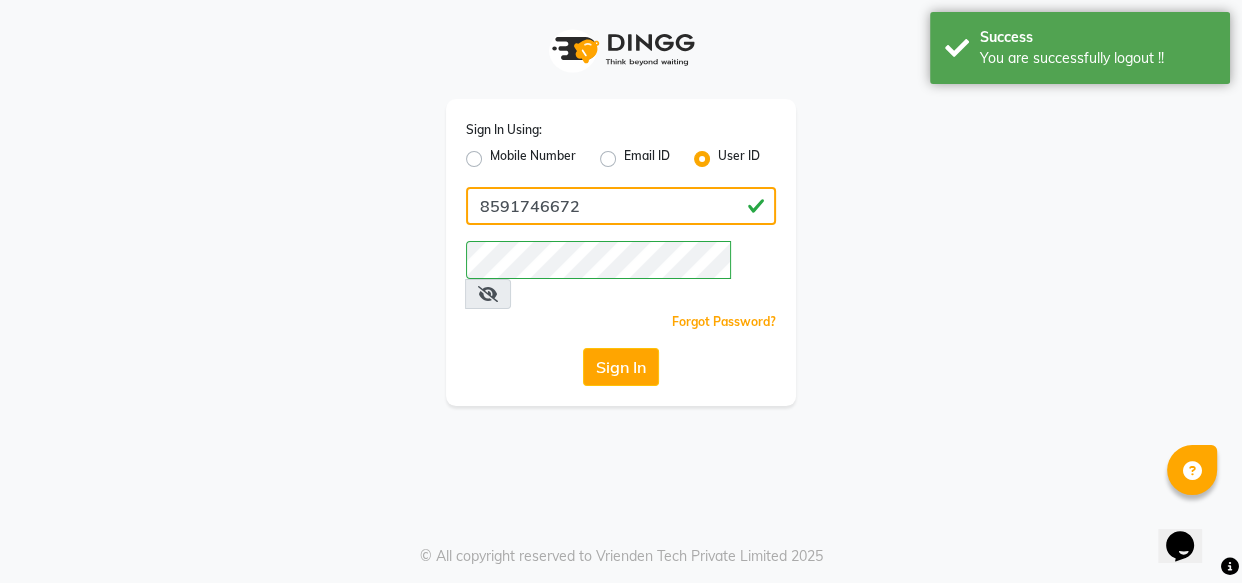 click on "8591746672" 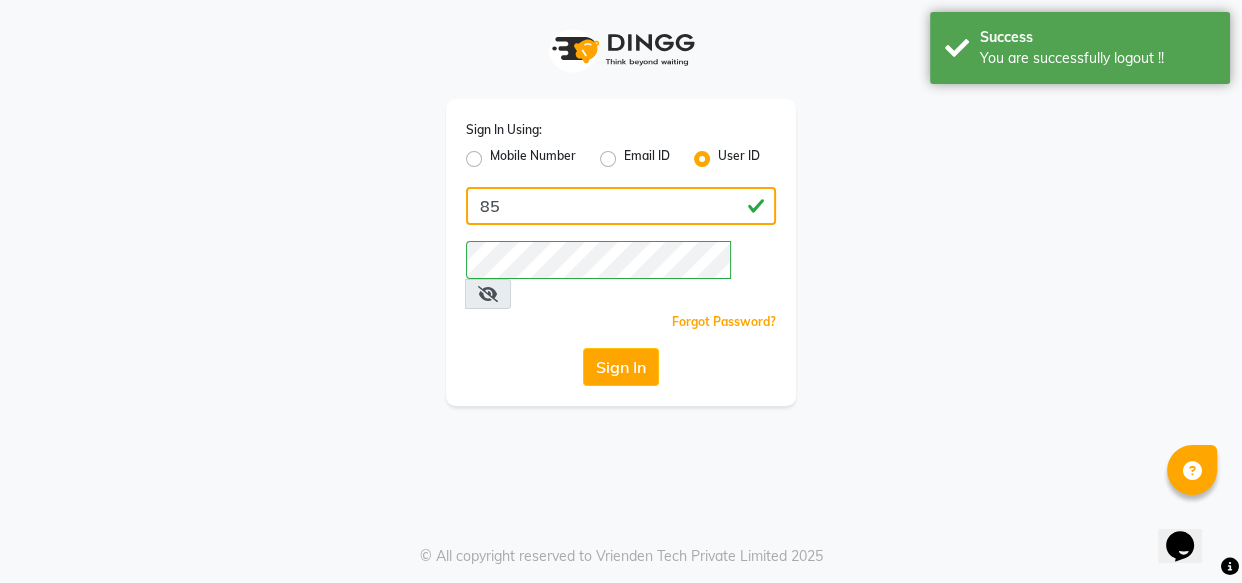 type on "8" 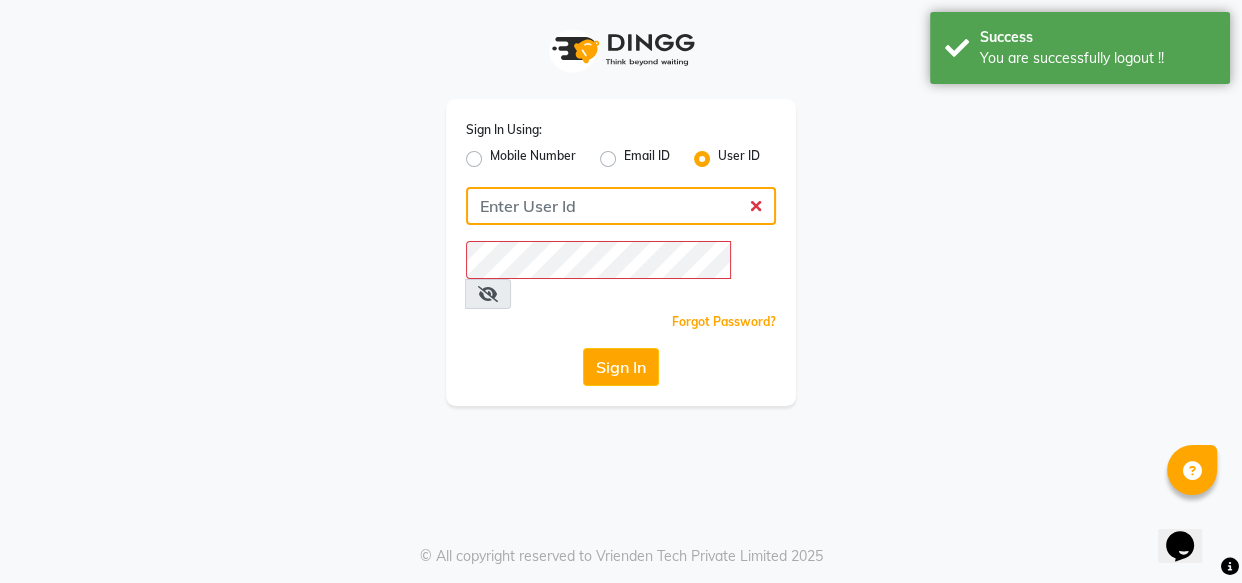 click 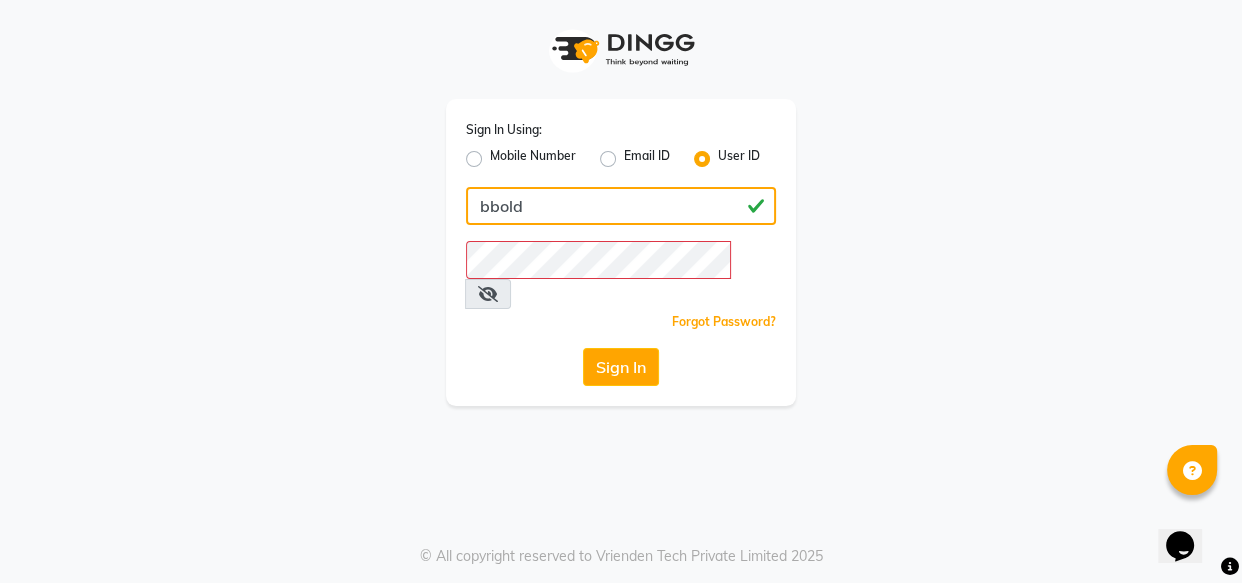type on "bbold" 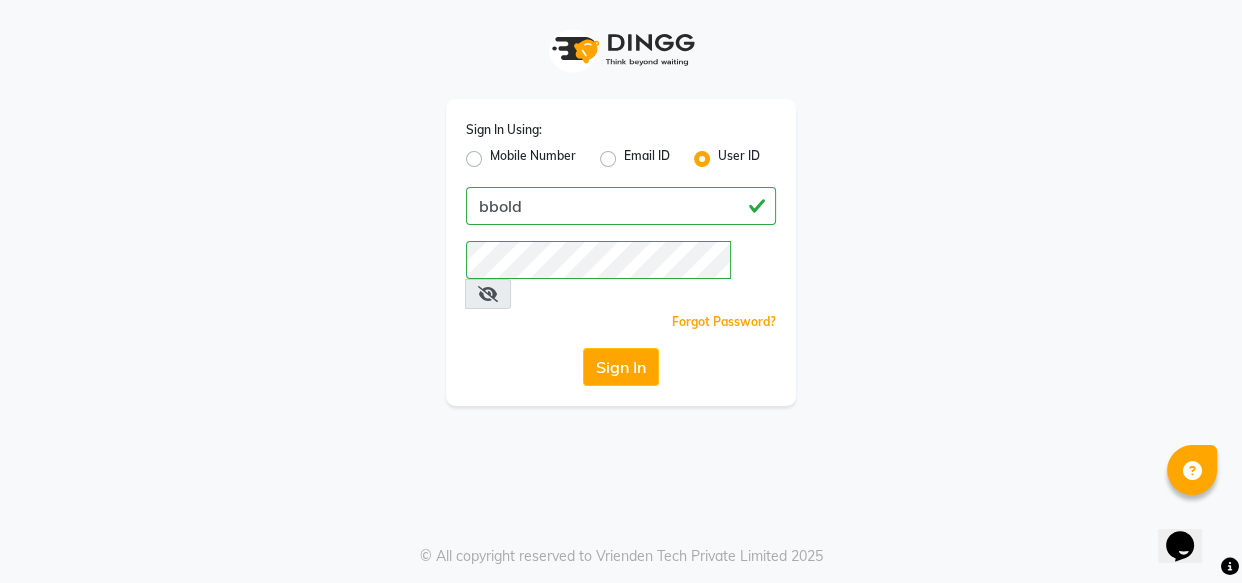 click at bounding box center [488, 294] 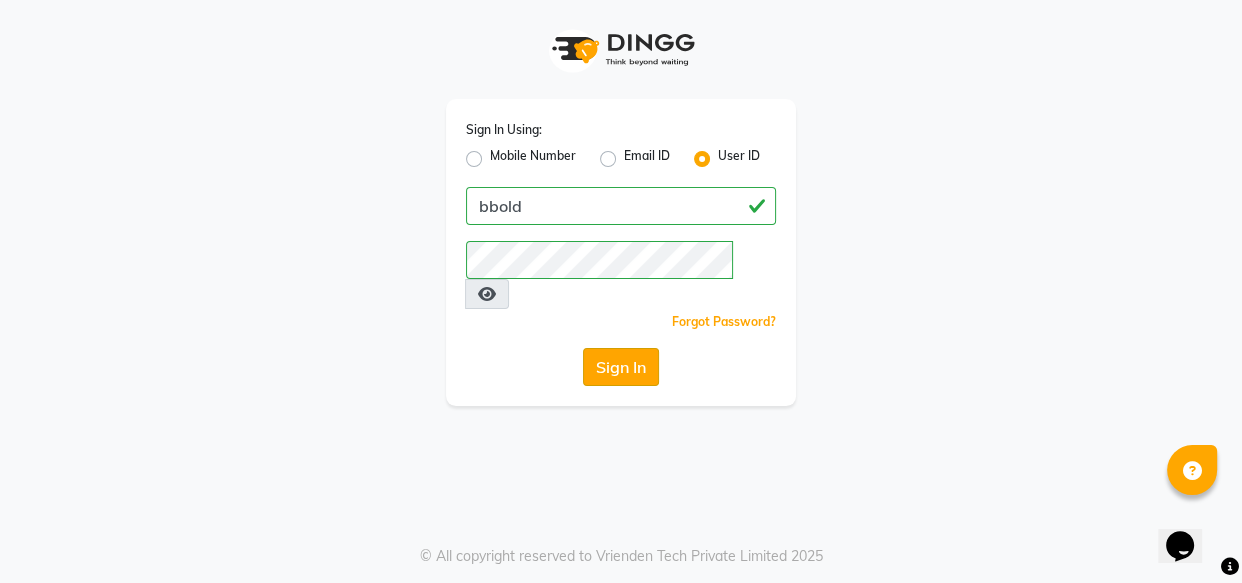 click on "Sign In Using: Mobile Number Email ID User ID bbold  Remember me Forgot Password?  Sign In" 